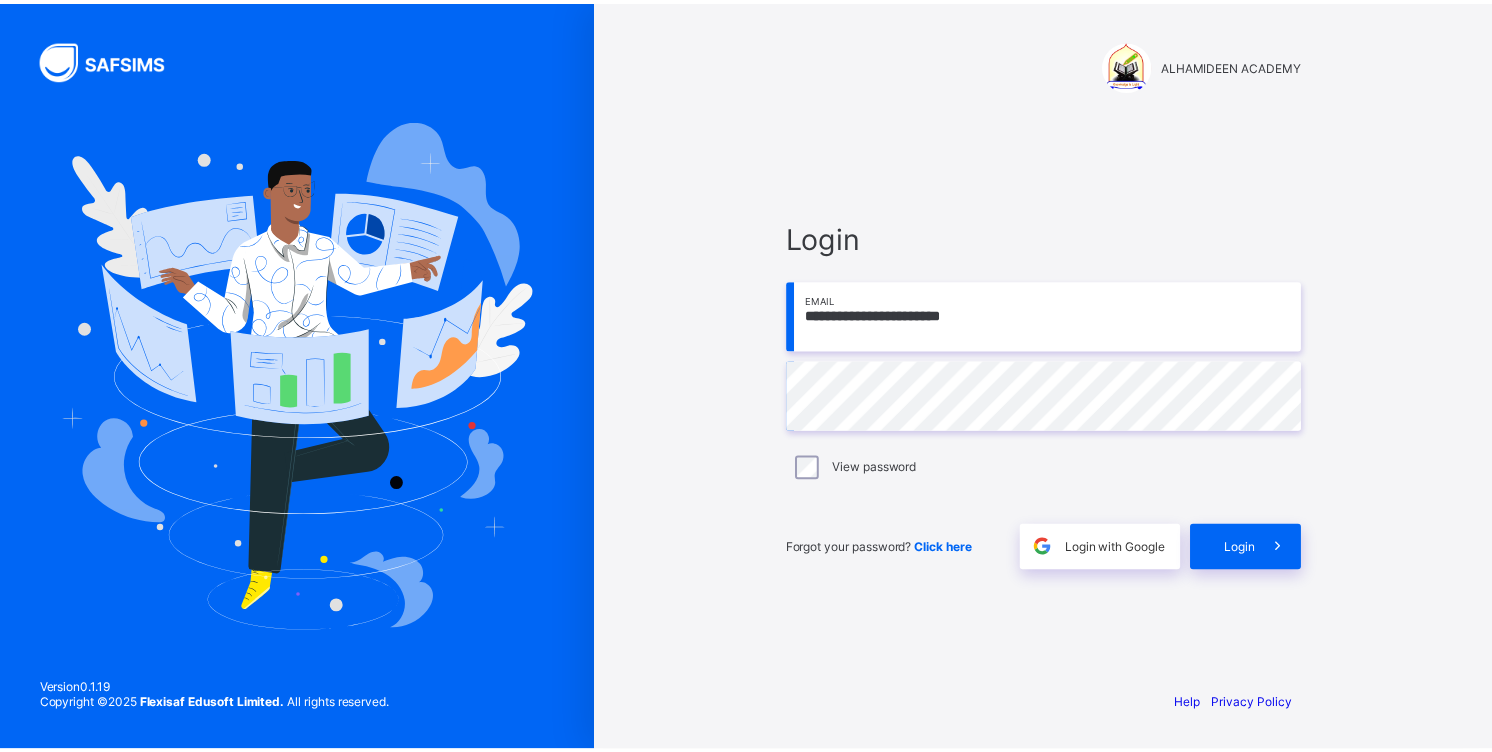 scroll, scrollTop: 0, scrollLeft: 0, axis: both 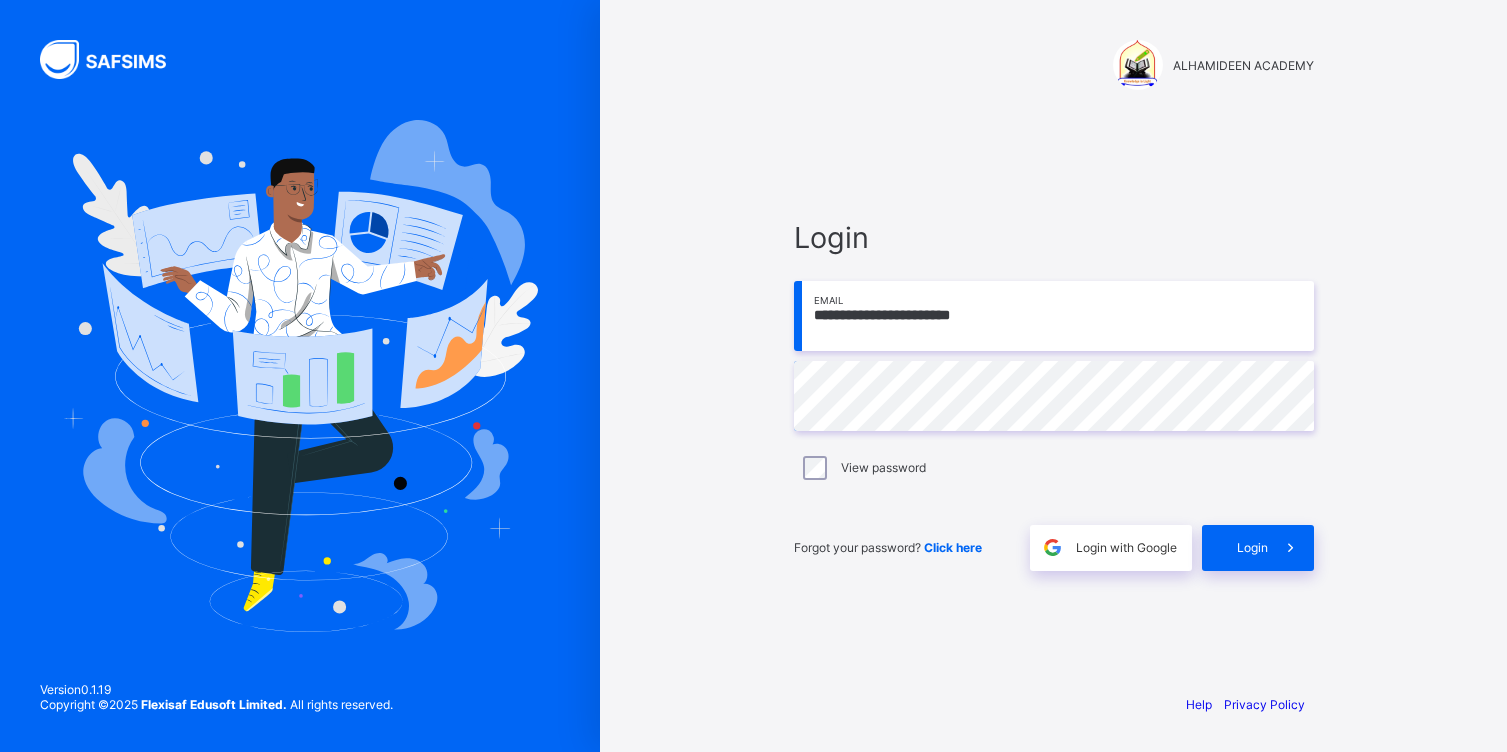 click on "**********" at bounding box center [1054, 316] 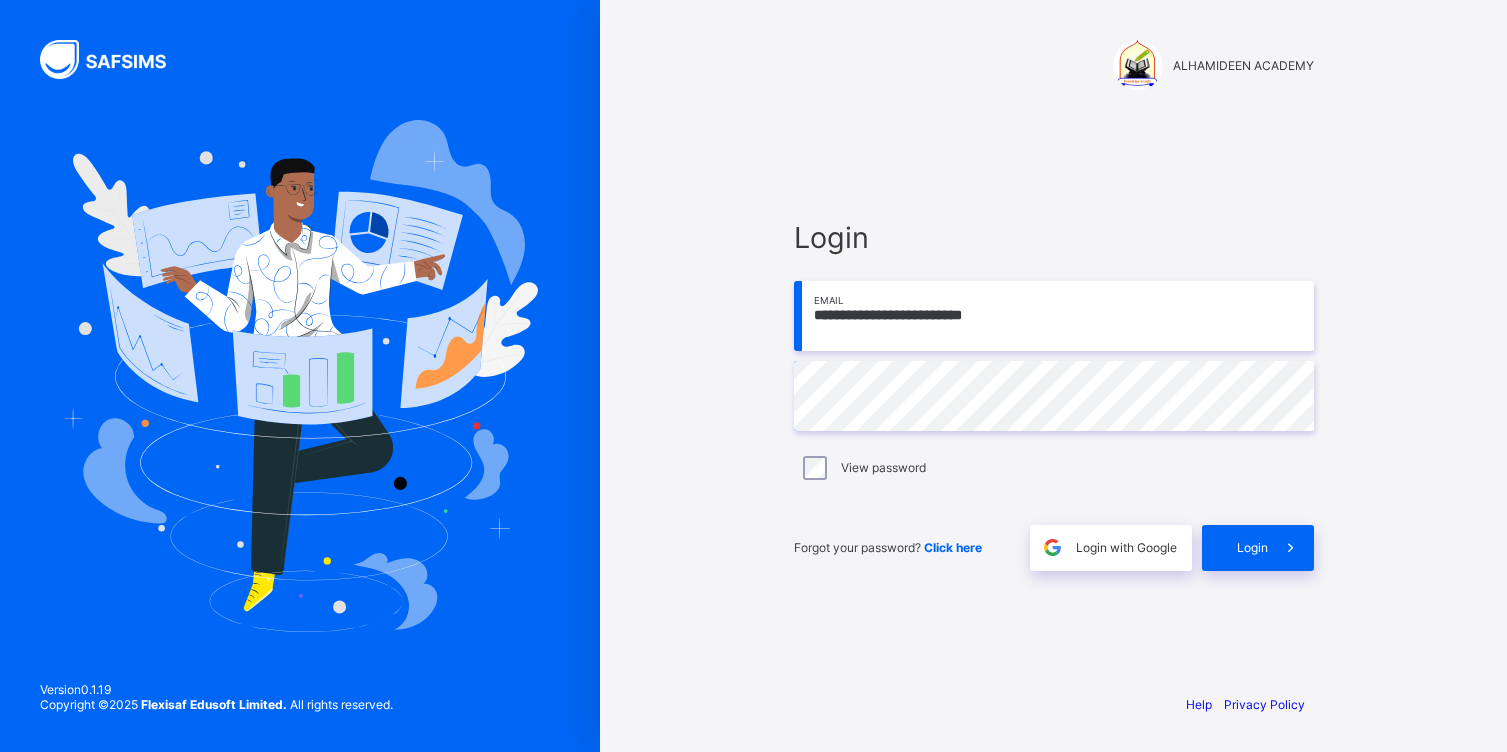 type on "**********" 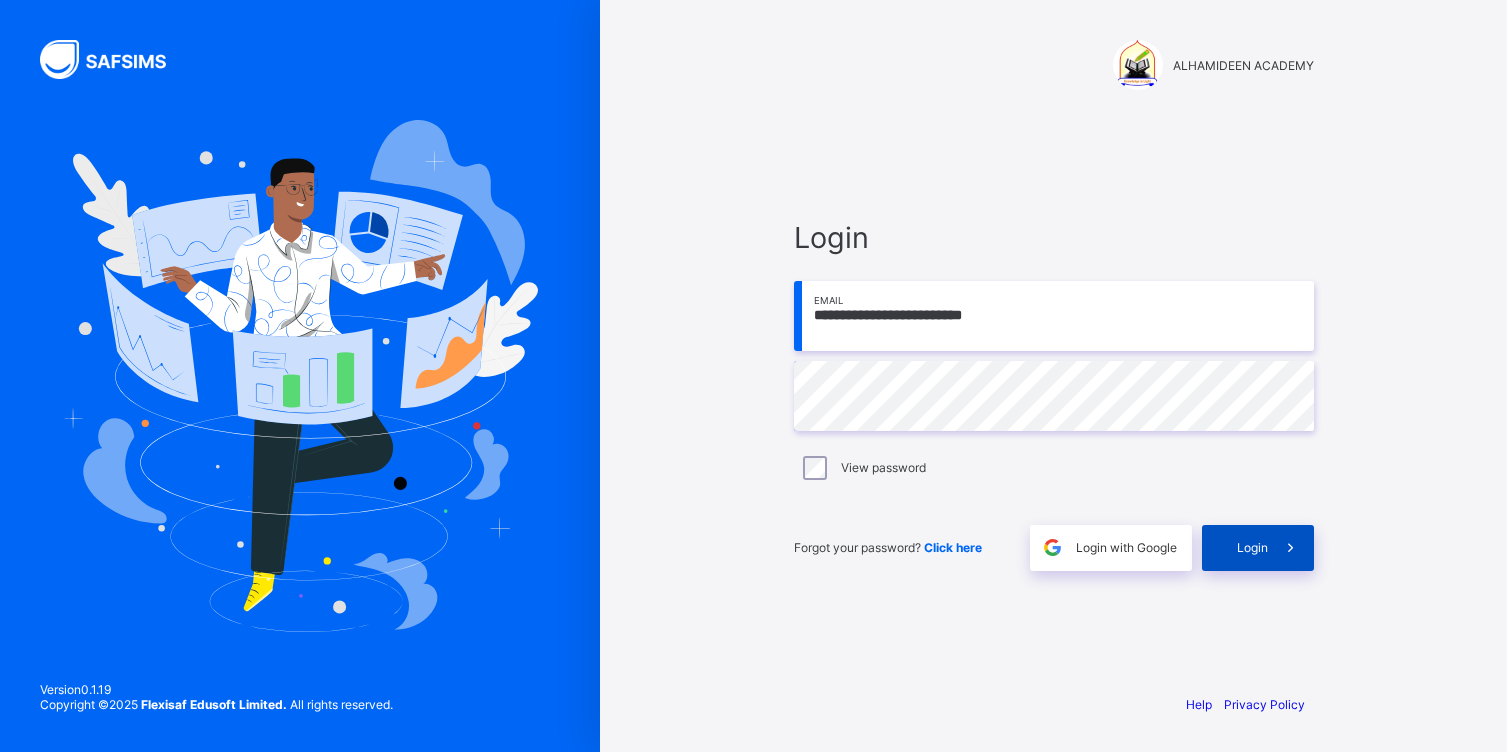 drag, startPoint x: 1300, startPoint y: 547, endPoint x: 1296, endPoint y: 535, distance: 12.649111 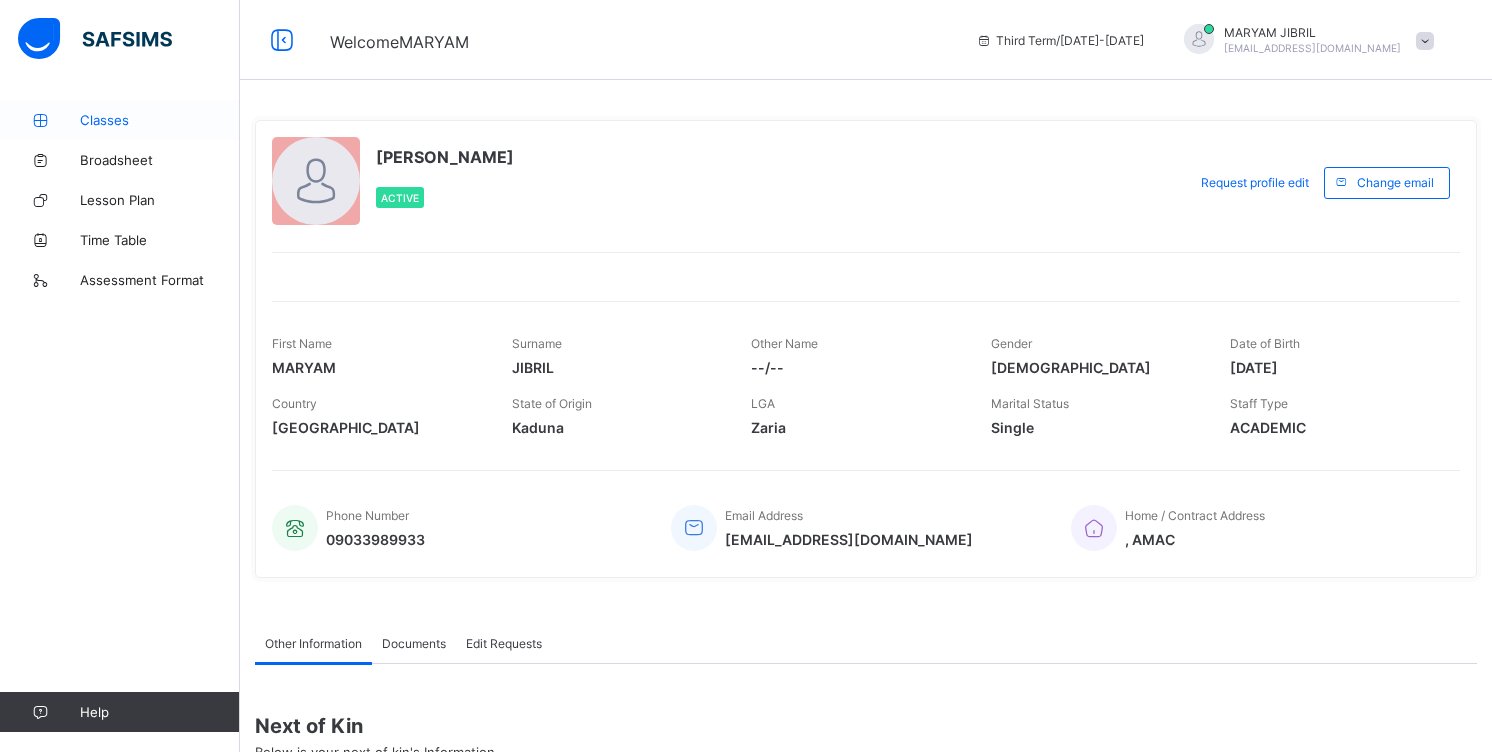 click on "Classes" at bounding box center [160, 120] 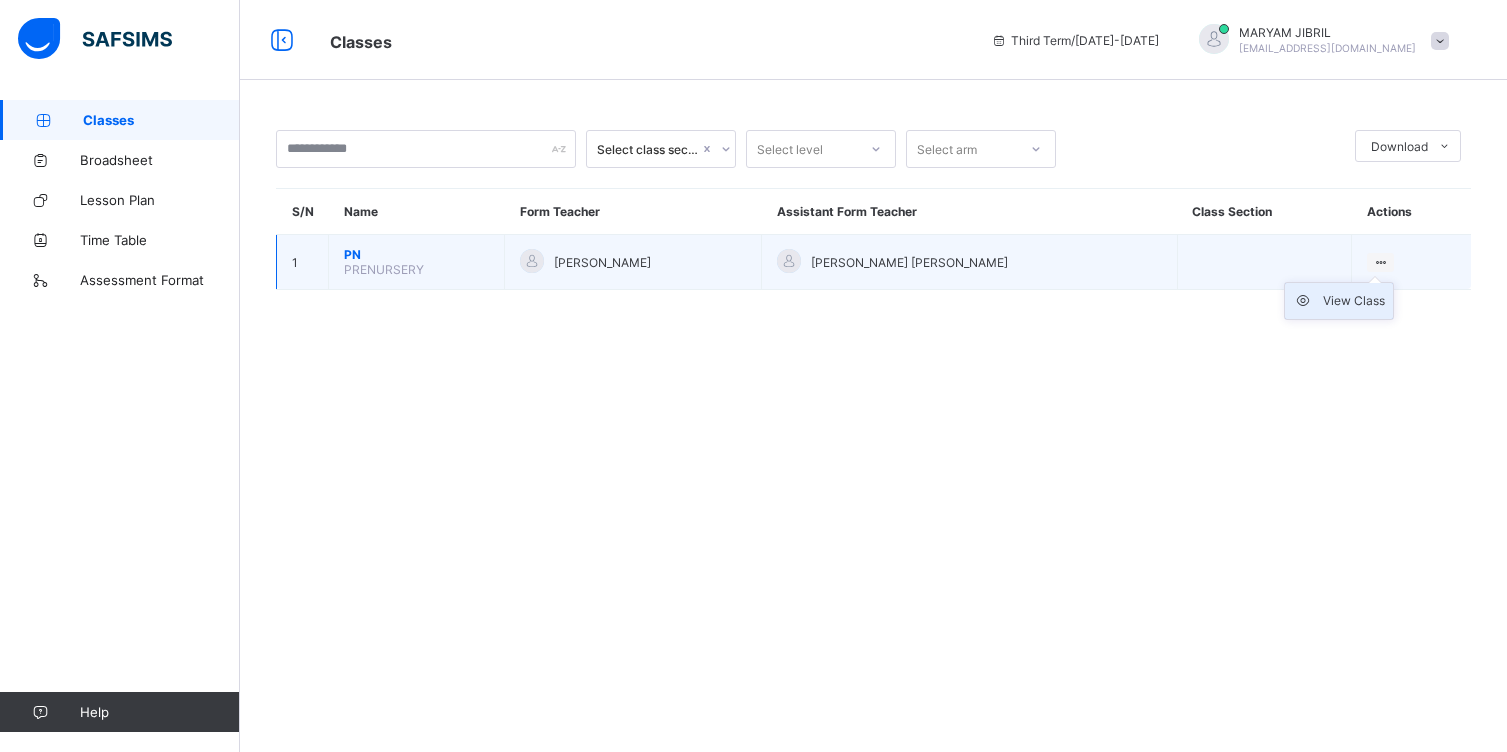 click on "View Class" at bounding box center (1354, 301) 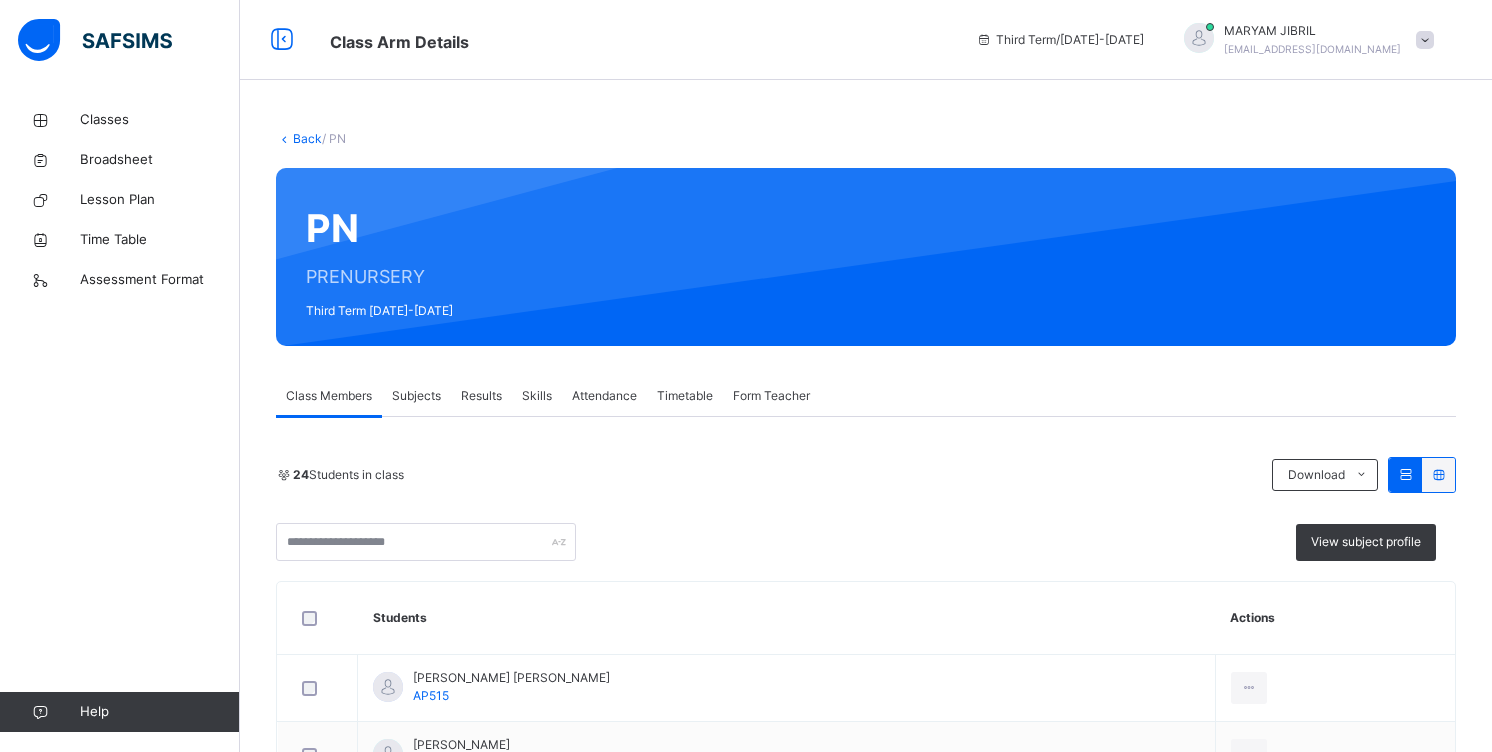 click on "Attendance" at bounding box center [604, 396] 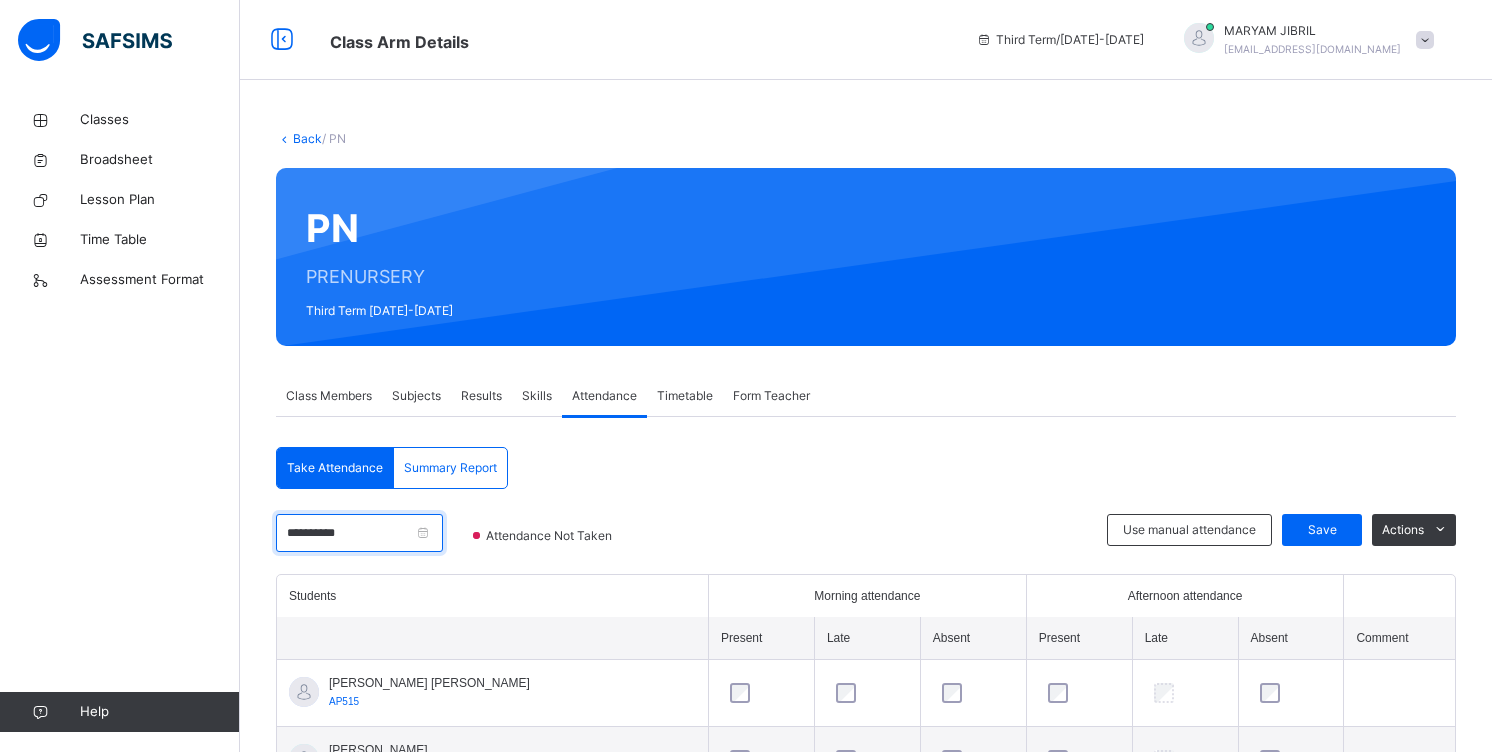 click on "**********" at bounding box center (359, 533) 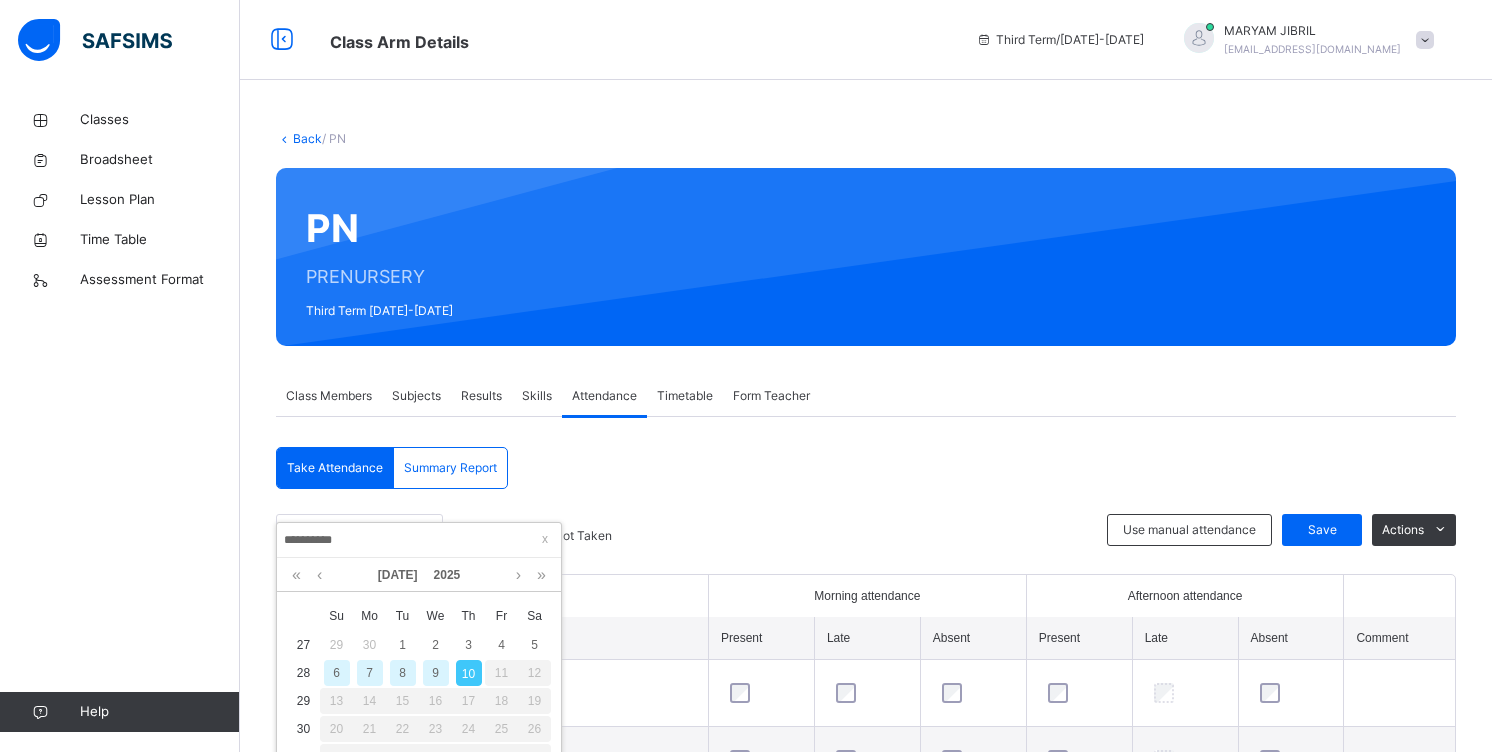 click on "9" at bounding box center (436, 673) 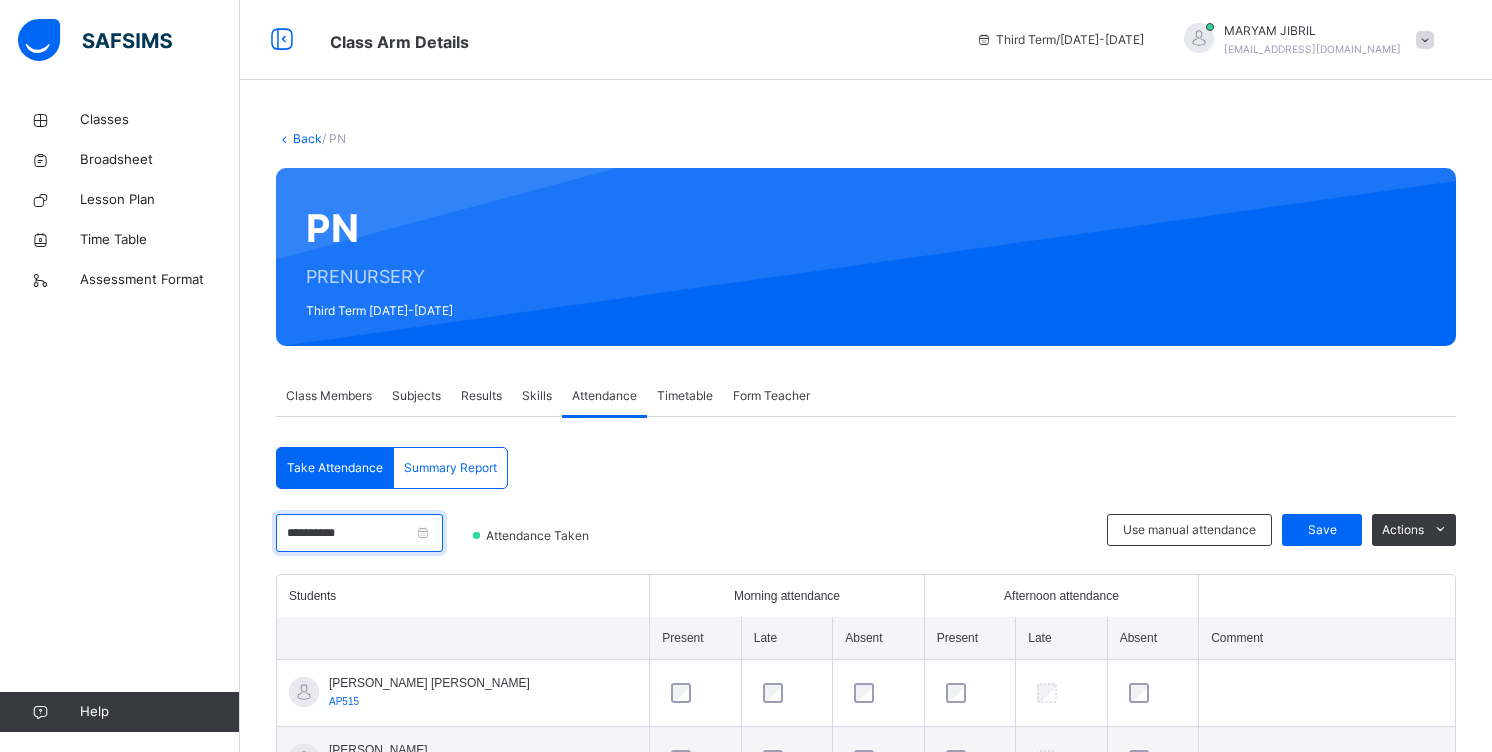 click on "**********" at bounding box center (359, 533) 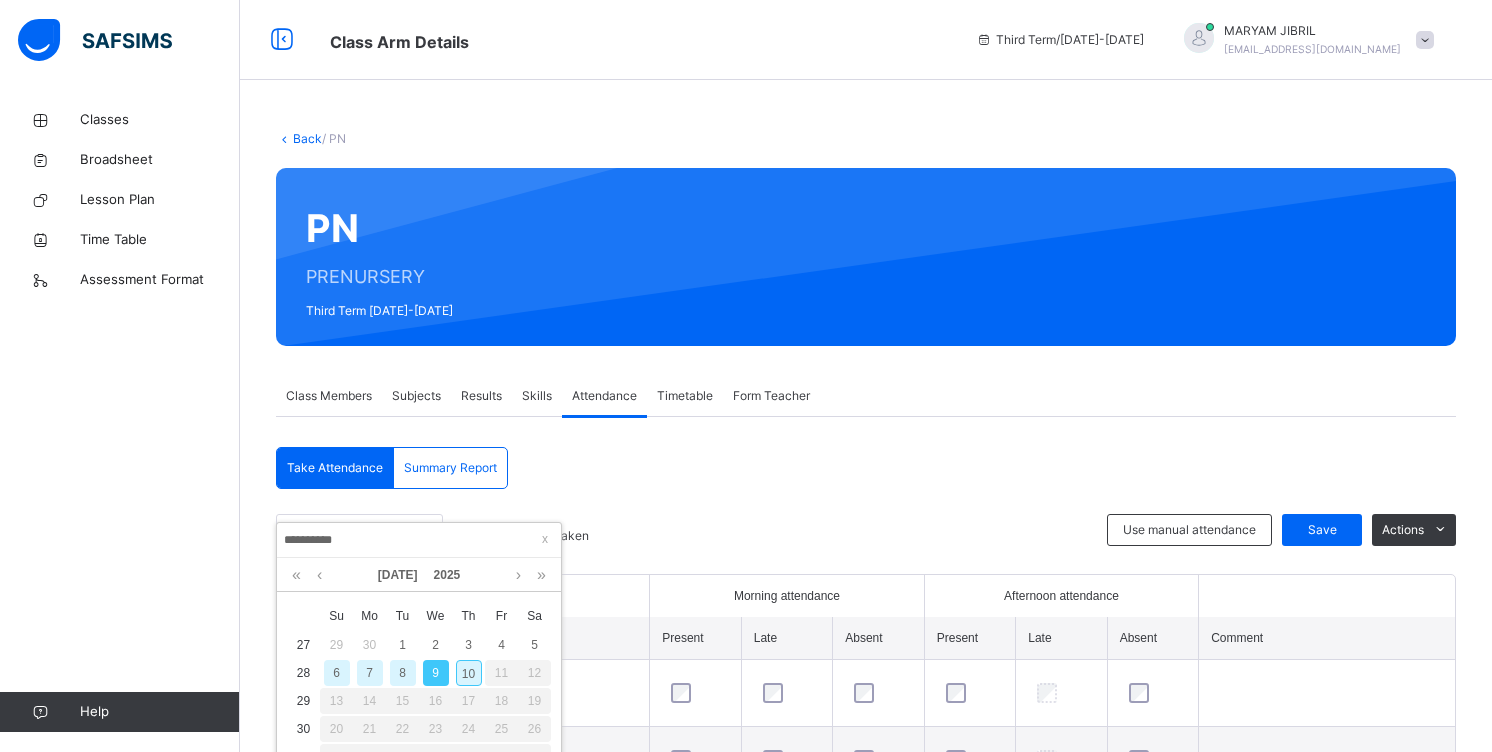 click on "10" at bounding box center (469, 673) 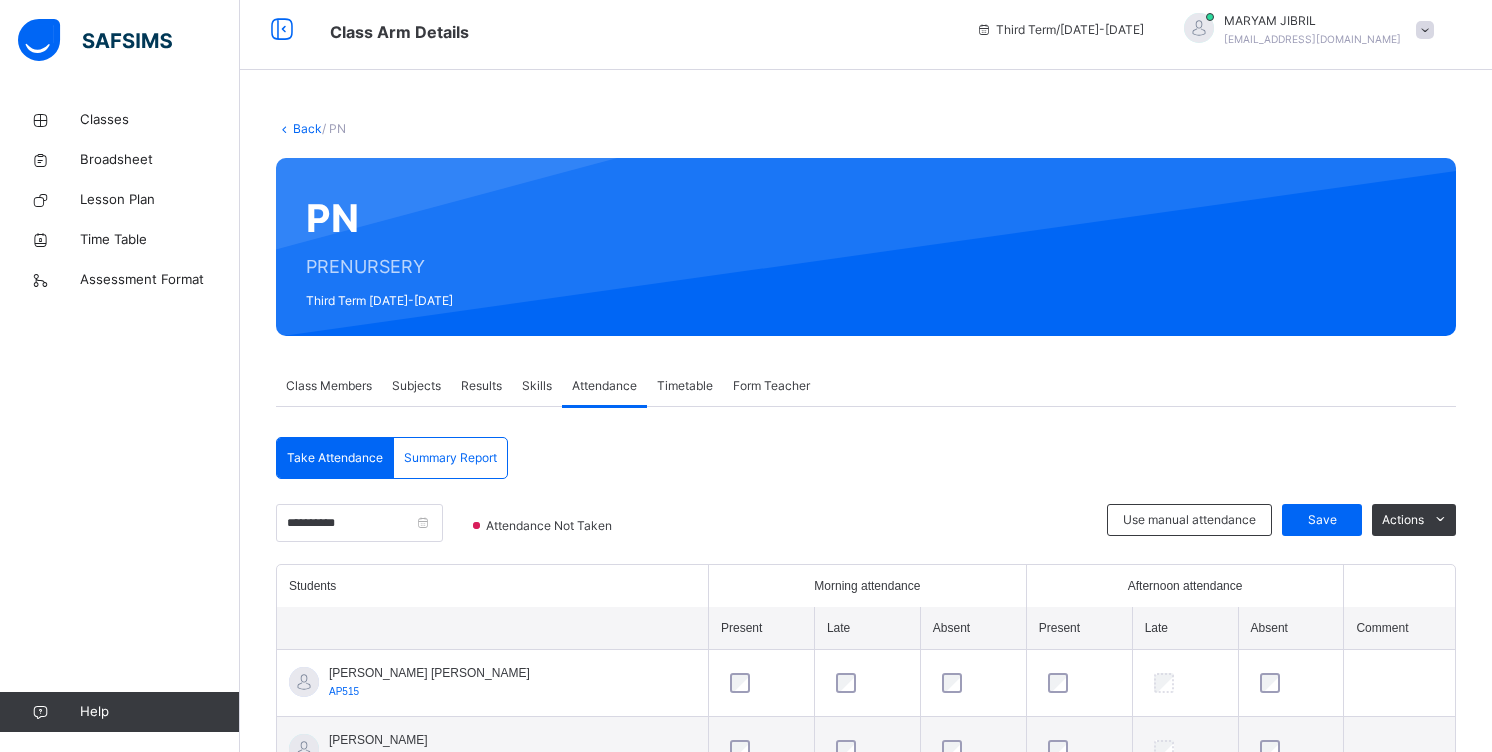 scroll, scrollTop: 0, scrollLeft: 0, axis: both 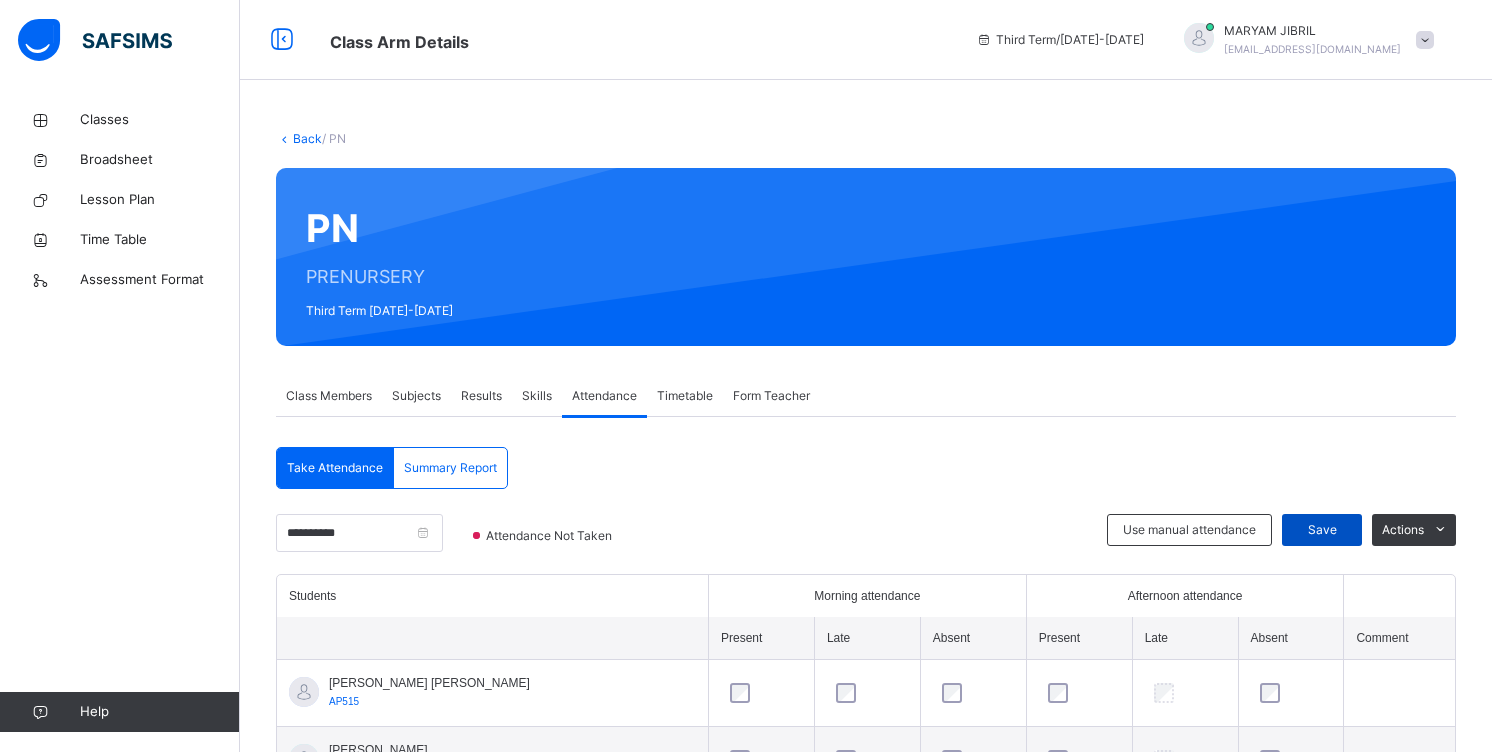click on "Save" at bounding box center [1322, 530] 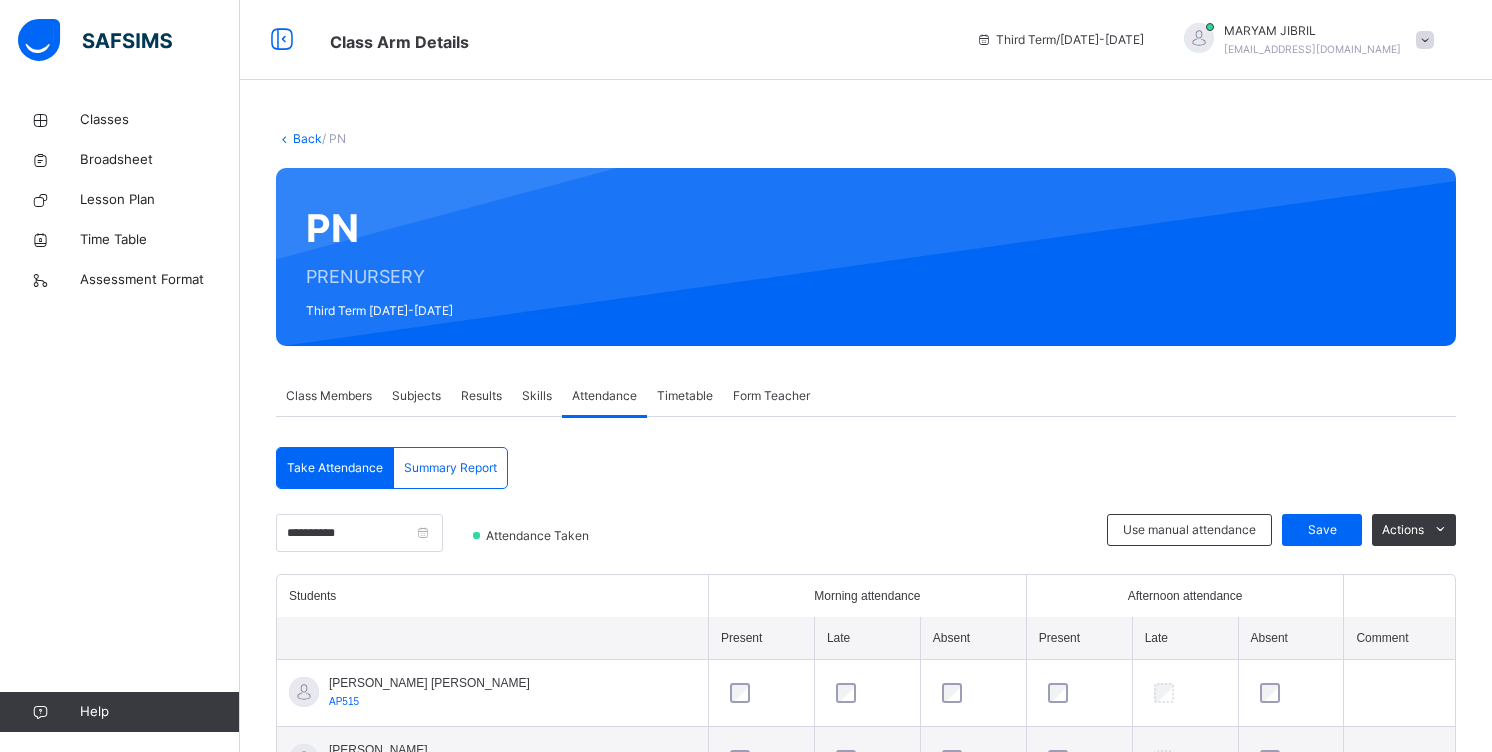 click on "Subjects" at bounding box center [416, 396] 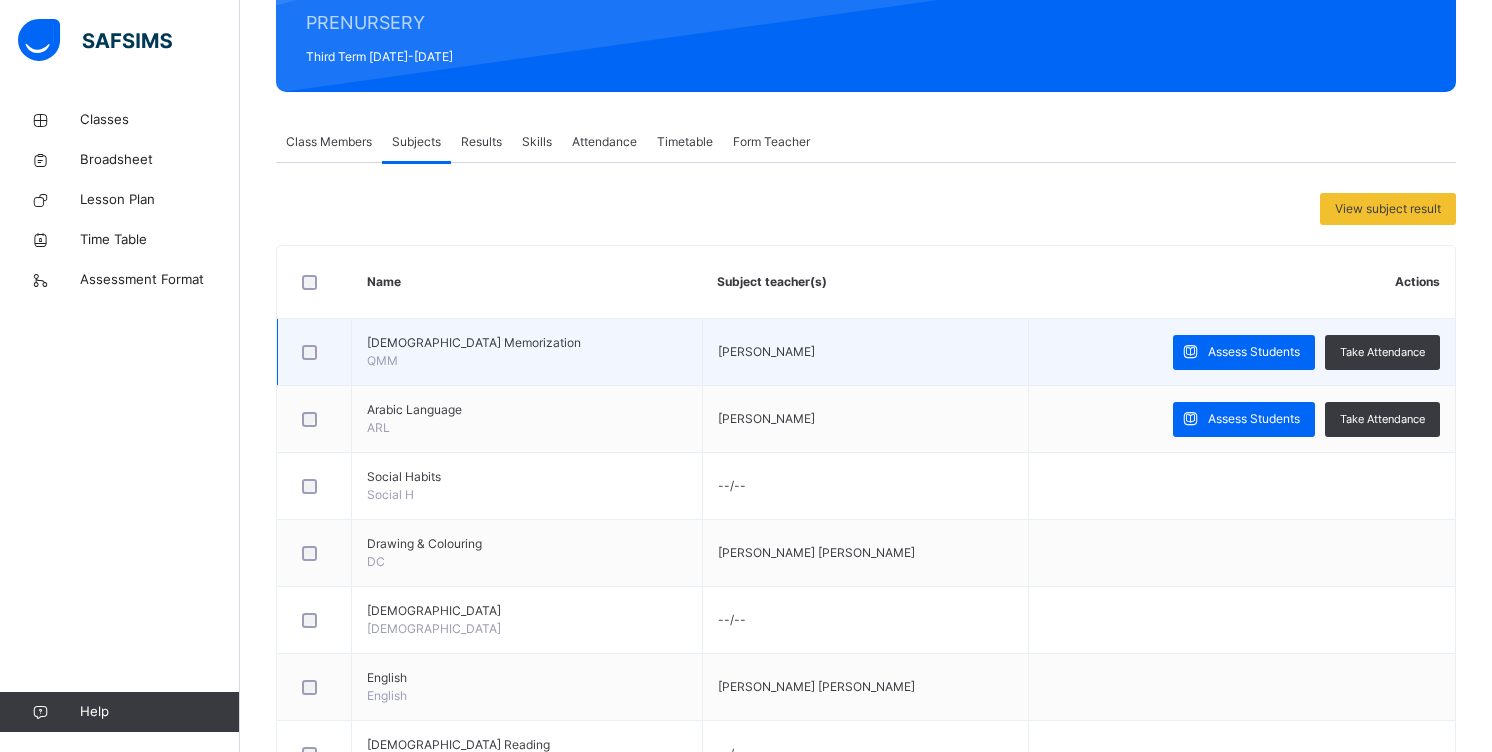 scroll, scrollTop: 300, scrollLeft: 0, axis: vertical 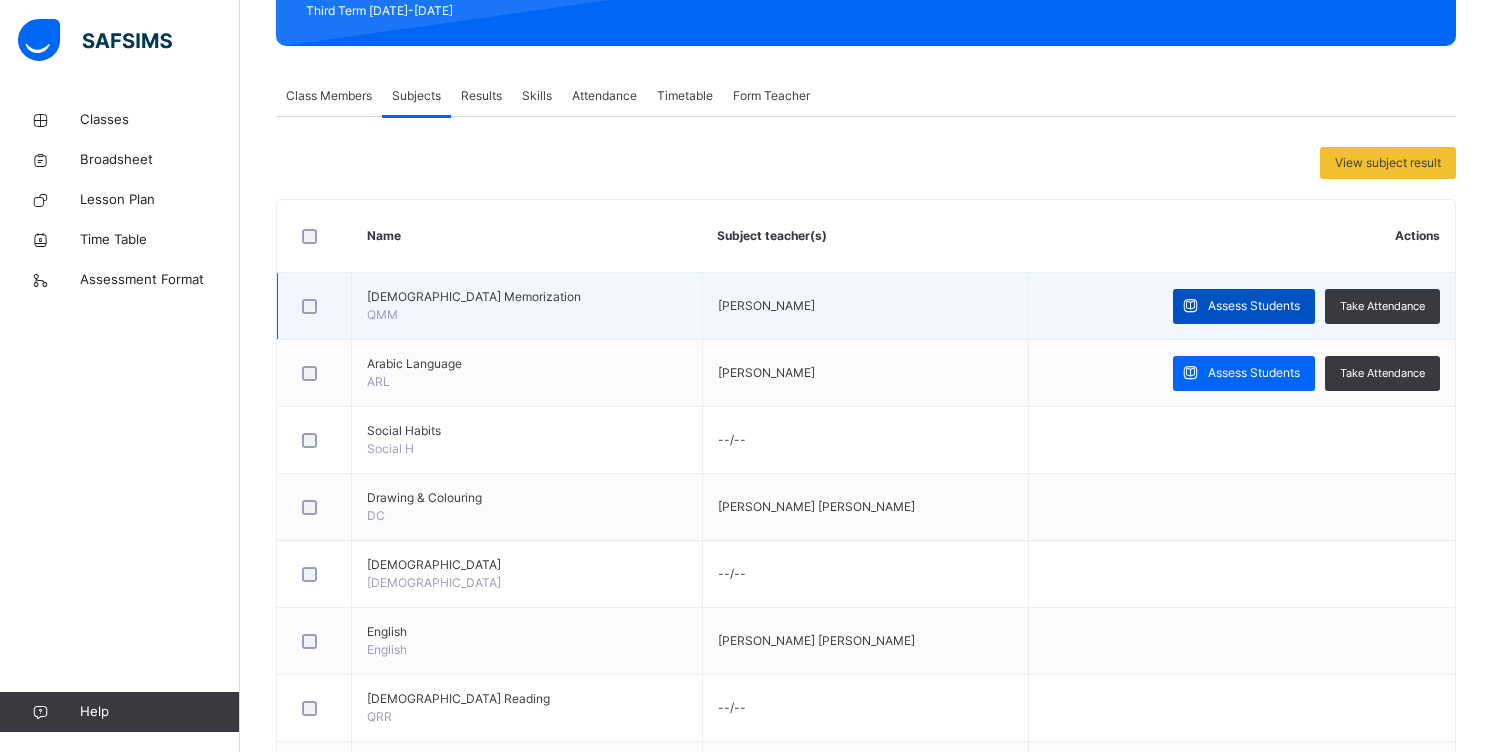 click on "Assess Students" at bounding box center [1254, 306] 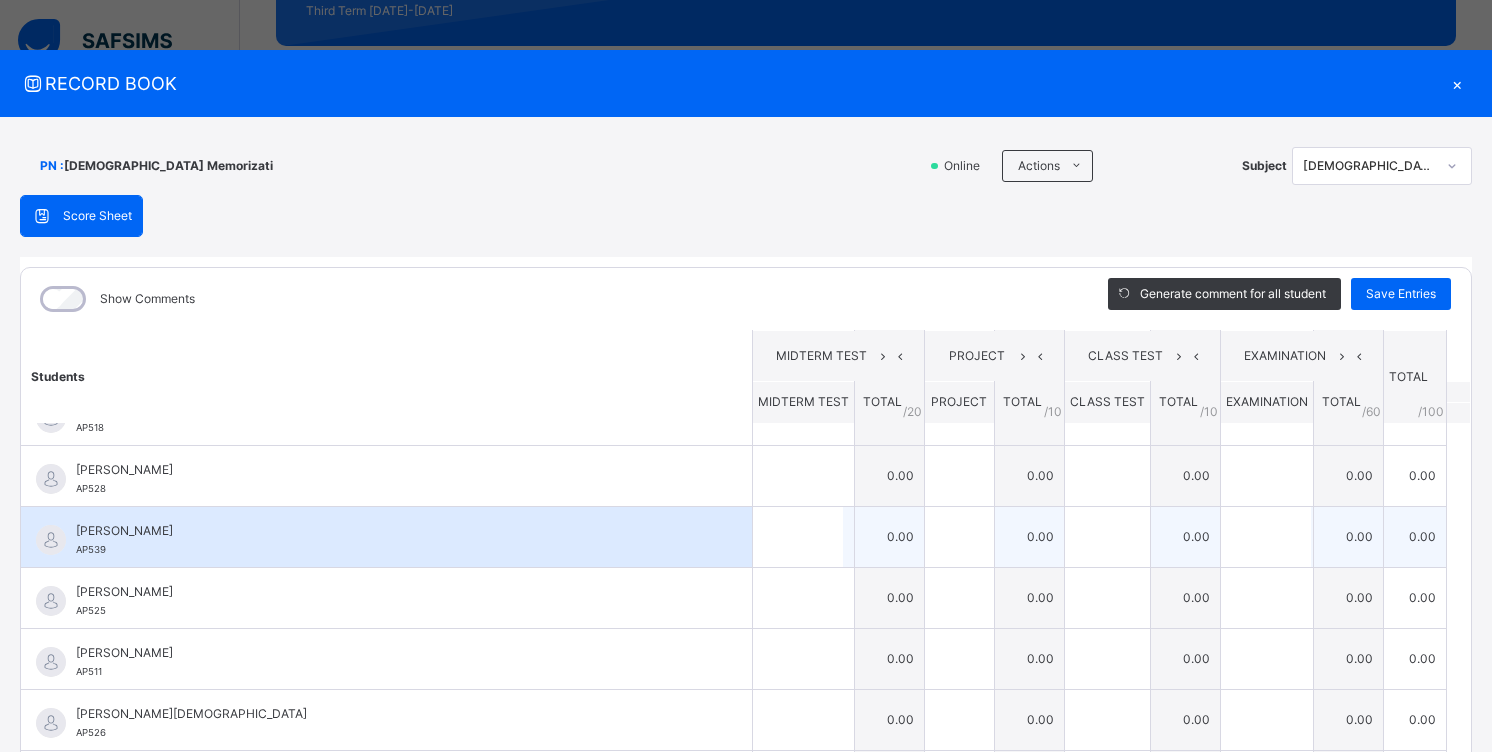 scroll, scrollTop: 0, scrollLeft: 0, axis: both 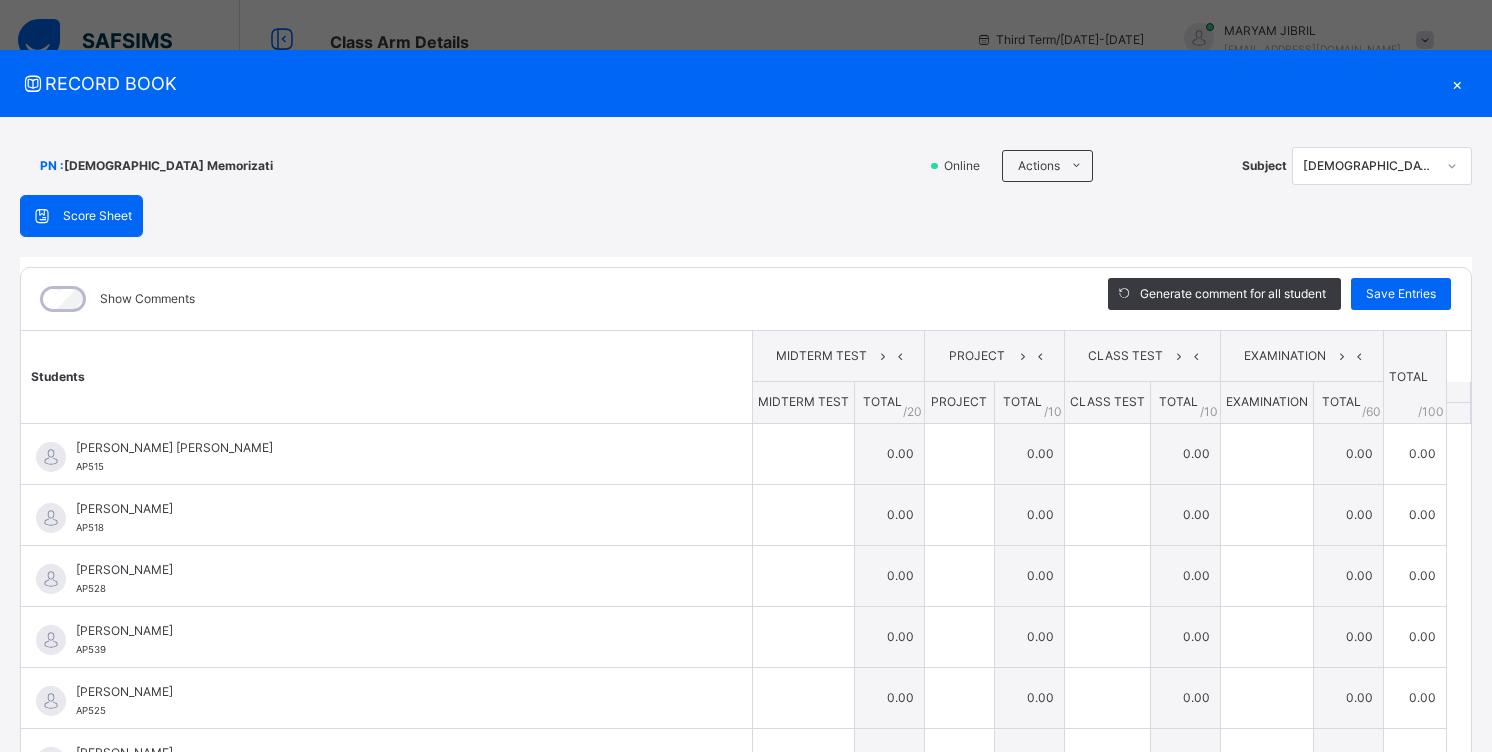 drag, startPoint x: 994, startPoint y: 122, endPoint x: 1011, endPoint y: -15, distance: 138.05072 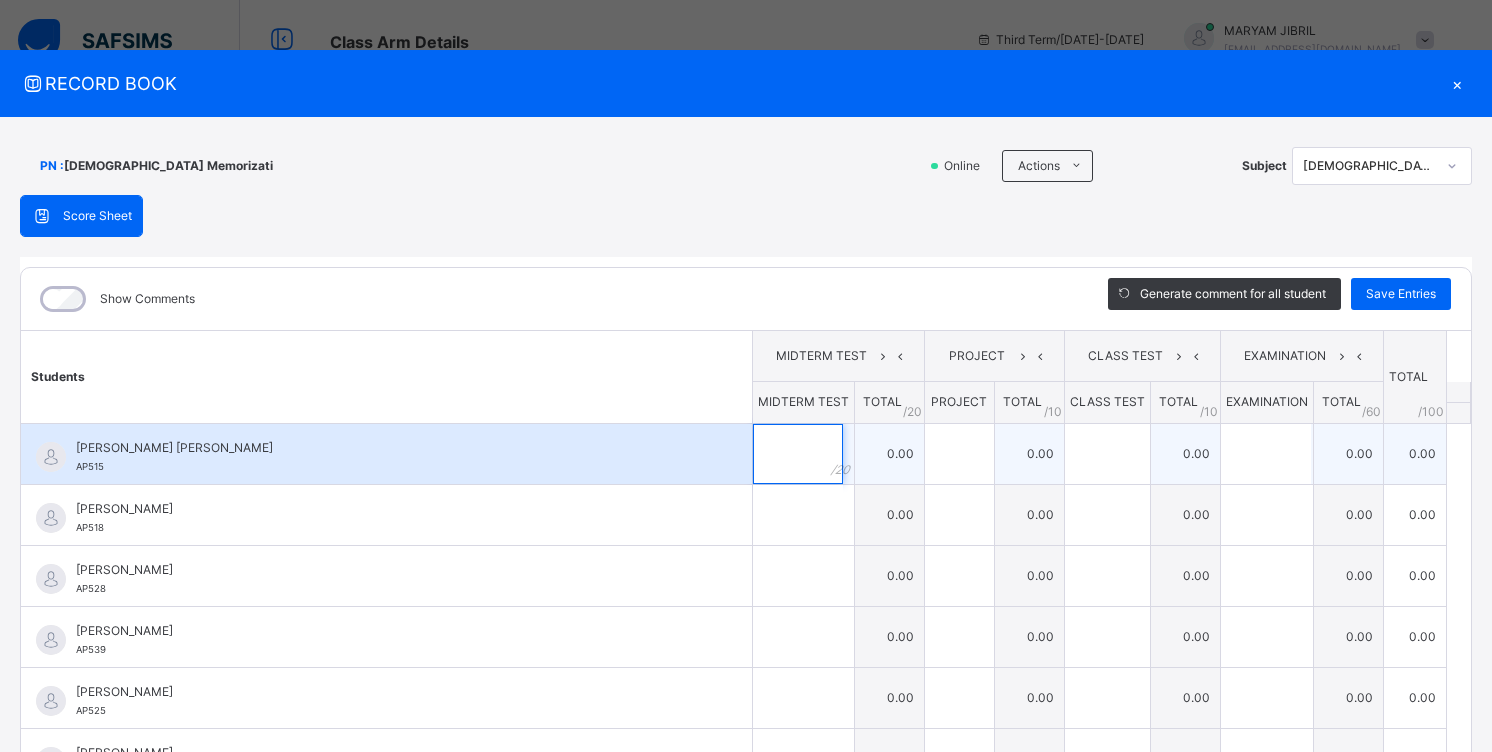 click at bounding box center (798, 454) 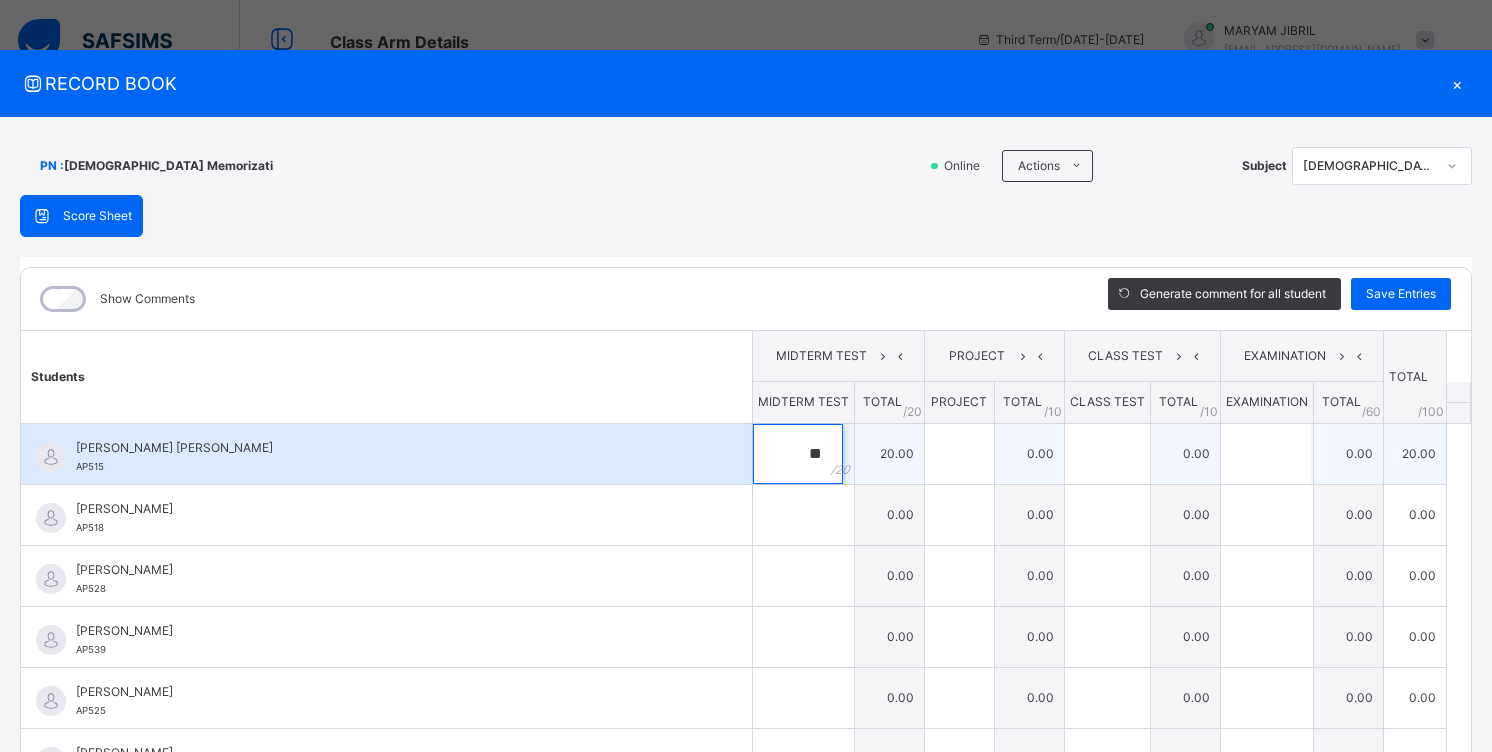 type on "**" 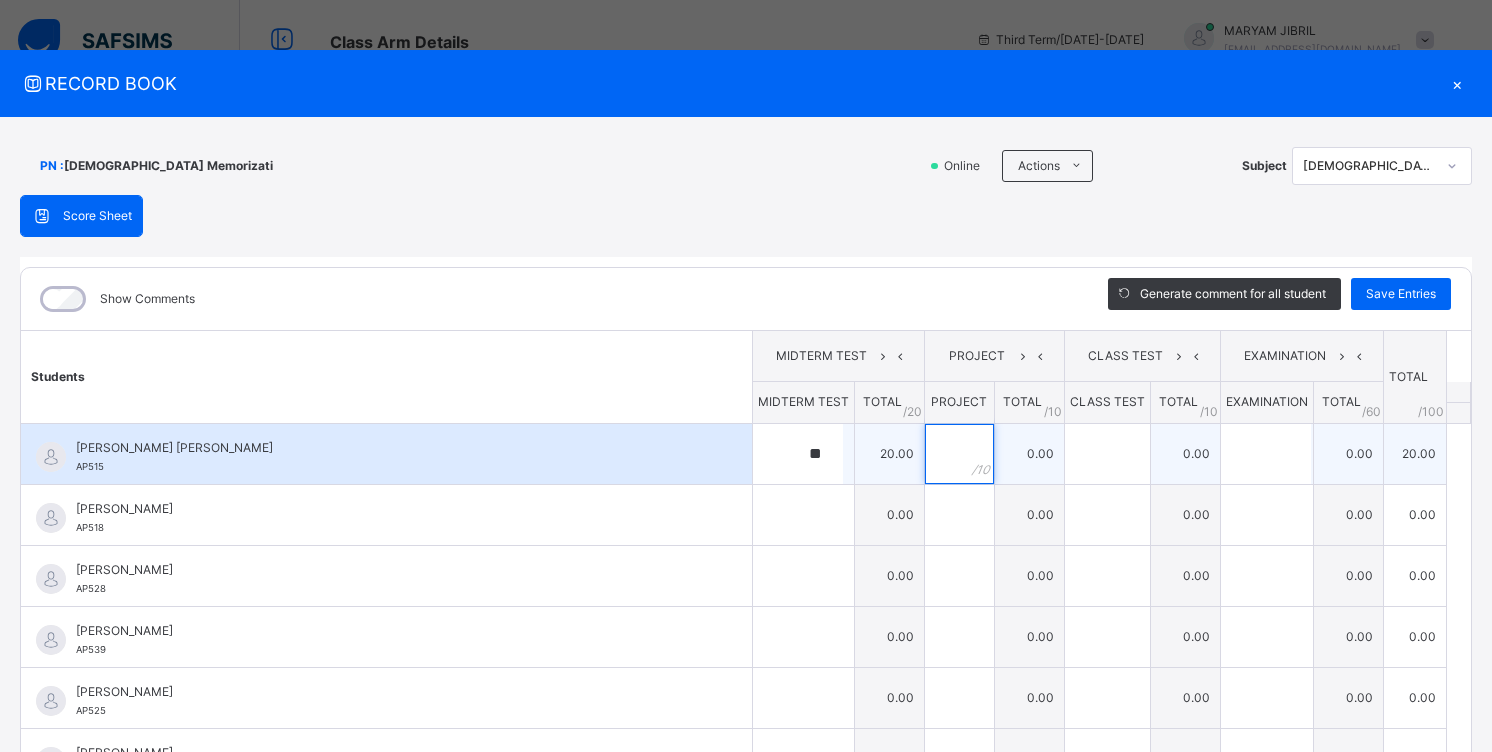click at bounding box center [959, 454] 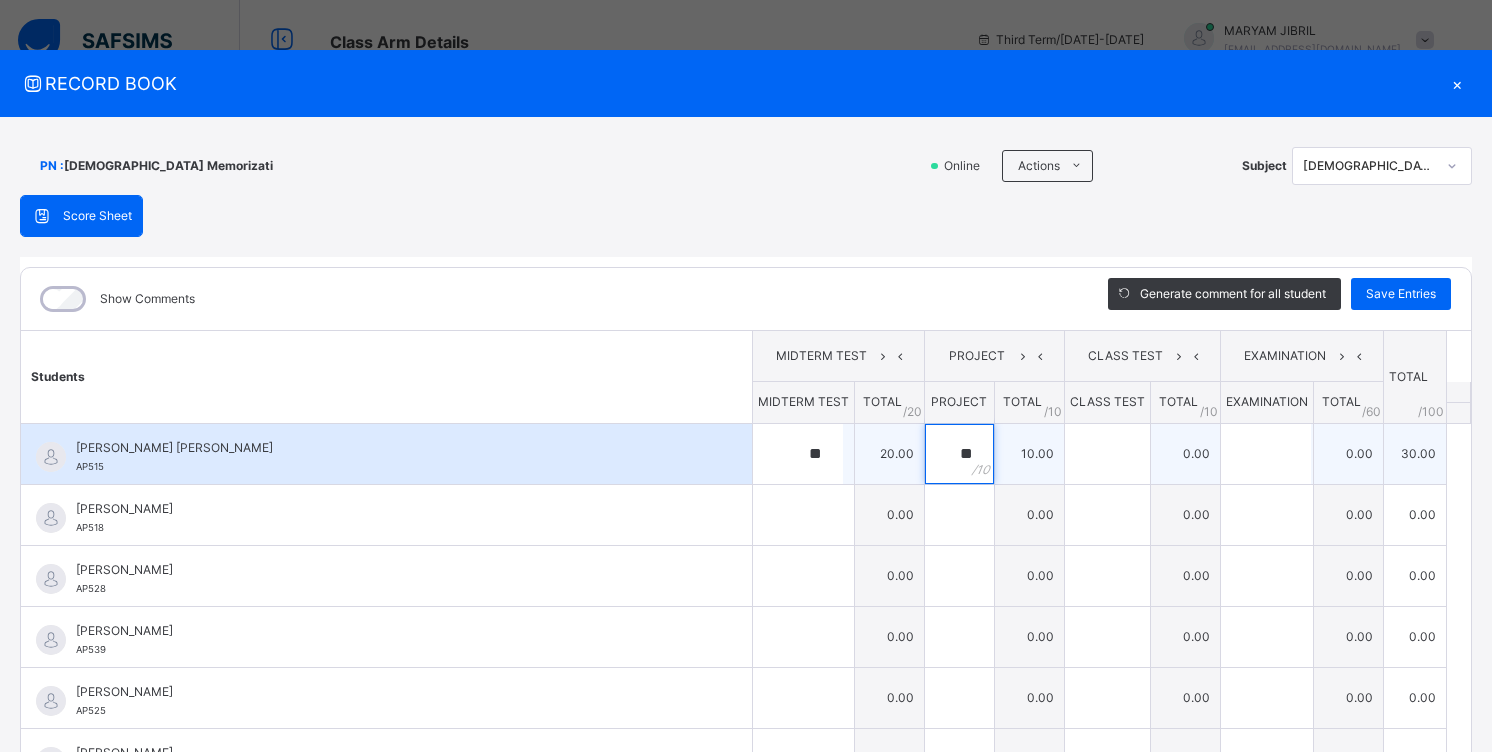type on "**" 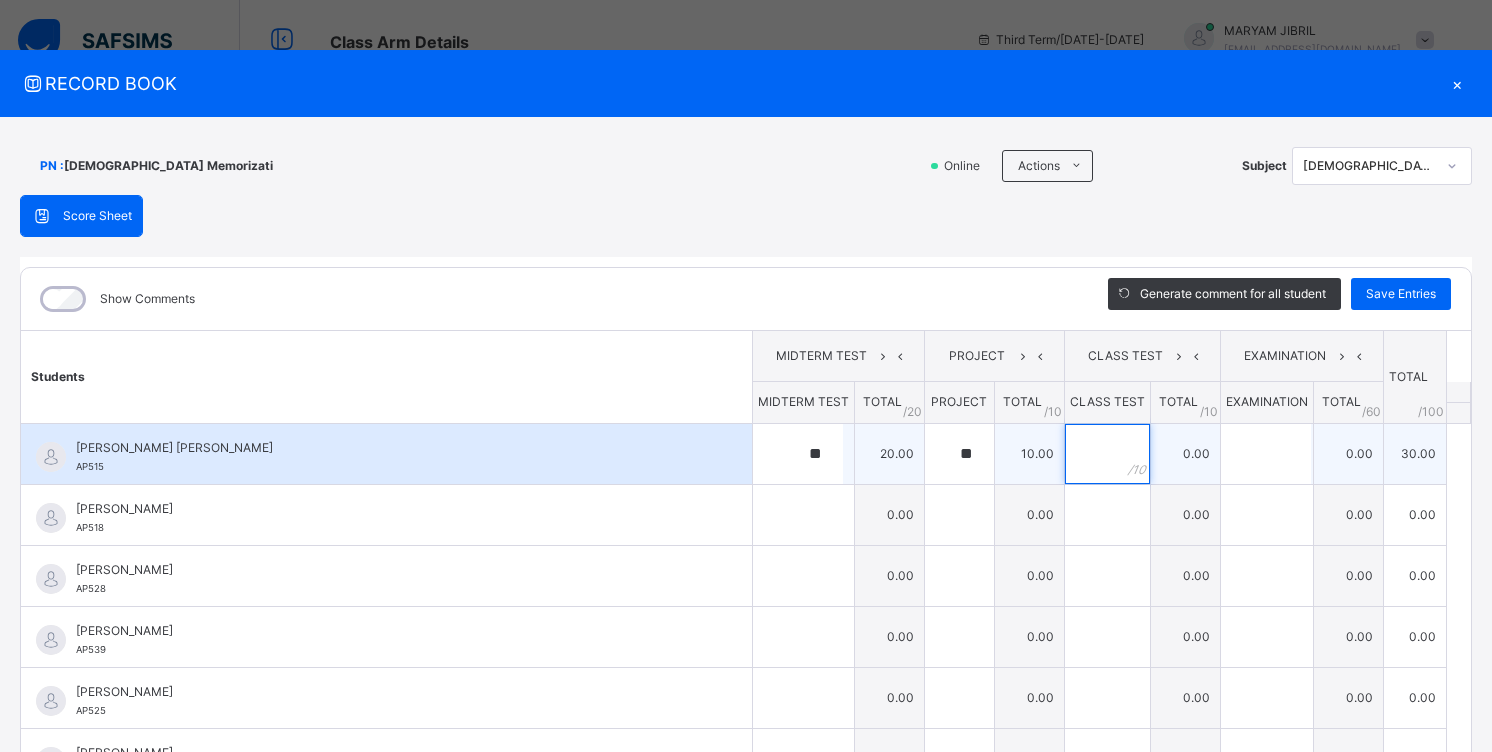 click at bounding box center (1107, 454) 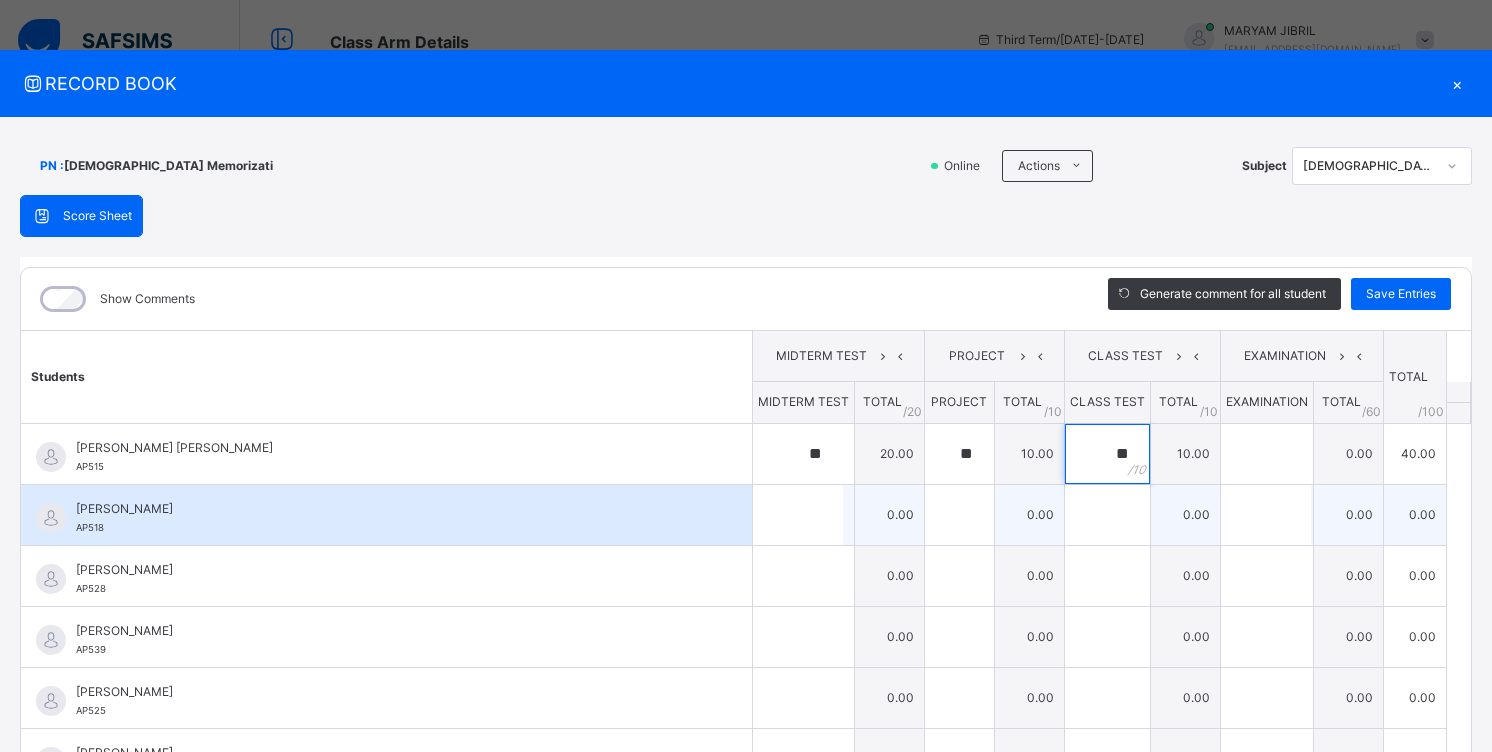 type on "**" 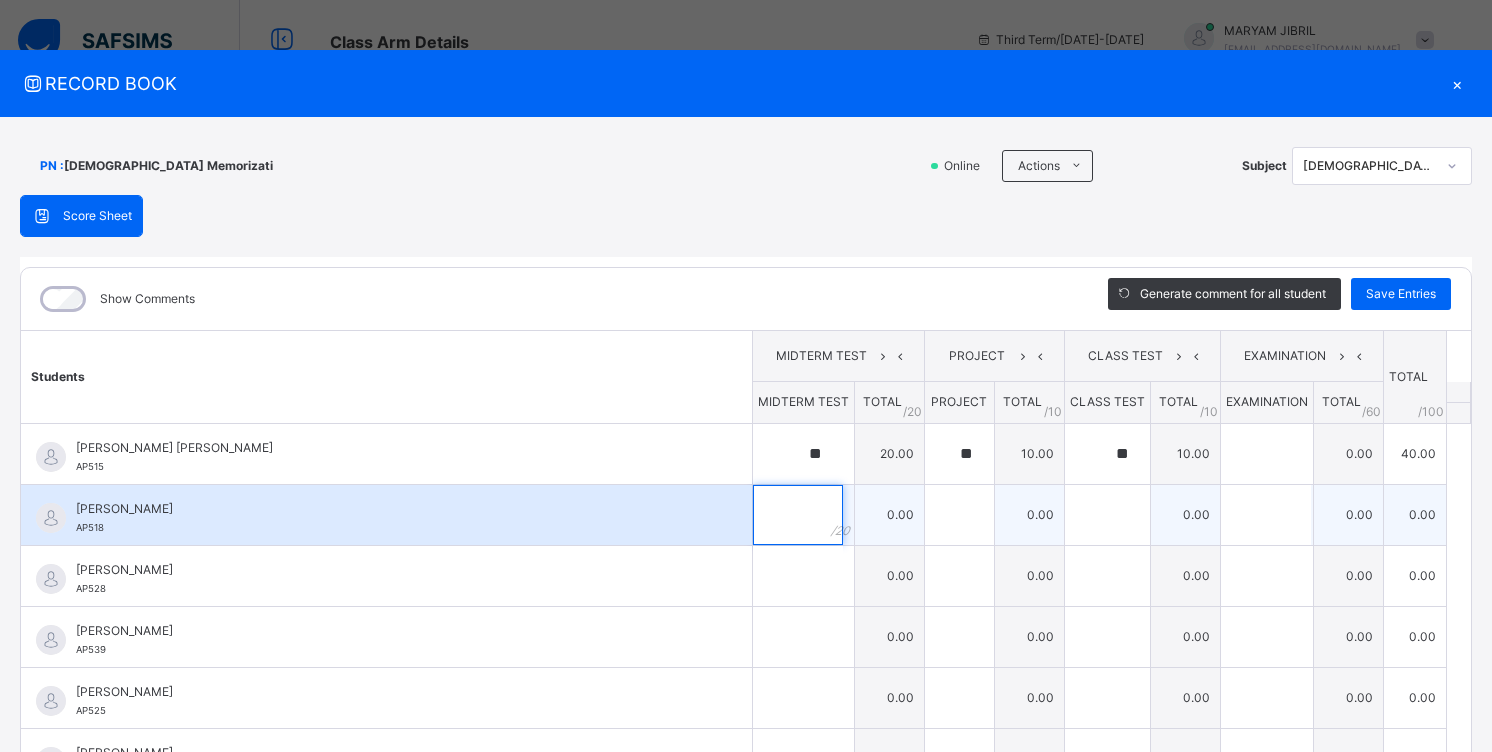 click at bounding box center [798, 515] 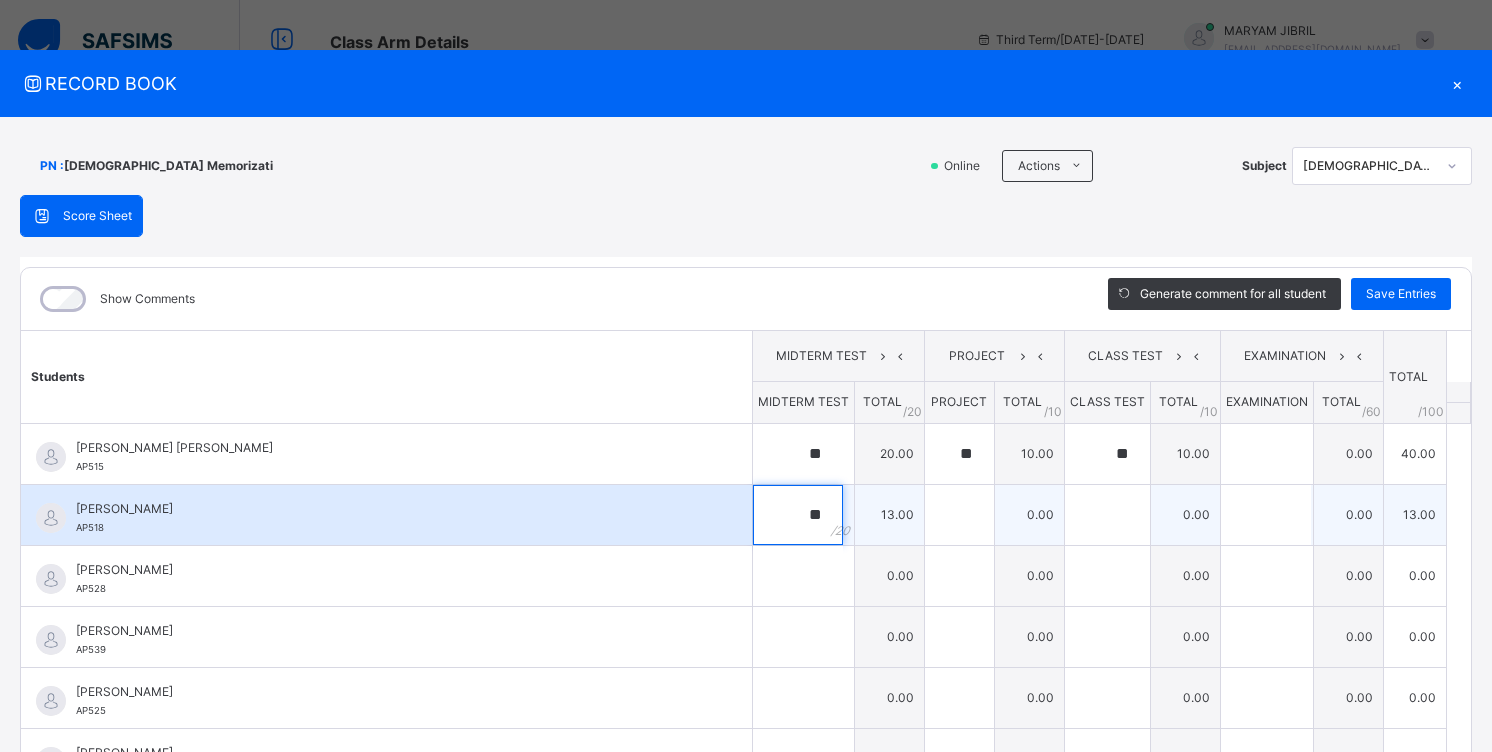 type on "**" 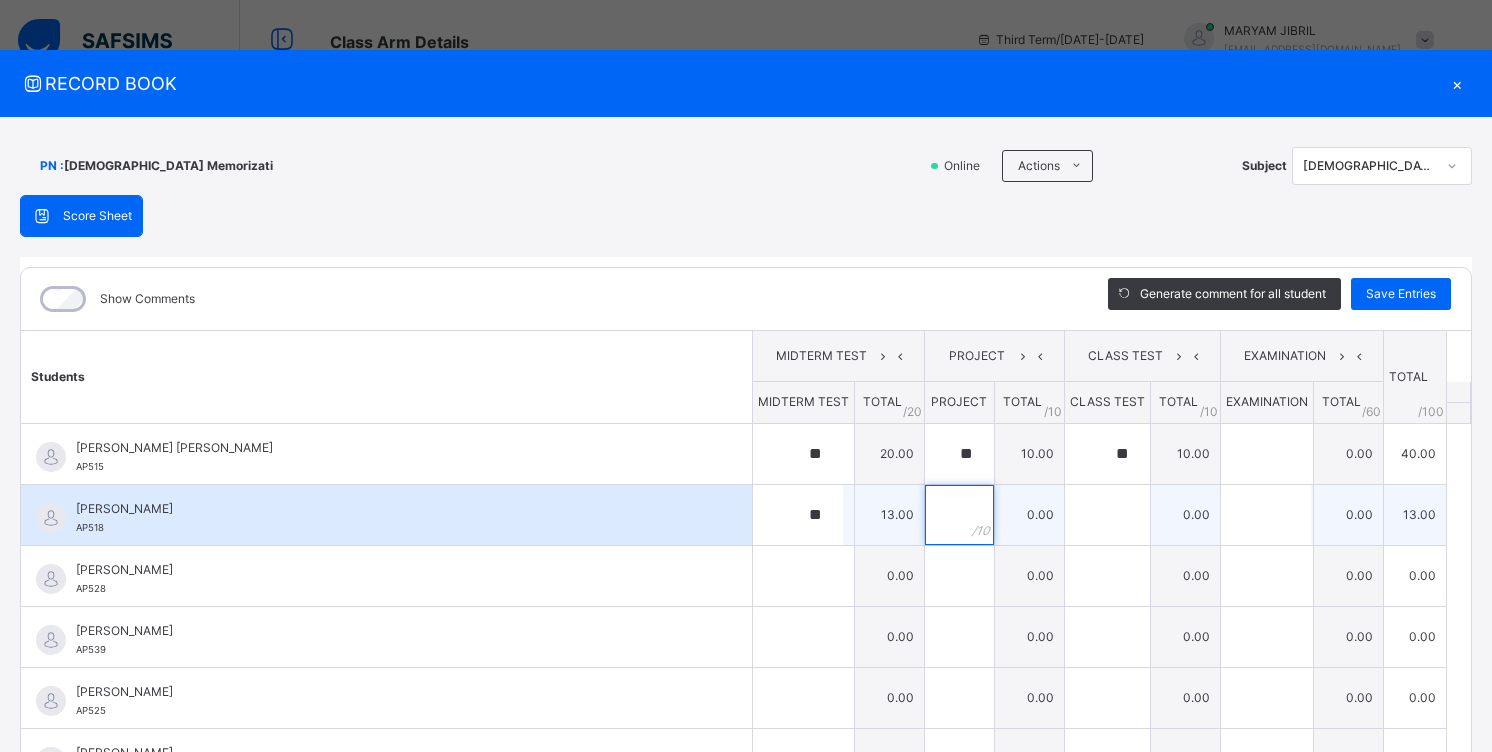 click at bounding box center [959, 515] 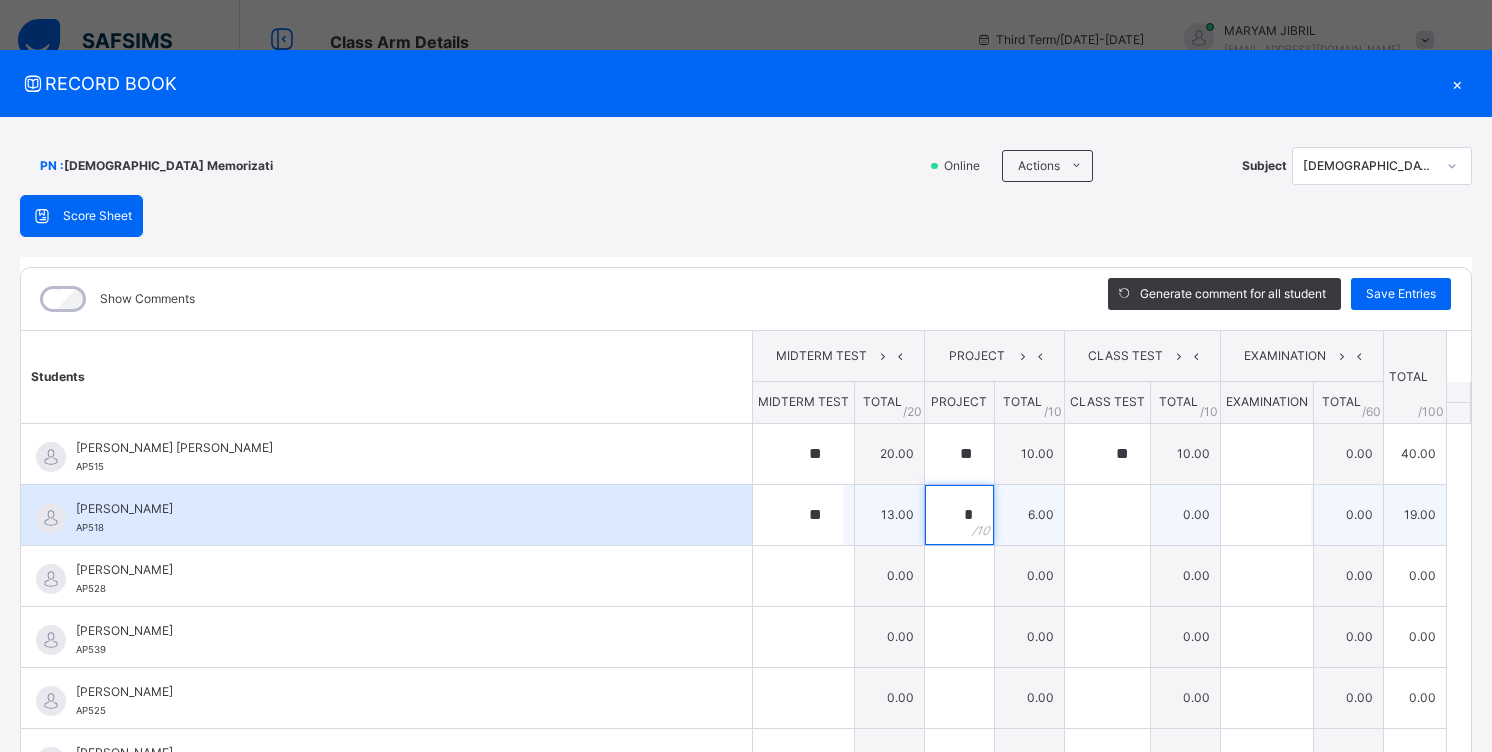 type on "*" 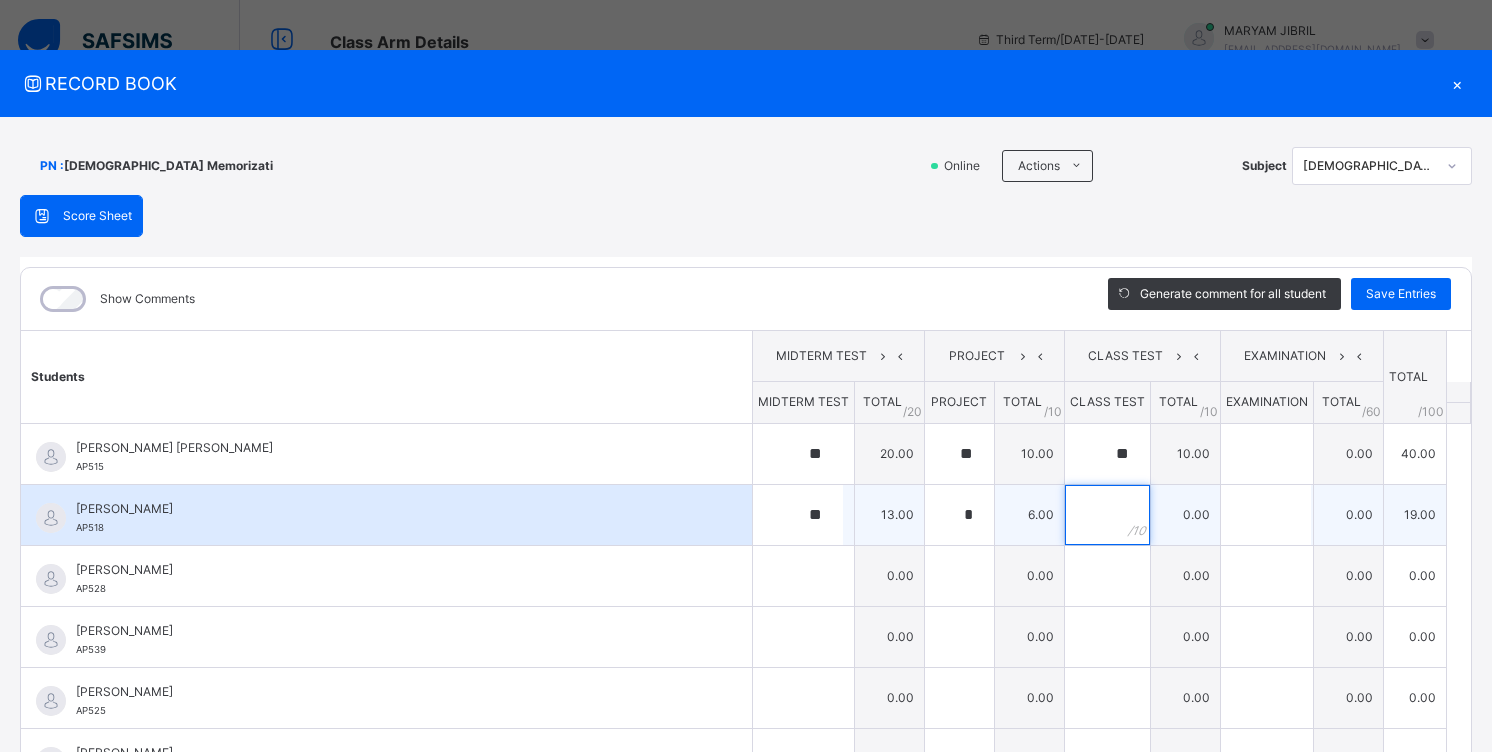 click at bounding box center [1107, 515] 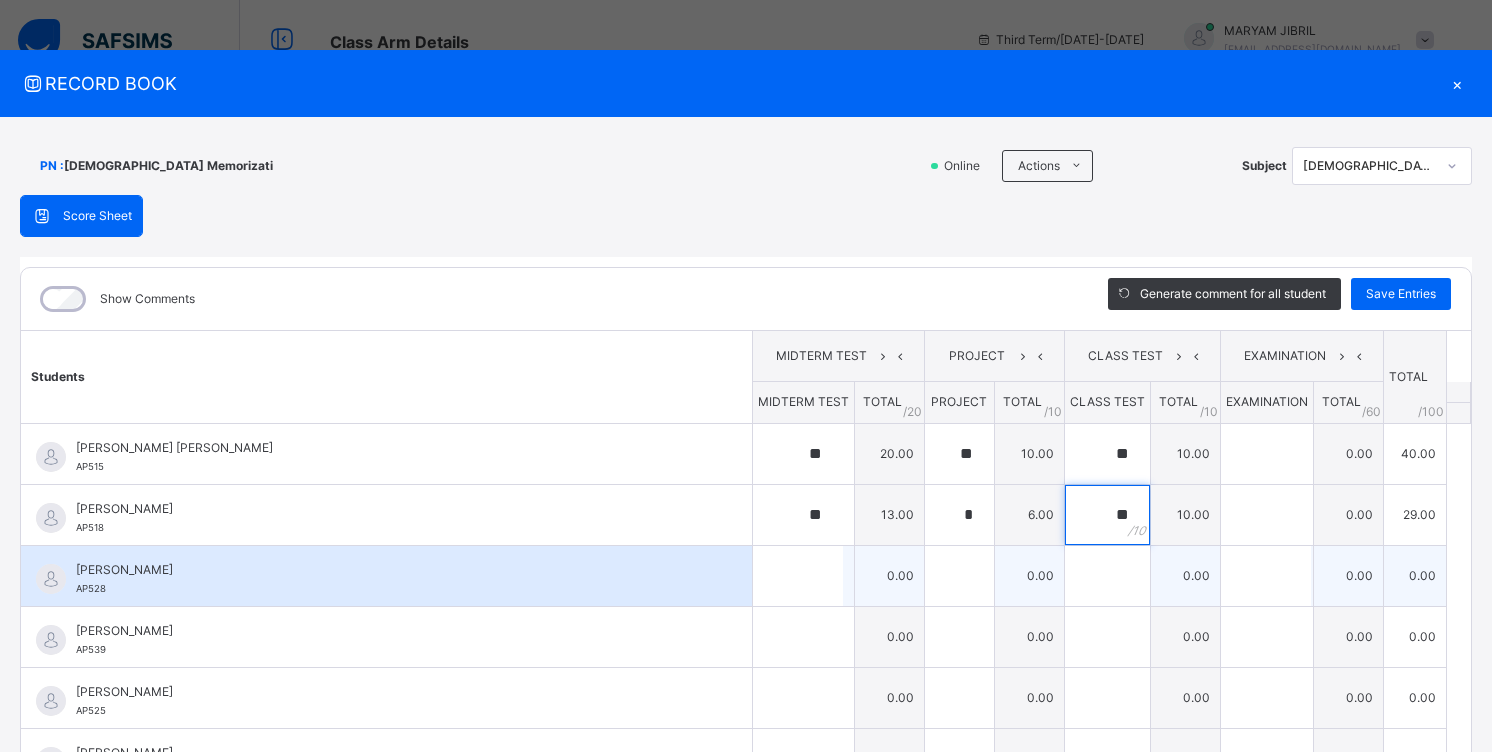 type on "**" 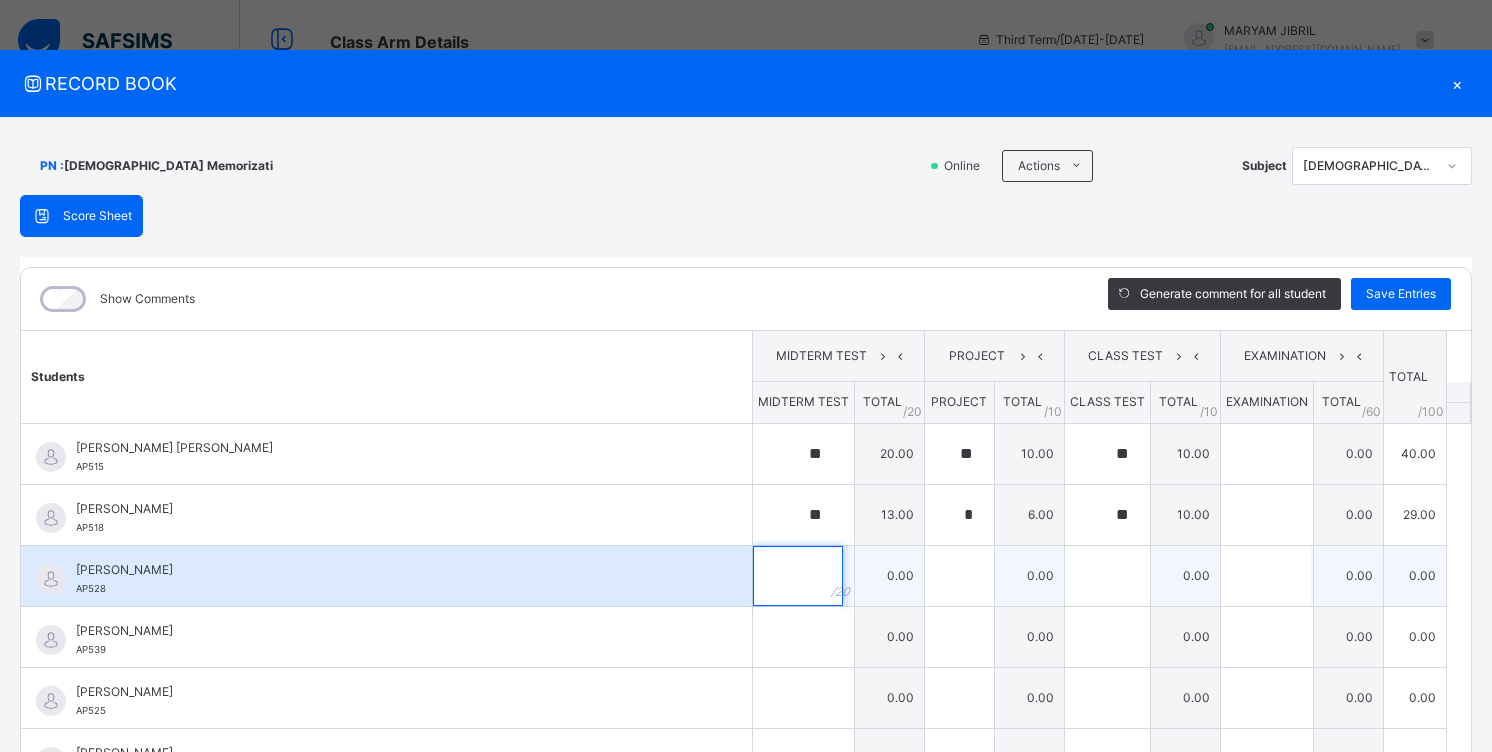 click at bounding box center (798, 576) 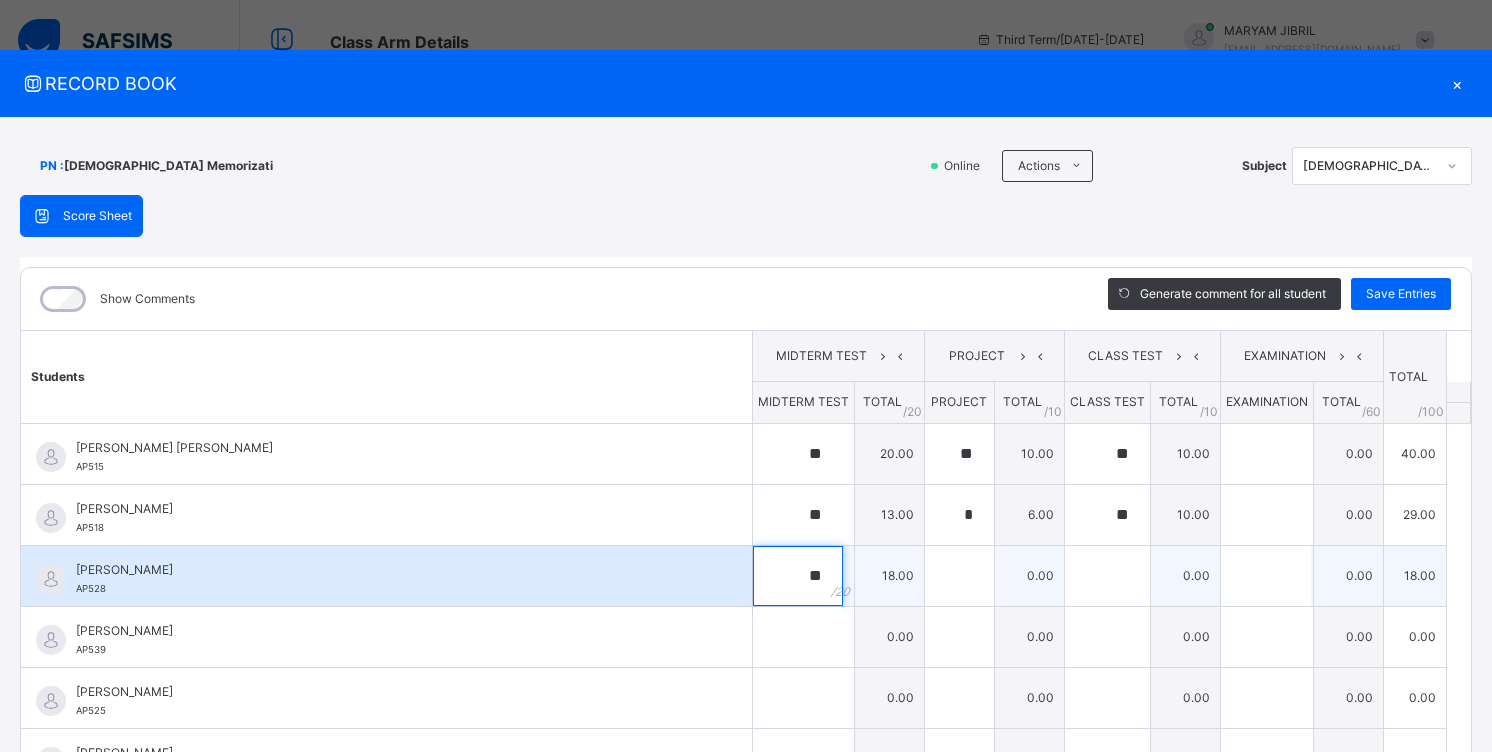 type on "**" 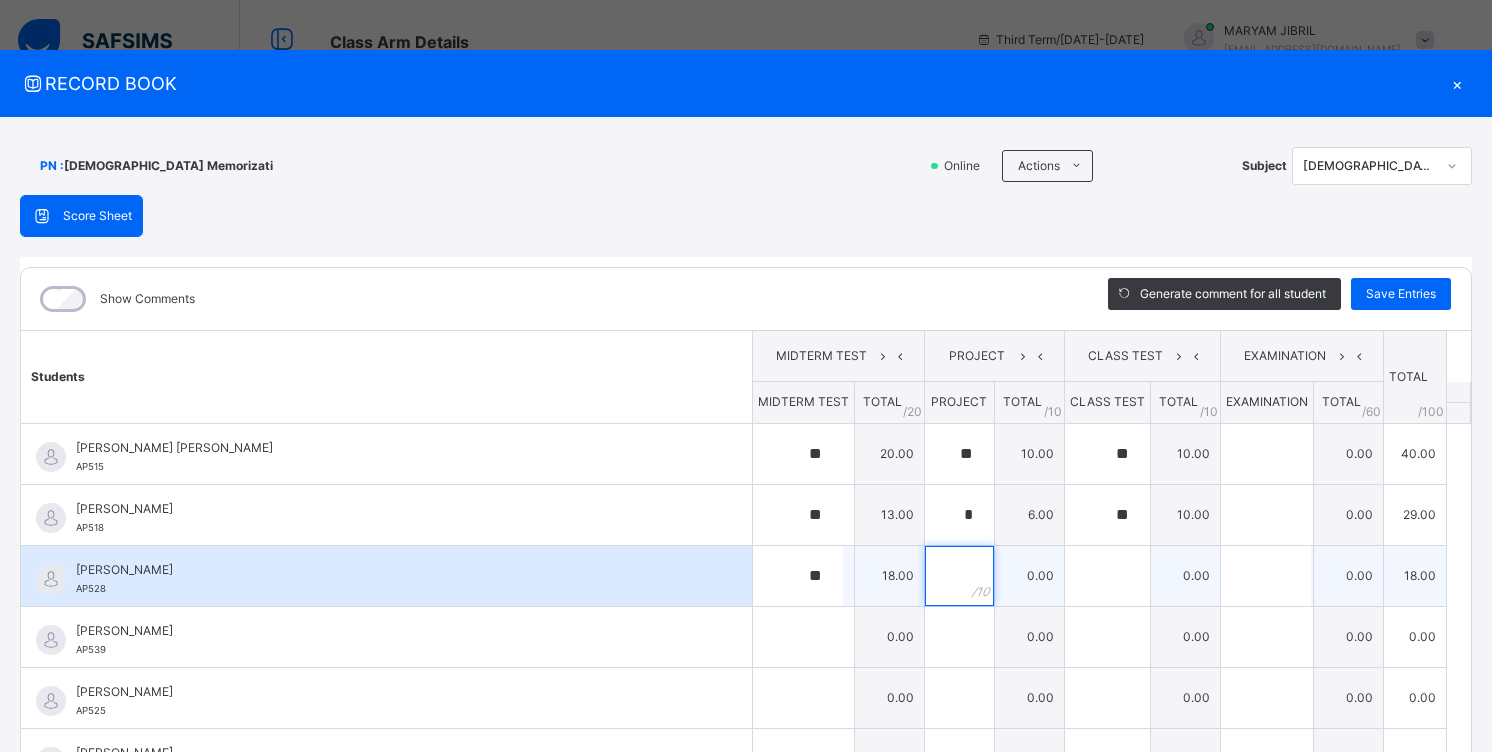 click at bounding box center [959, 576] 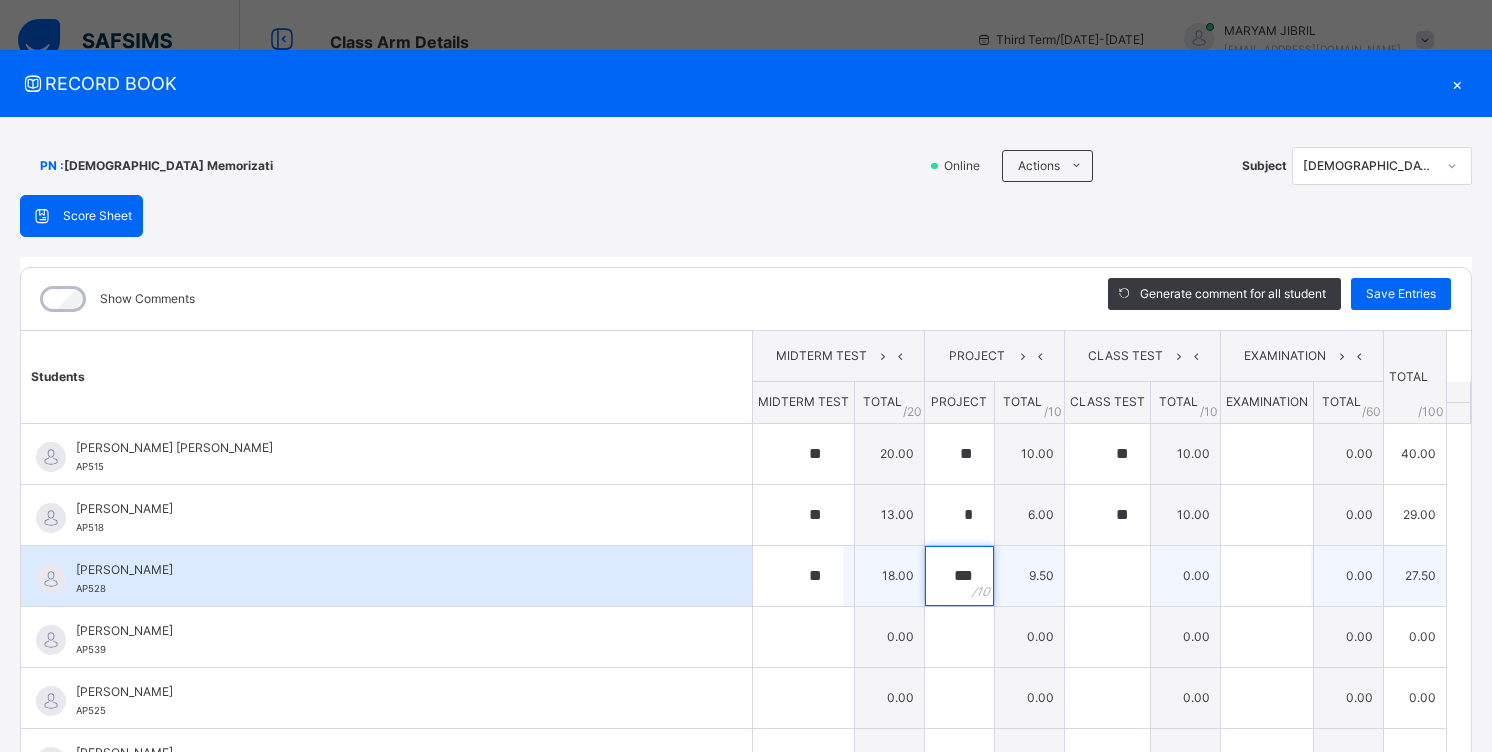 type on "***" 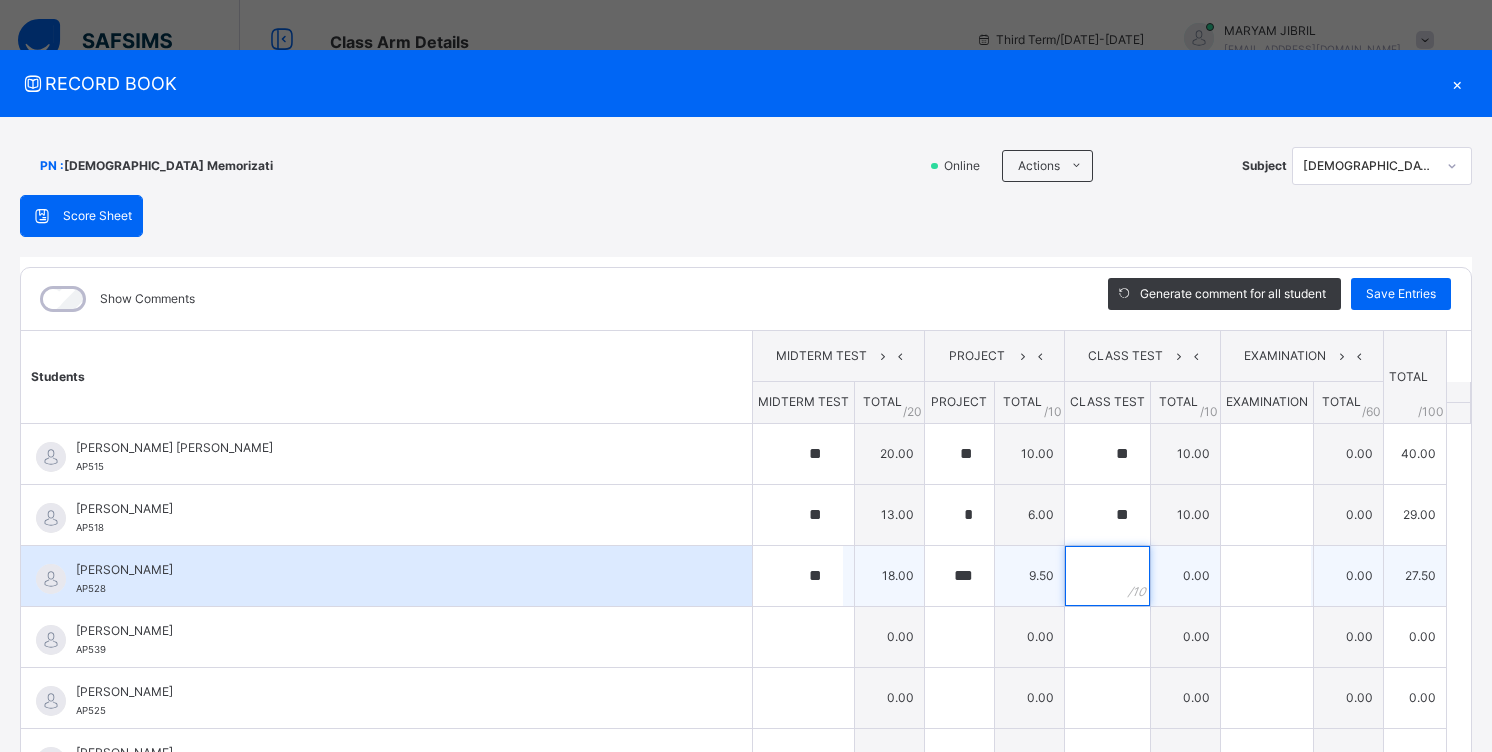 click at bounding box center [1107, 576] 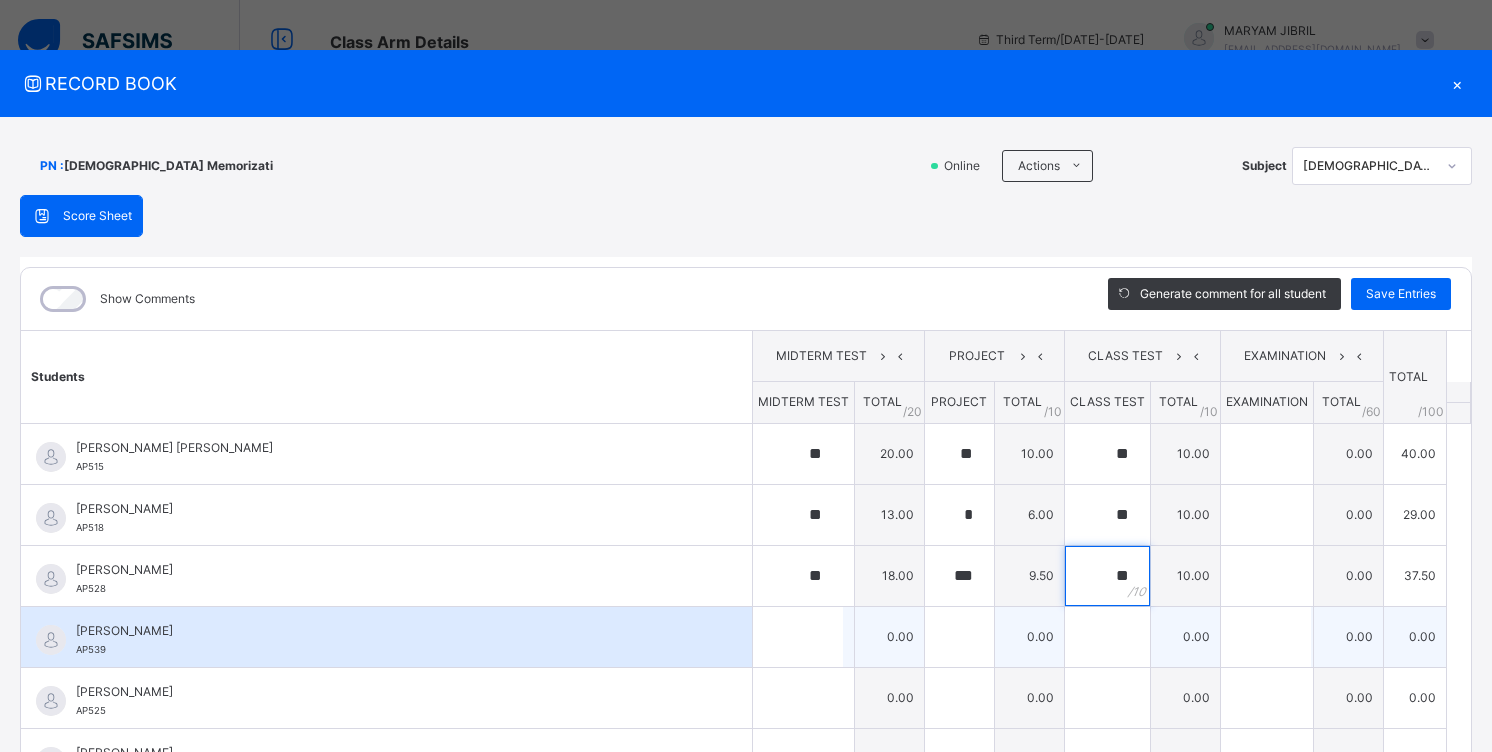 type on "**" 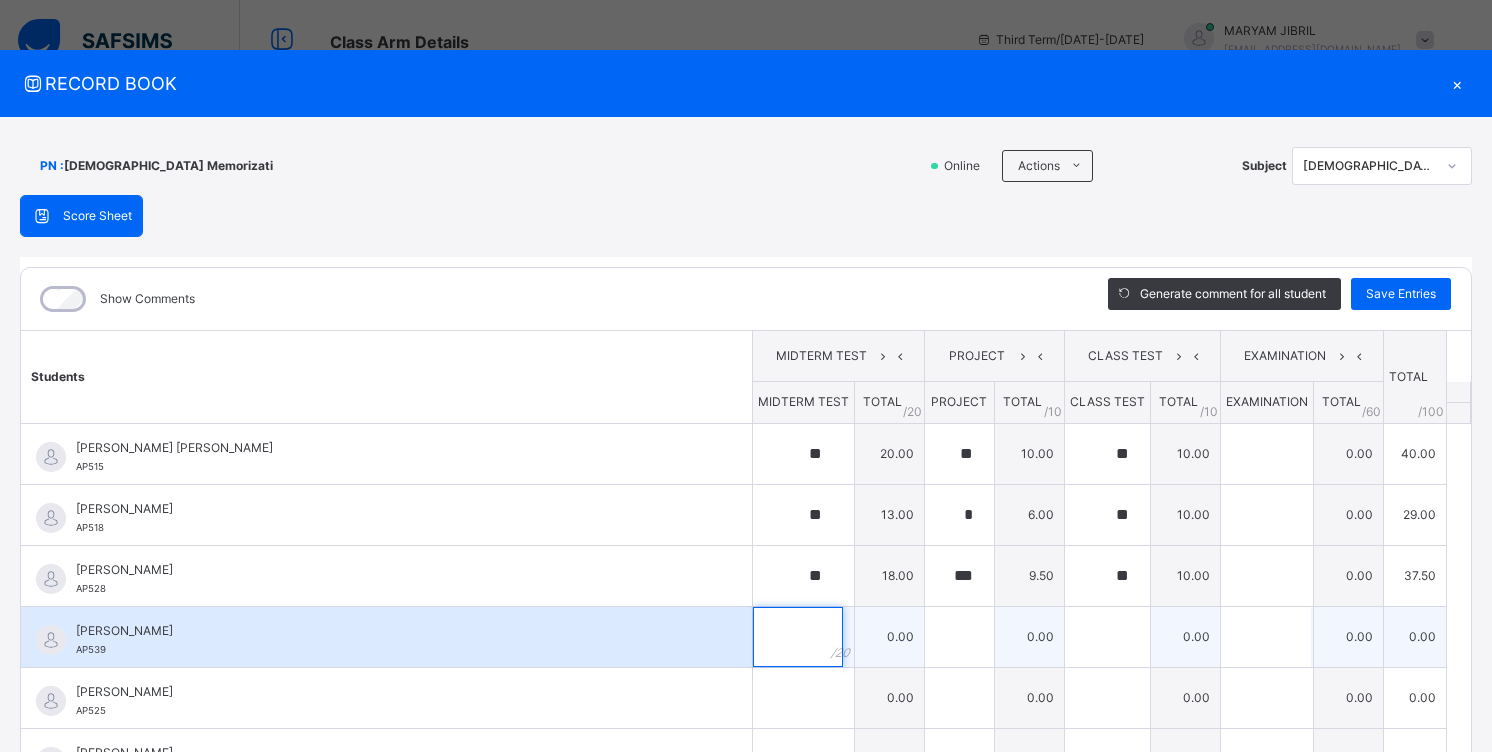 click at bounding box center (803, 637) 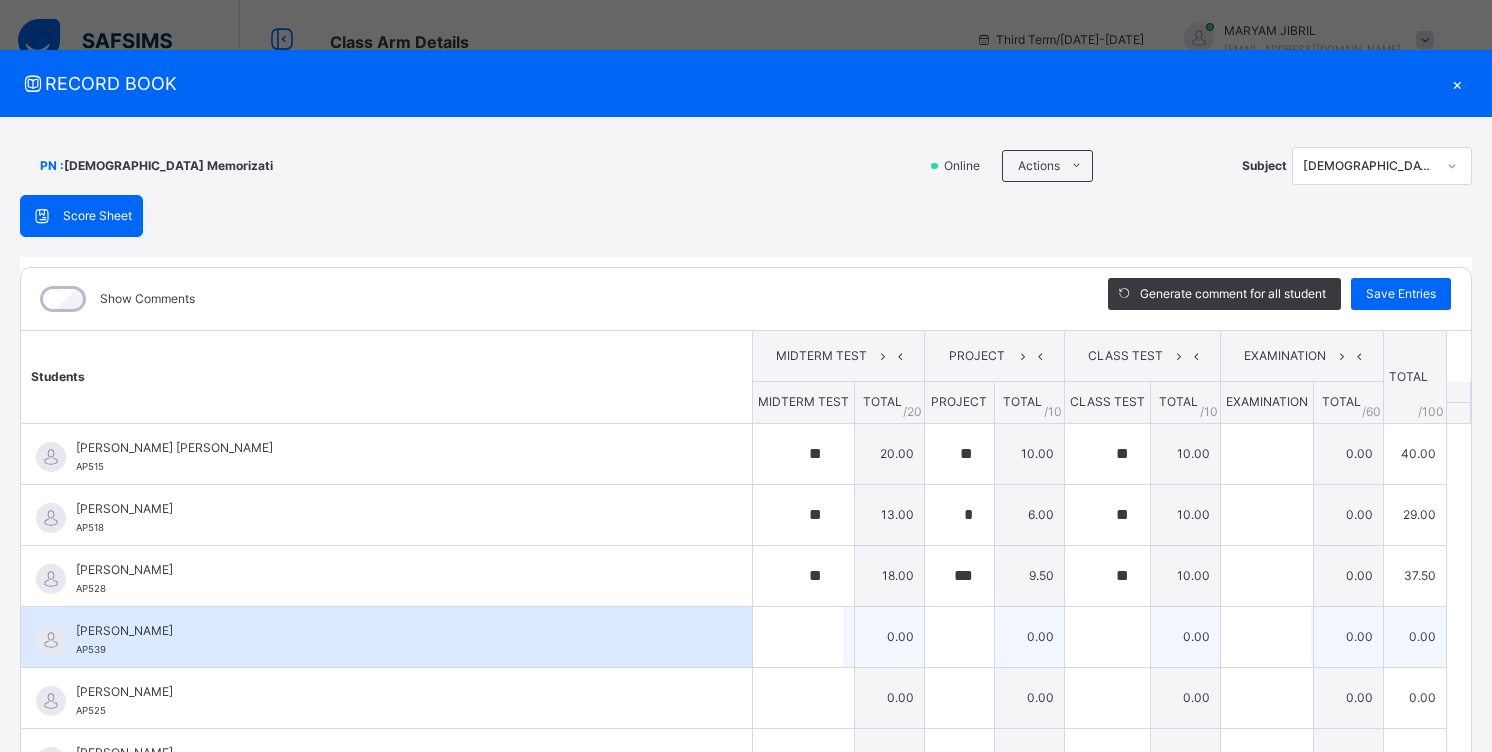 click on "[PERSON_NAME]" at bounding box center (391, 631) 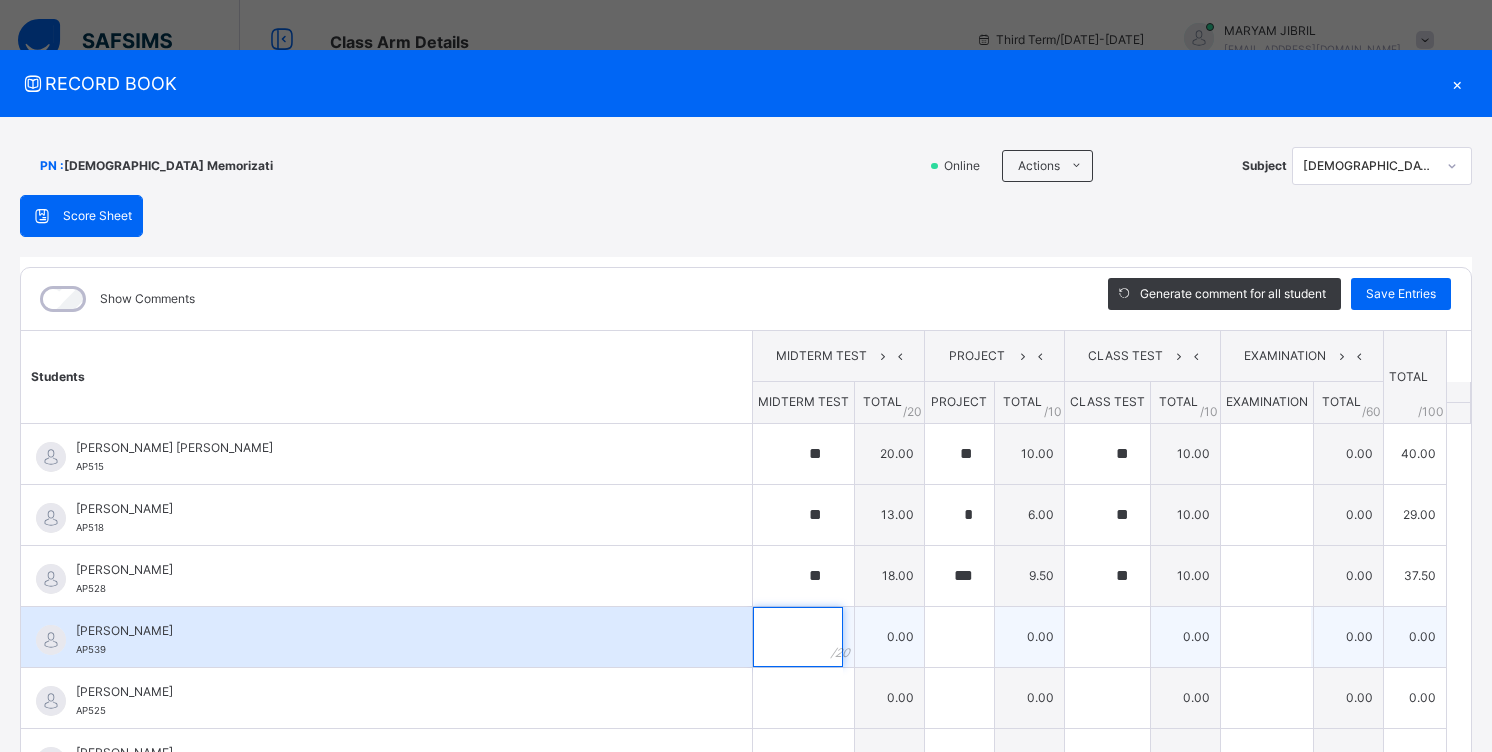 click at bounding box center (798, 637) 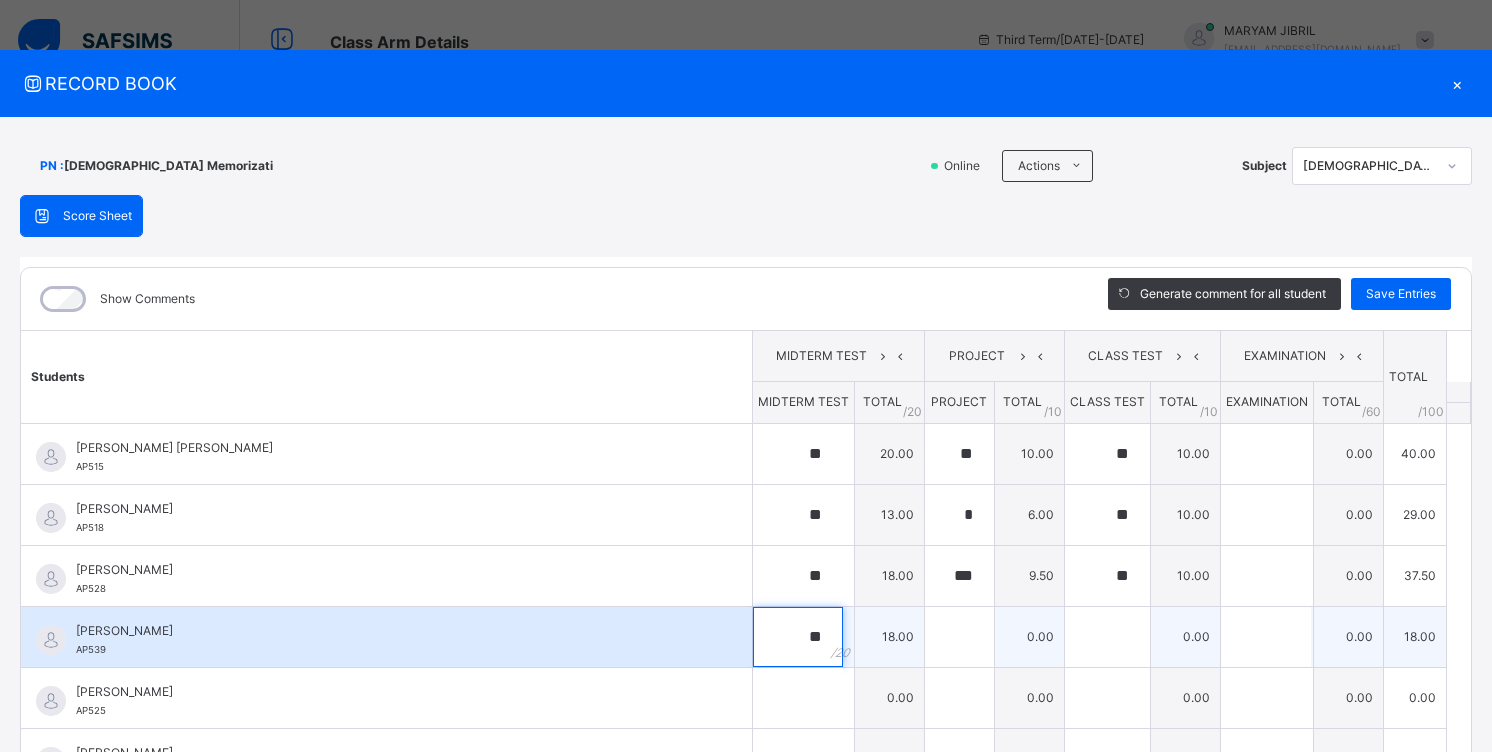 type on "**" 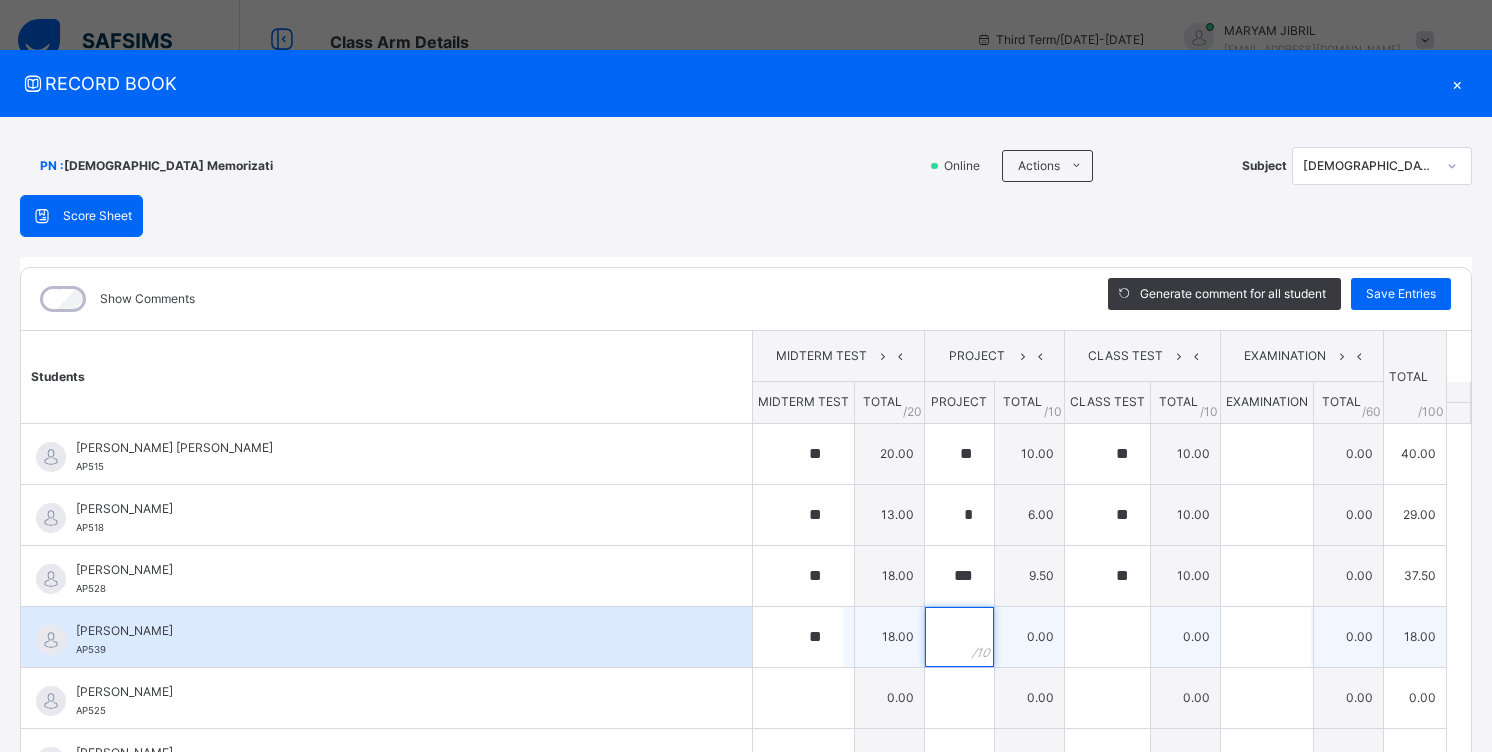 click at bounding box center [959, 637] 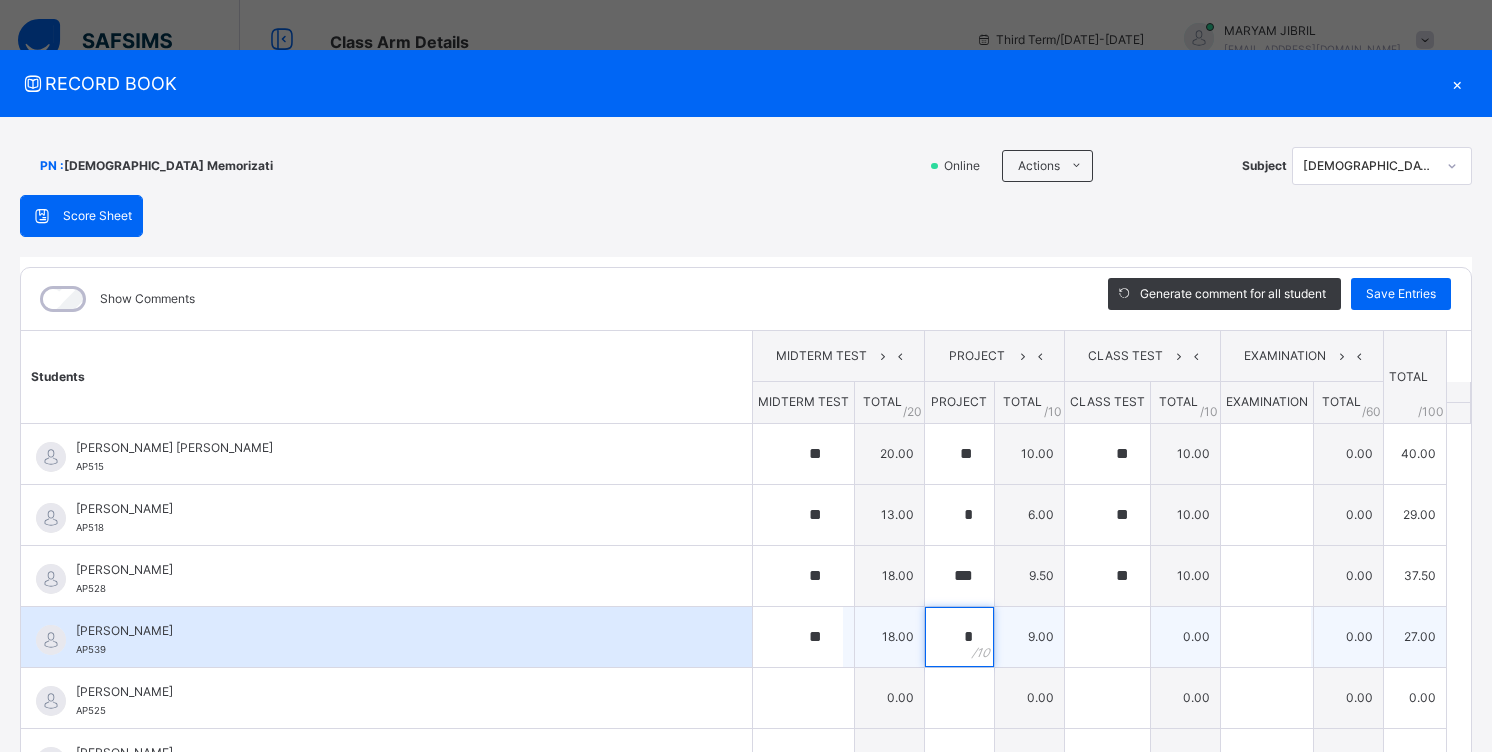 type on "*" 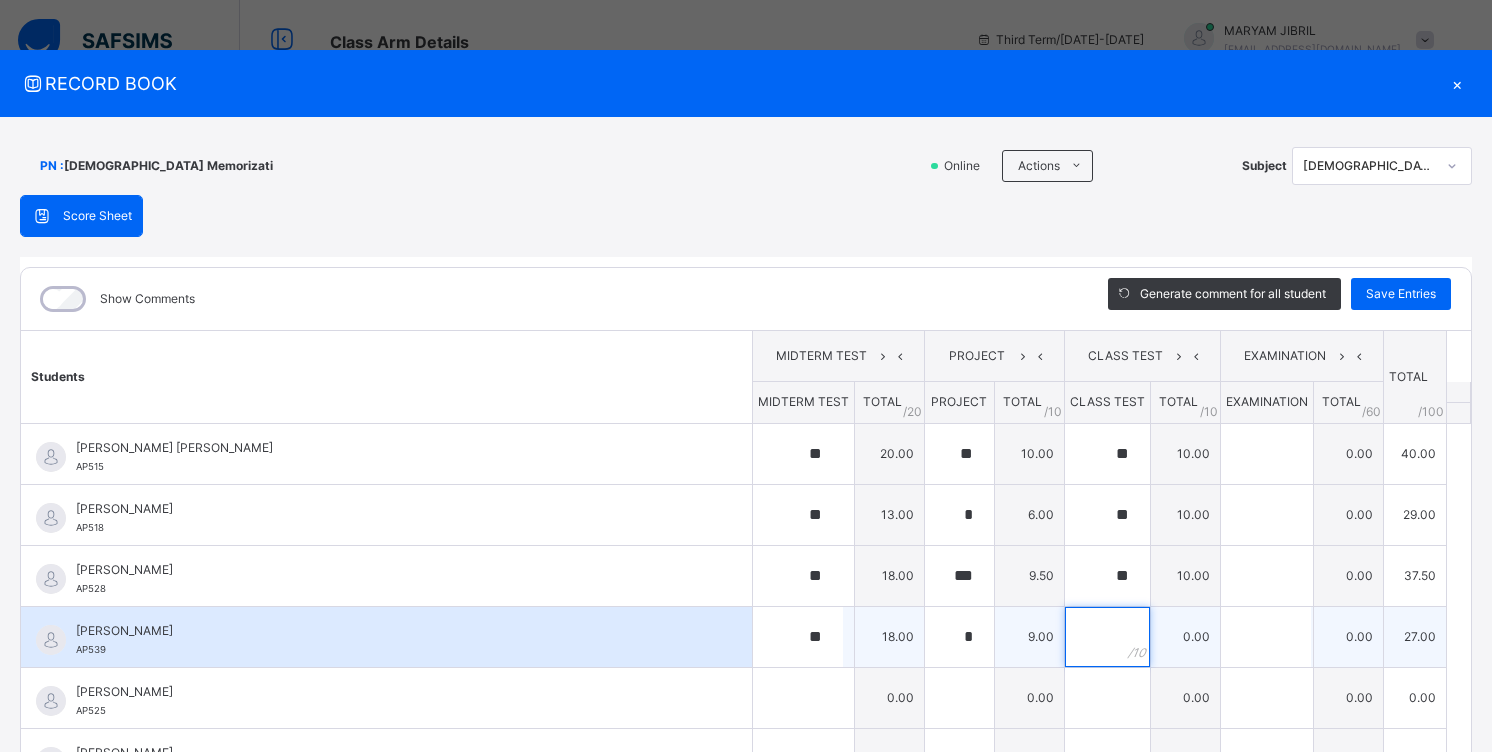 click at bounding box center (1107, 637) 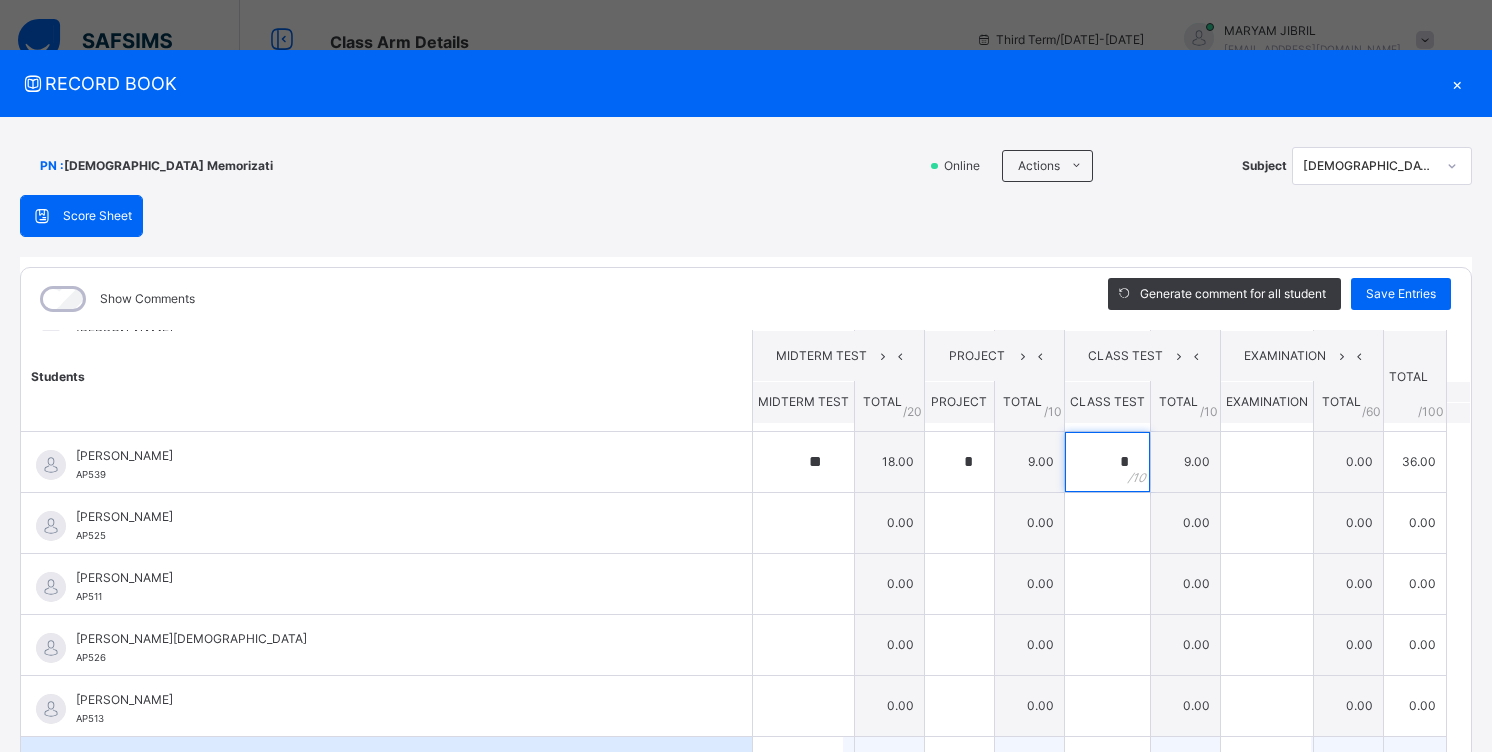 scroll, scrollTop: 200, scrollLeft: 0, axis: vertical 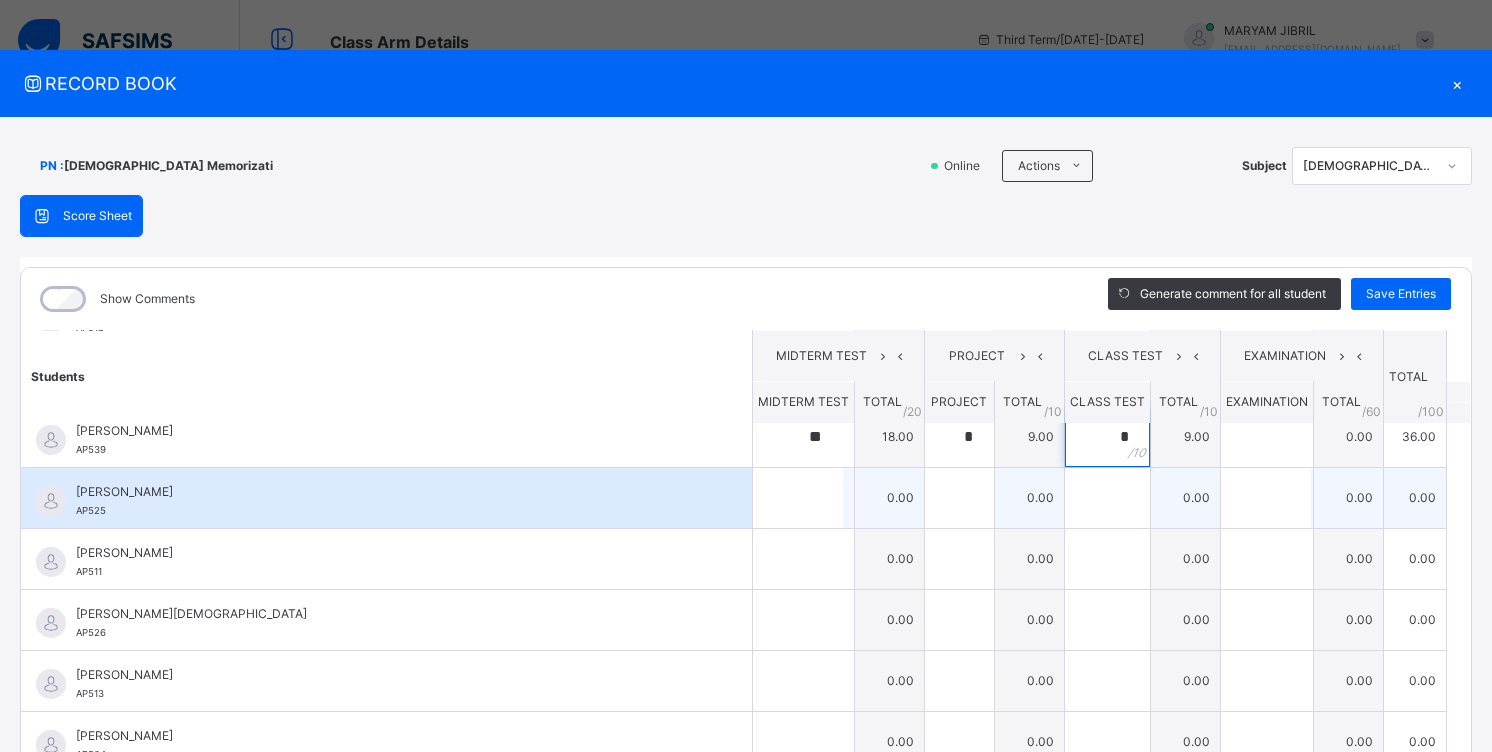 type on "*" 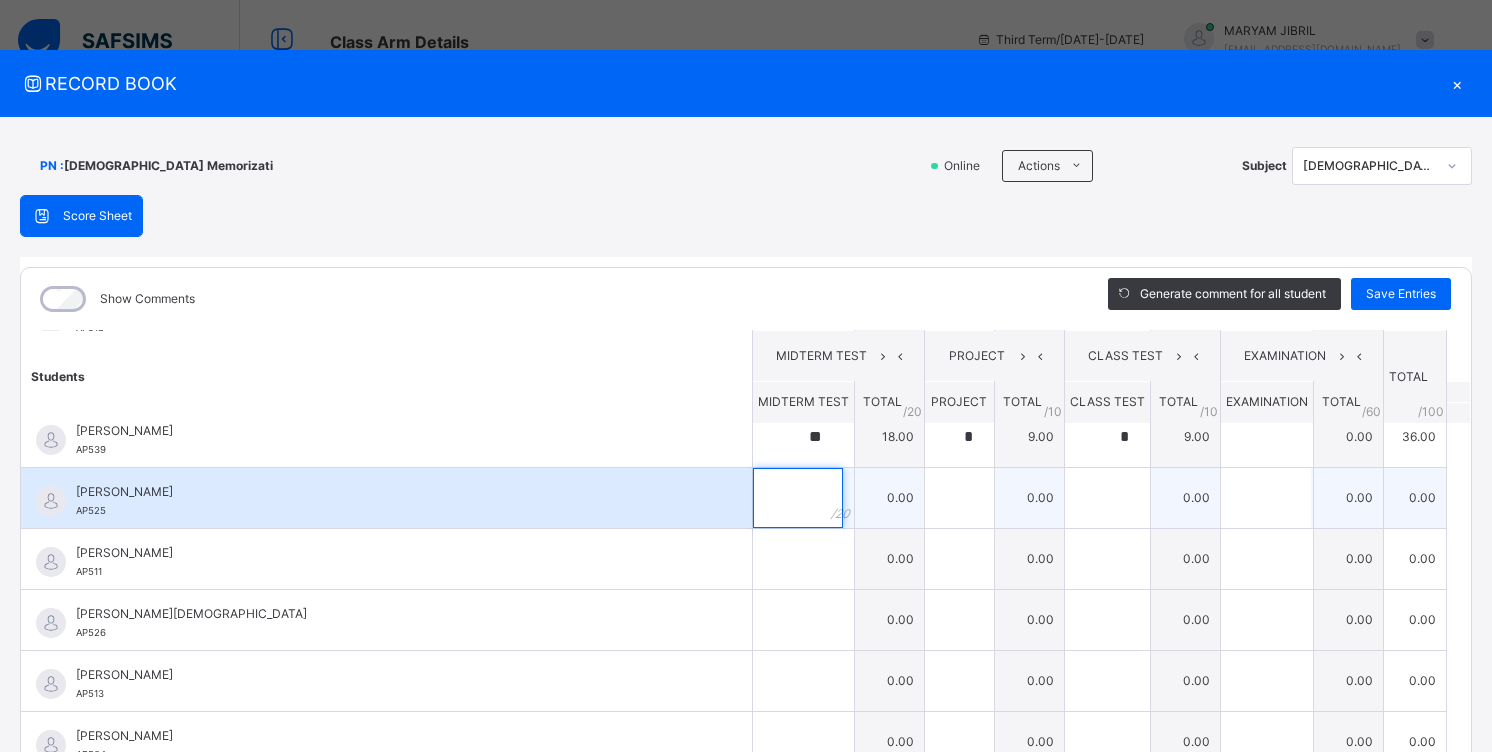 drag, startPoint x: 774, startPoint y: 507, endPoint x: 767, endPoint y: 482, distance: 25.96151 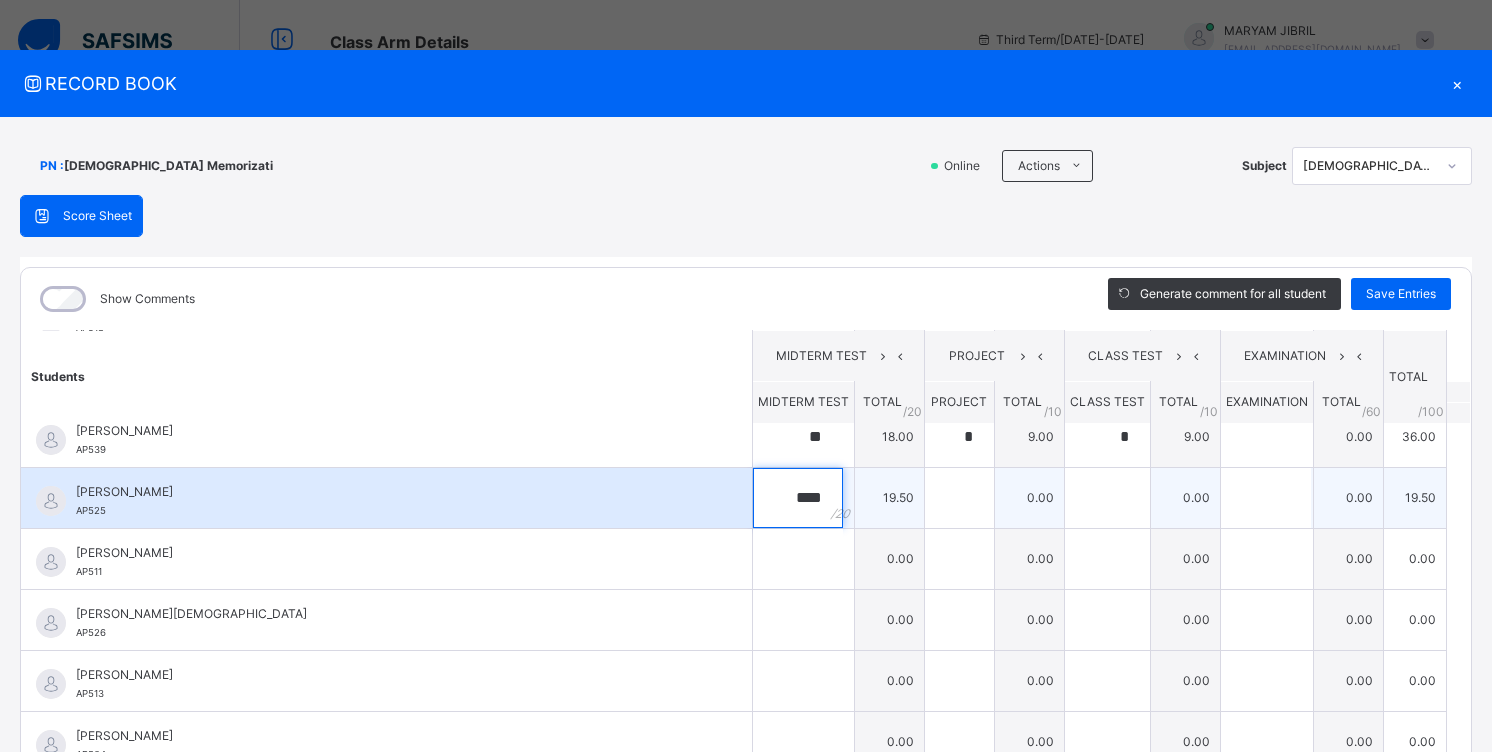type on "****" 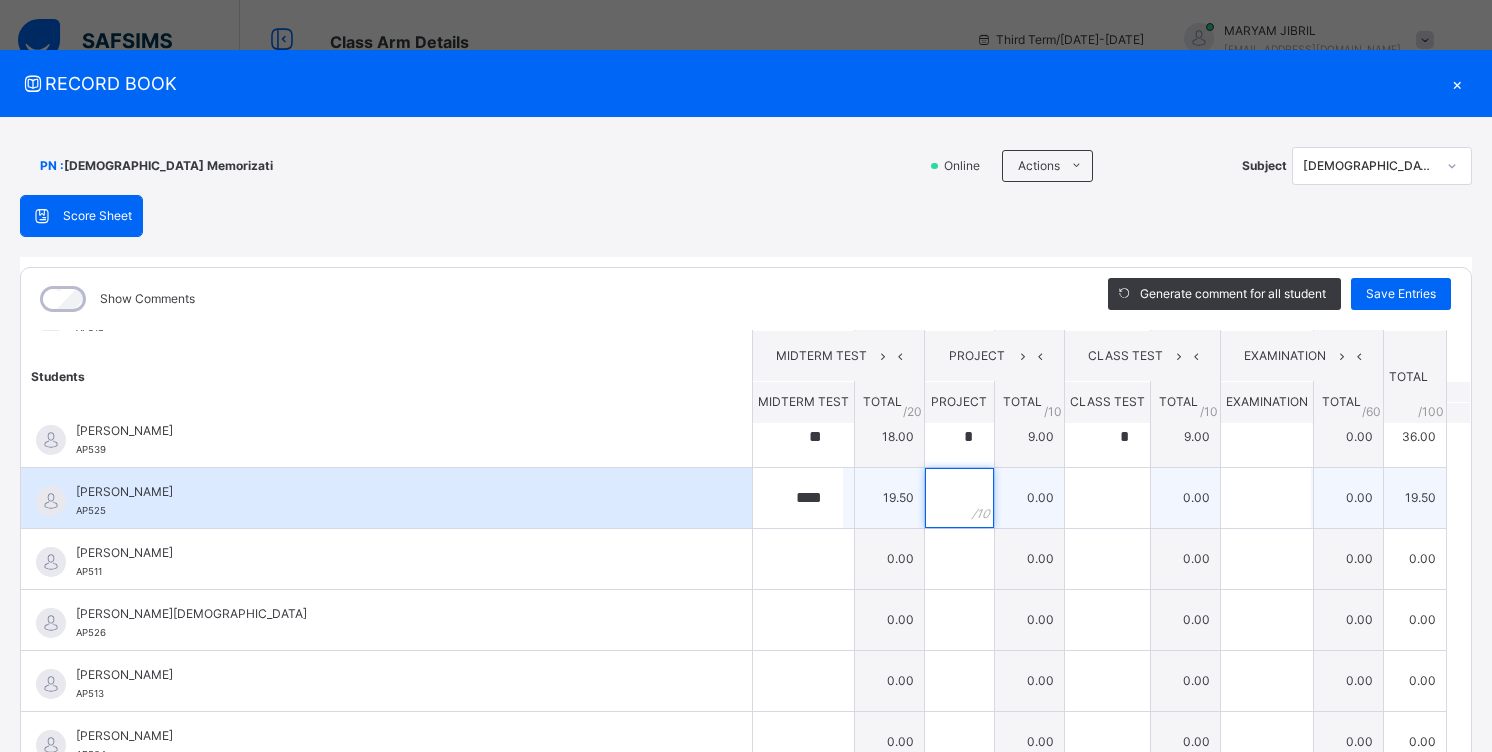 click at bounding box center [959, 498] 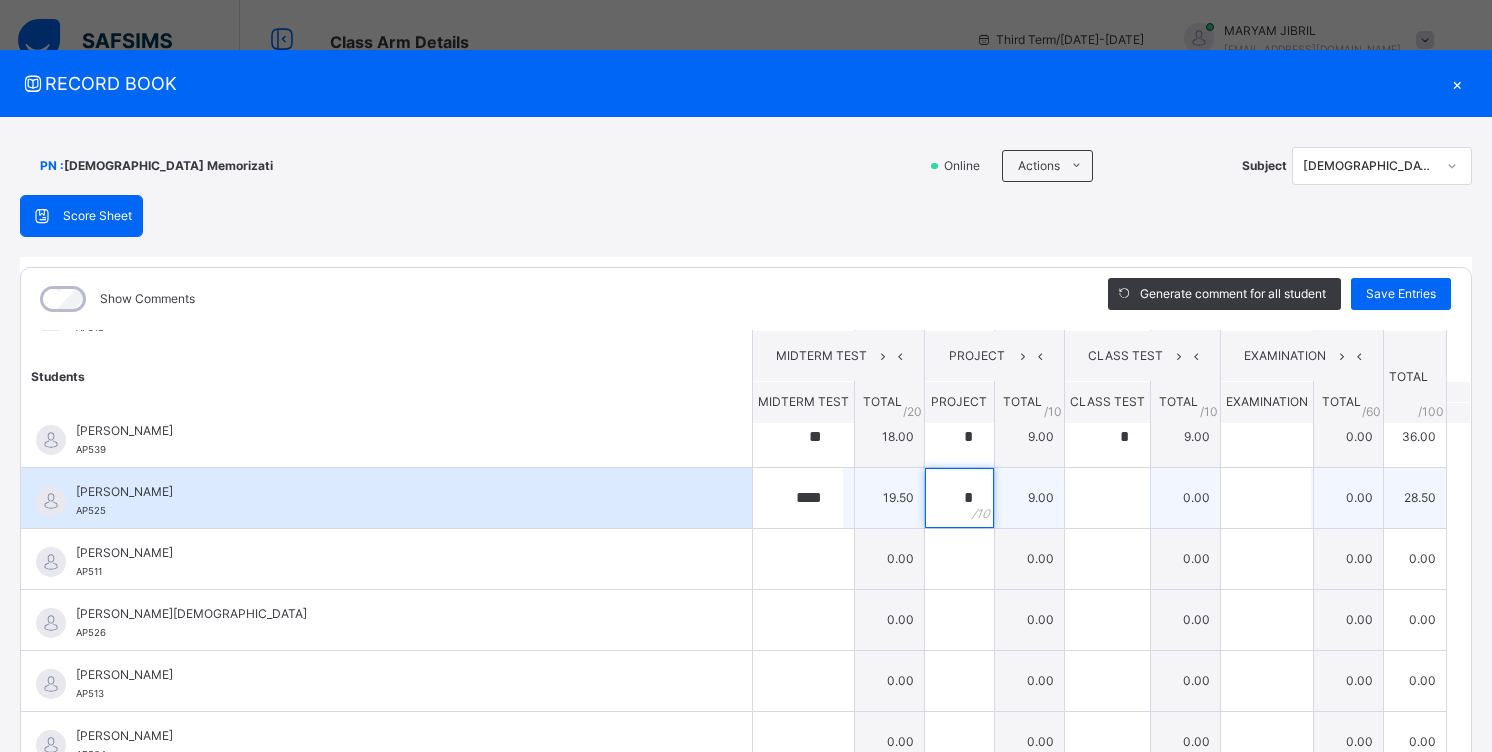 type on "*" 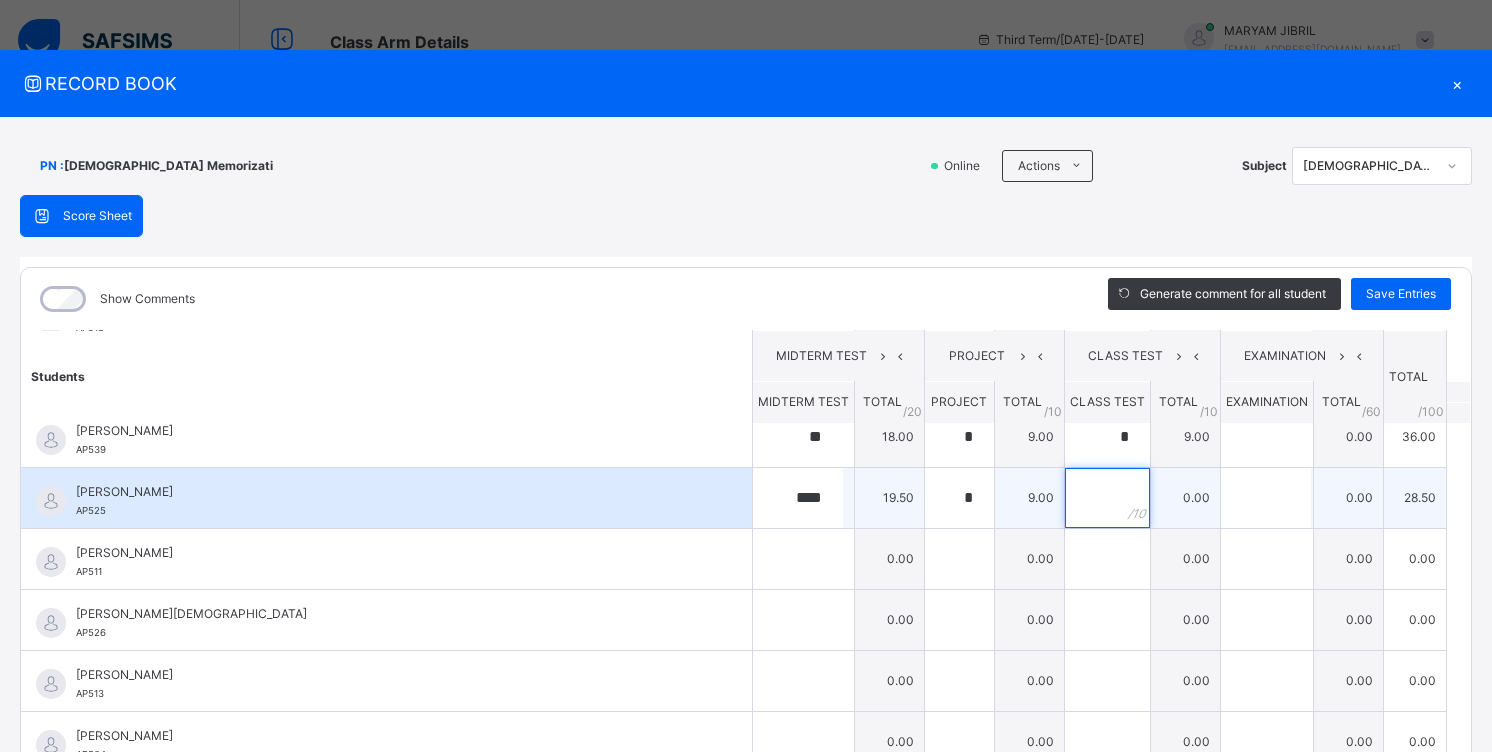 click at bounding box center (1107, 498) 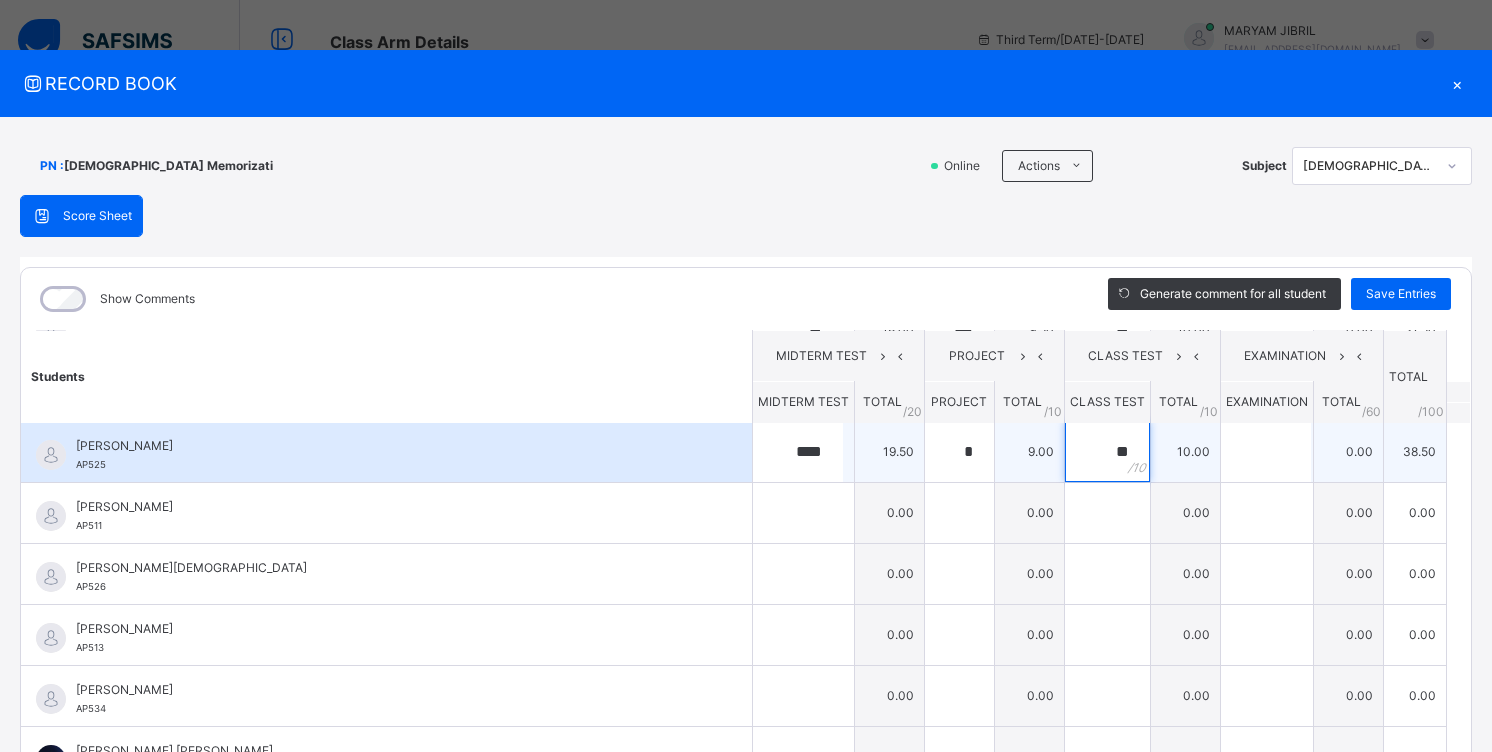 scroll, scrollTop: 200, scrollLeft: 0, axis: vertical 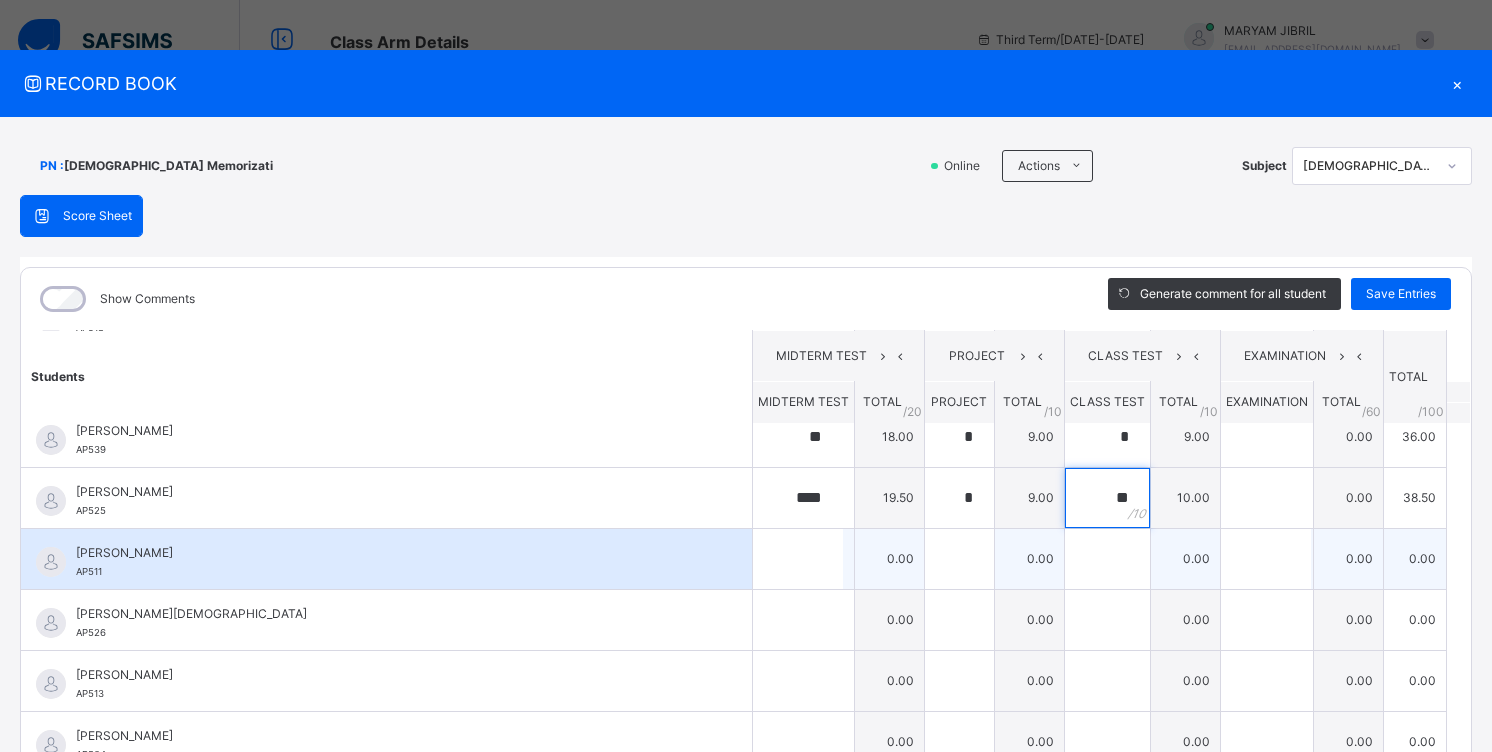 type on "**" 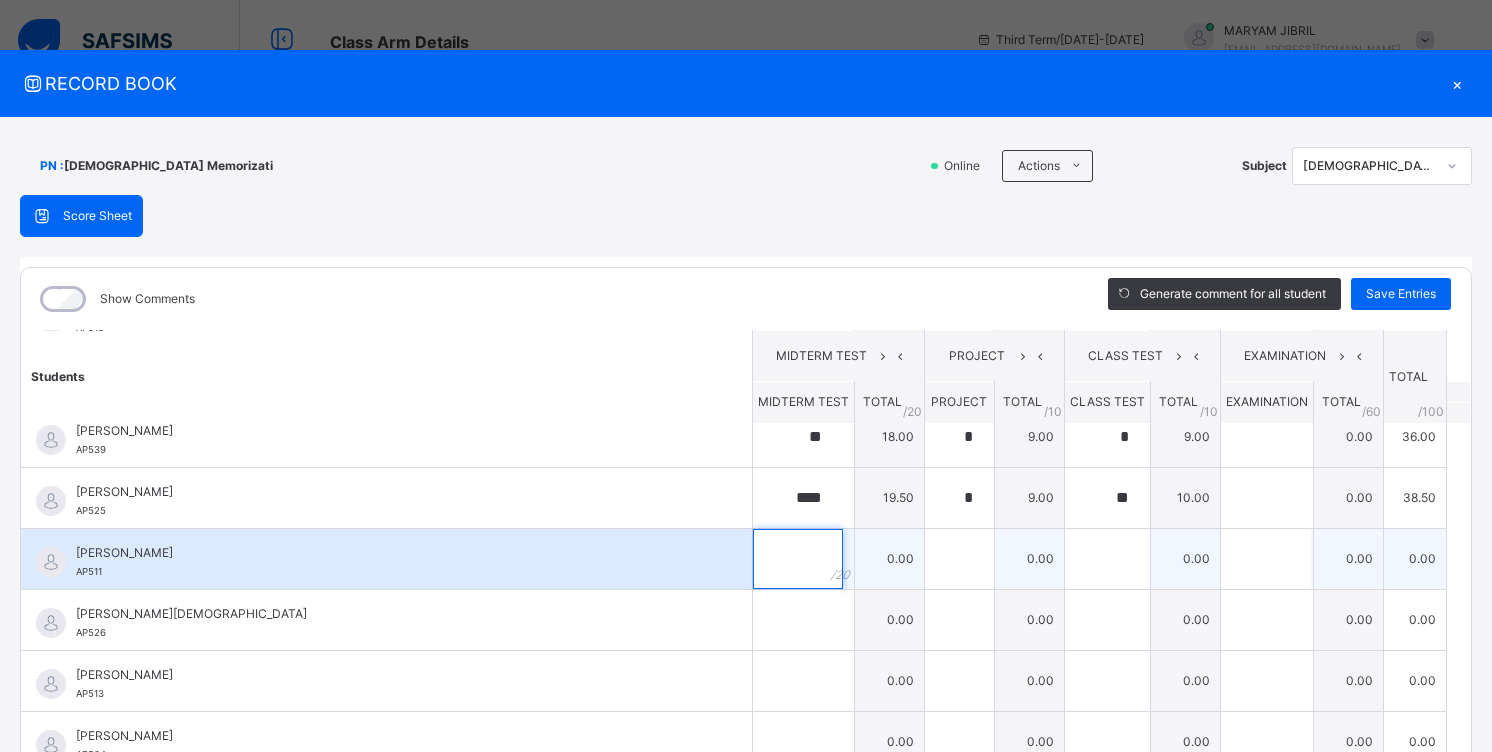 click at bounding box center (798, 559) 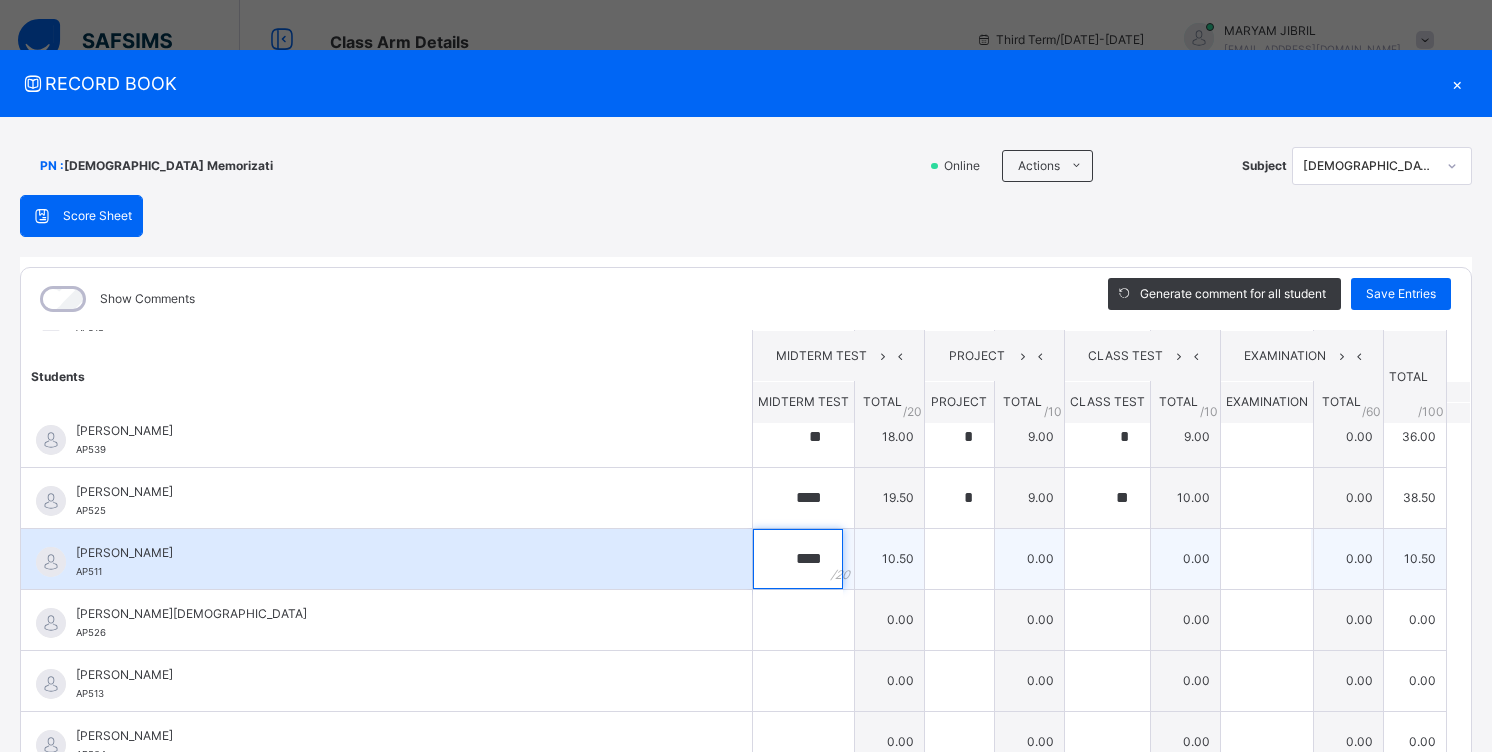 type on "****" 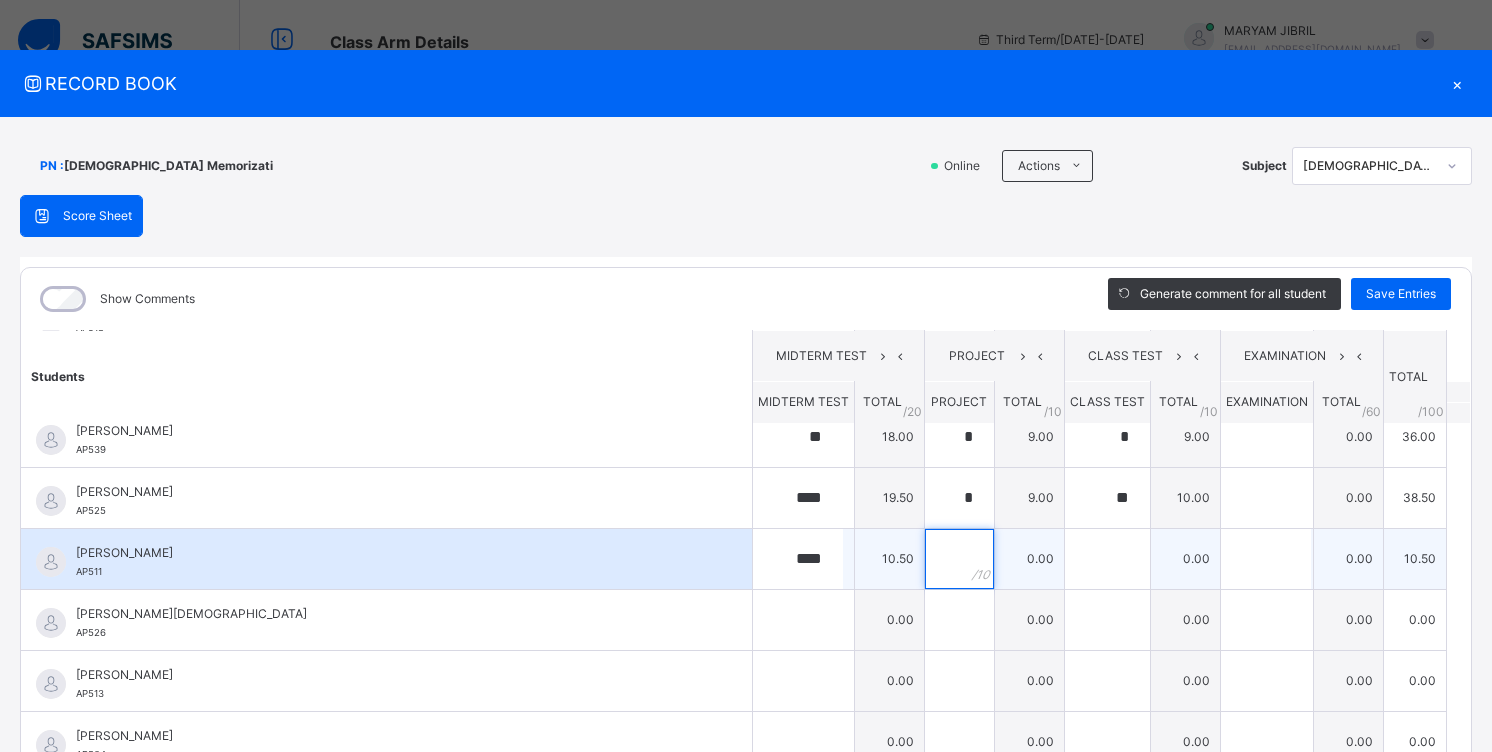 click at bounding box center [959, 559] 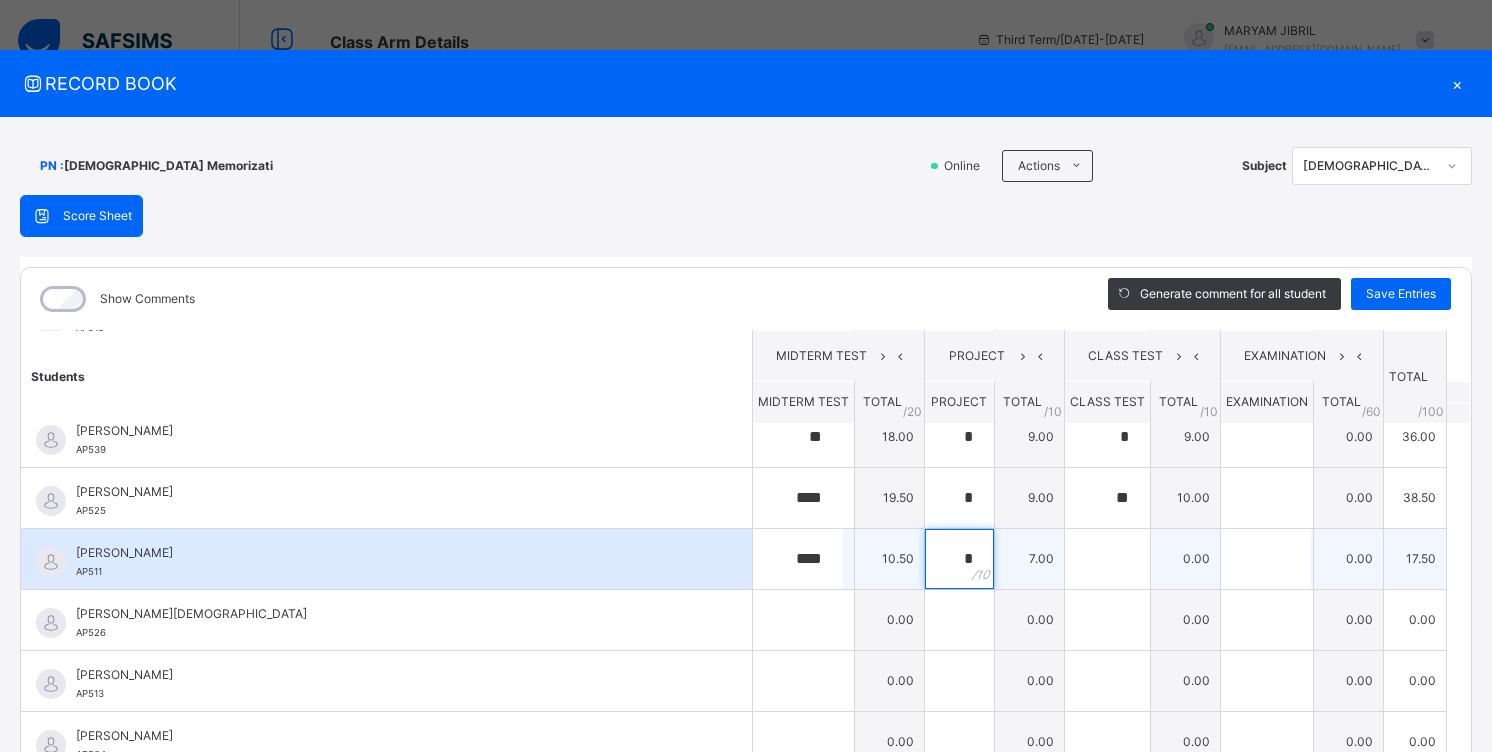 type on "*" 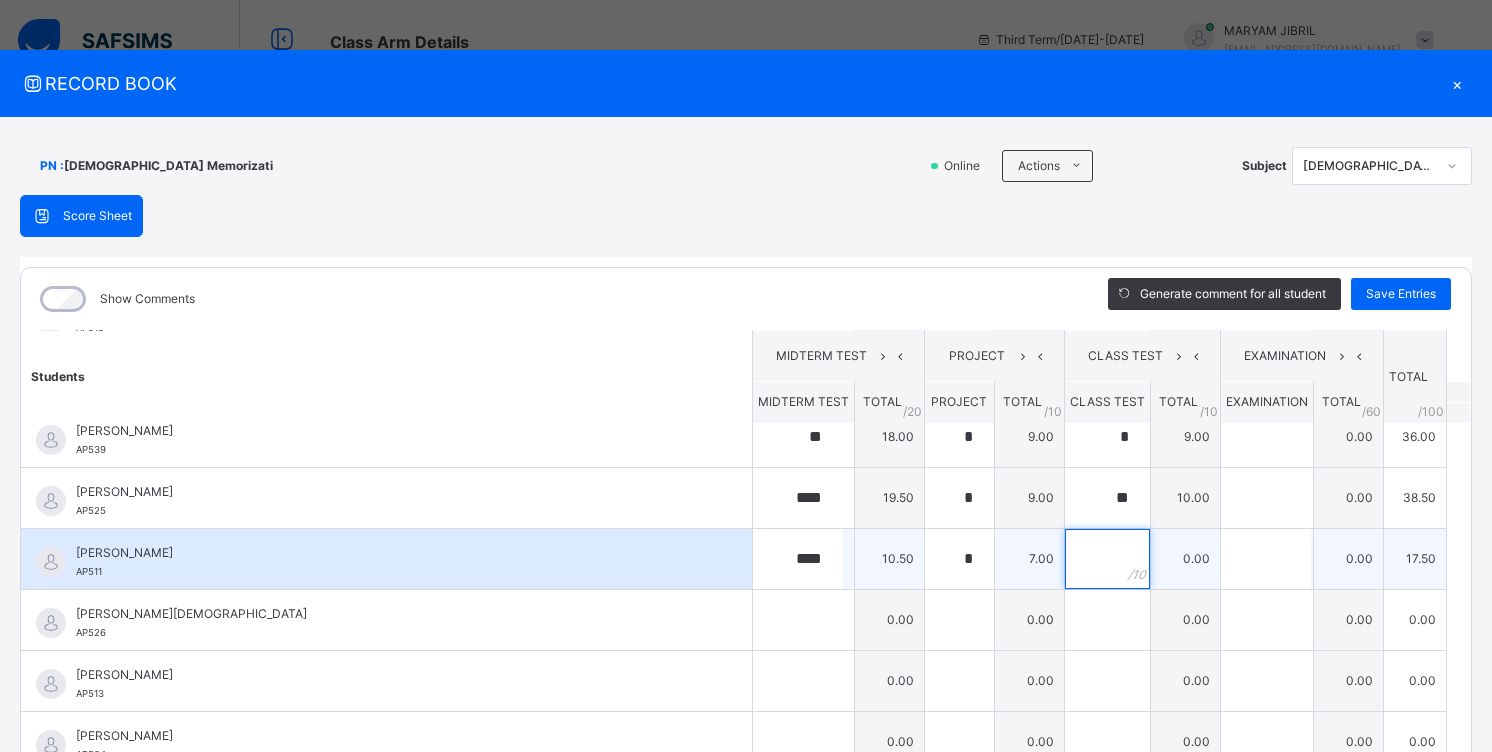 click at bounding box center (1107, 559) 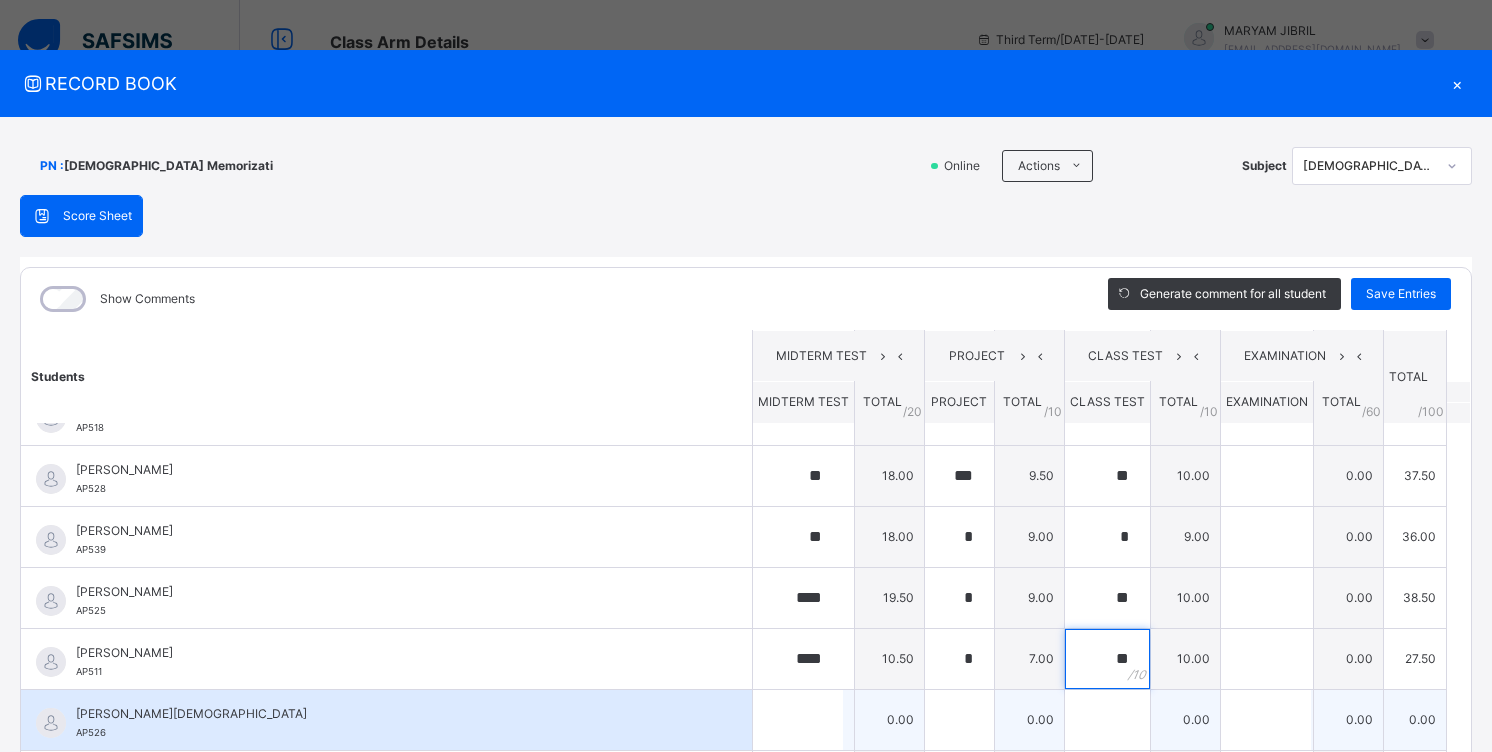 scroll, scrollTop: 200, scrollLeft: 0, axis: vertical 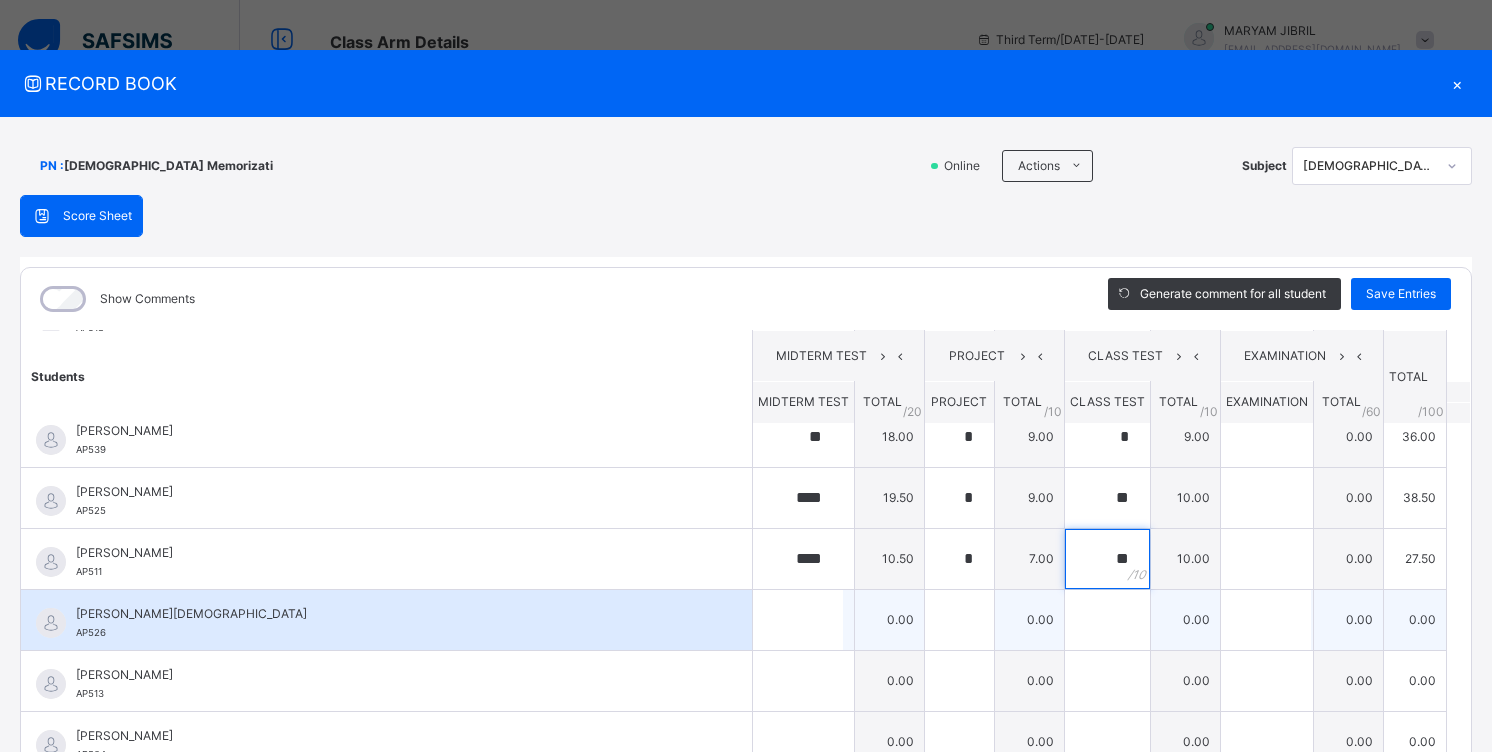 type on "**" 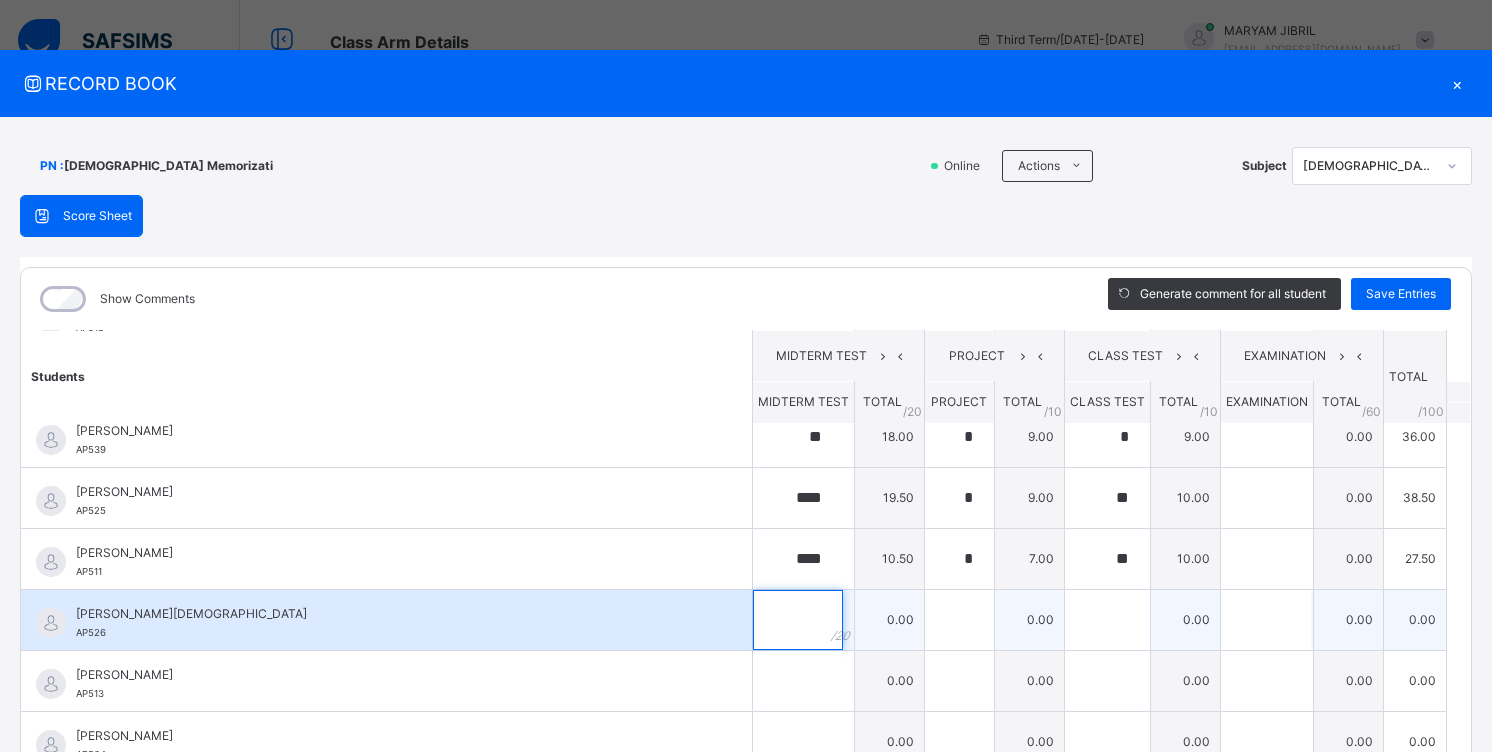 click at bounding box center (798, 620) 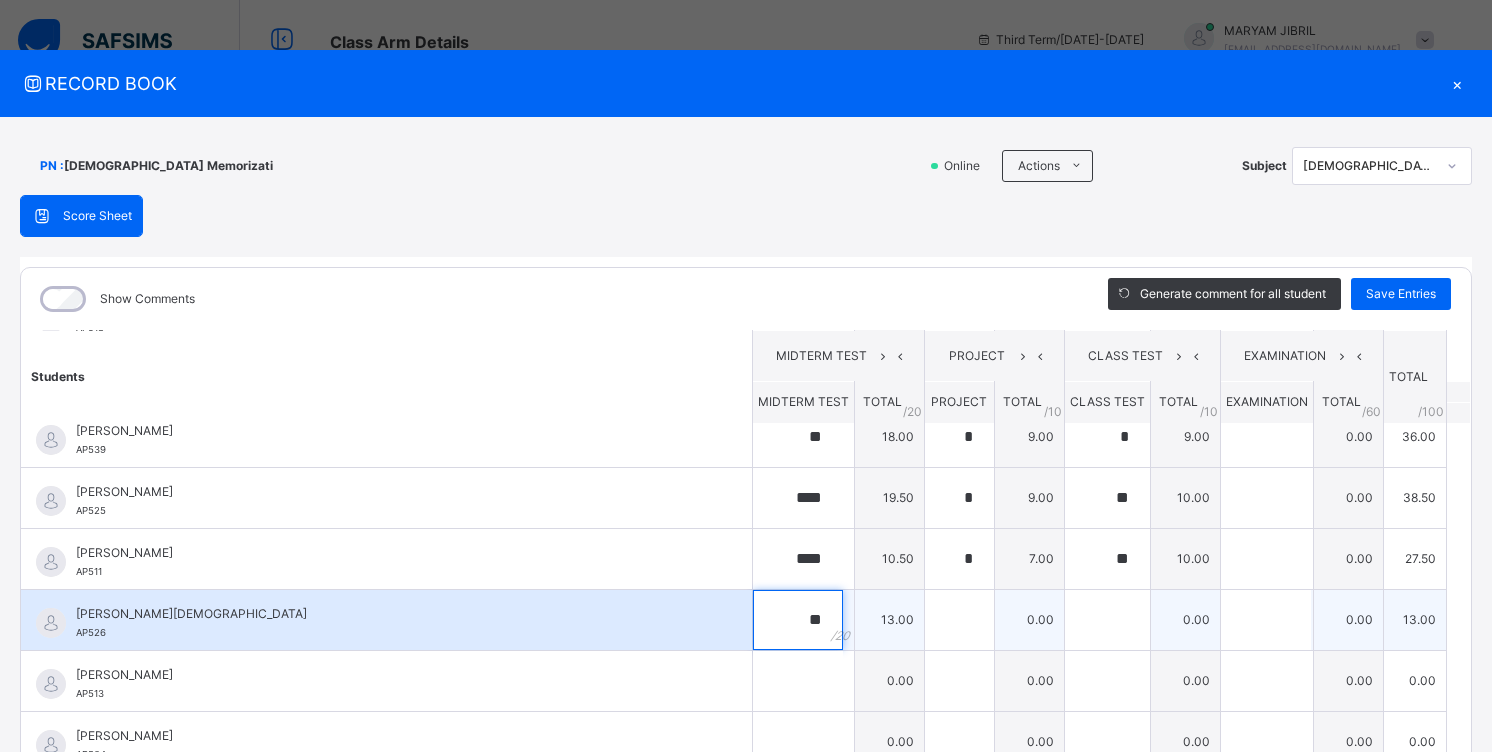 type on "**" 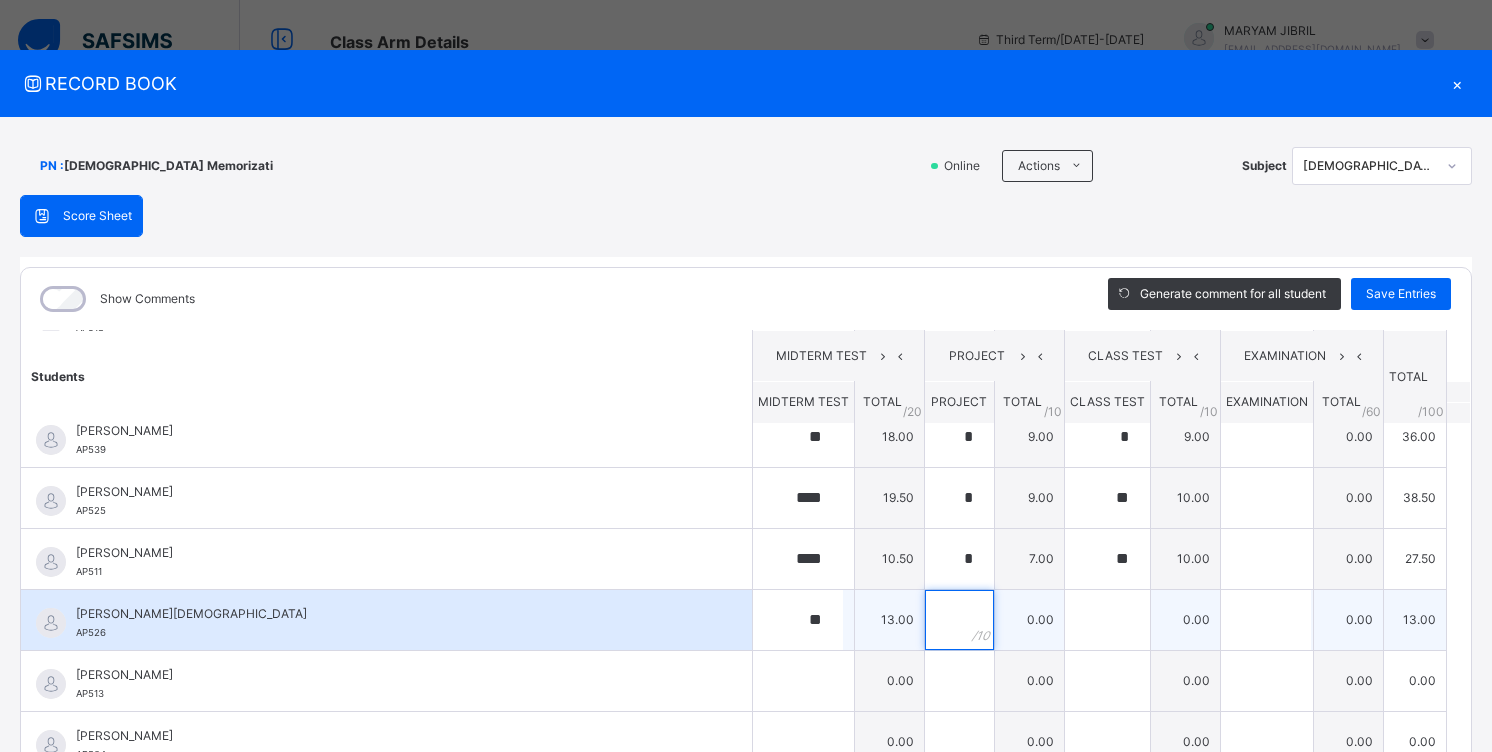 click at bounding box center [959, 620] 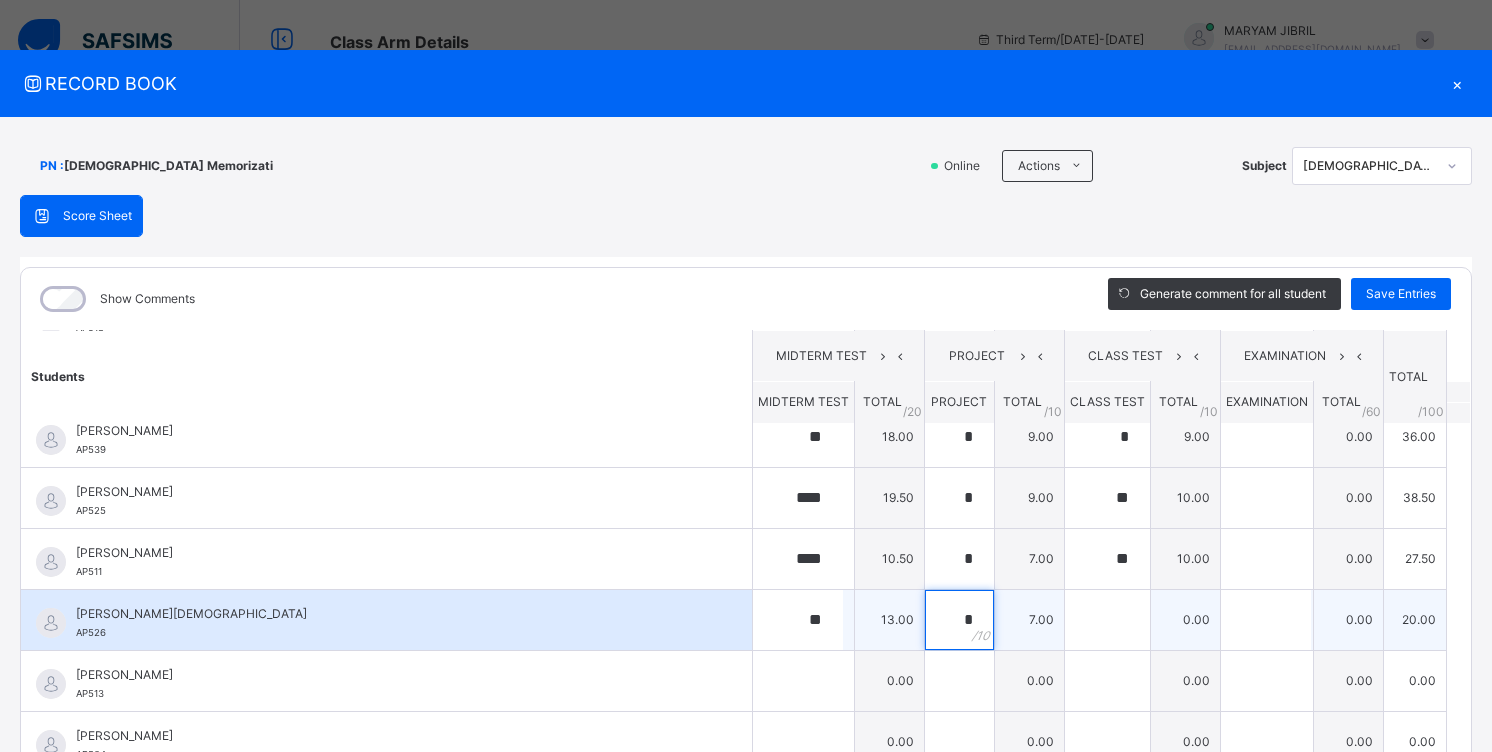 type on "*" 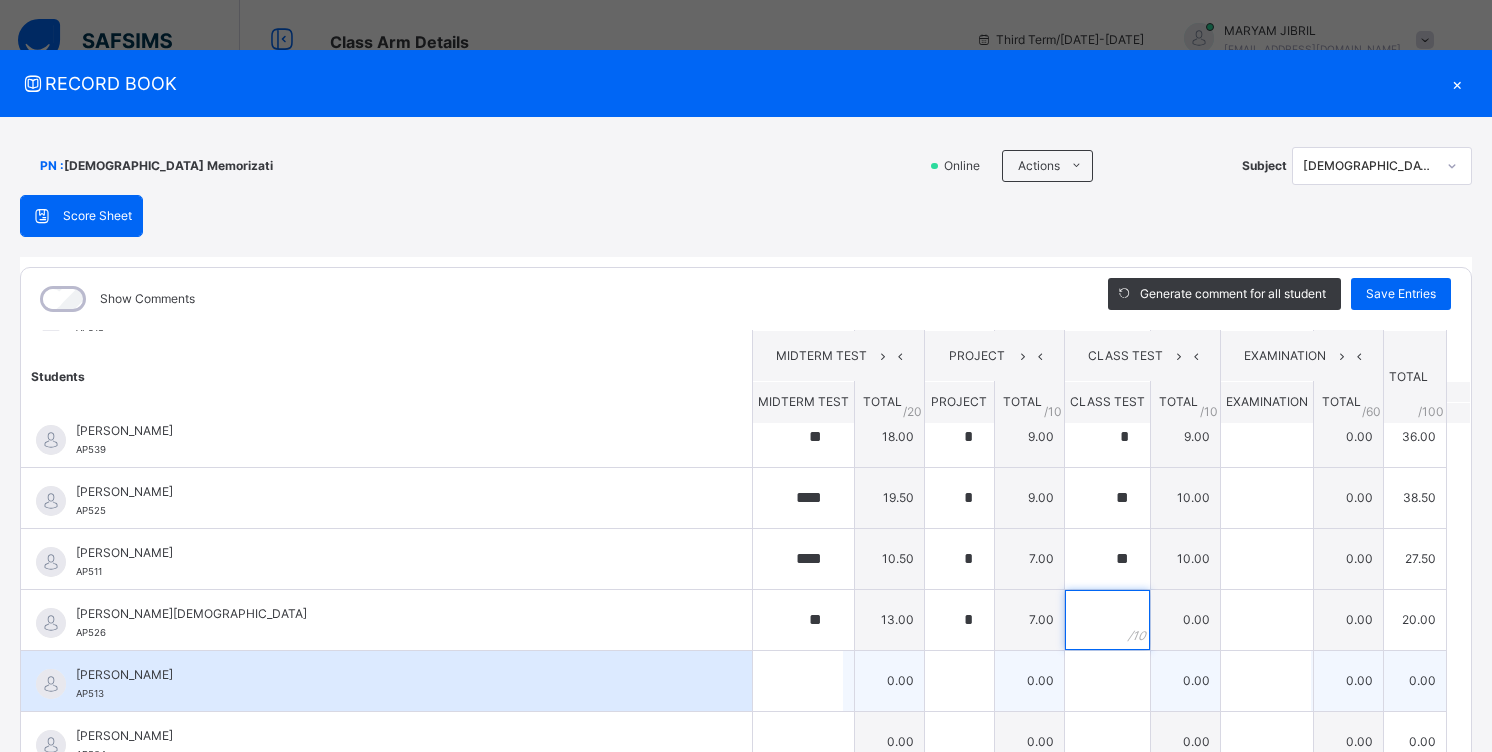 drag, startPoint x: 1096, startPoint y: 632, endPoint x: 1012, endPoint y: 659, distance: 88.23265 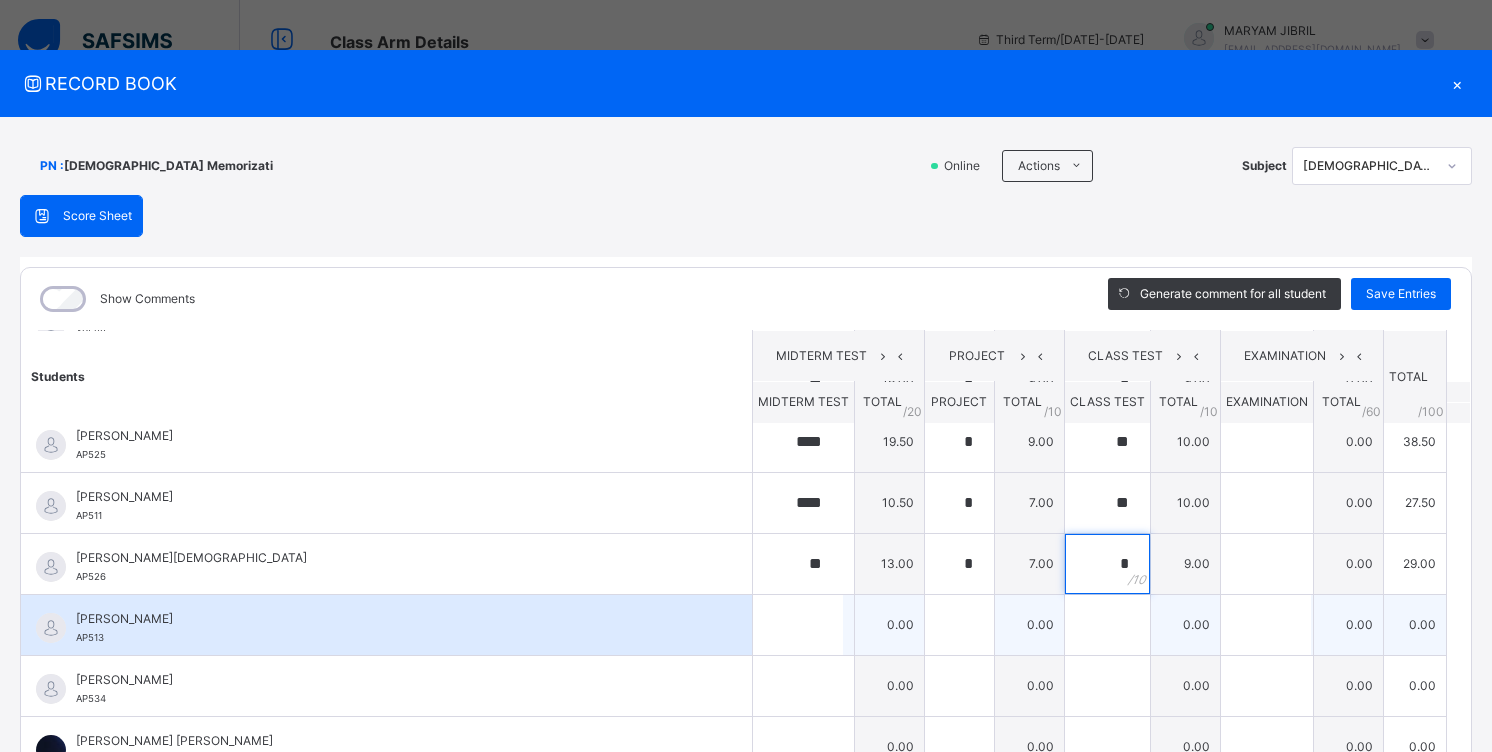 scroll, scrollTop: 300, scrollLeft: 0, axis: vertical 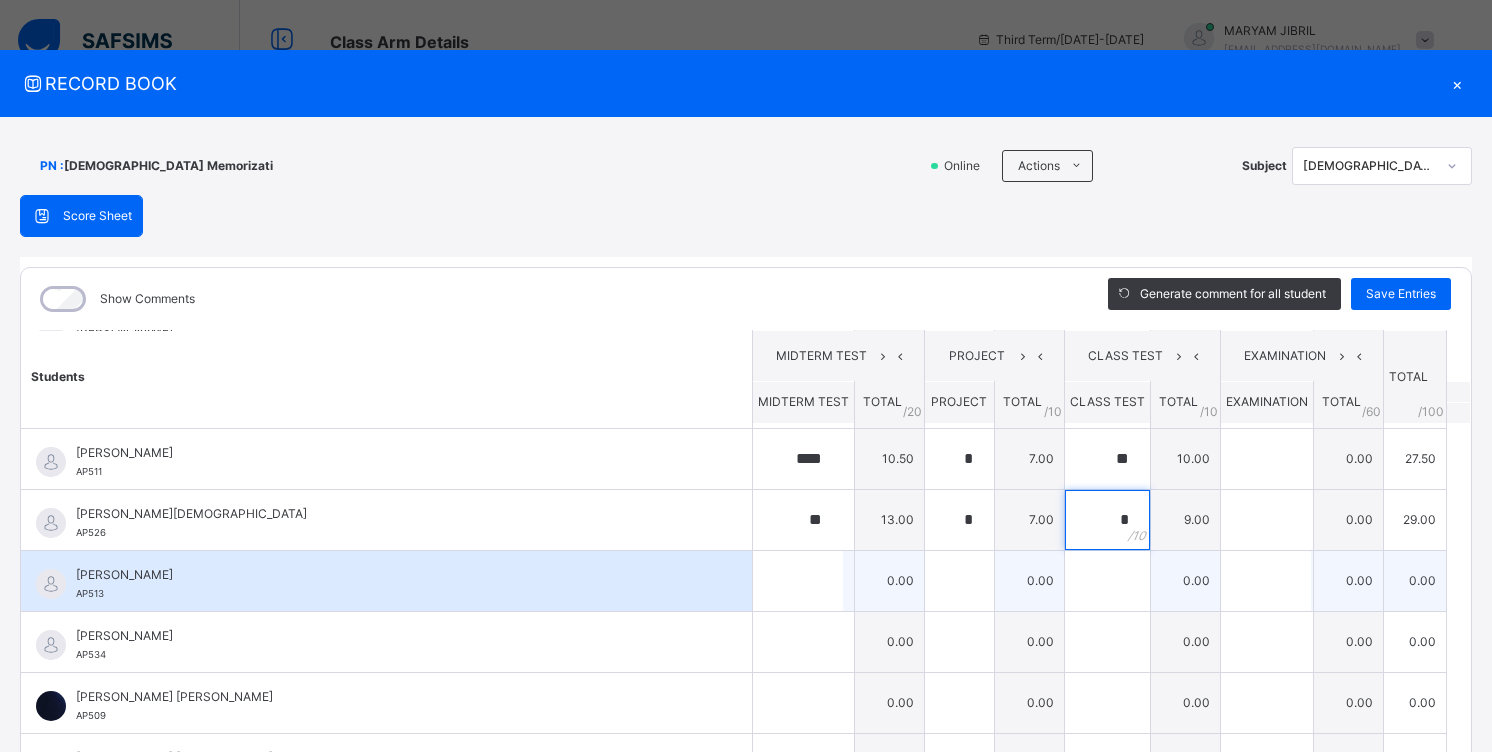 type on "*" 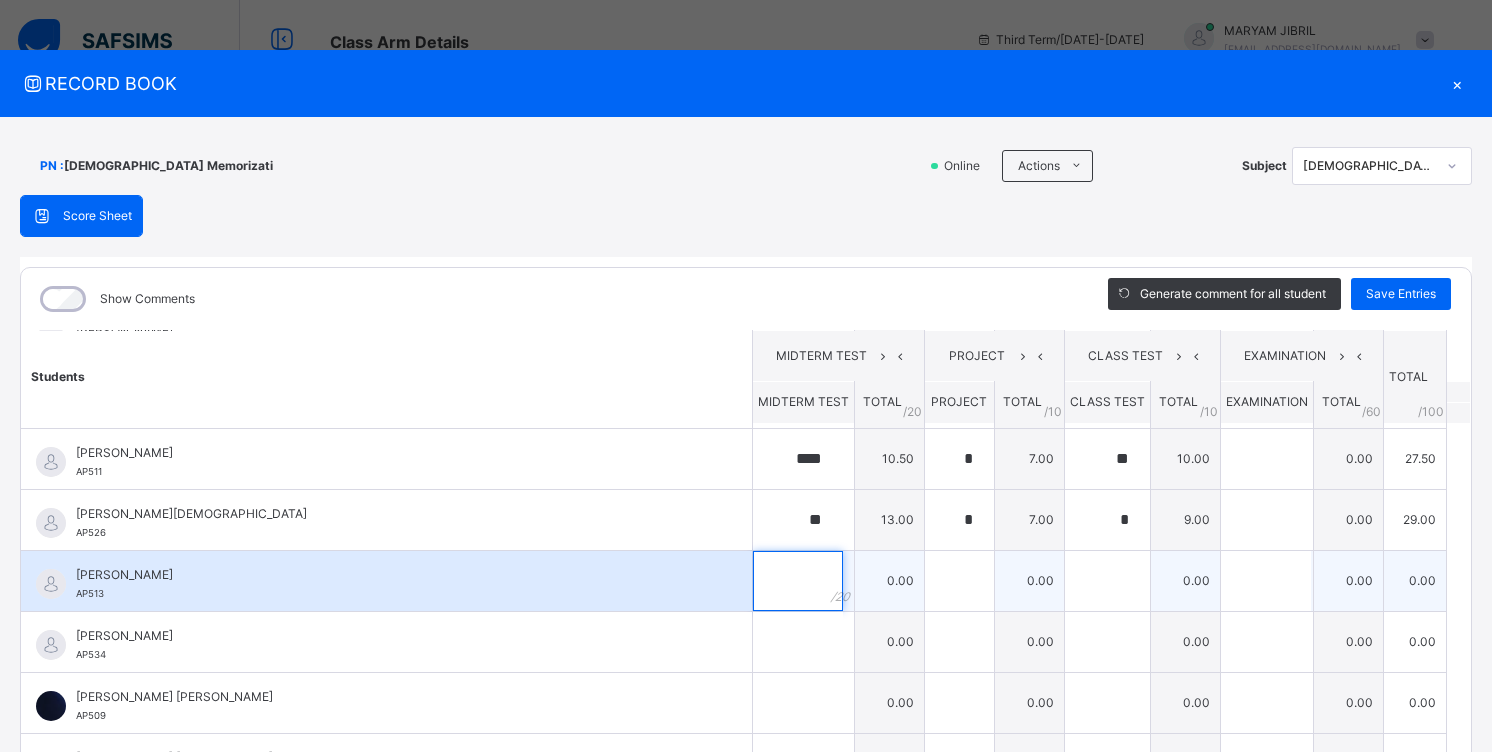click at bounding box center (798, 581) 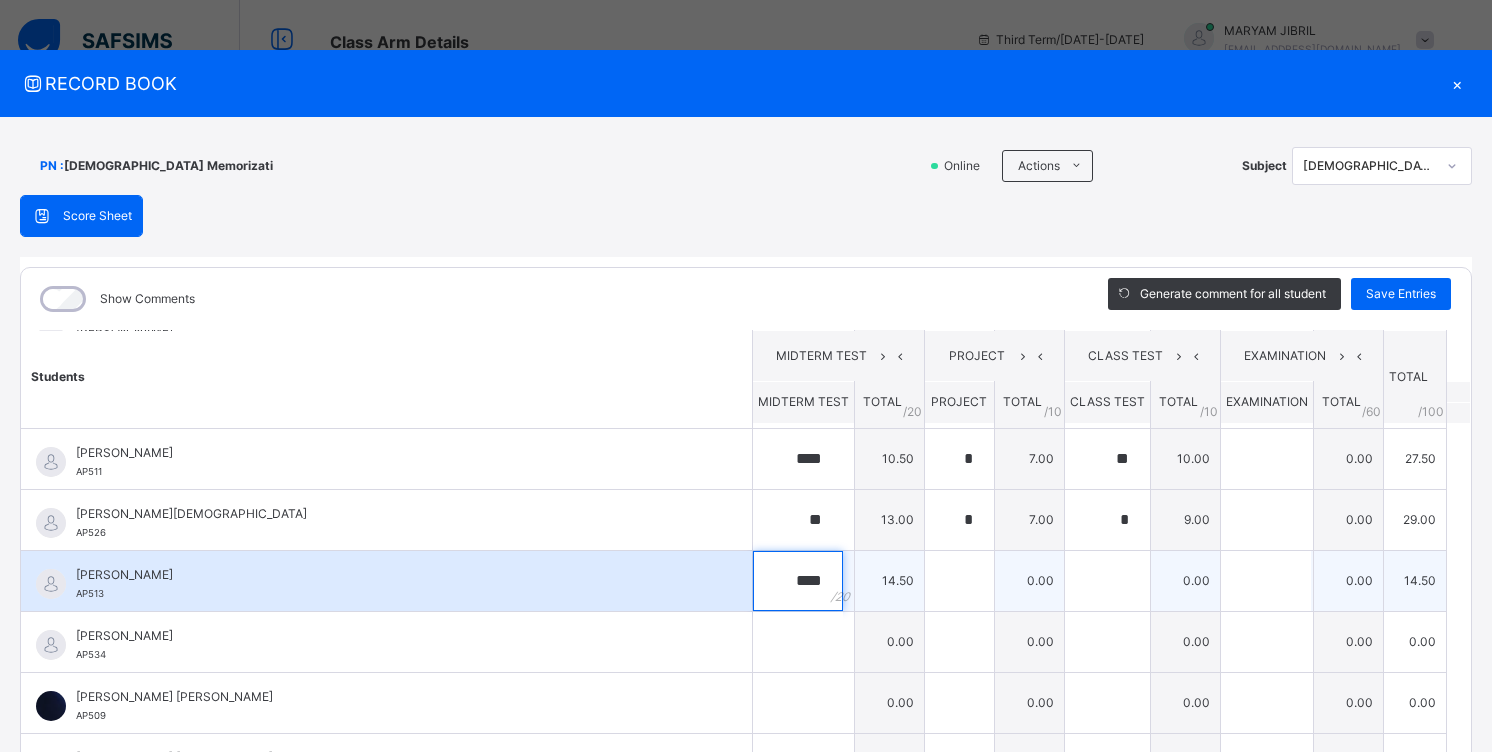 type on "****" 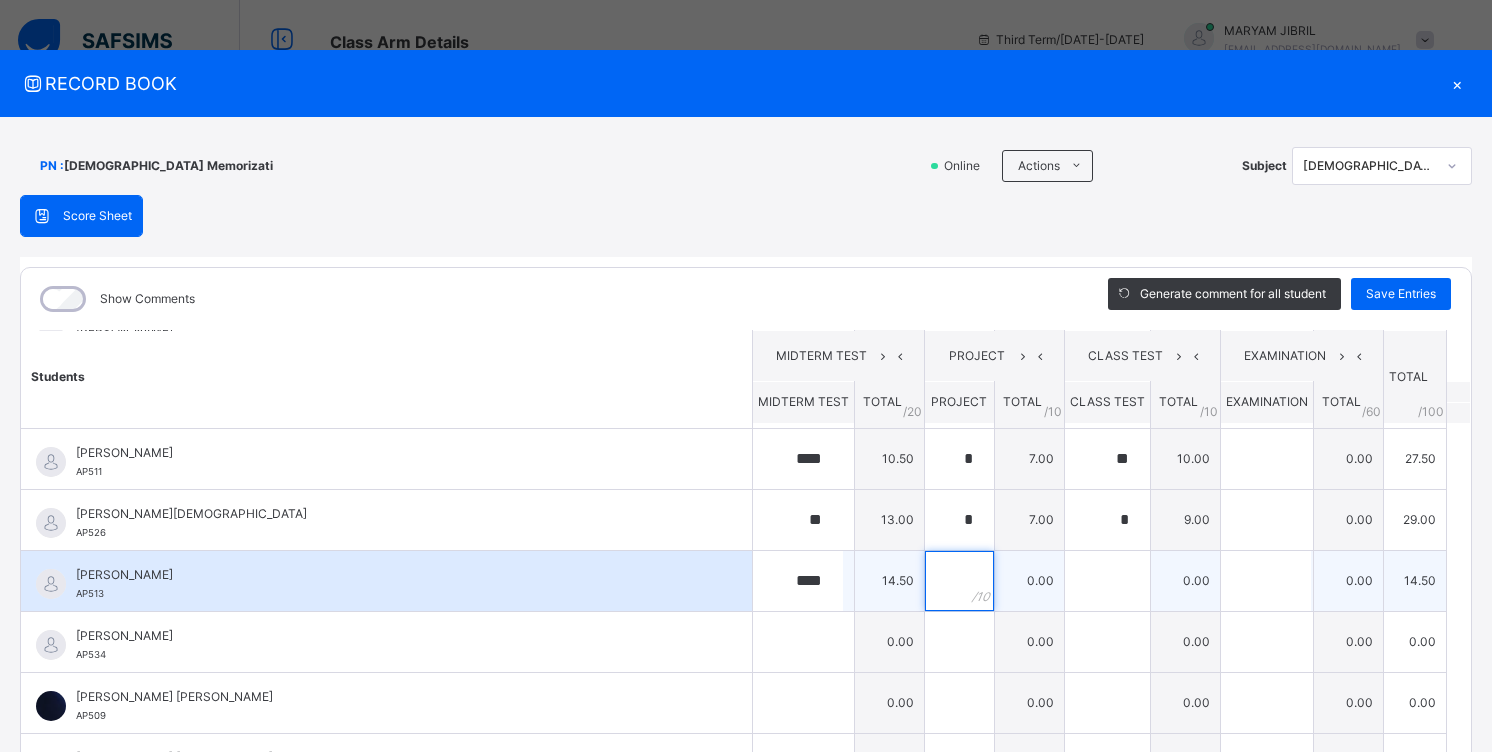 click at bounding box center [959, 581] 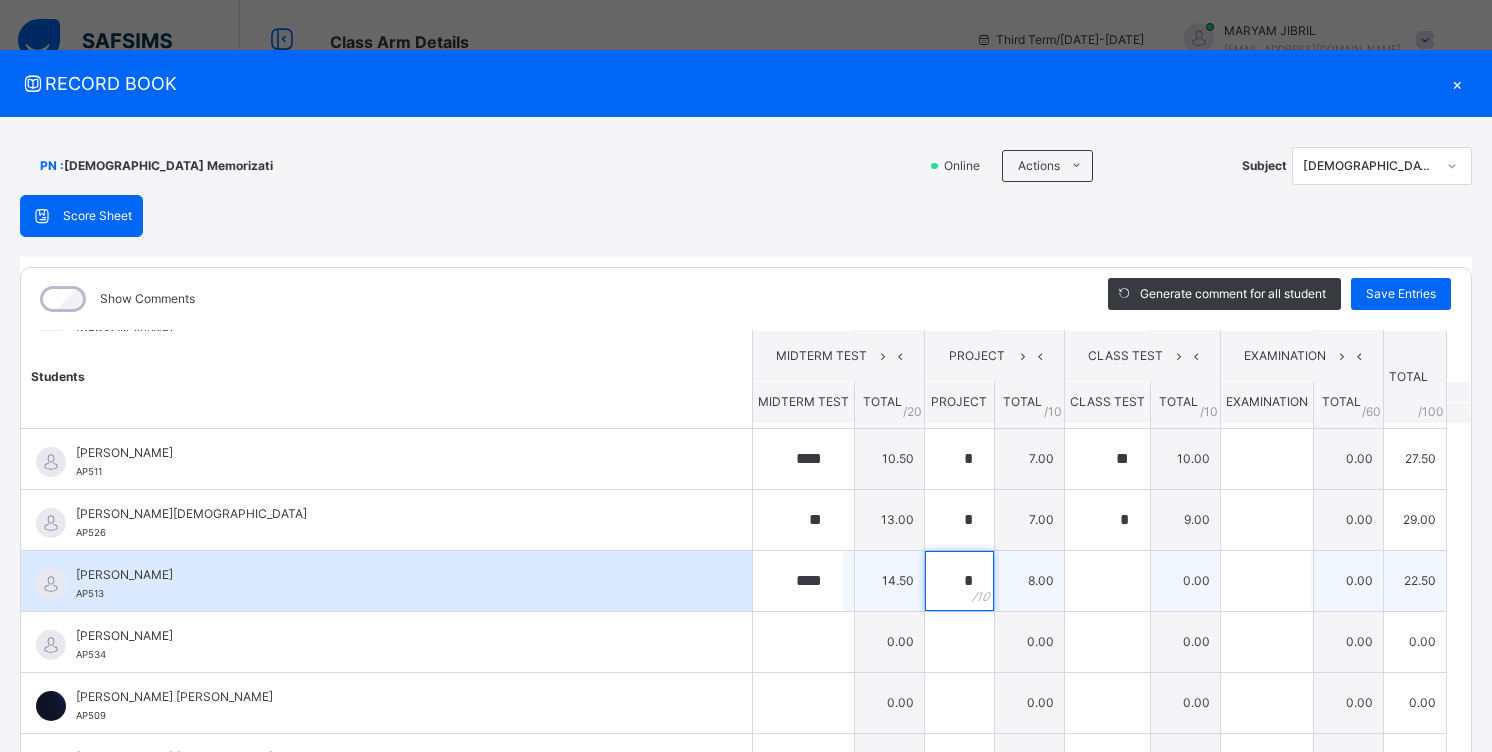 type on "*" 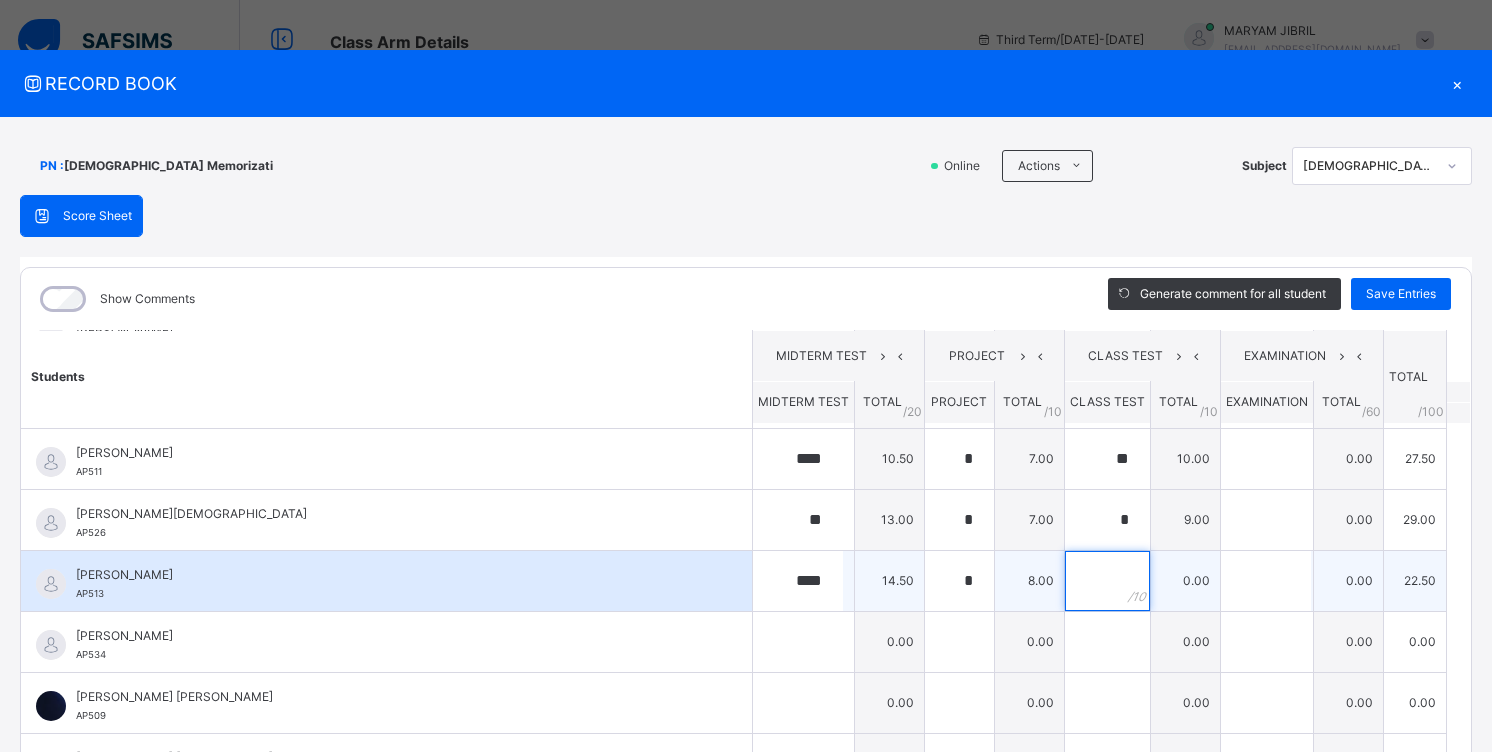 click at bounding box center [1107, 581] 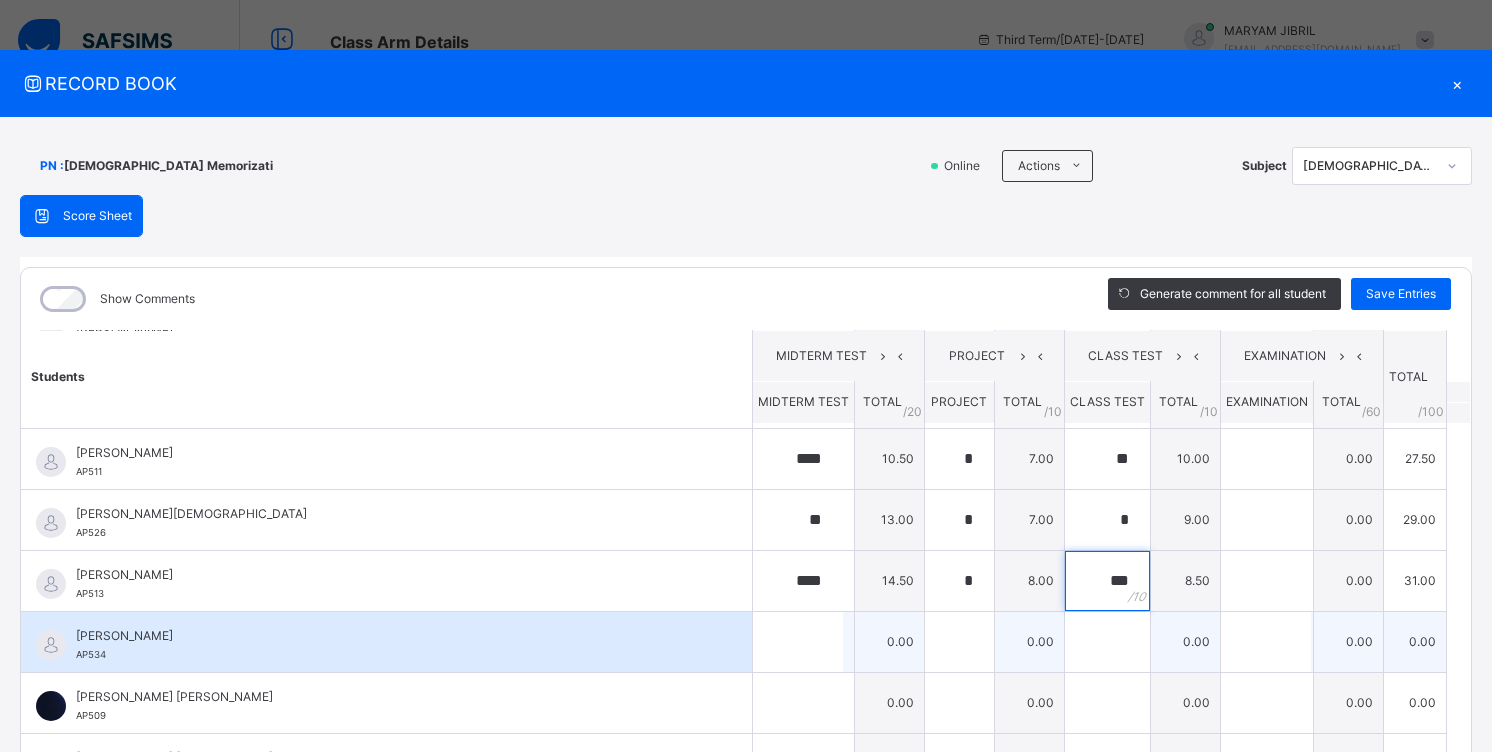 type on "***" 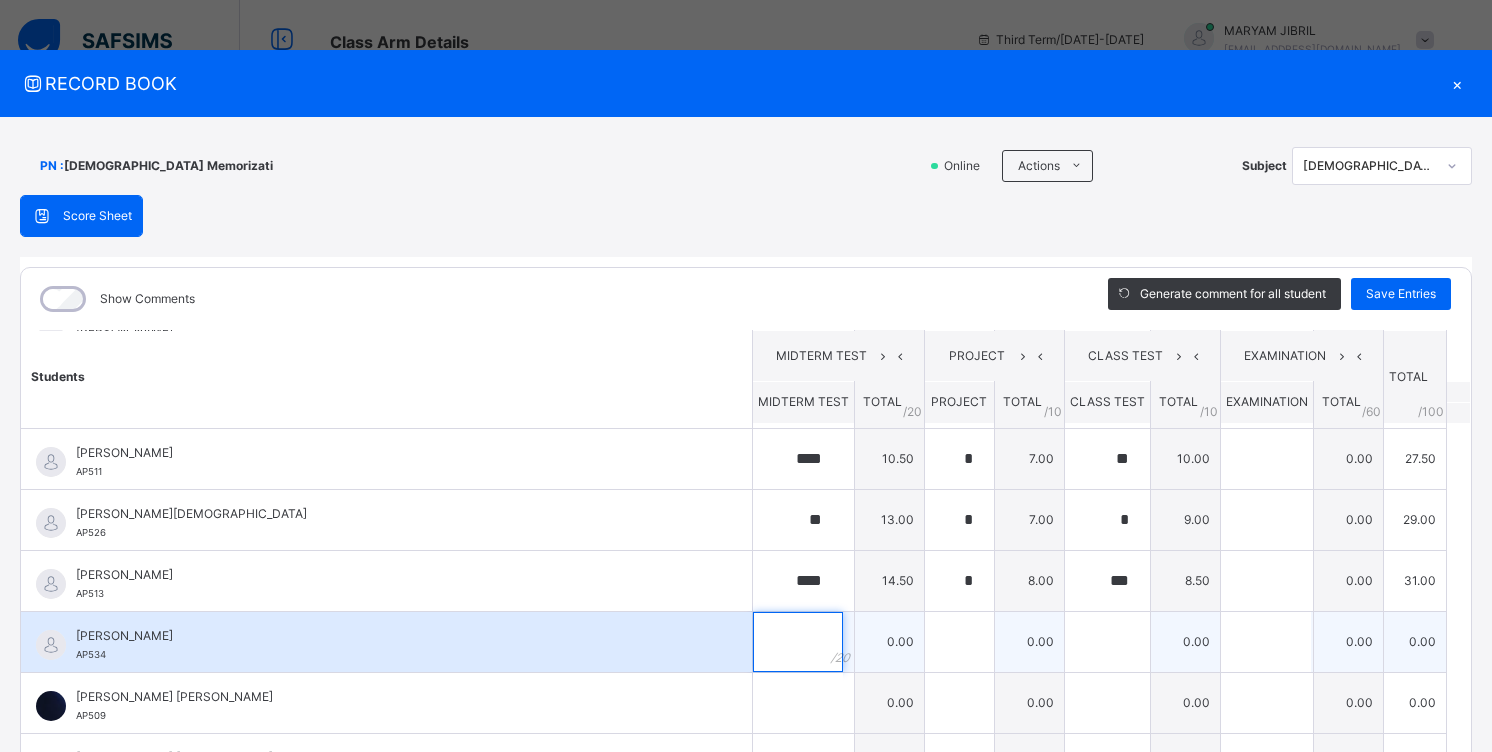 click at bounding box center (798, 642) 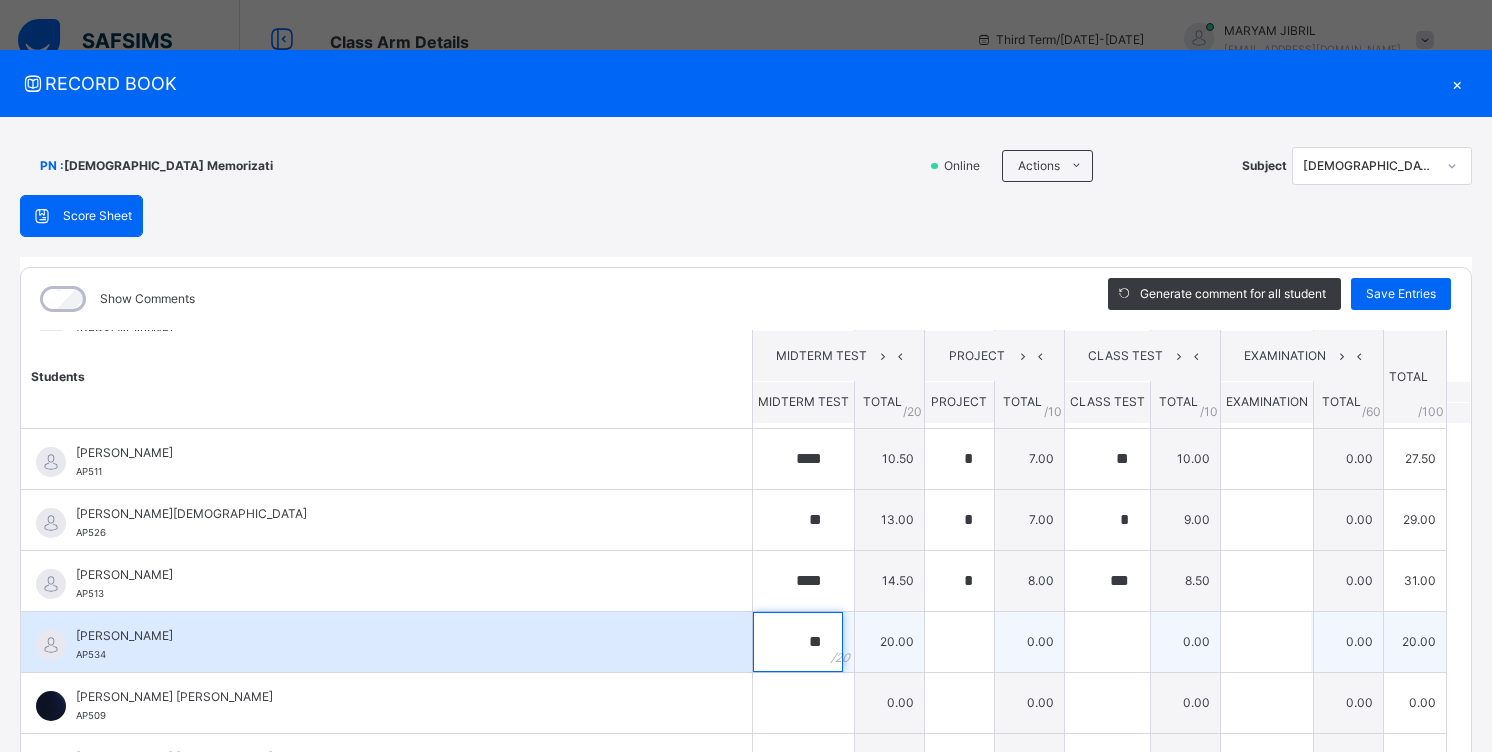 type on "**" 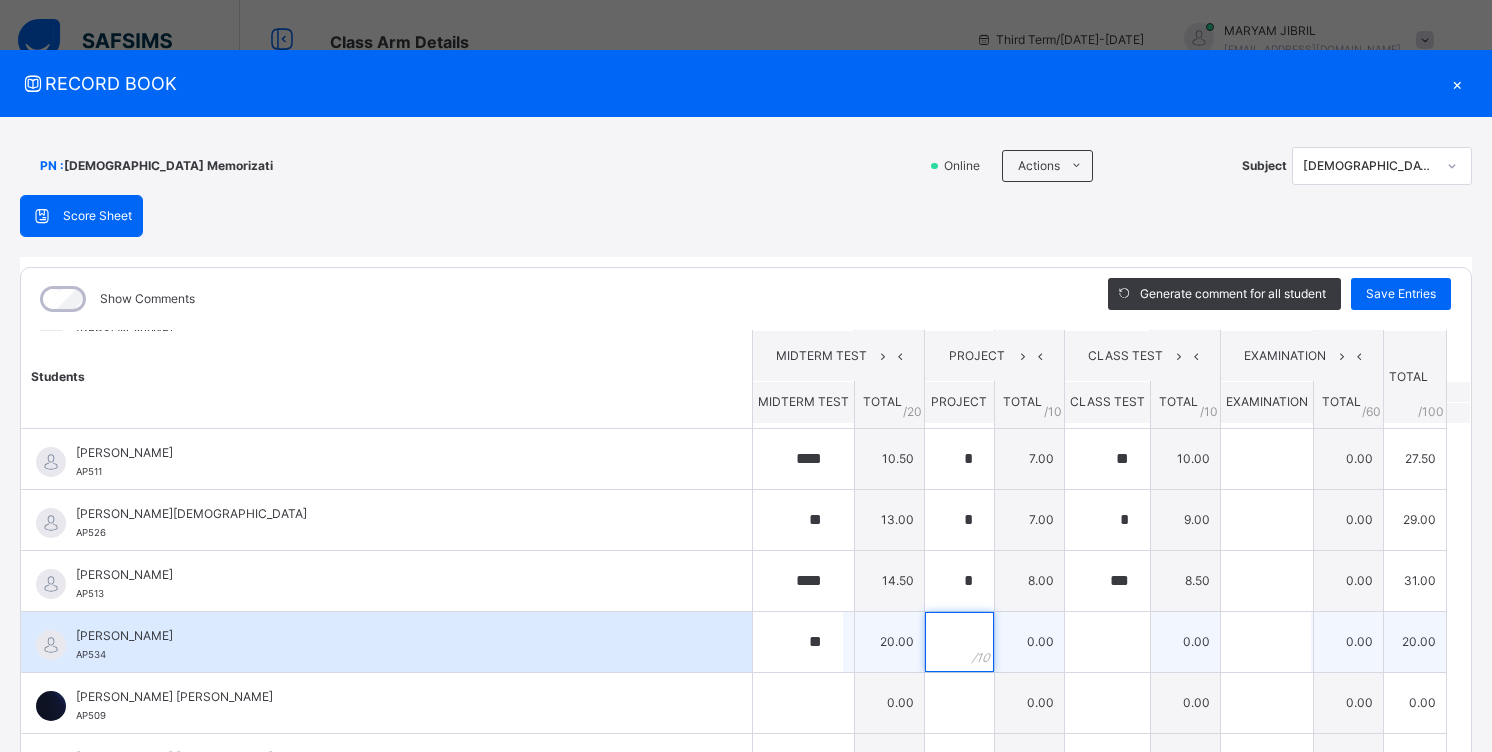 click at bounding box center [959, 642] 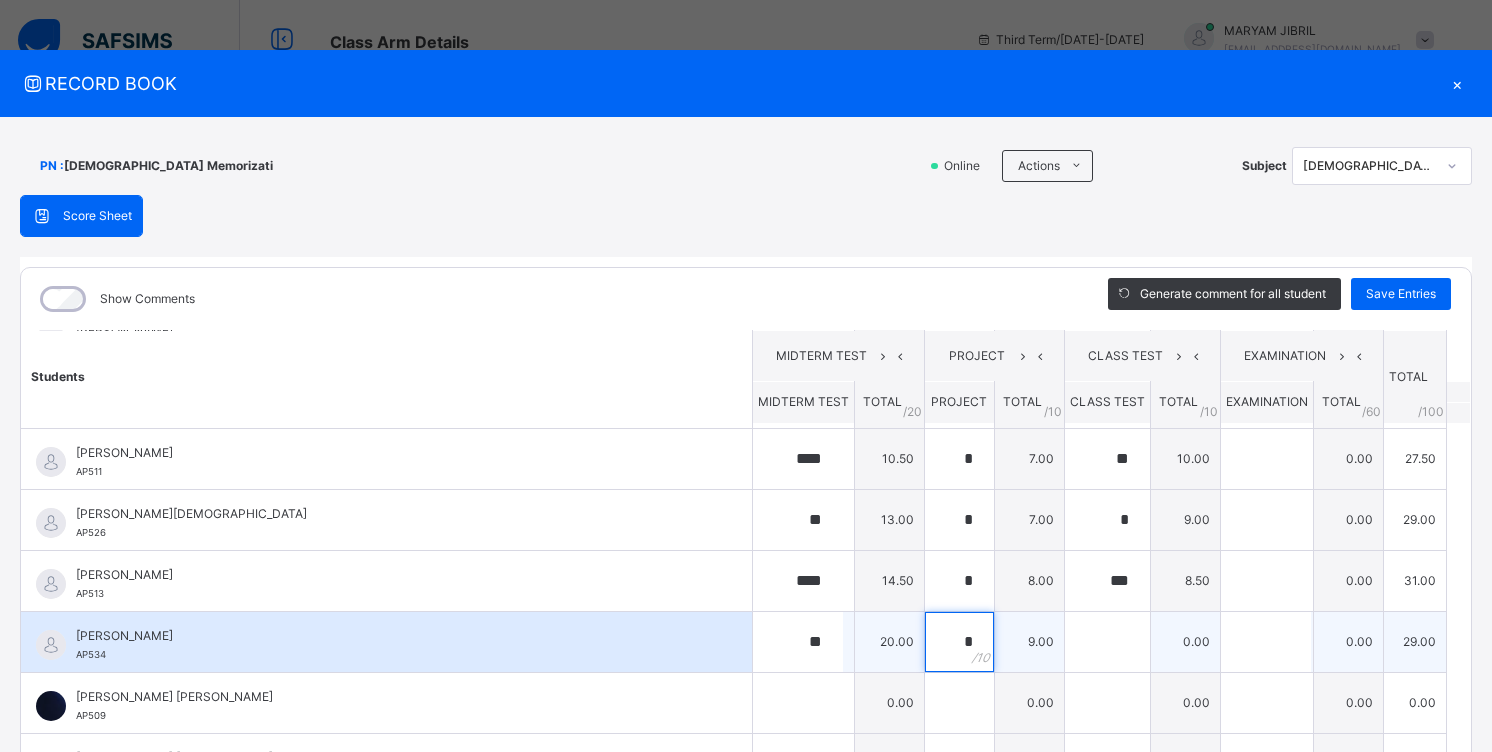 type on "*" 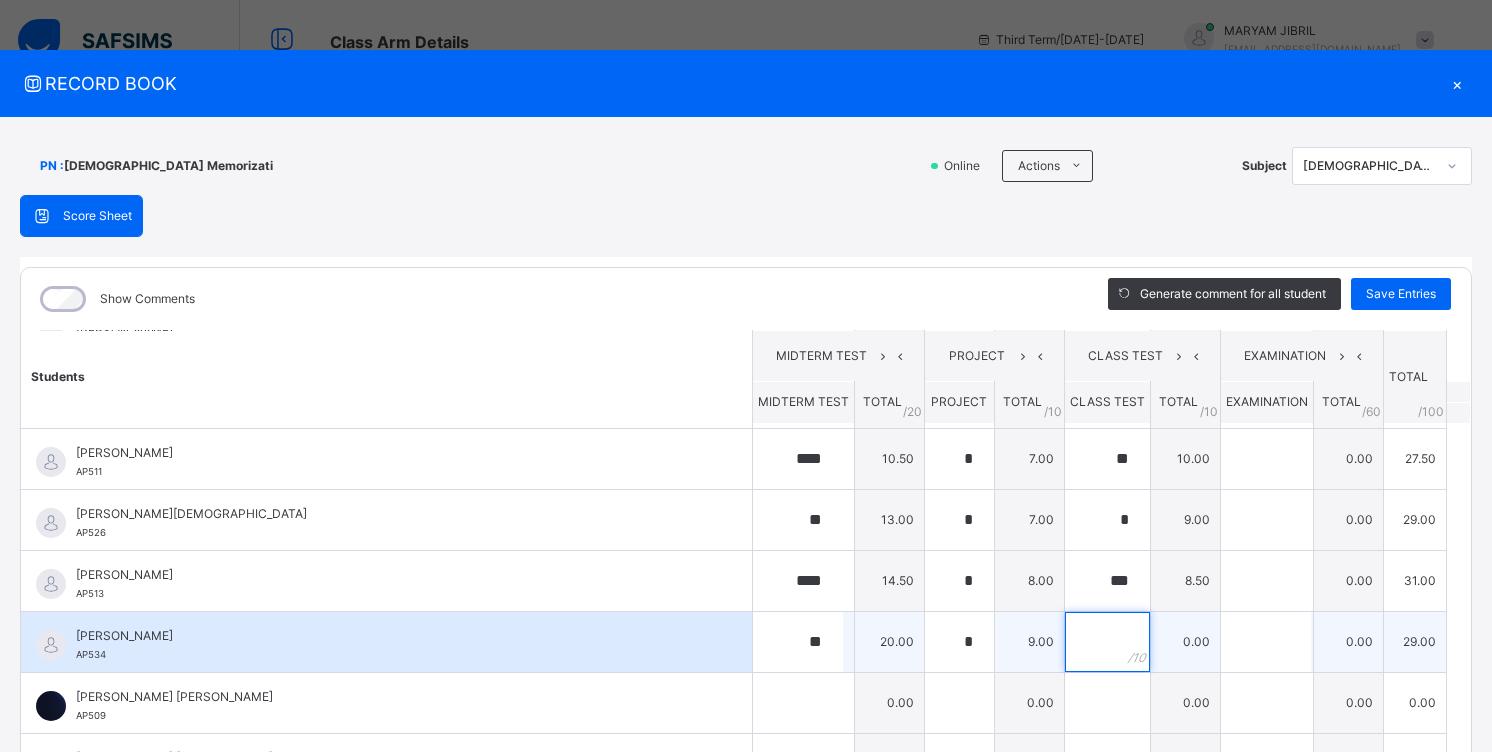 click at bounding box center (1107, 642) 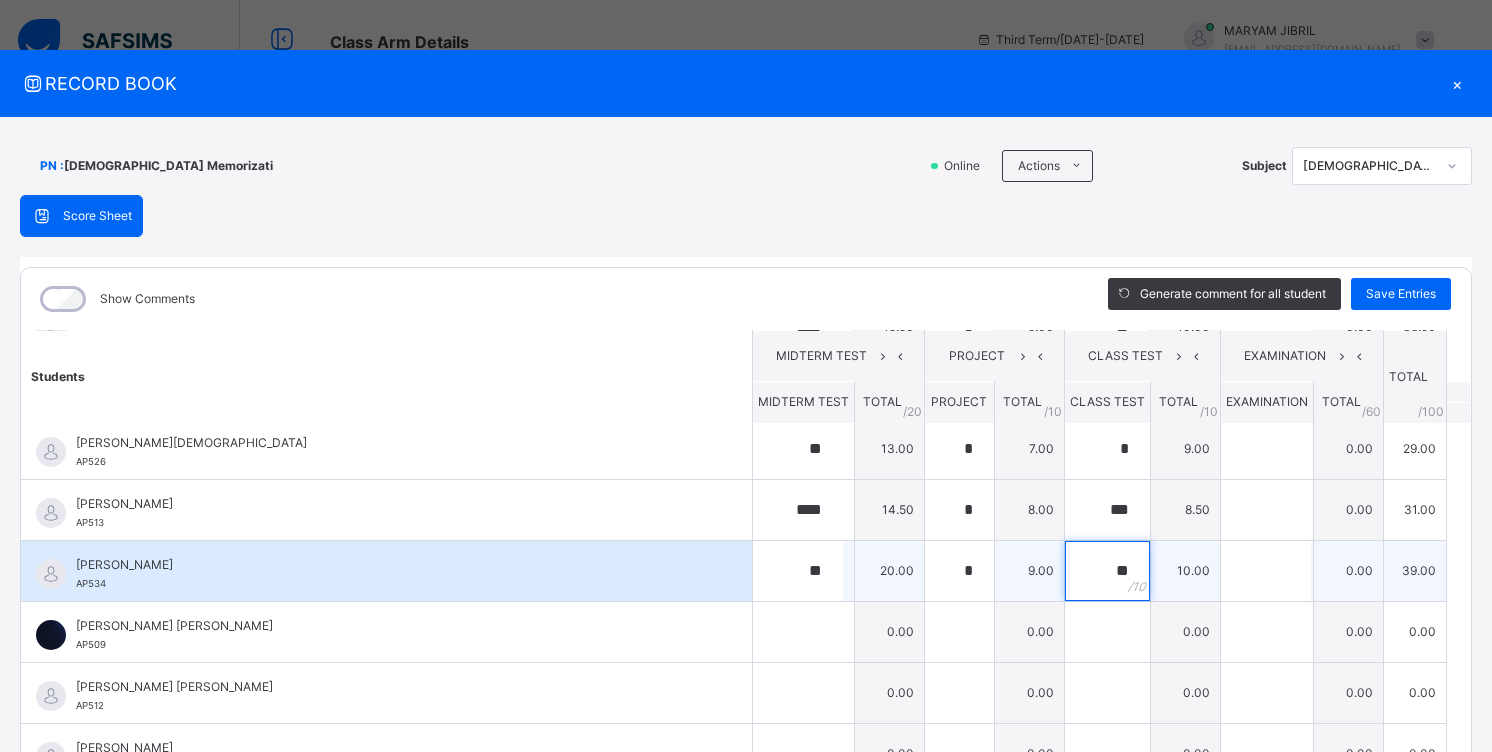 scroll, scrollTop: 400, scrollLeft: 0, axis: vertical 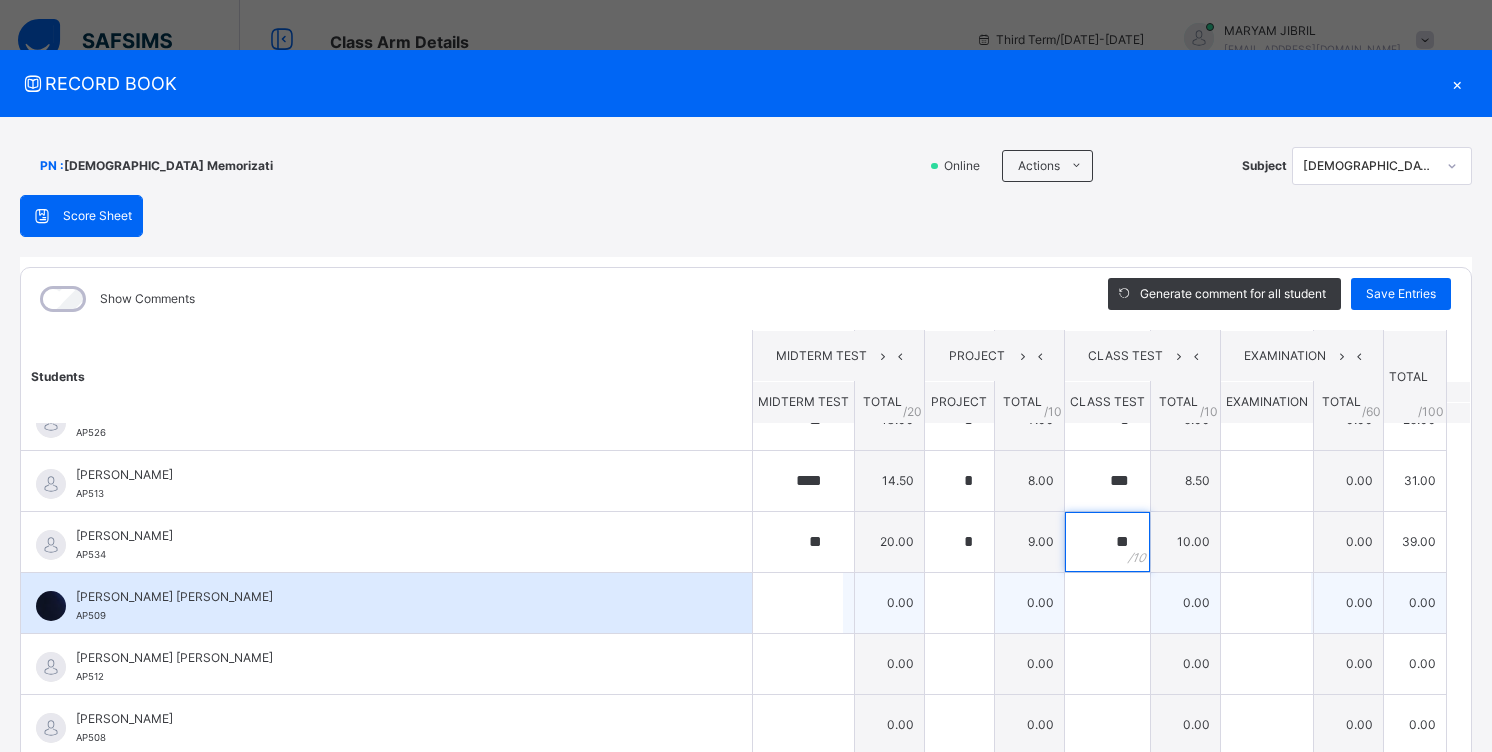 type on "**" 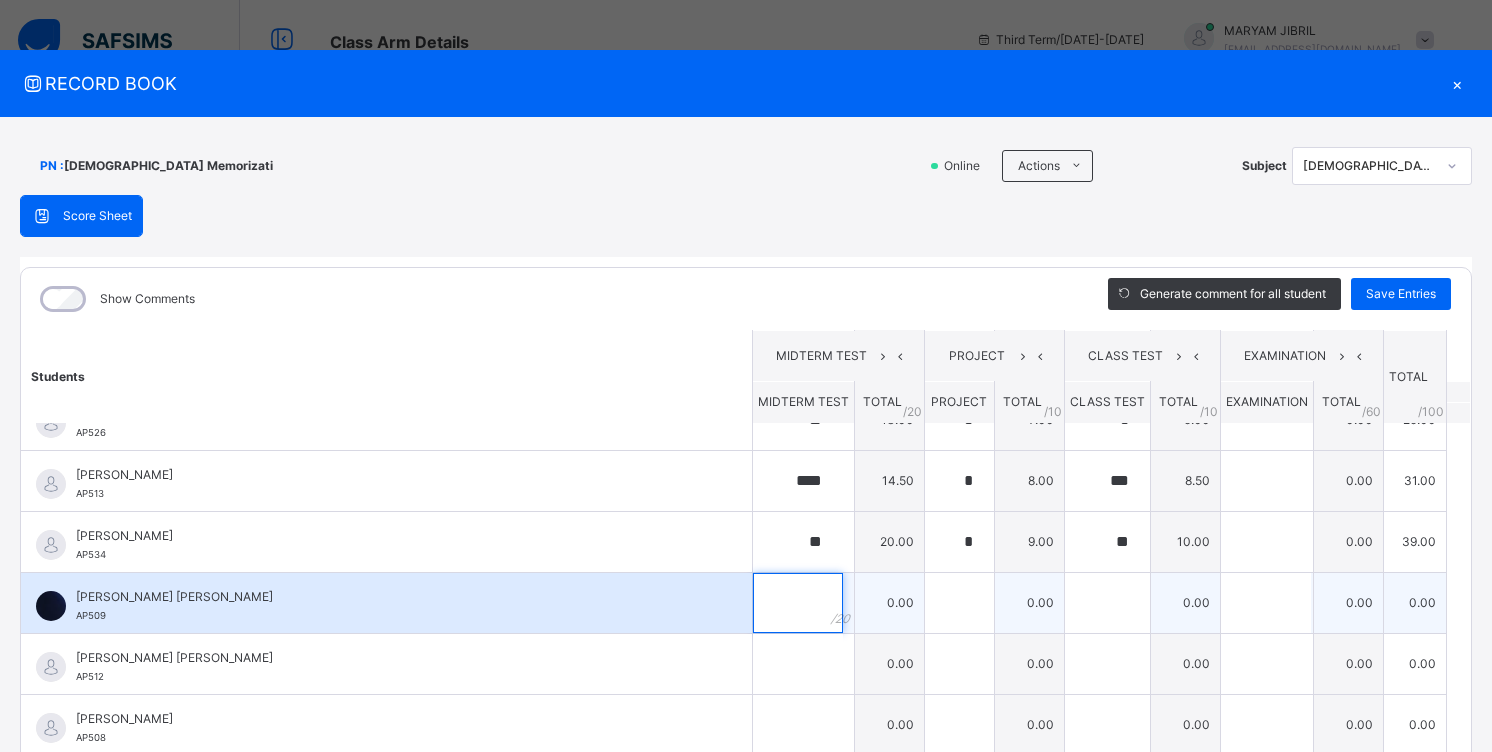 click at bounding box center [803, 603] 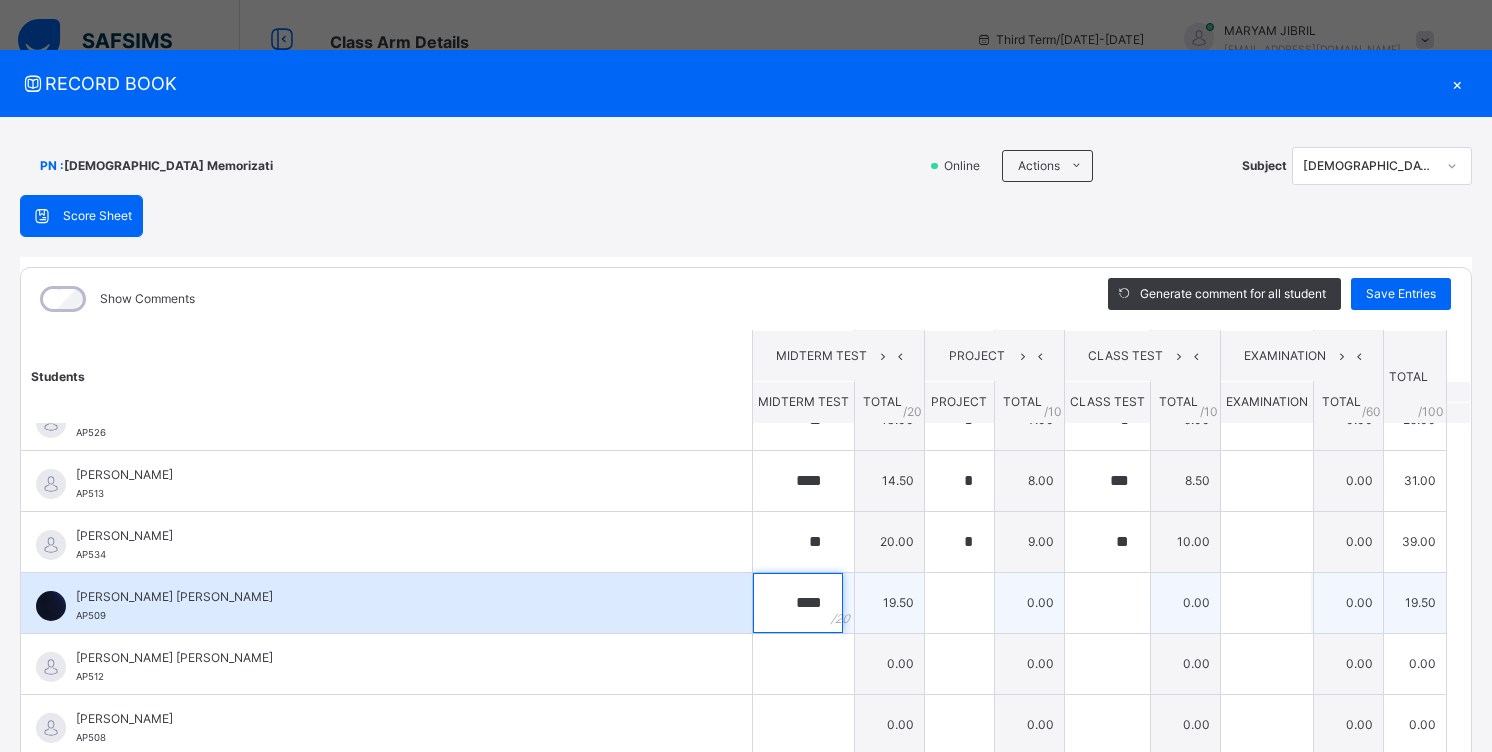 type on "****" 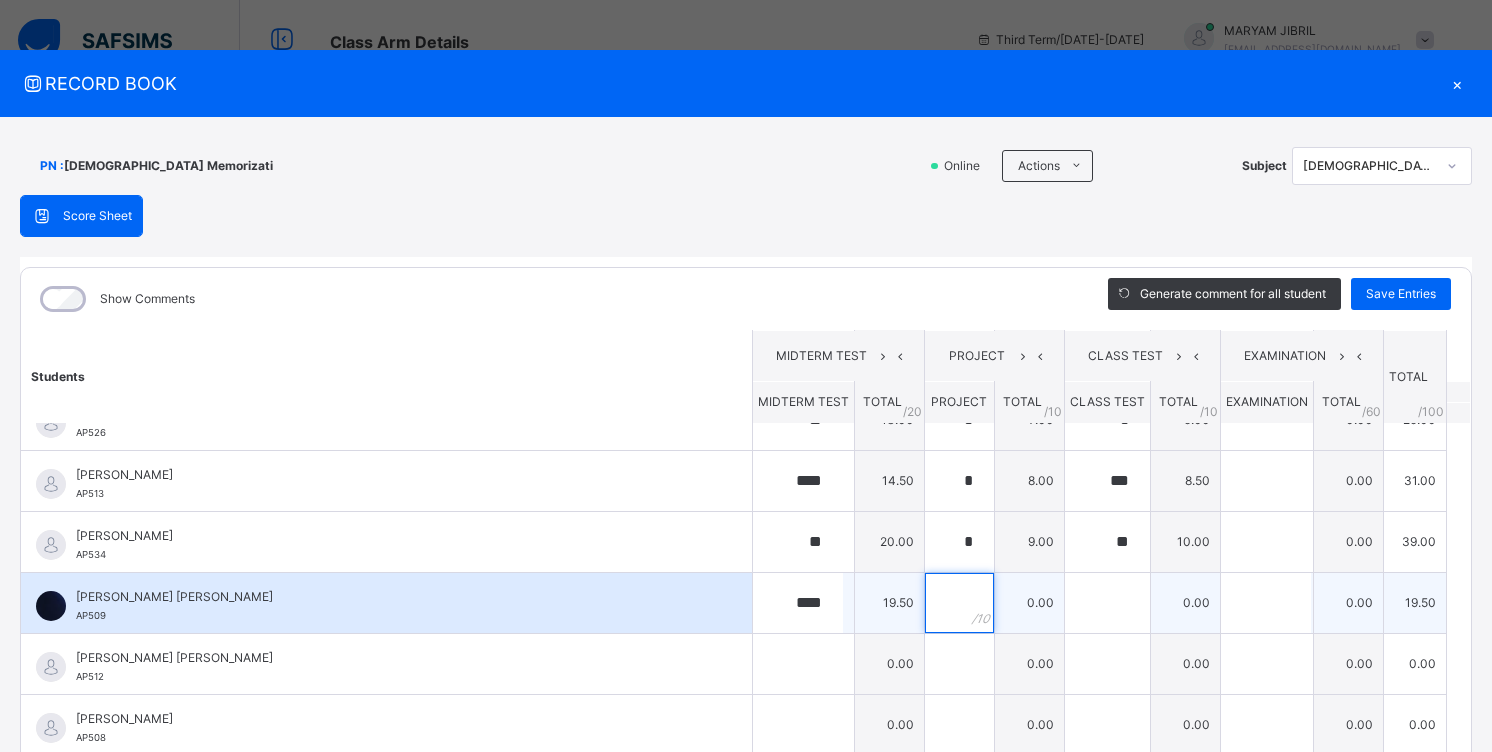 click at bounding box center (959, 603) 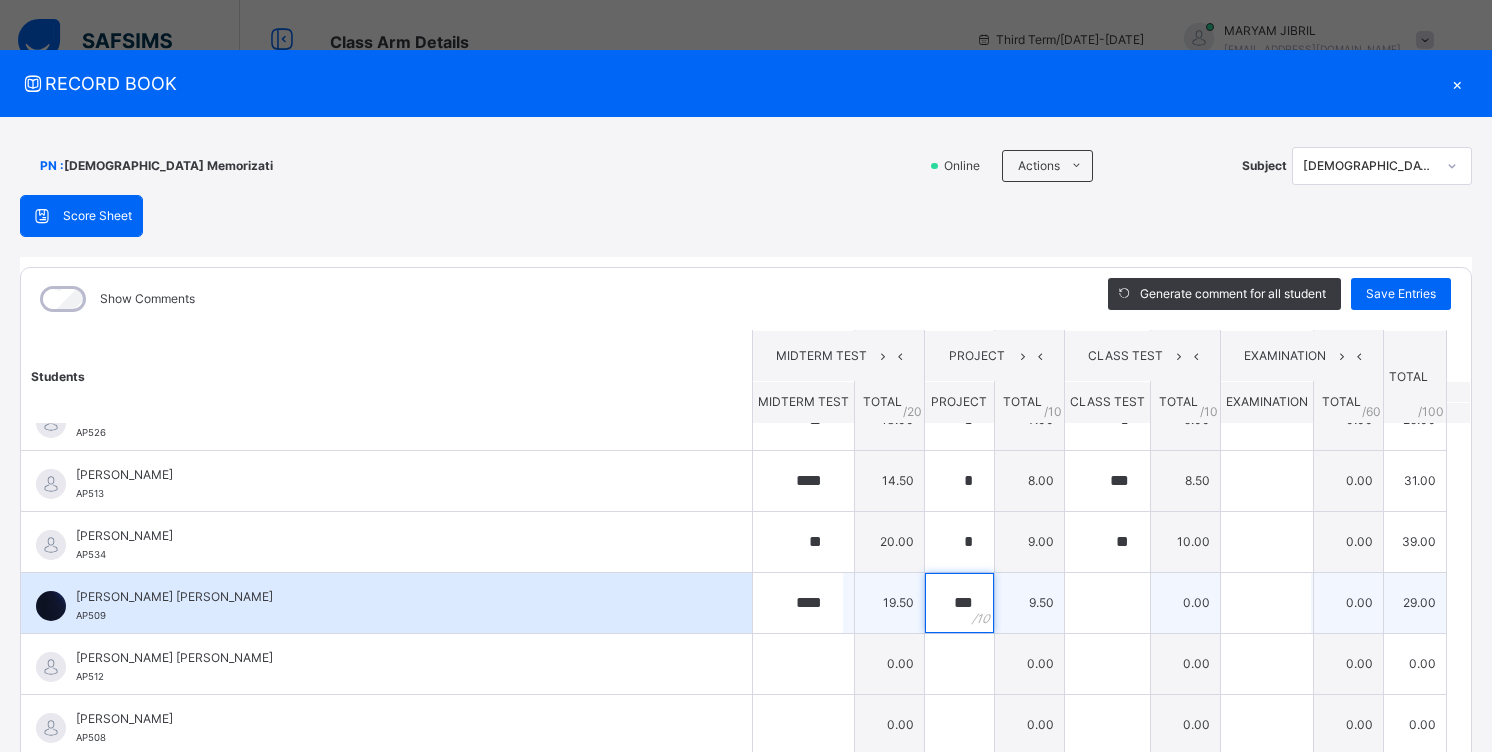 type on "***" 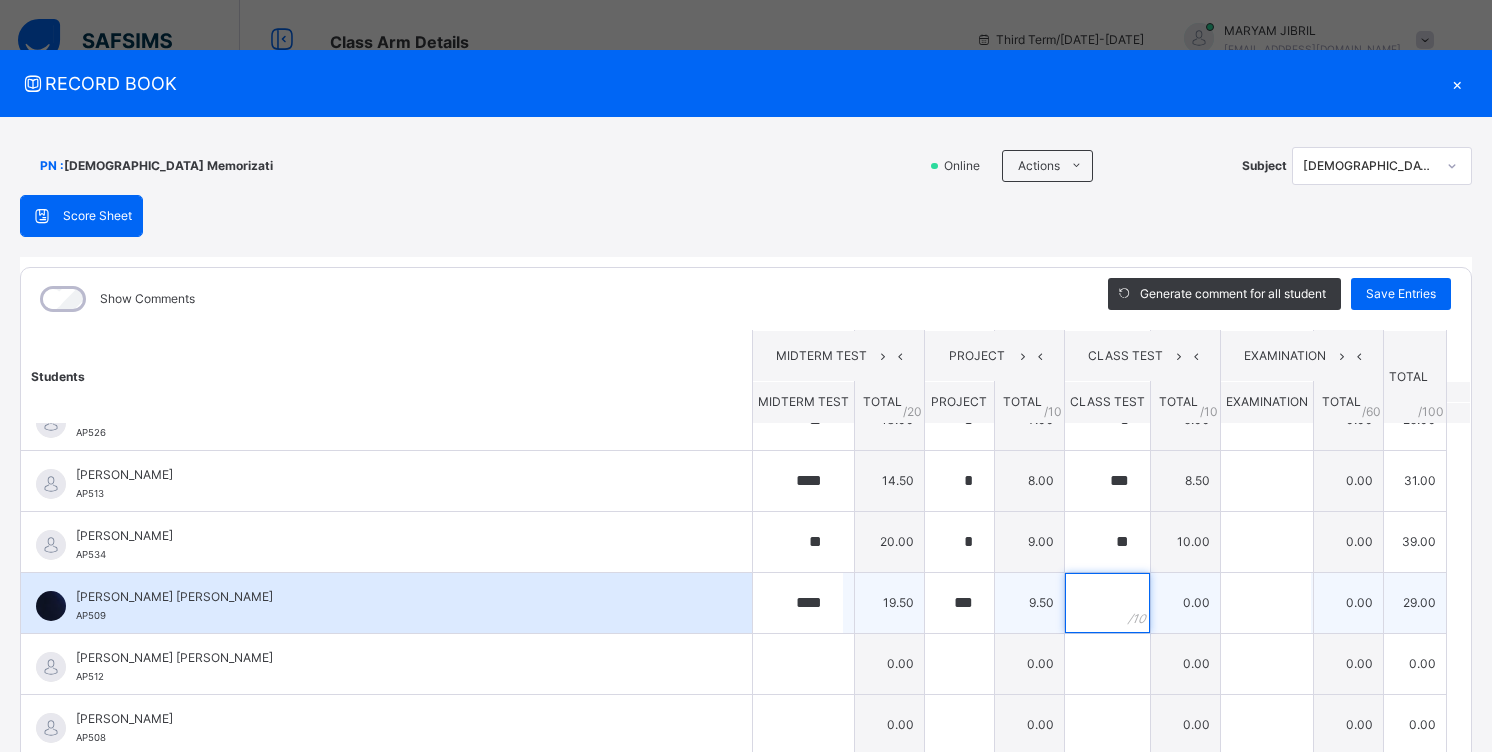 click at bounding box center (1107, 603) 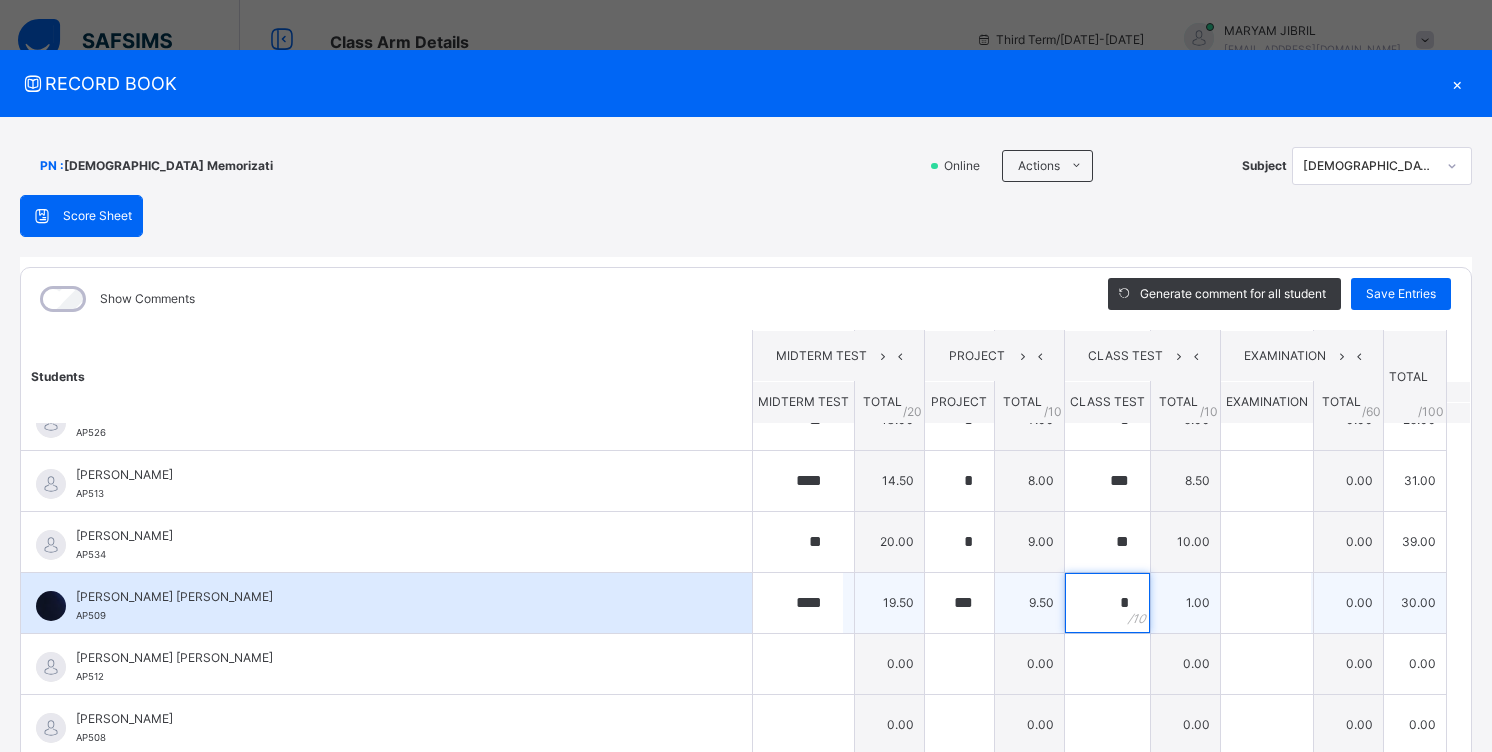 type on "**" 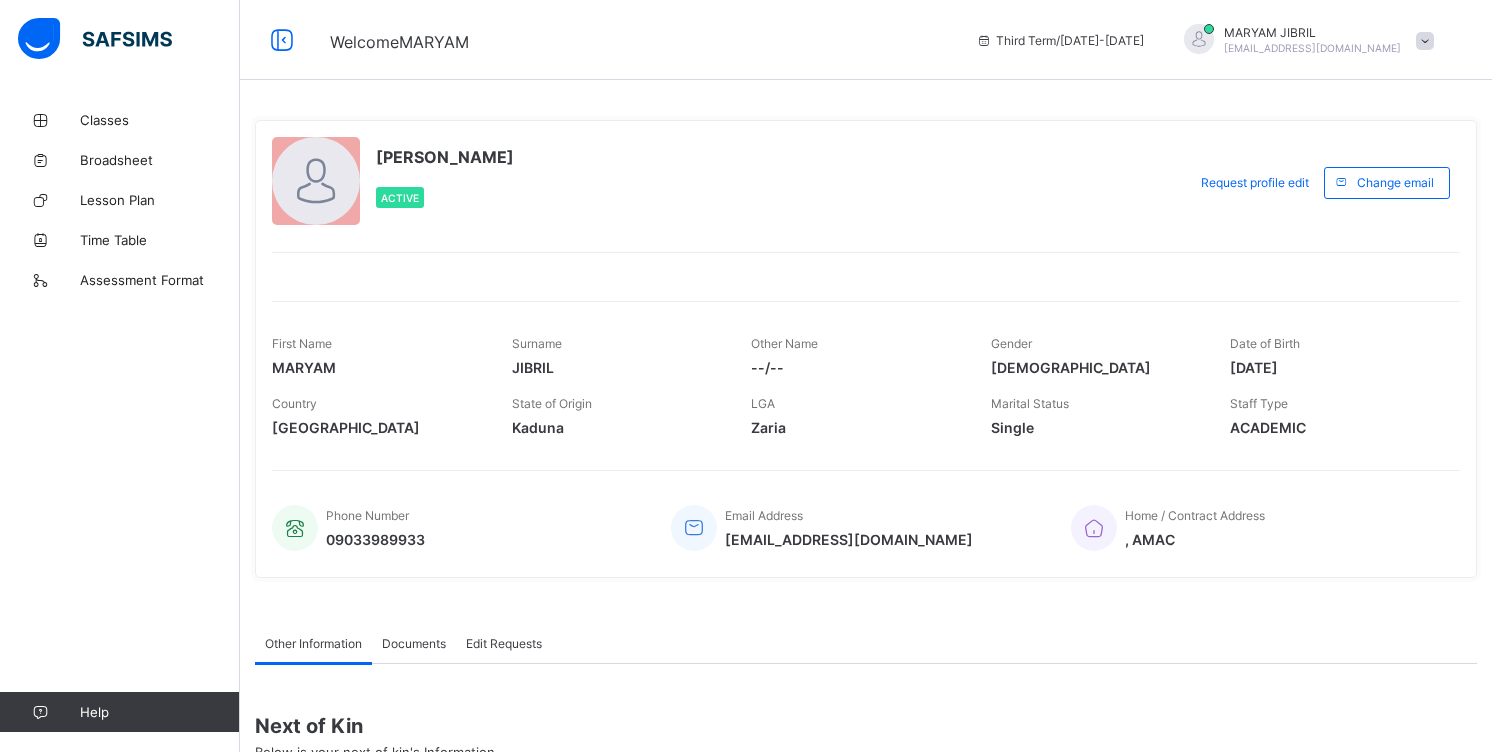 scroll, scrollTop: 0, scrollLeft: 0, axis: both 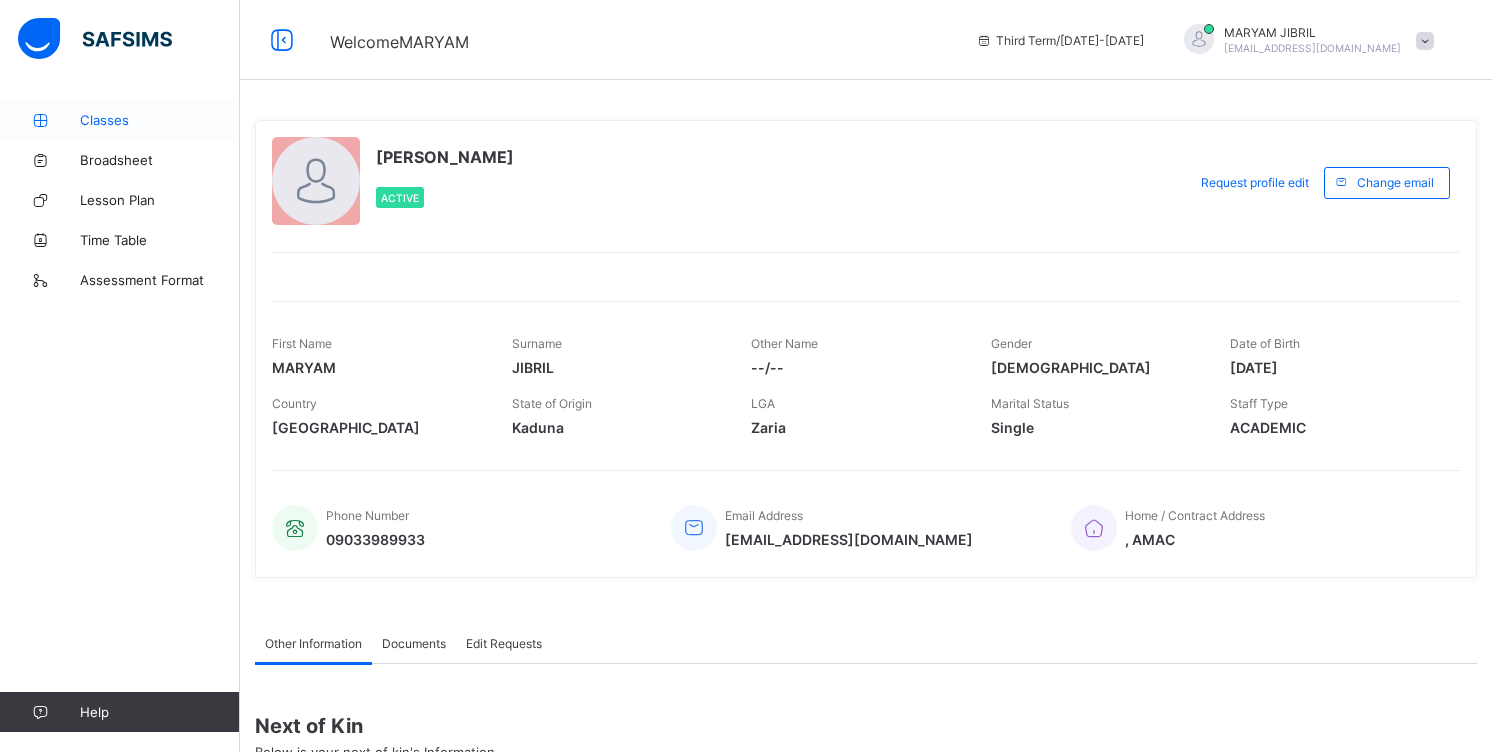click on "Classes" at bounding box center [120, 120] 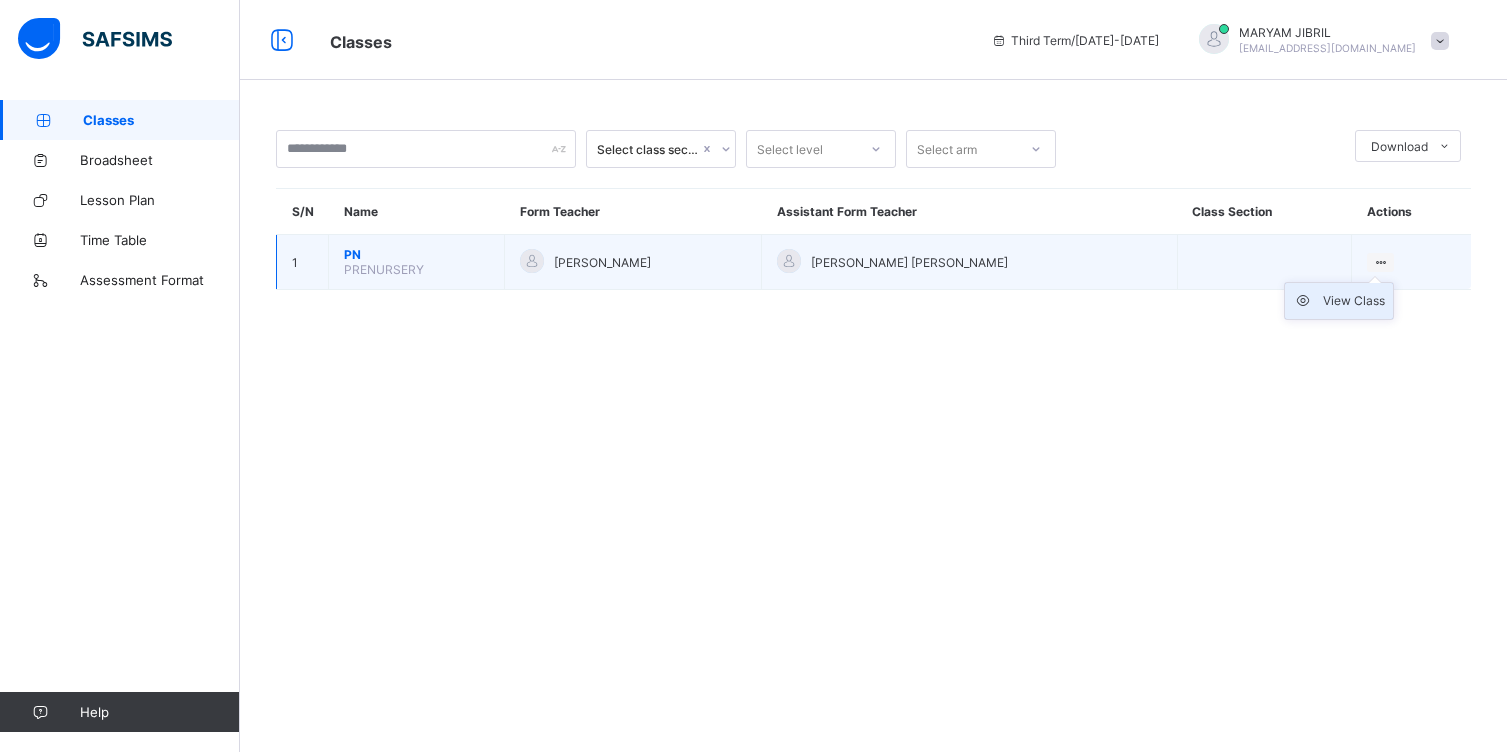 click on "View Class" at bounding box center [1354, 301] 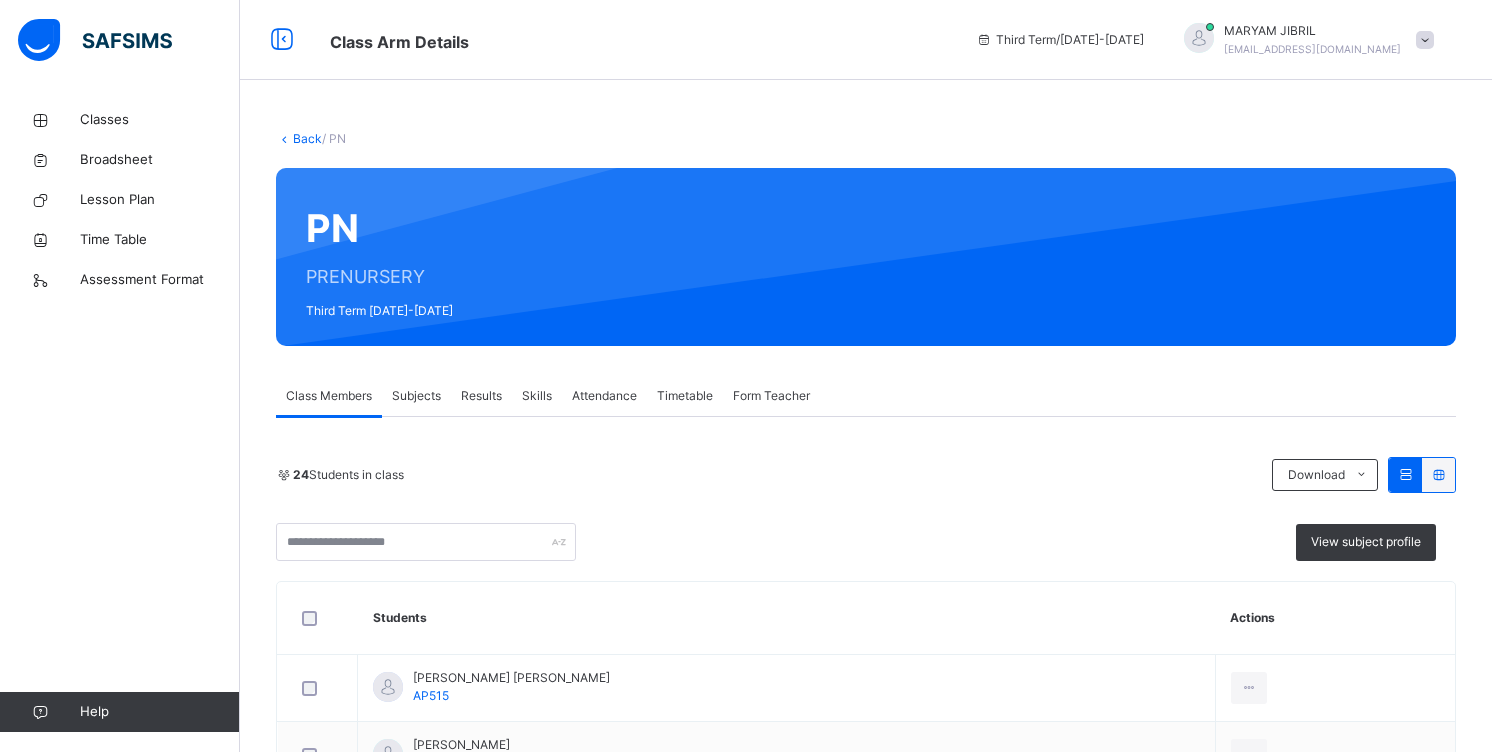 click on "Subjects" at bounding box center [416, 396] 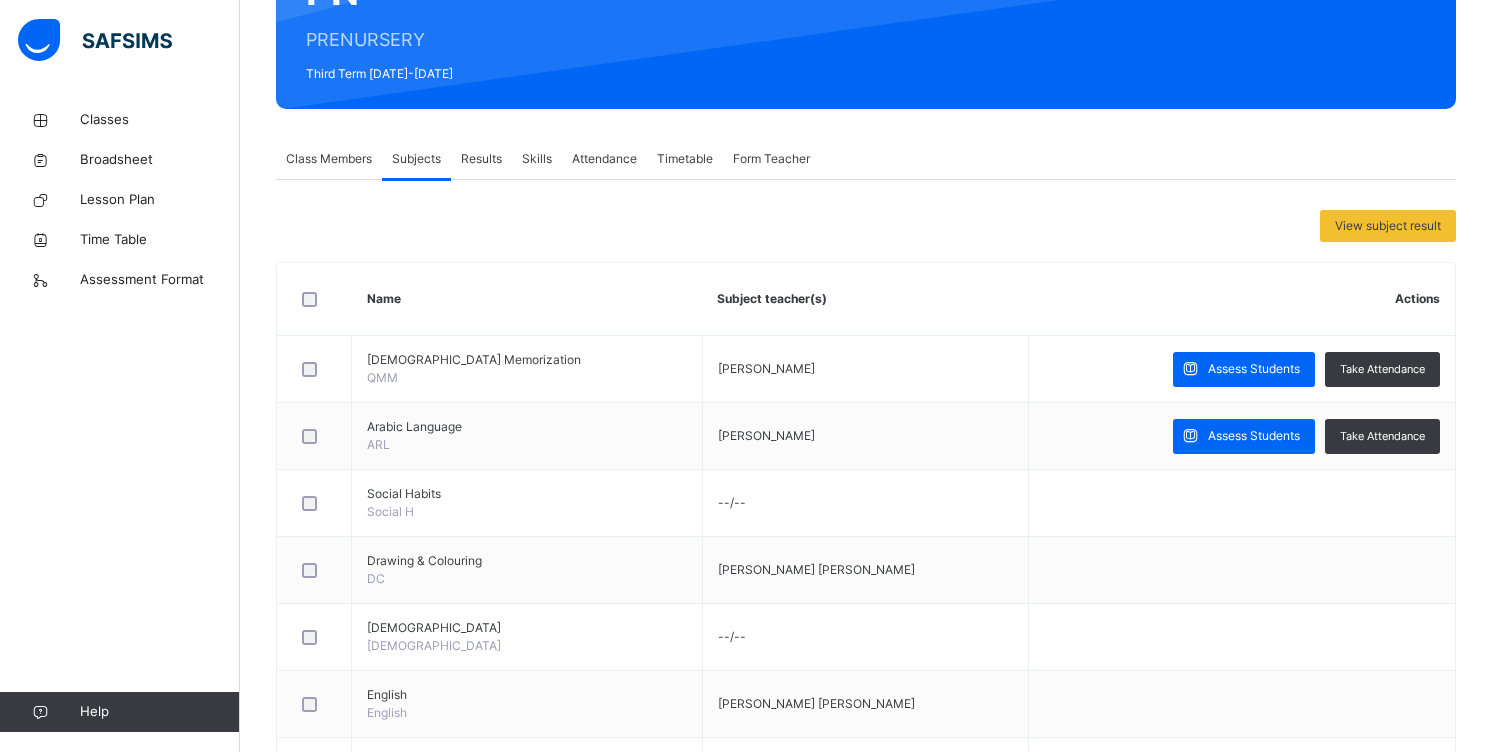 scroll, scrollTop: 300, scrollLeft: 0, axis: vertical 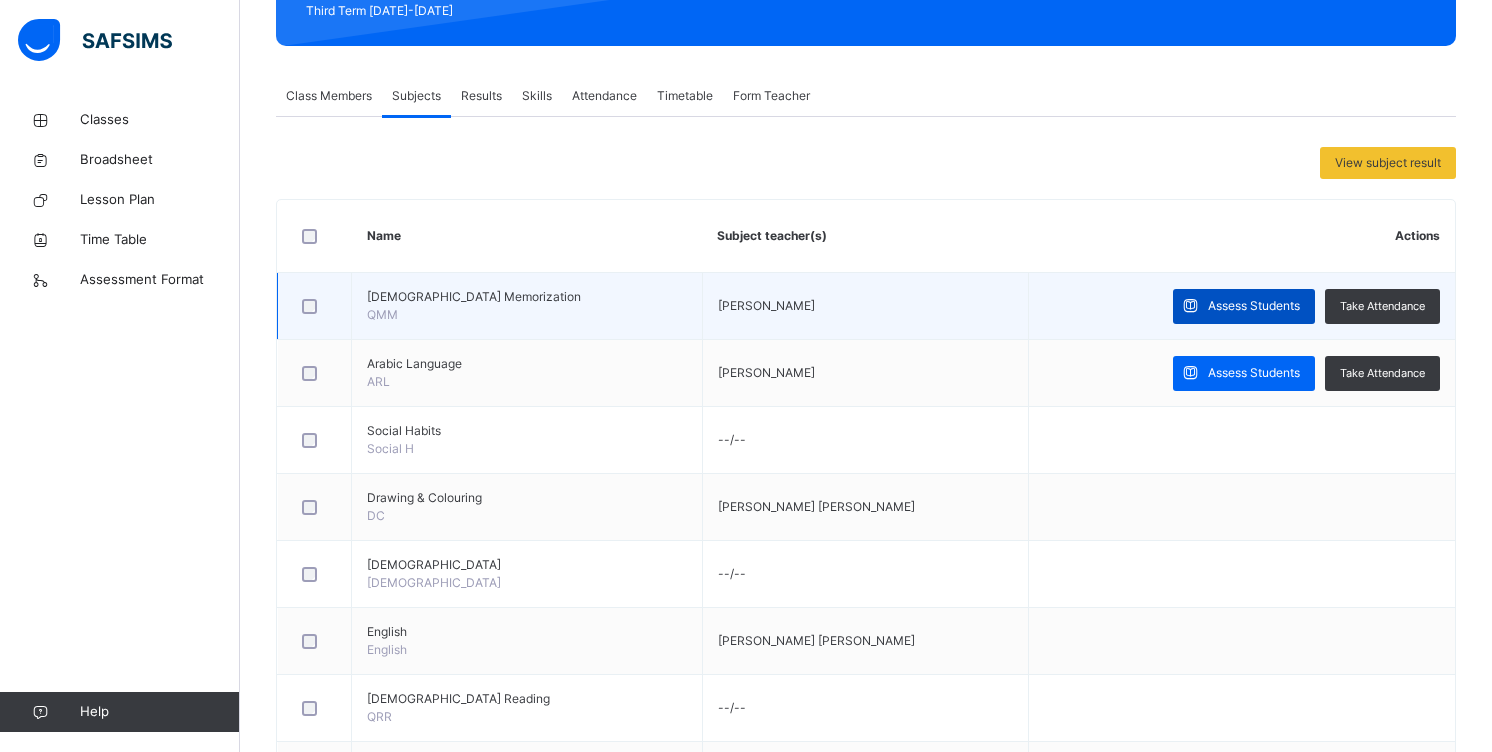 click at bounding box center (1190, 306) 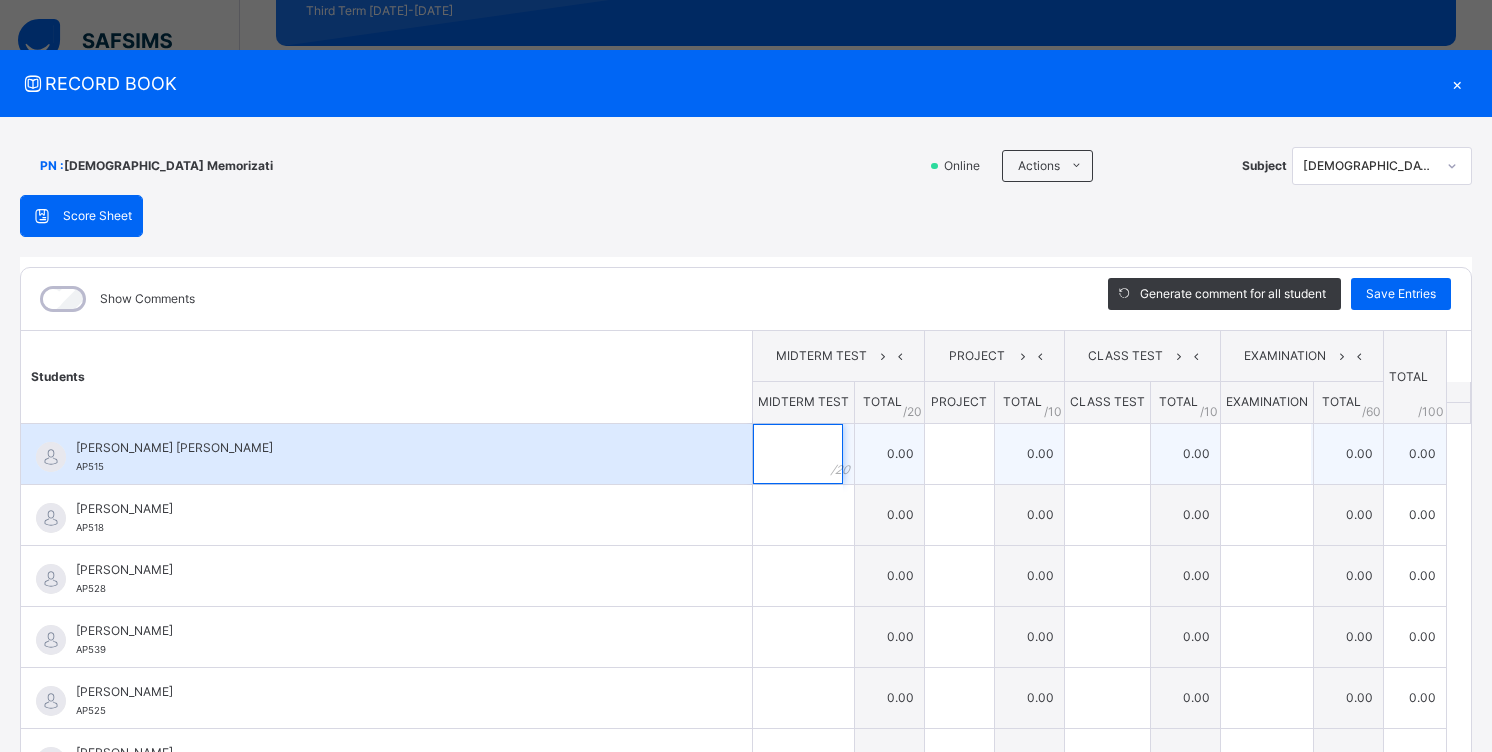 click at bounding box center (798, 454) 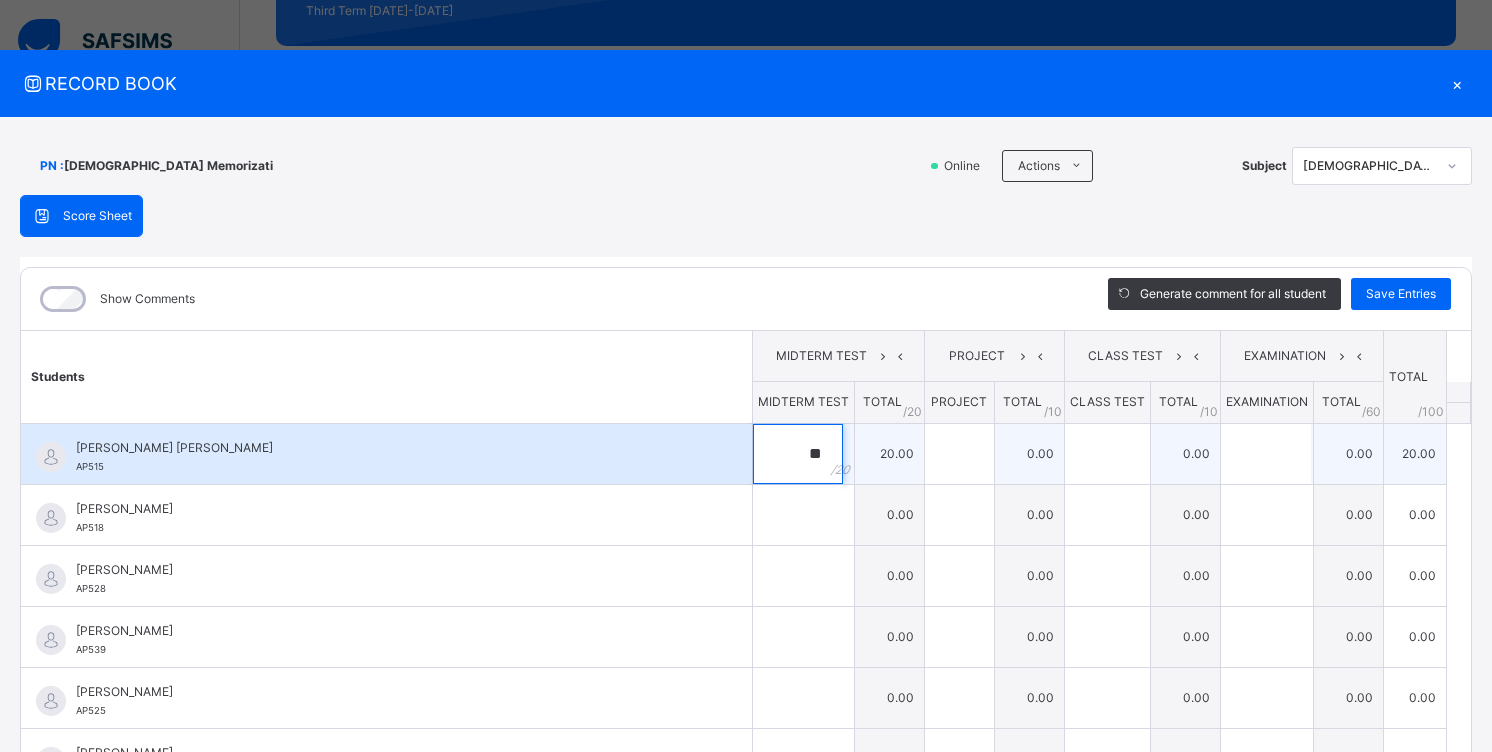 type on "**" 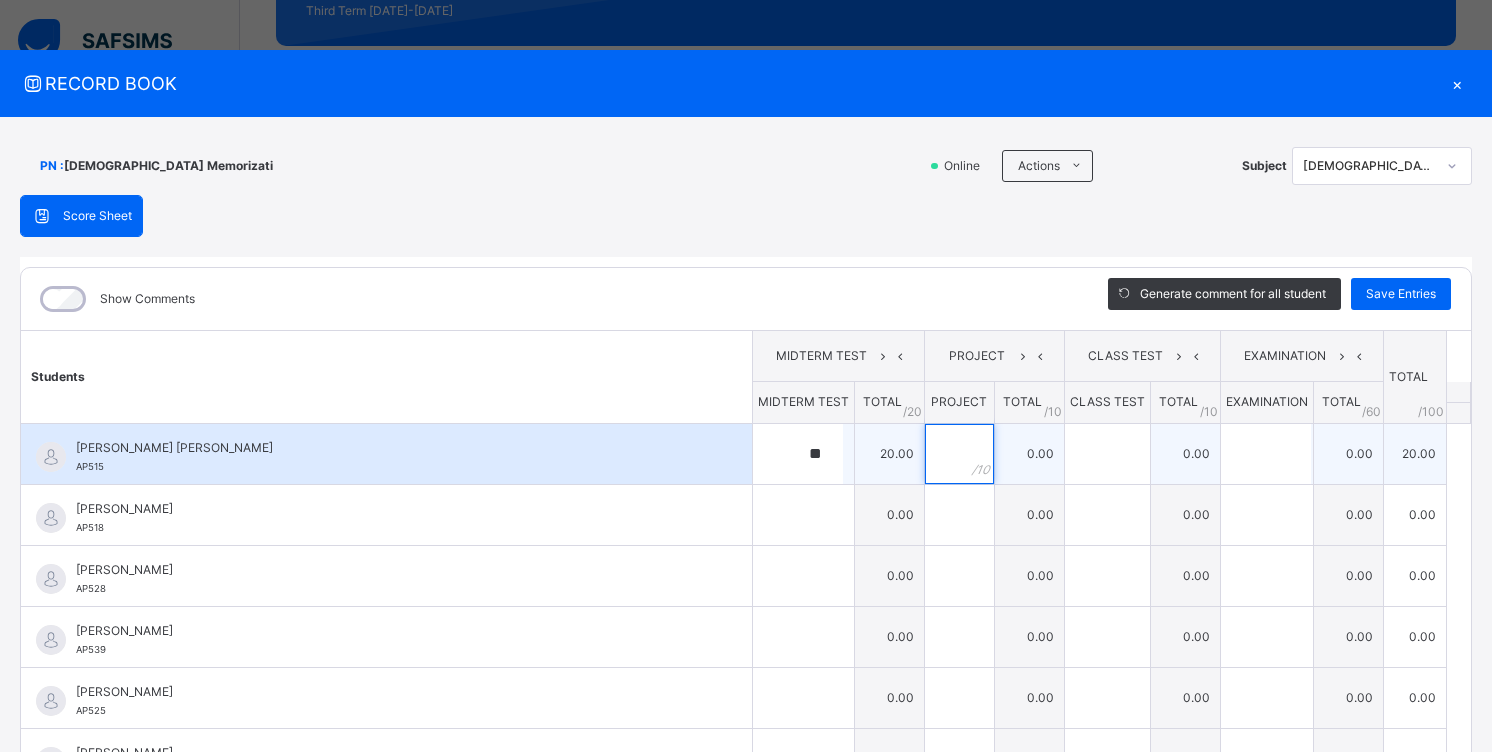 click at bounding box center (959, 454) 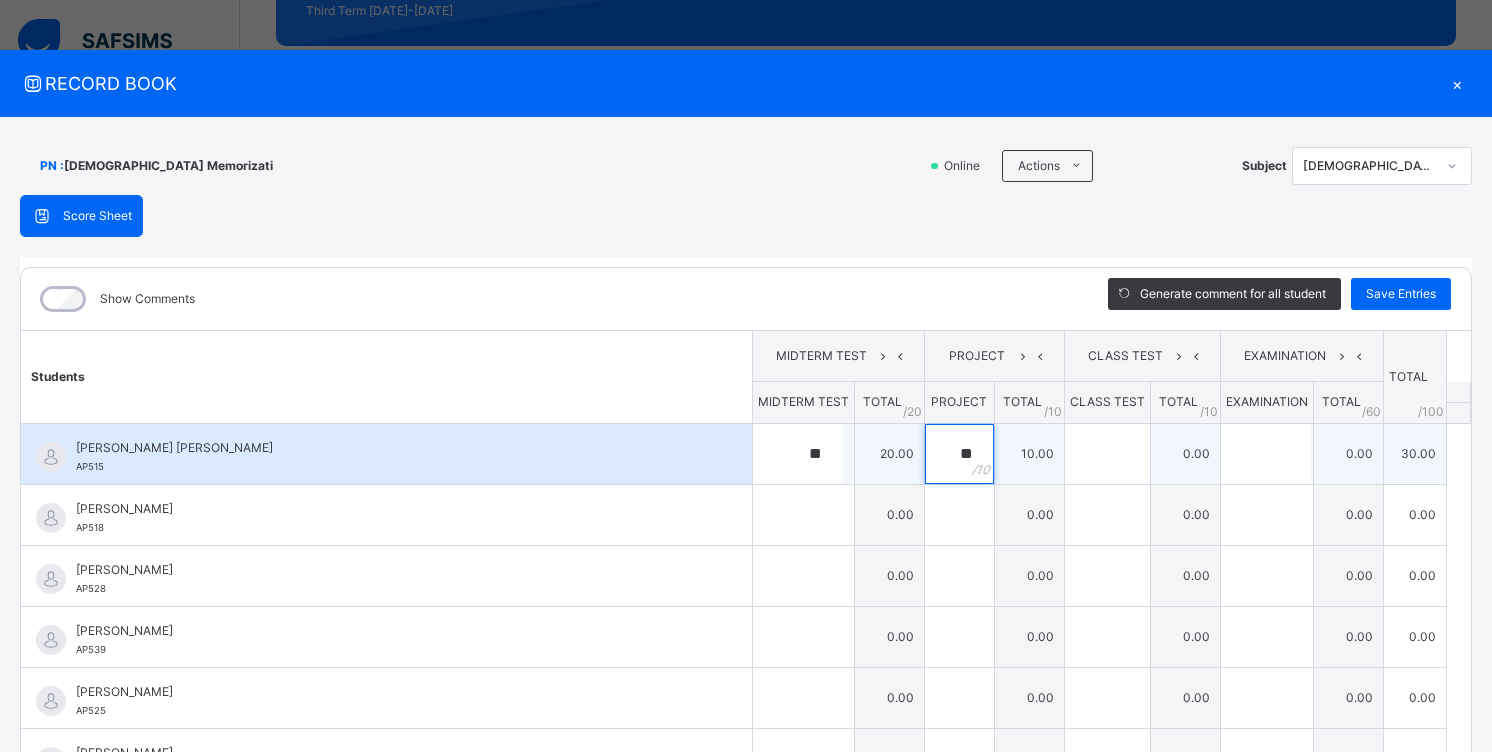 type on "**" 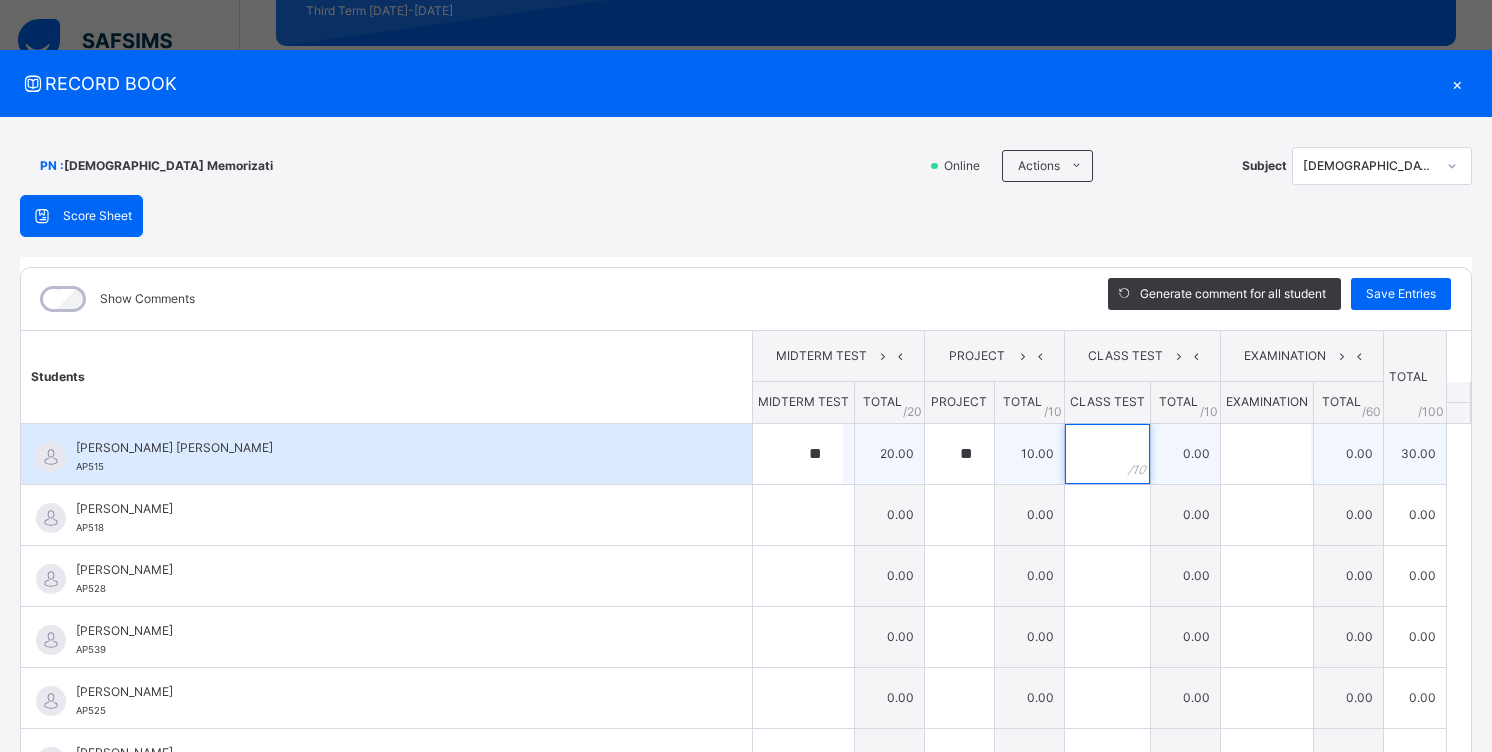 click at bounding box center [1107, 454] 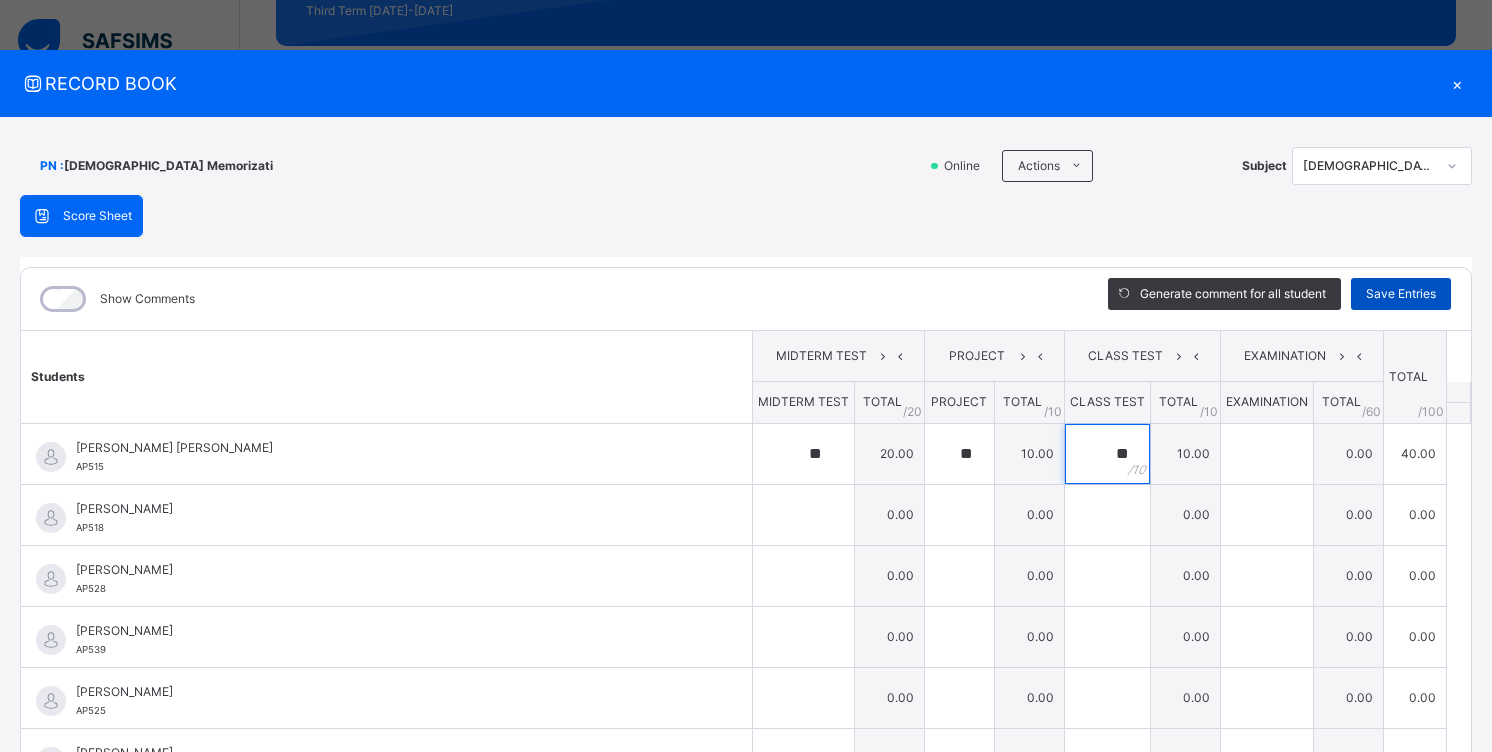 type on "**" 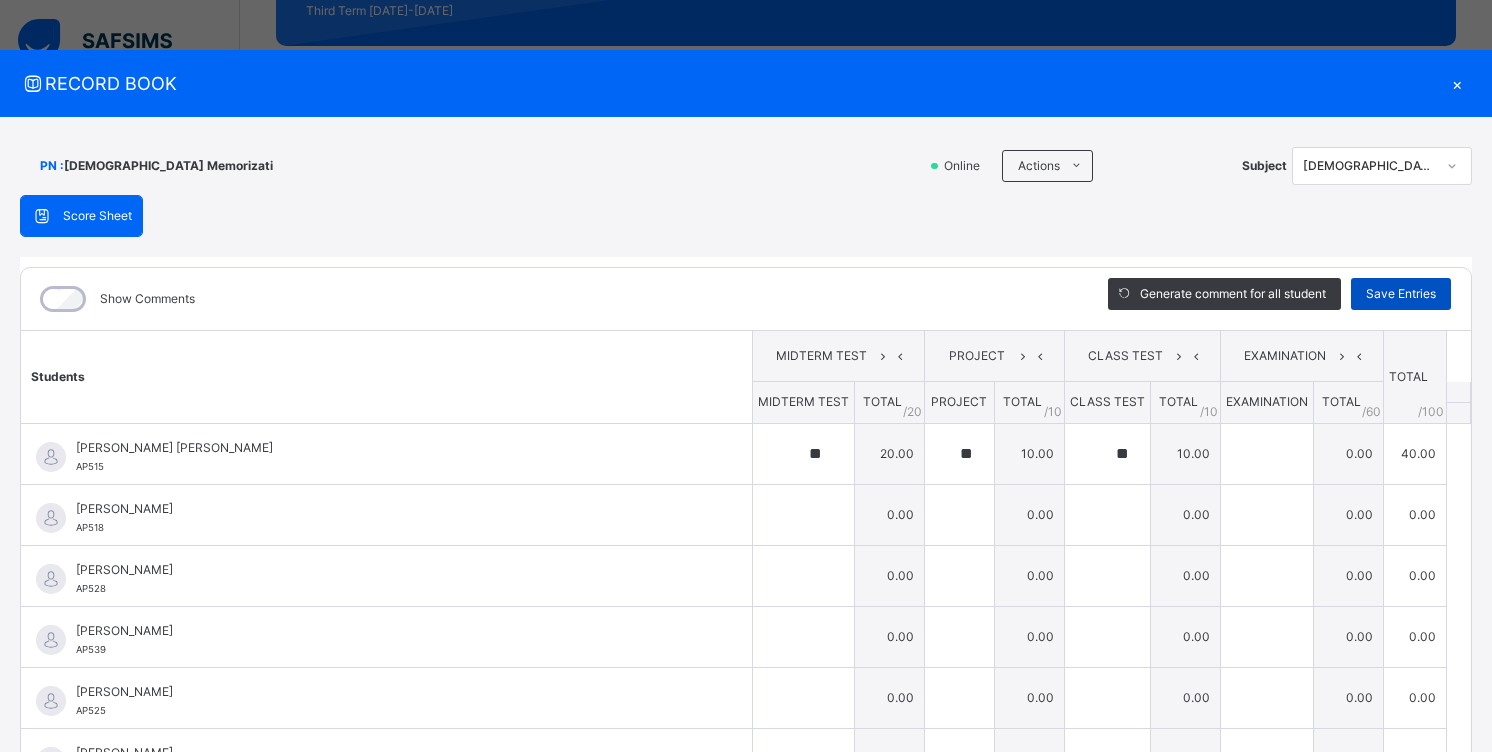 click on "Save Entries" at bounding box center (1401, 294) 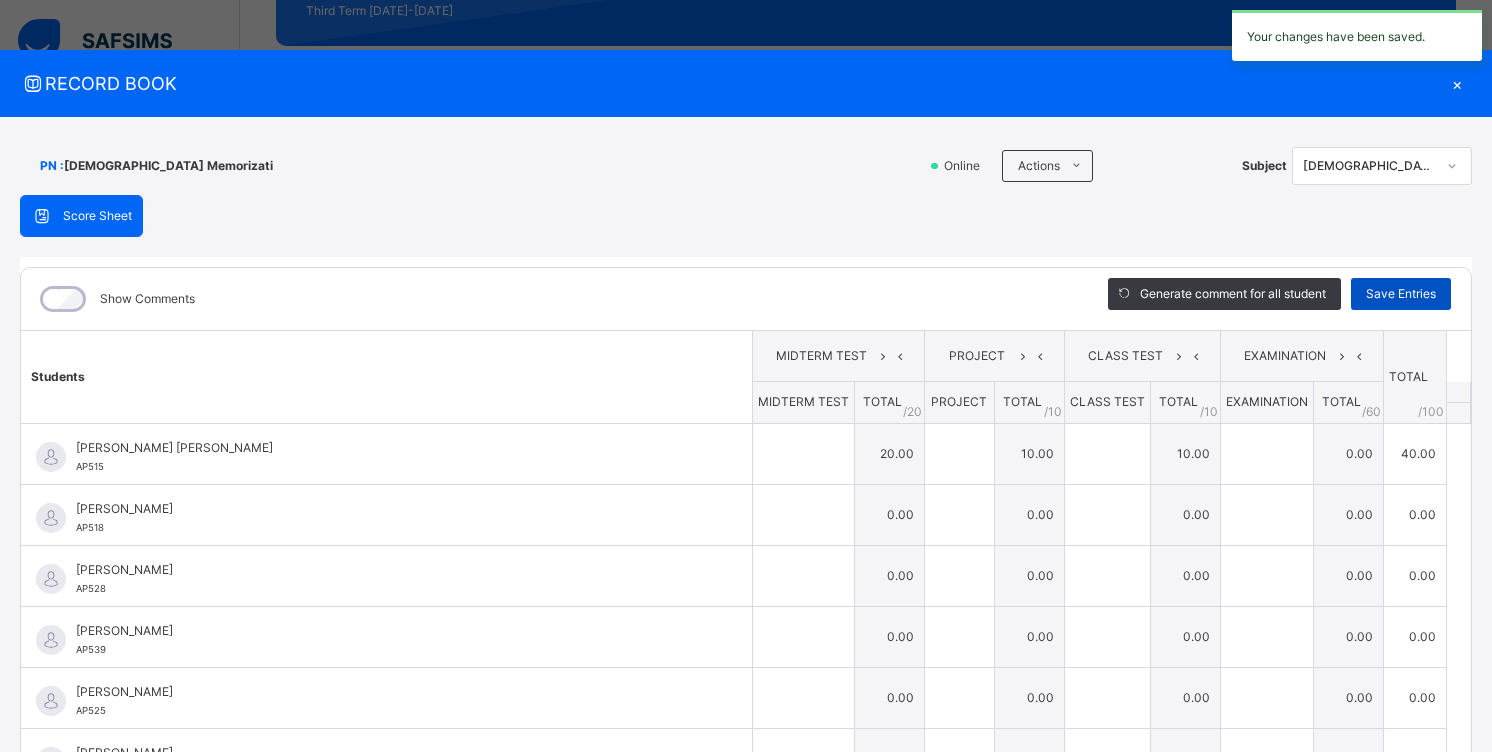 type on "**" 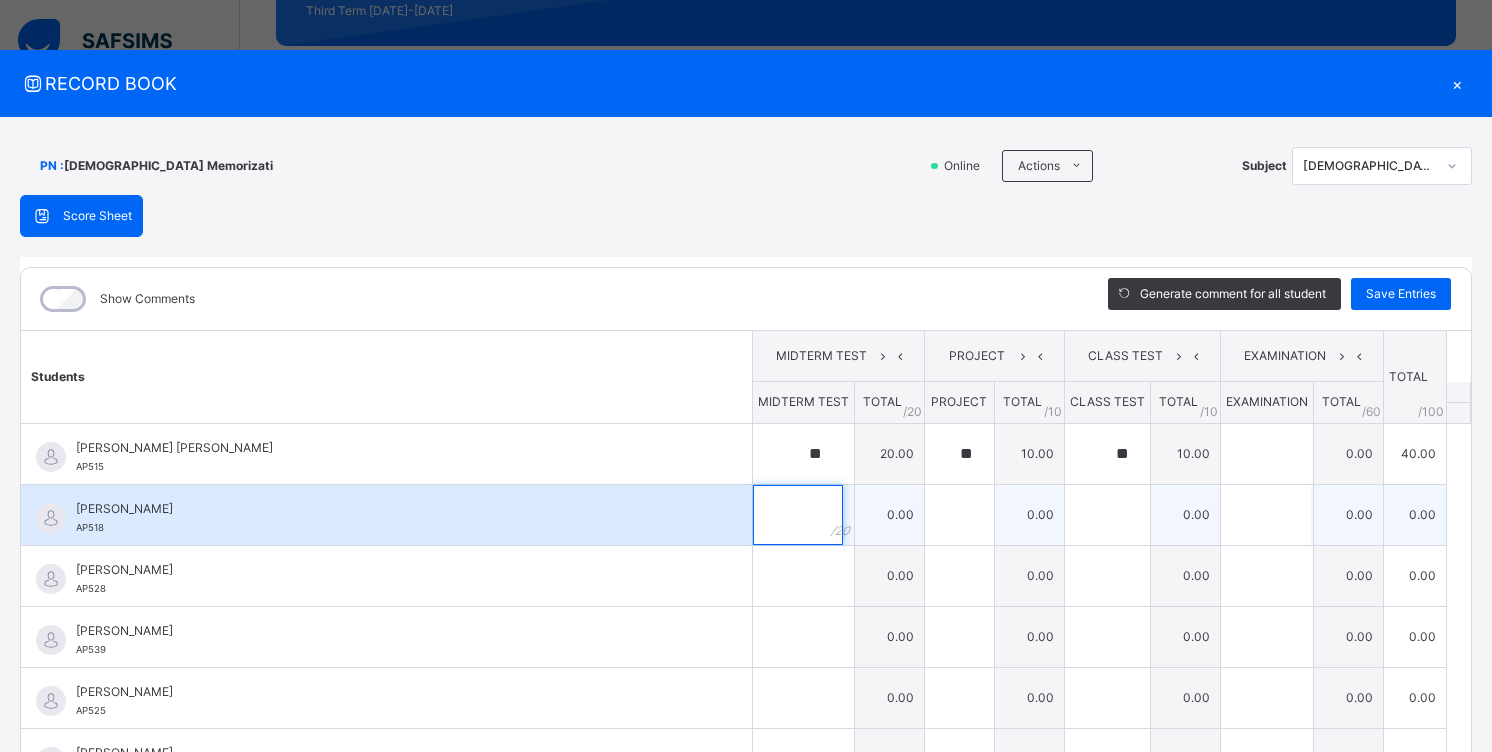 click at bounding box center [798, 515] 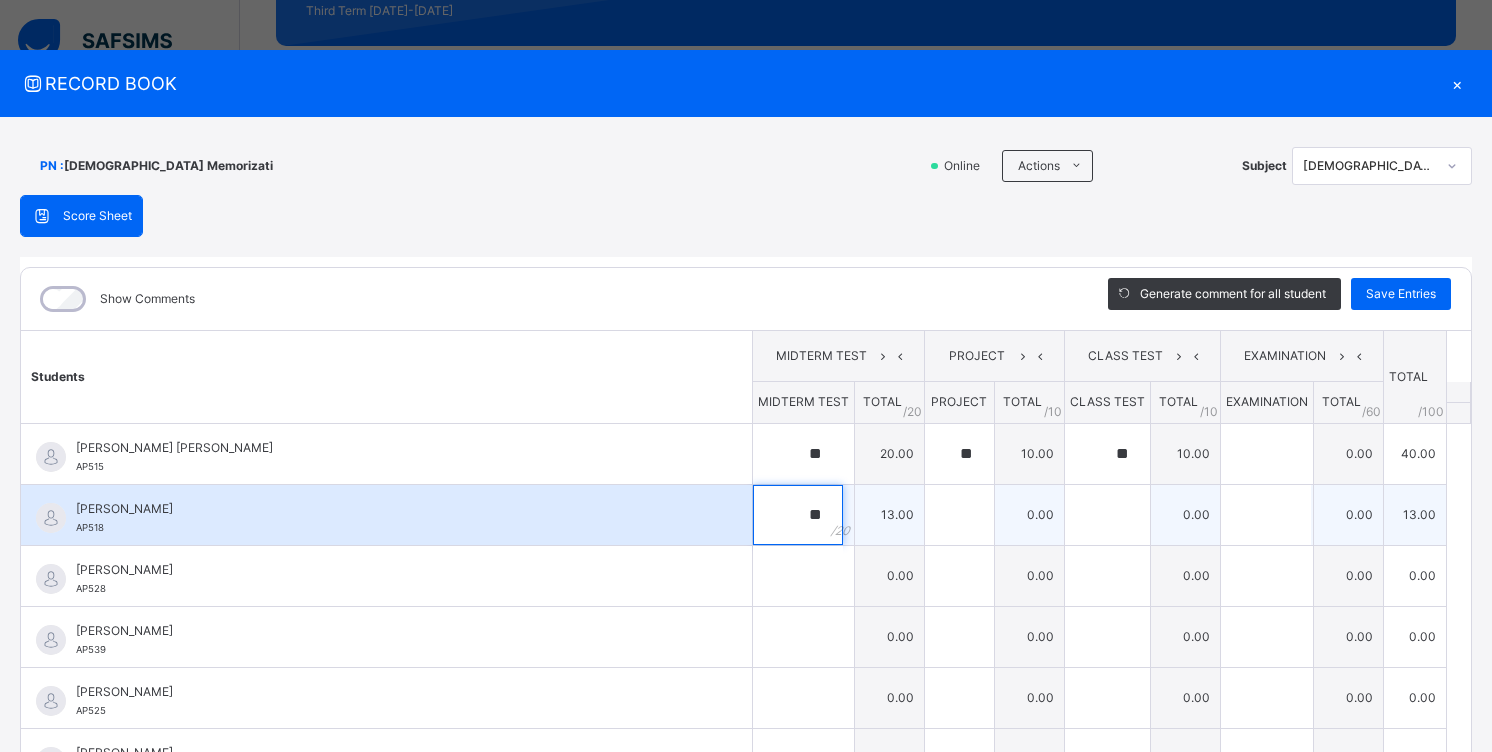 type on "**" 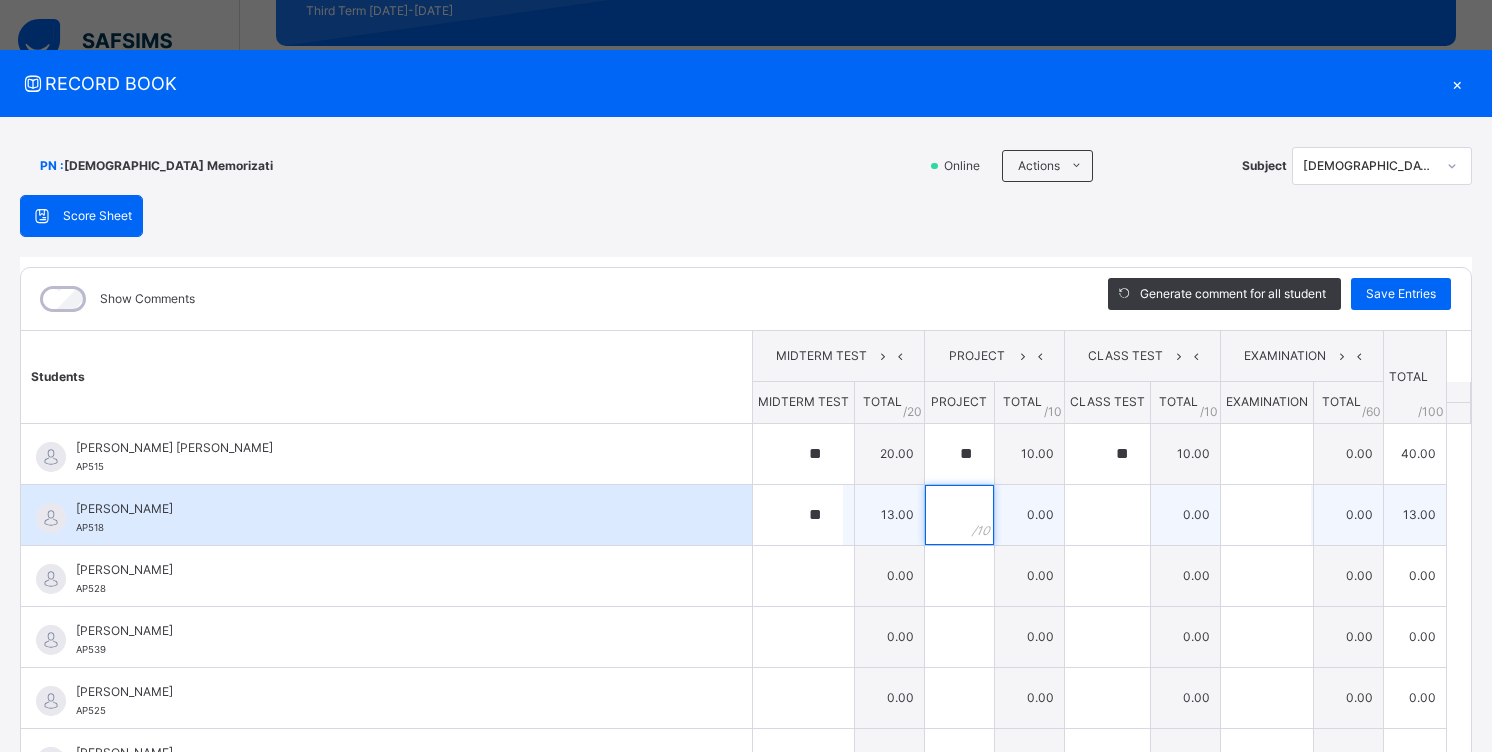 click at bounding box center (959, 515) 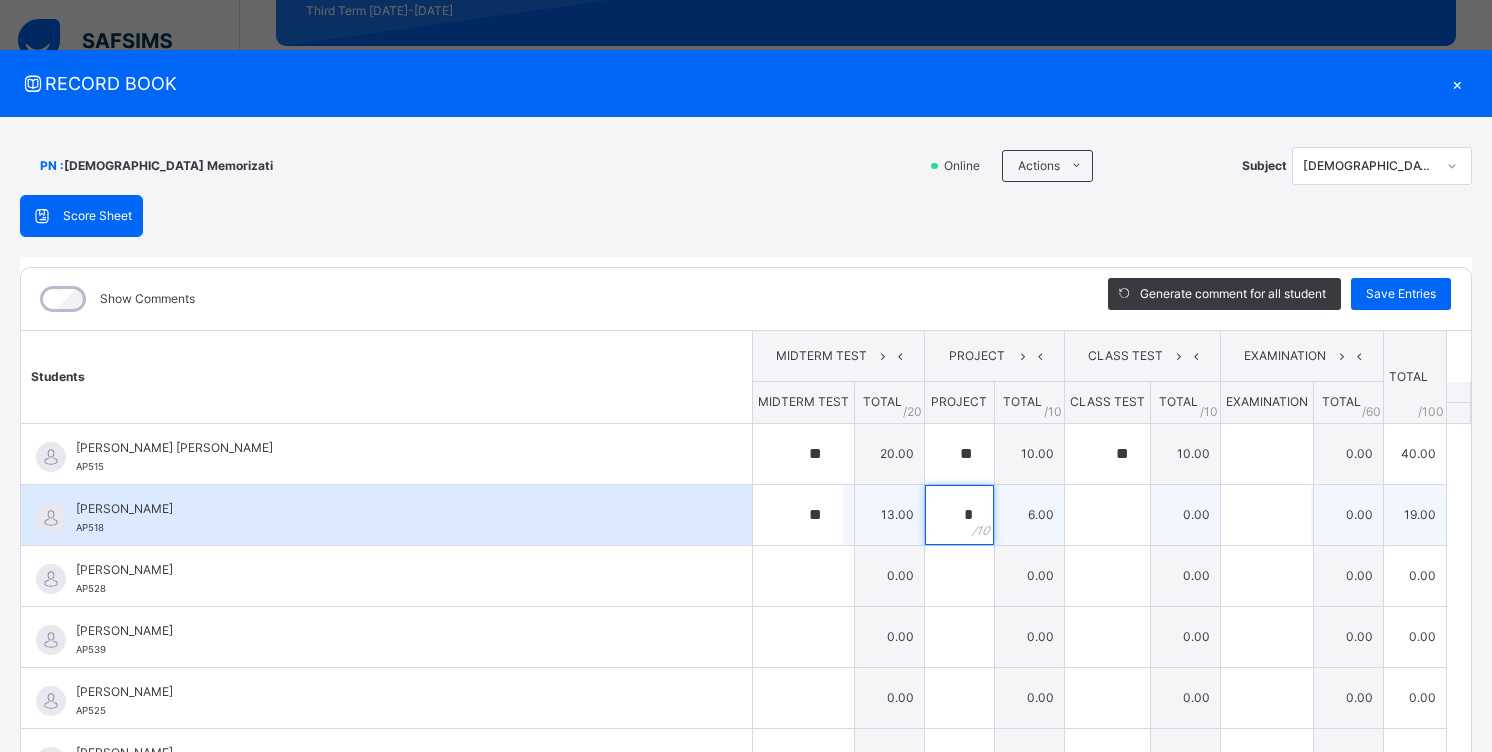 type on "*" 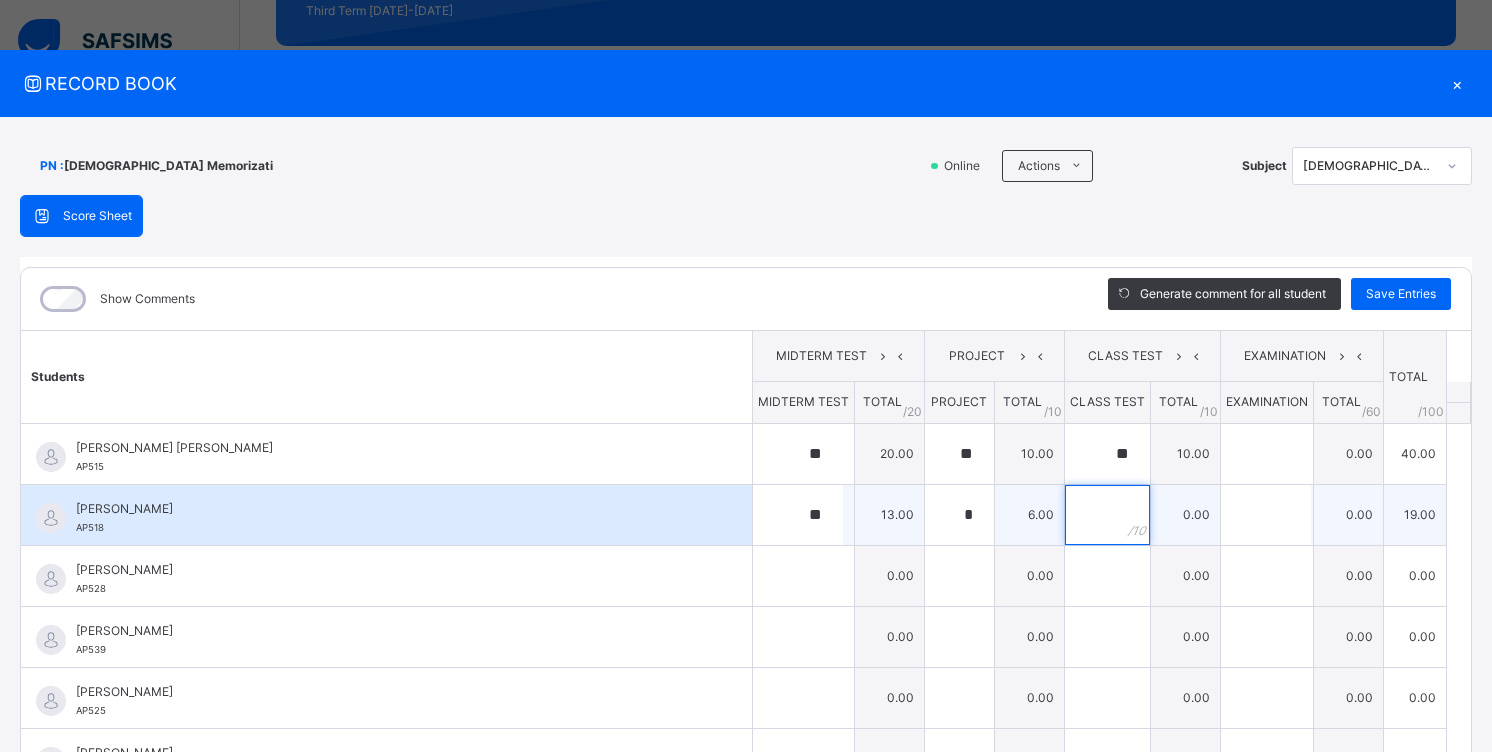 click at bounding box center (1107, 515) 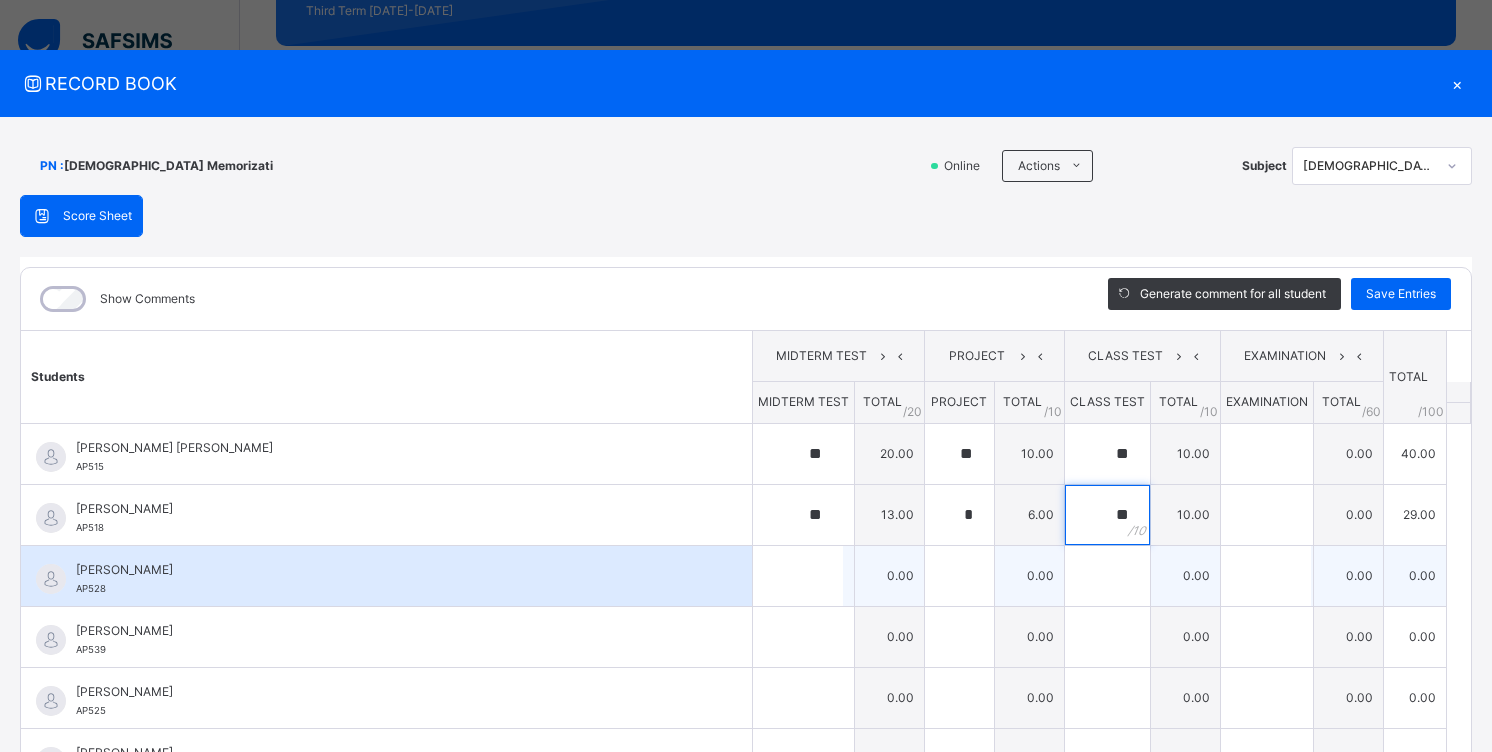 type on "**" 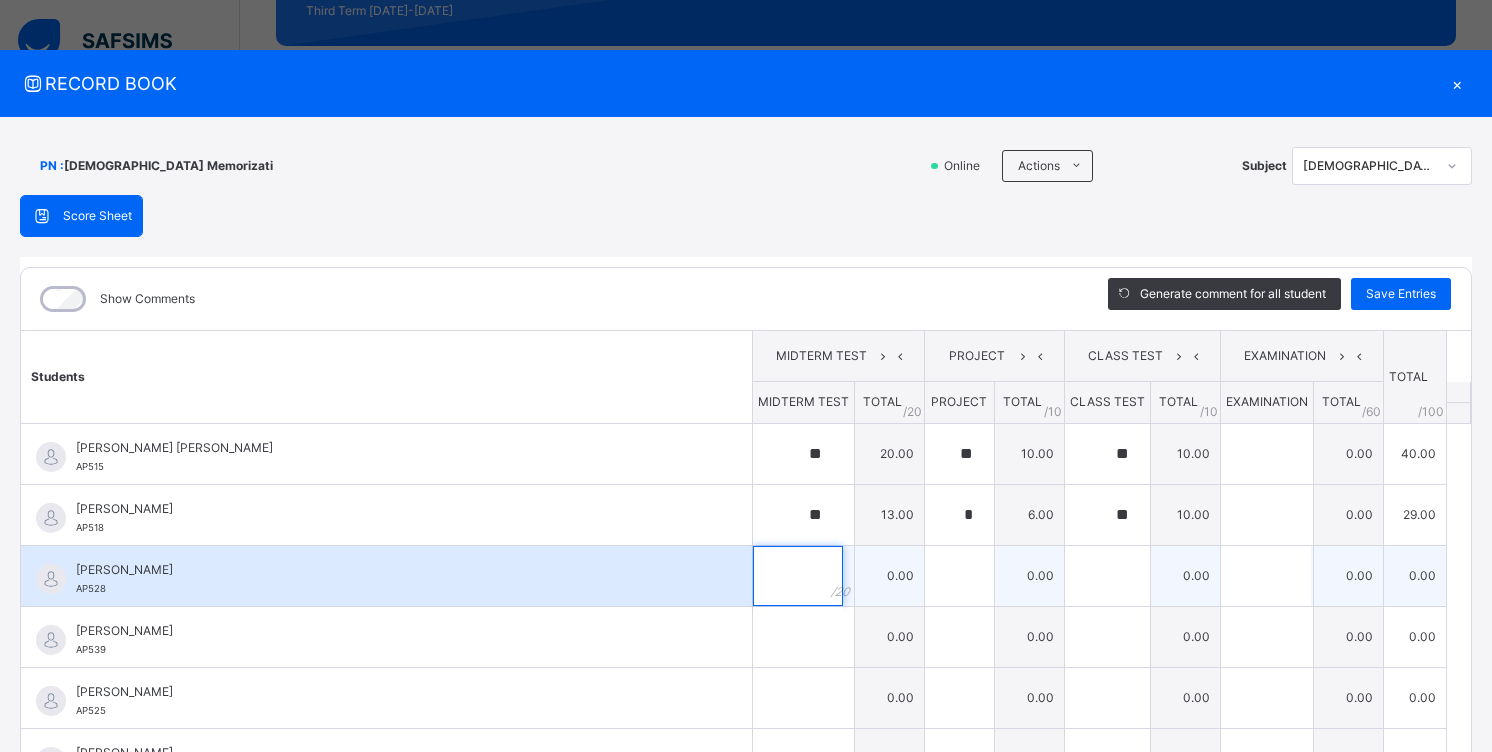 click at bounding box center (798, 576) 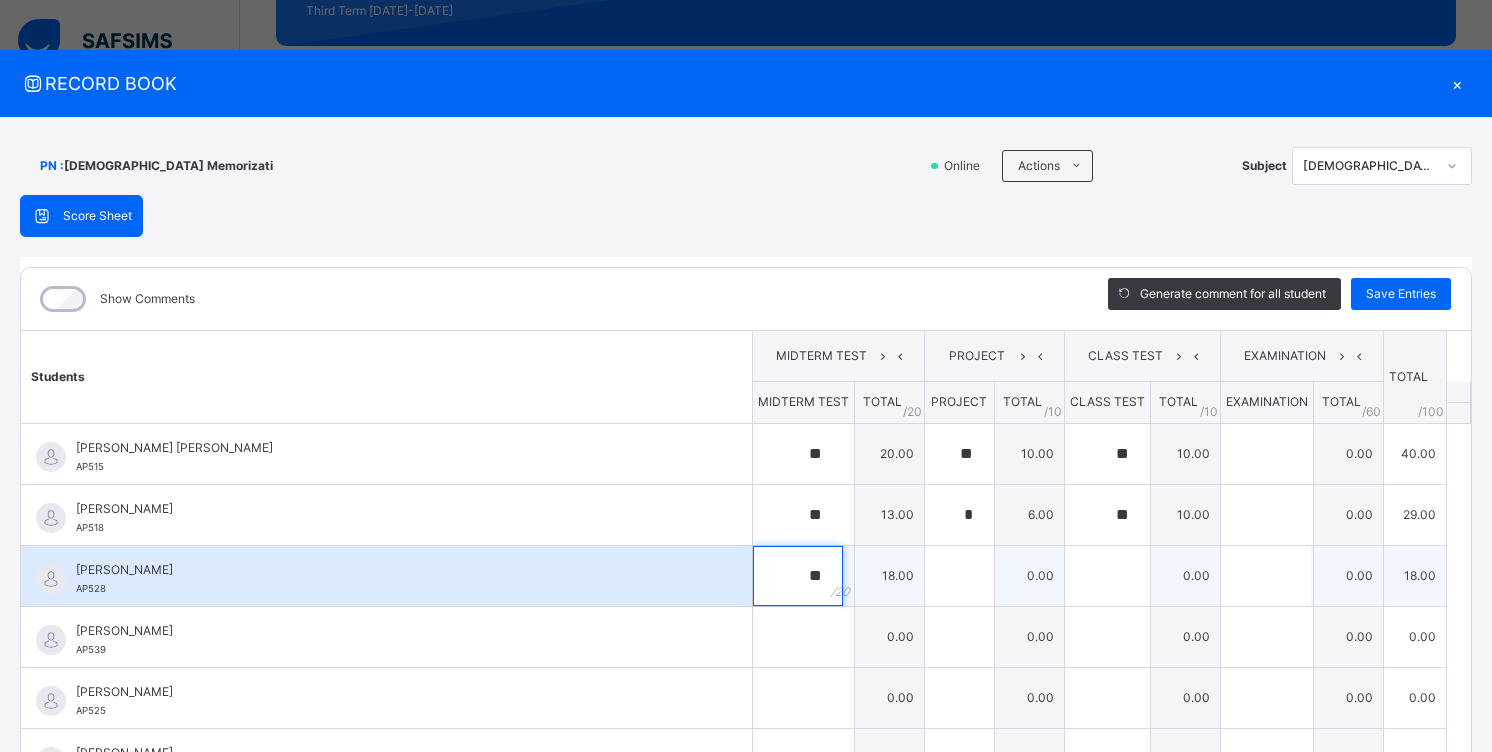 type on "**" 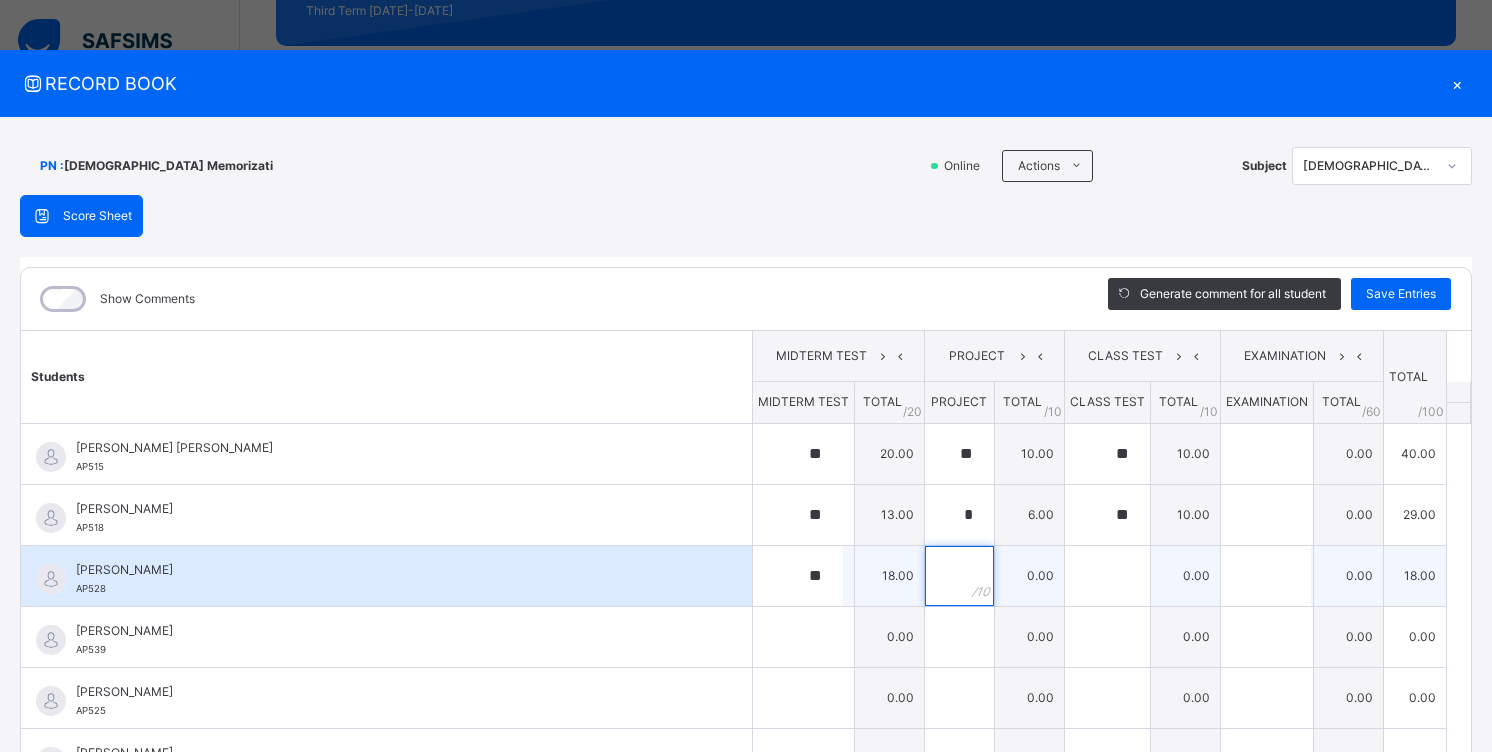 click at bounding box center (959, 576) 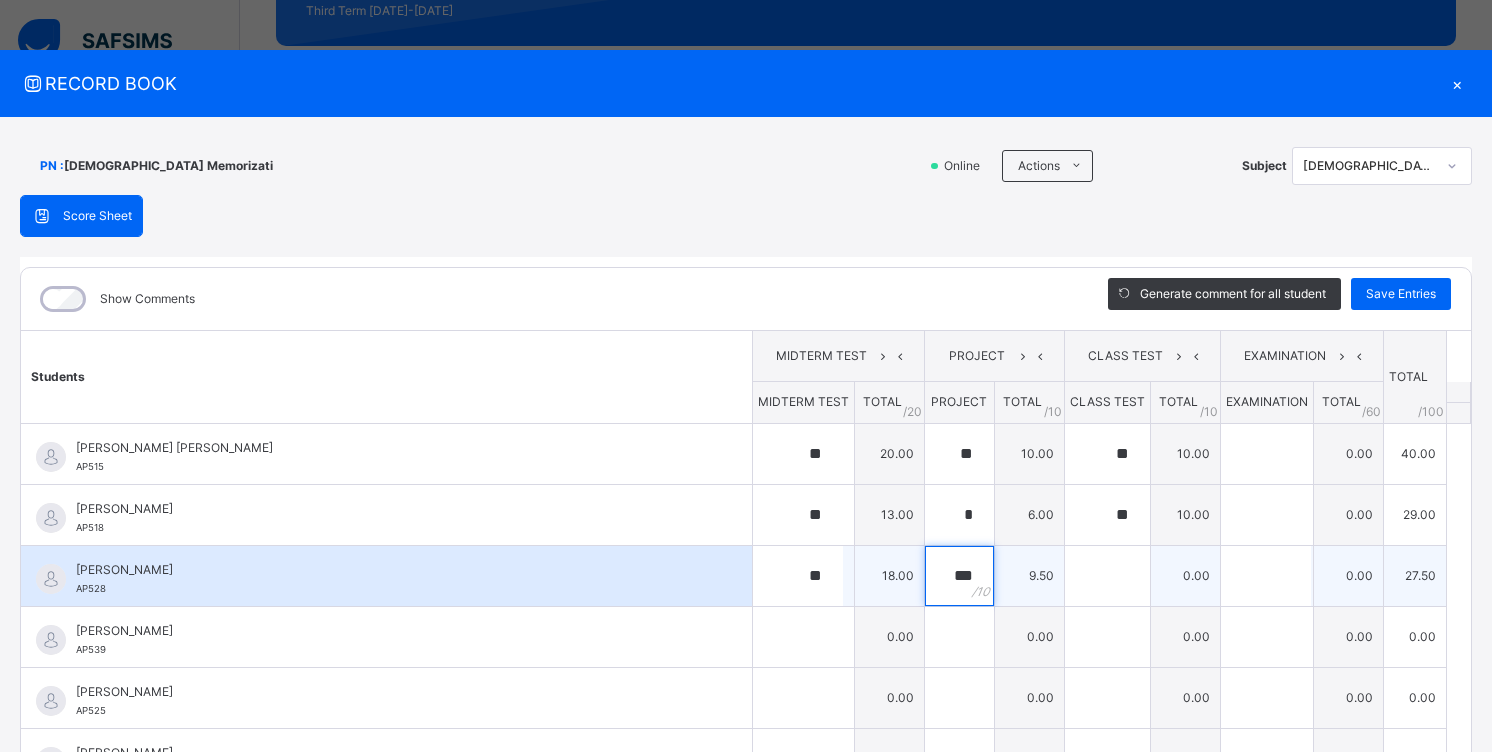type on "***" 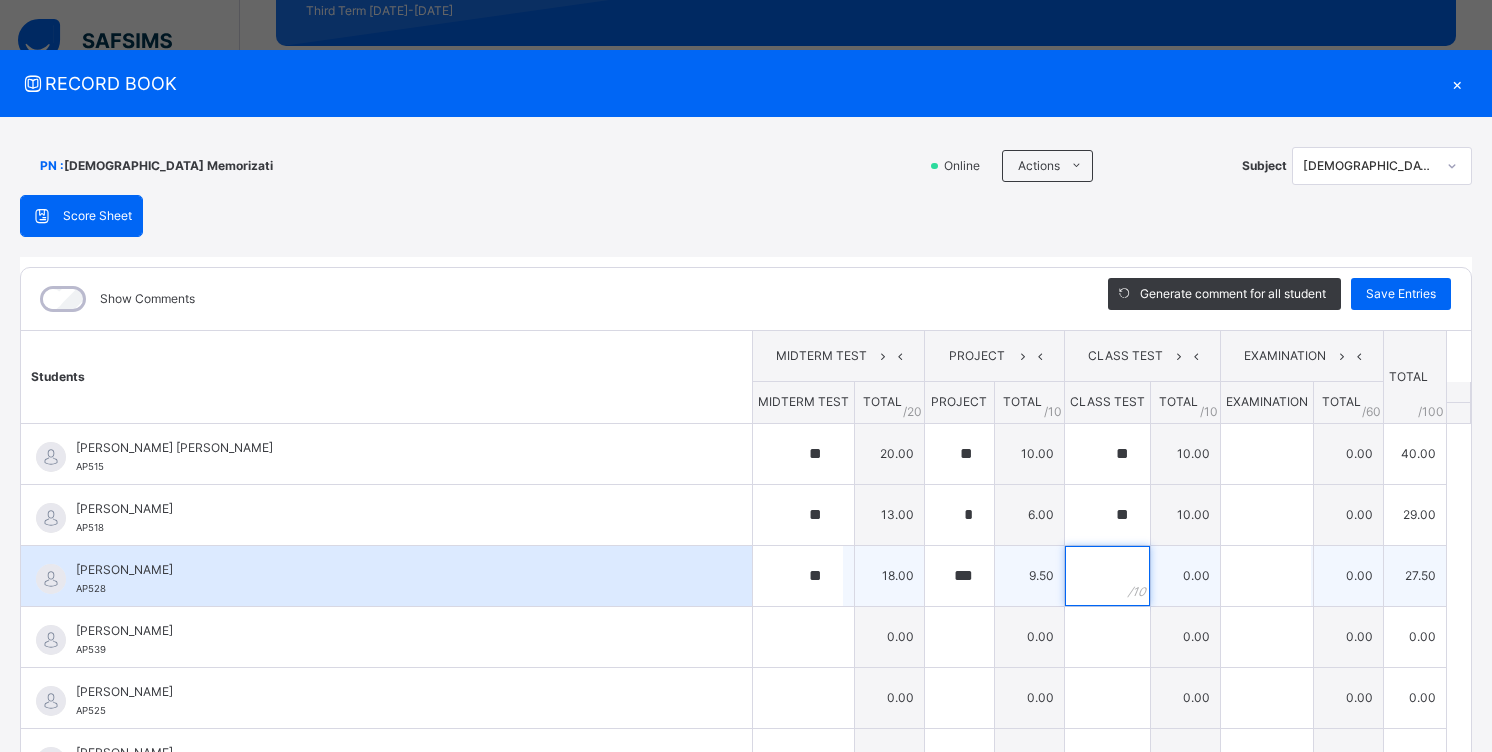 click at bounding box center (1107, 576) 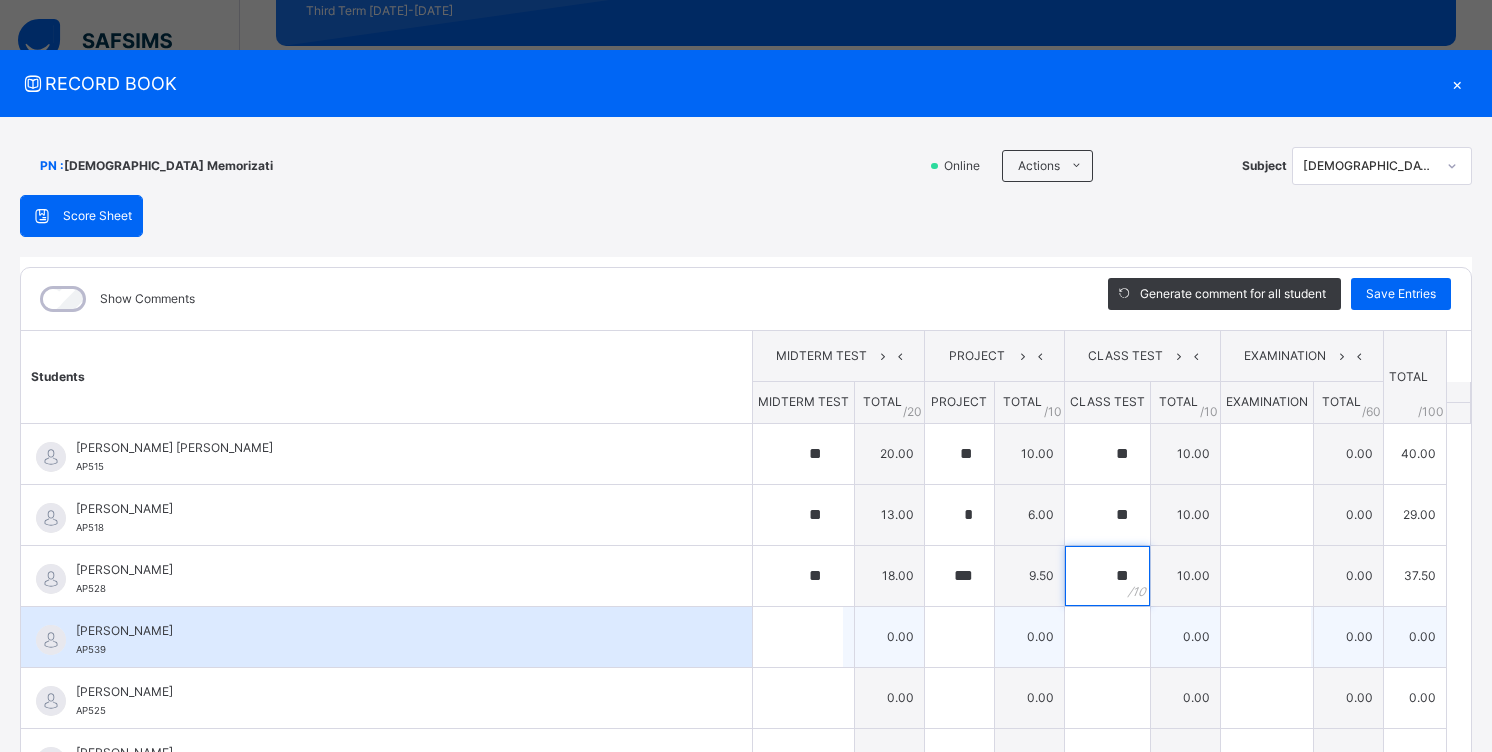 type on "**" 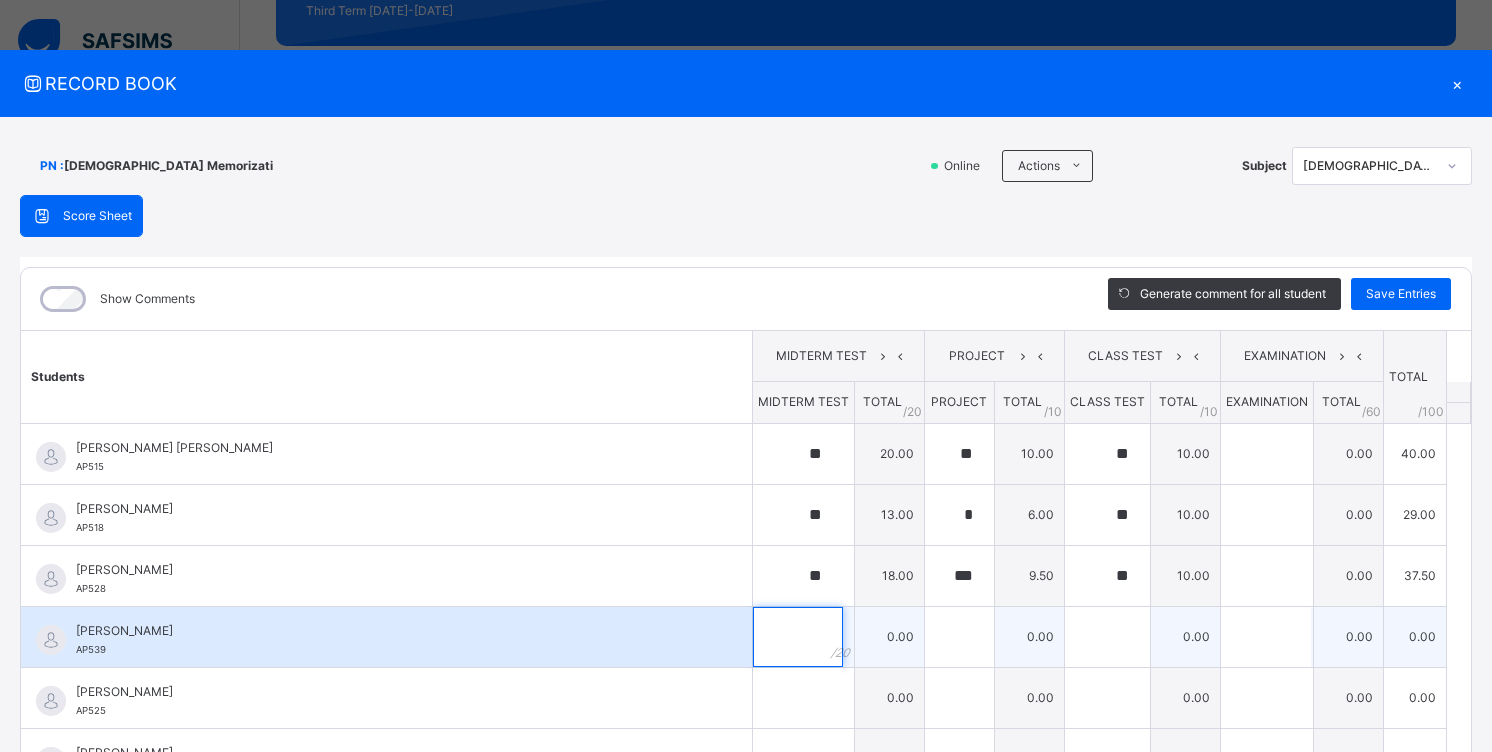 click at bounding box center [798, 637] 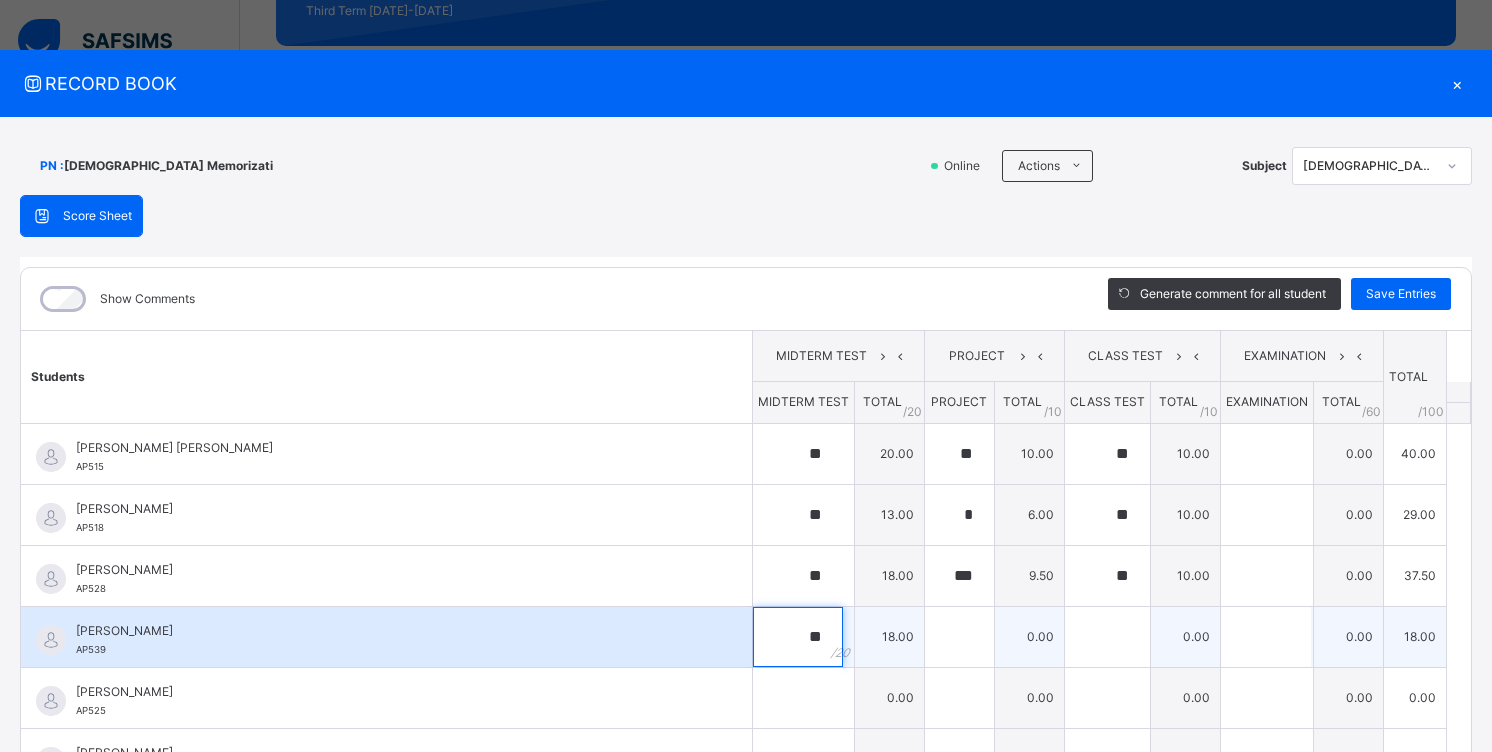 type on "**" 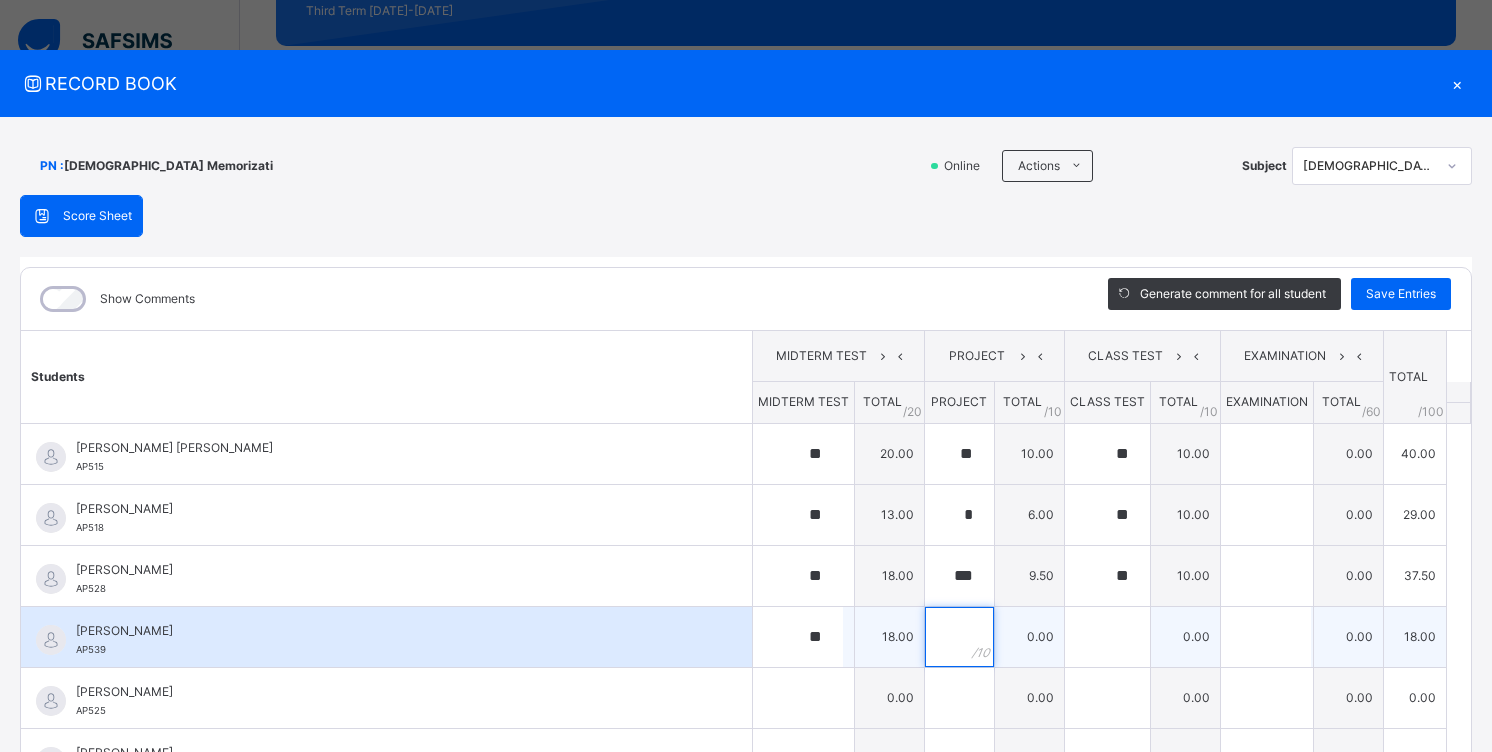click at bounding box center [959, 637] 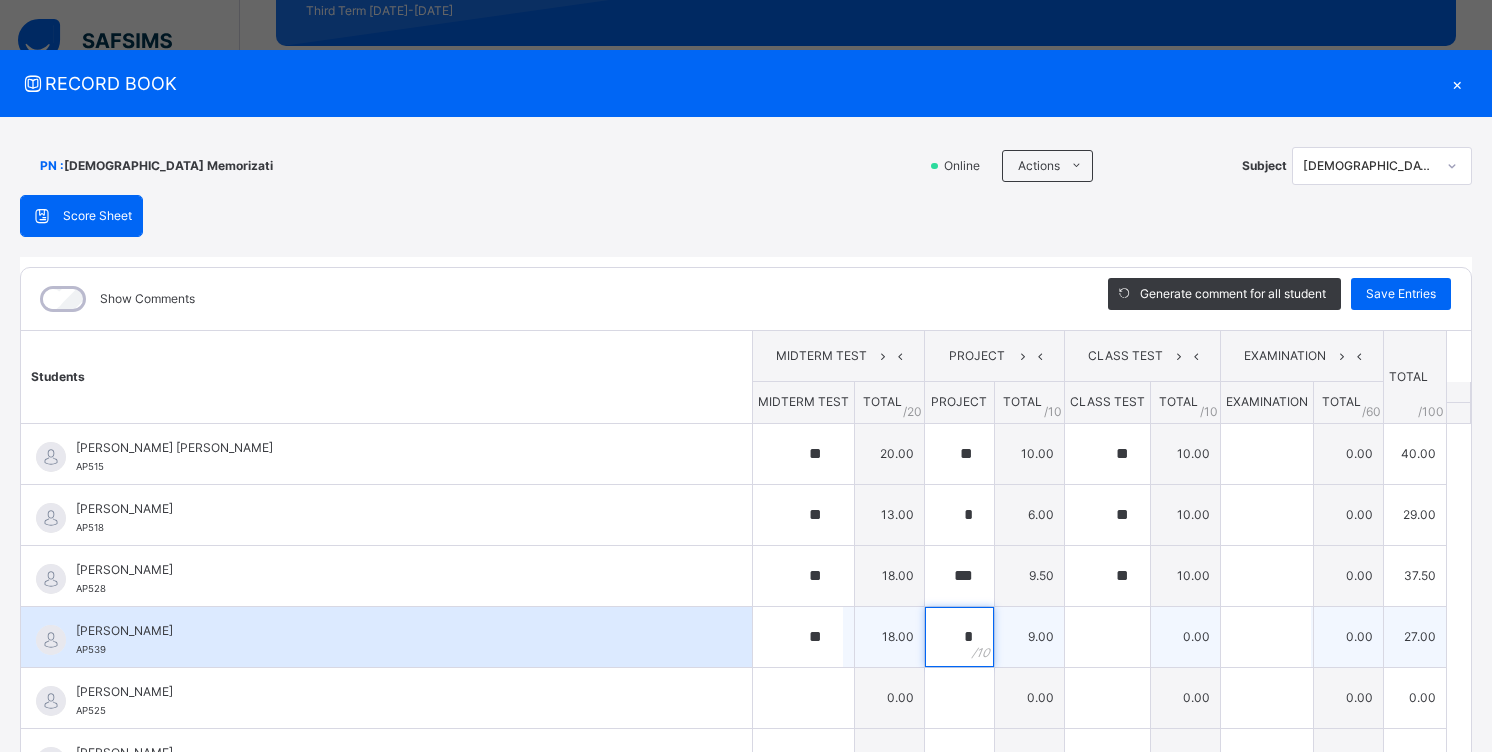 type on "*" 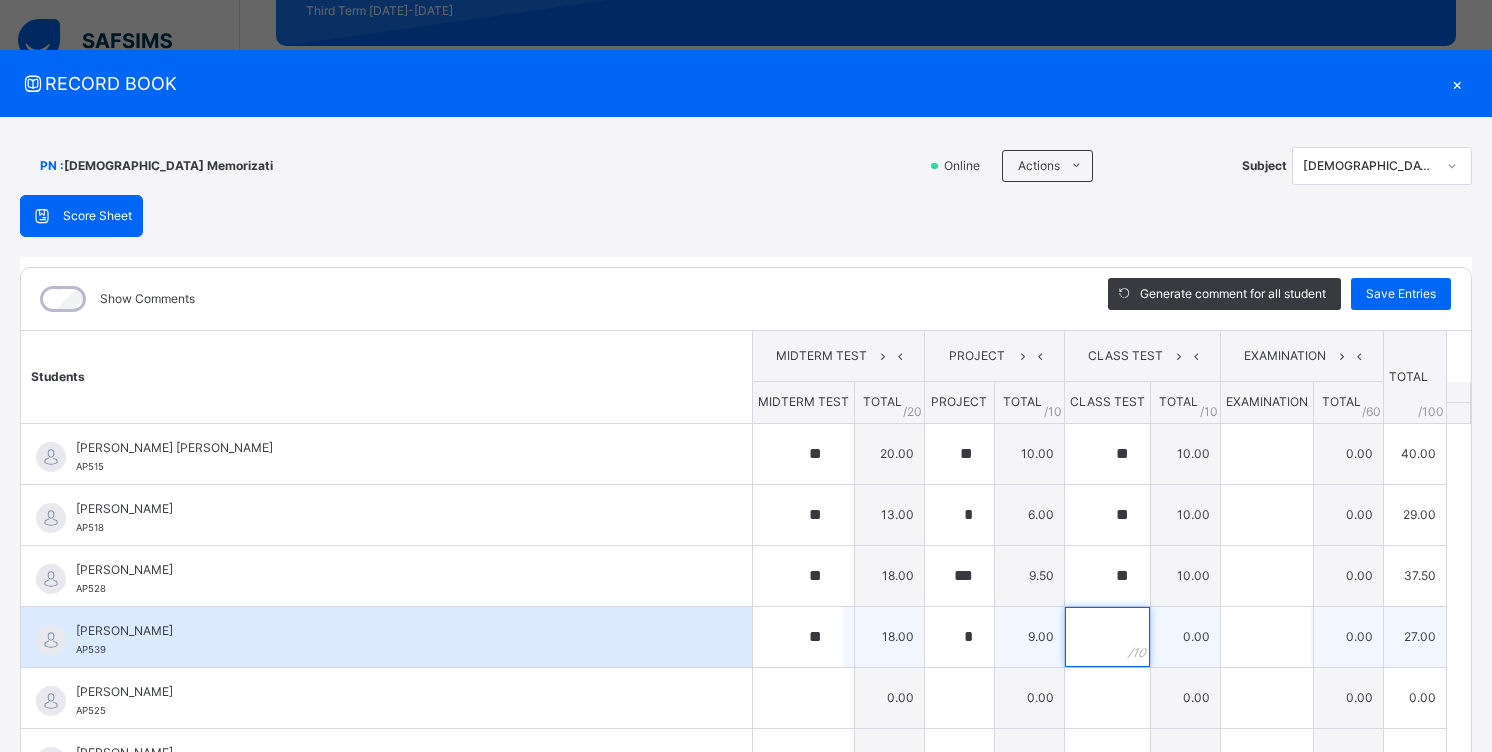 click at bounding box center (1107, 637) 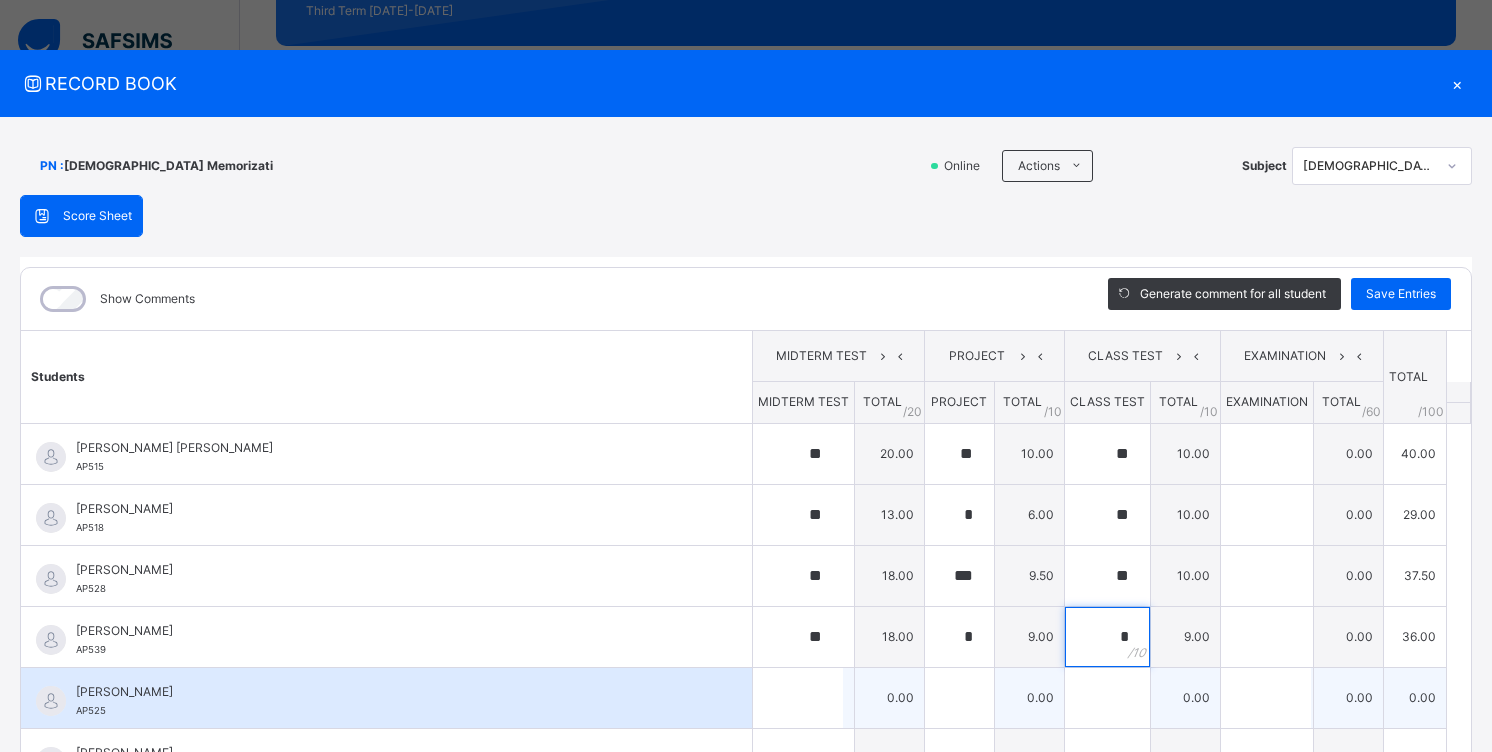 type on "*" 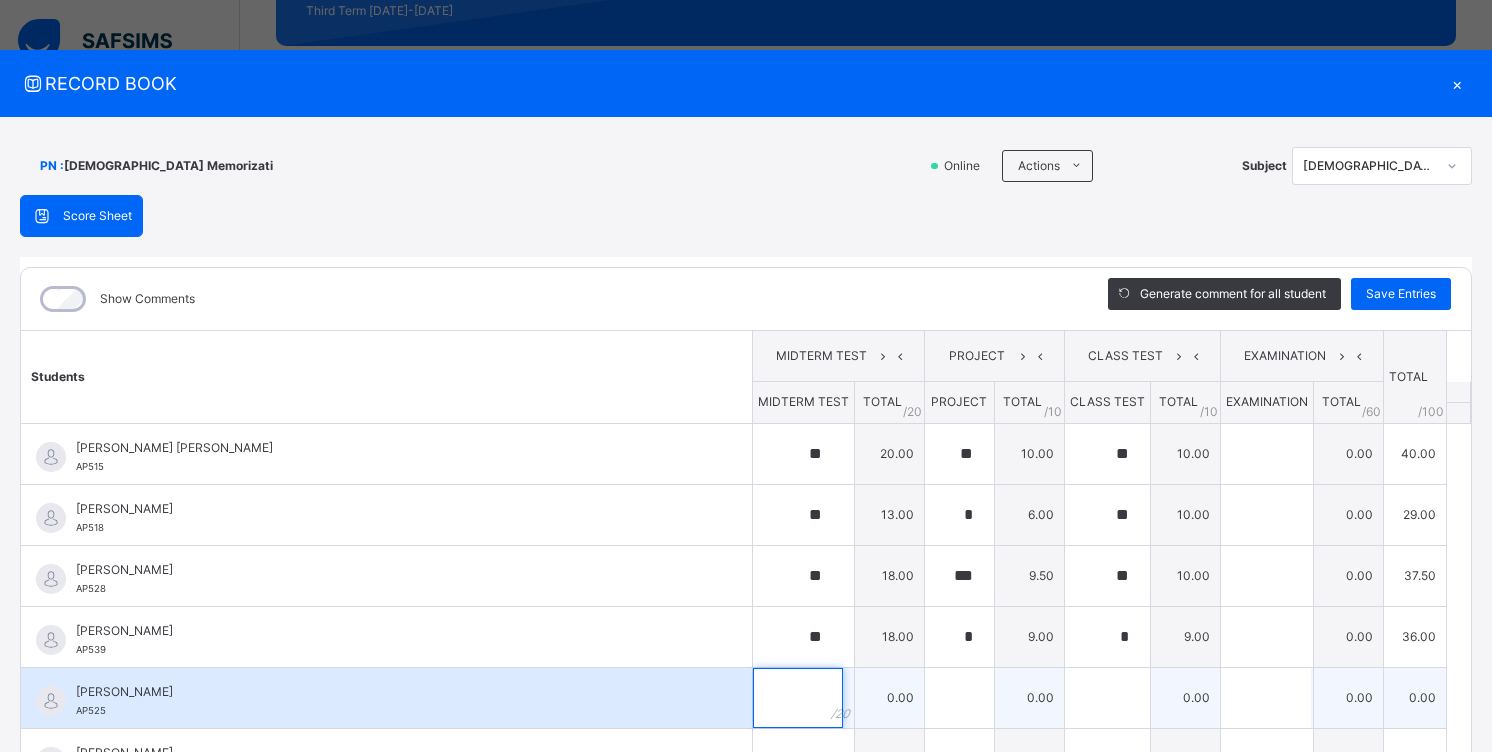 click at bounding box center (798, 698) 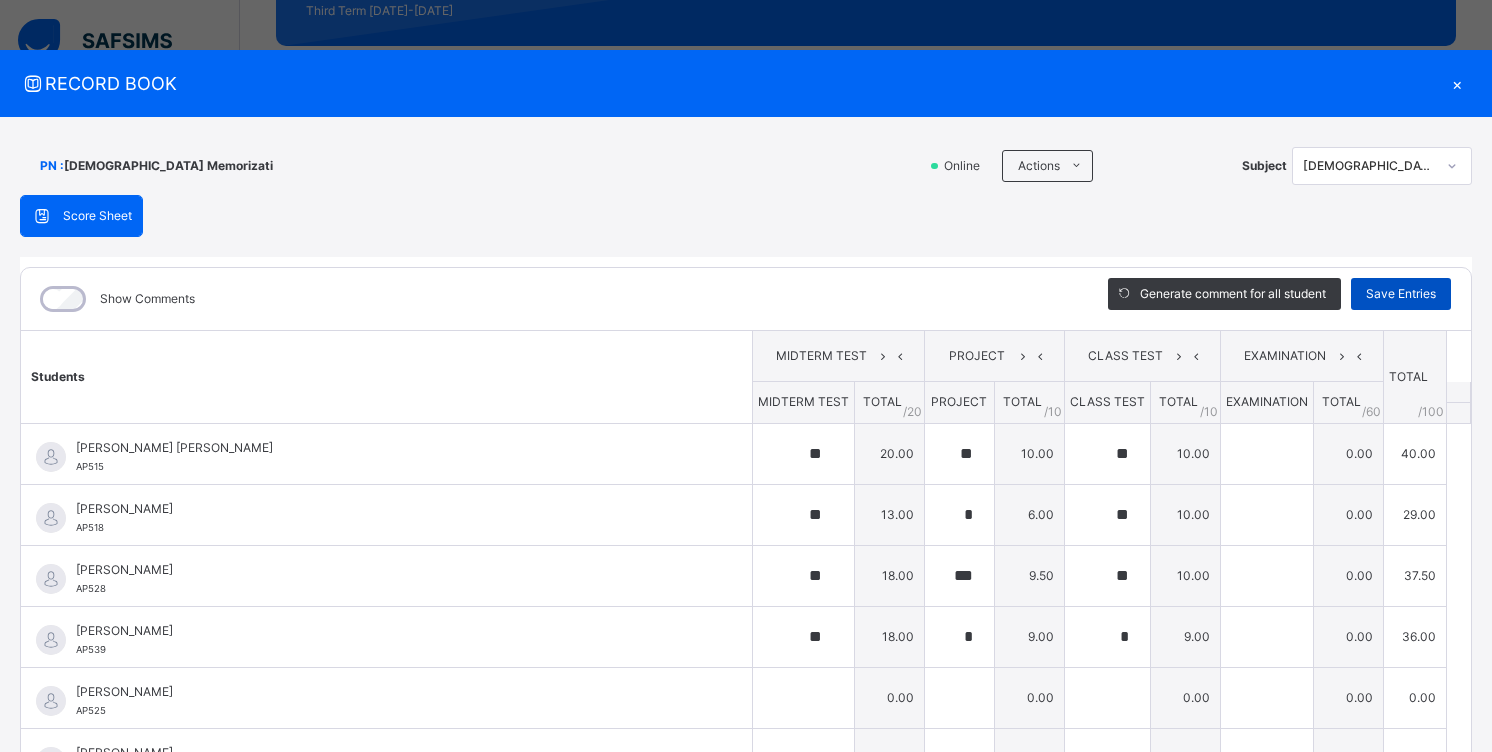click on "Save Entries" at bounding box center [1401, 294] 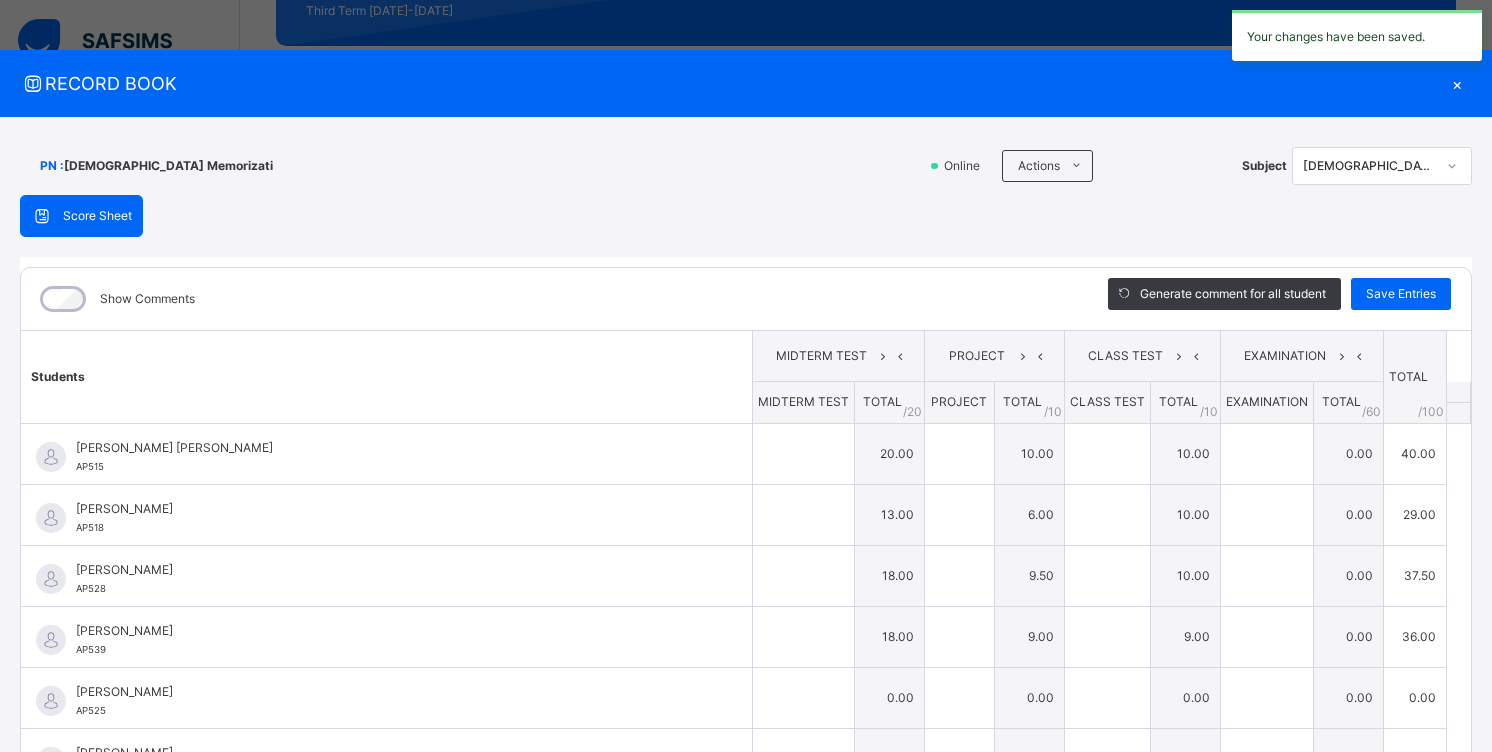 type on "**" 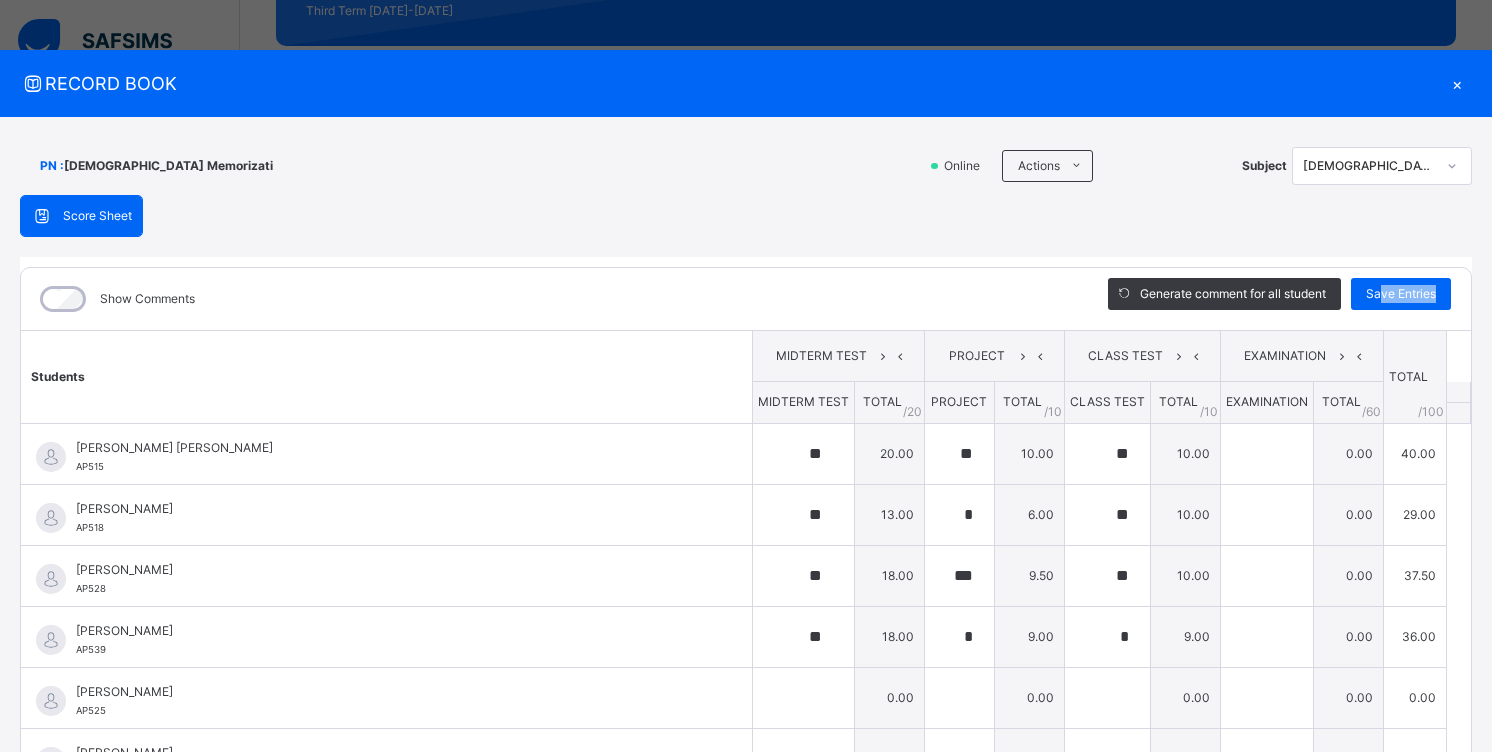 drag, startPoint x: 1400, startPoint y: 319, endPoint x: 1407, endPoint y: 327, distance: 10.630146 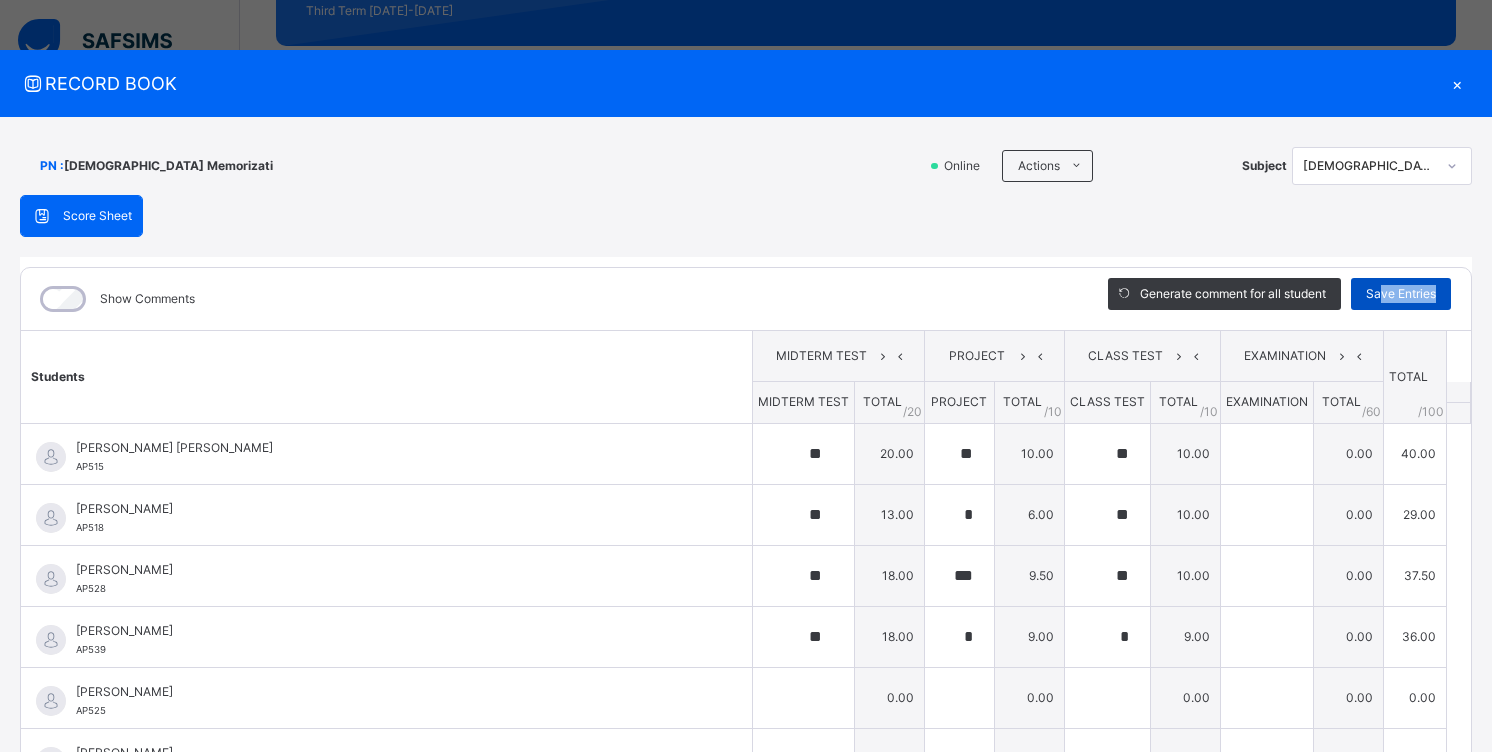 click on "Save Entries" at bounding box center (1401, 294) 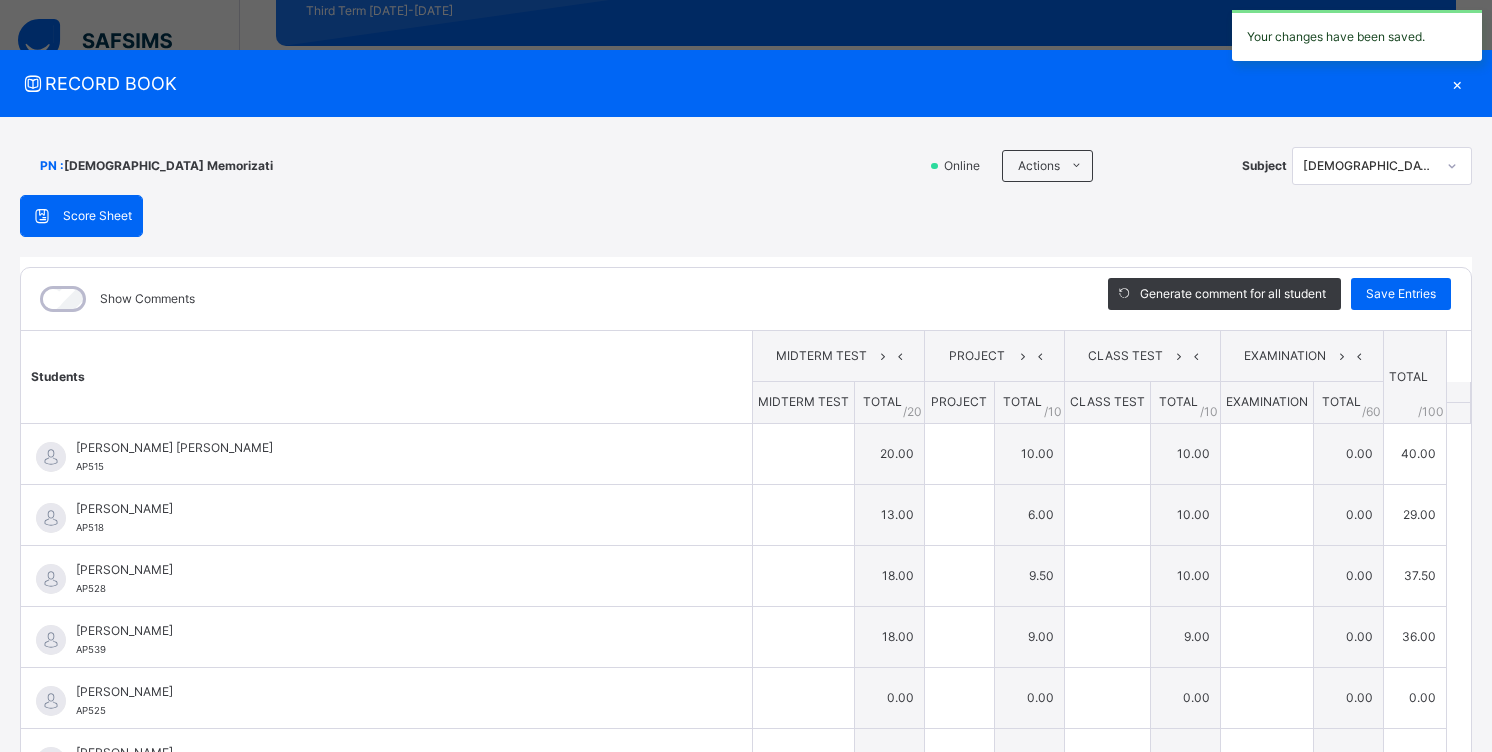 type on "**" 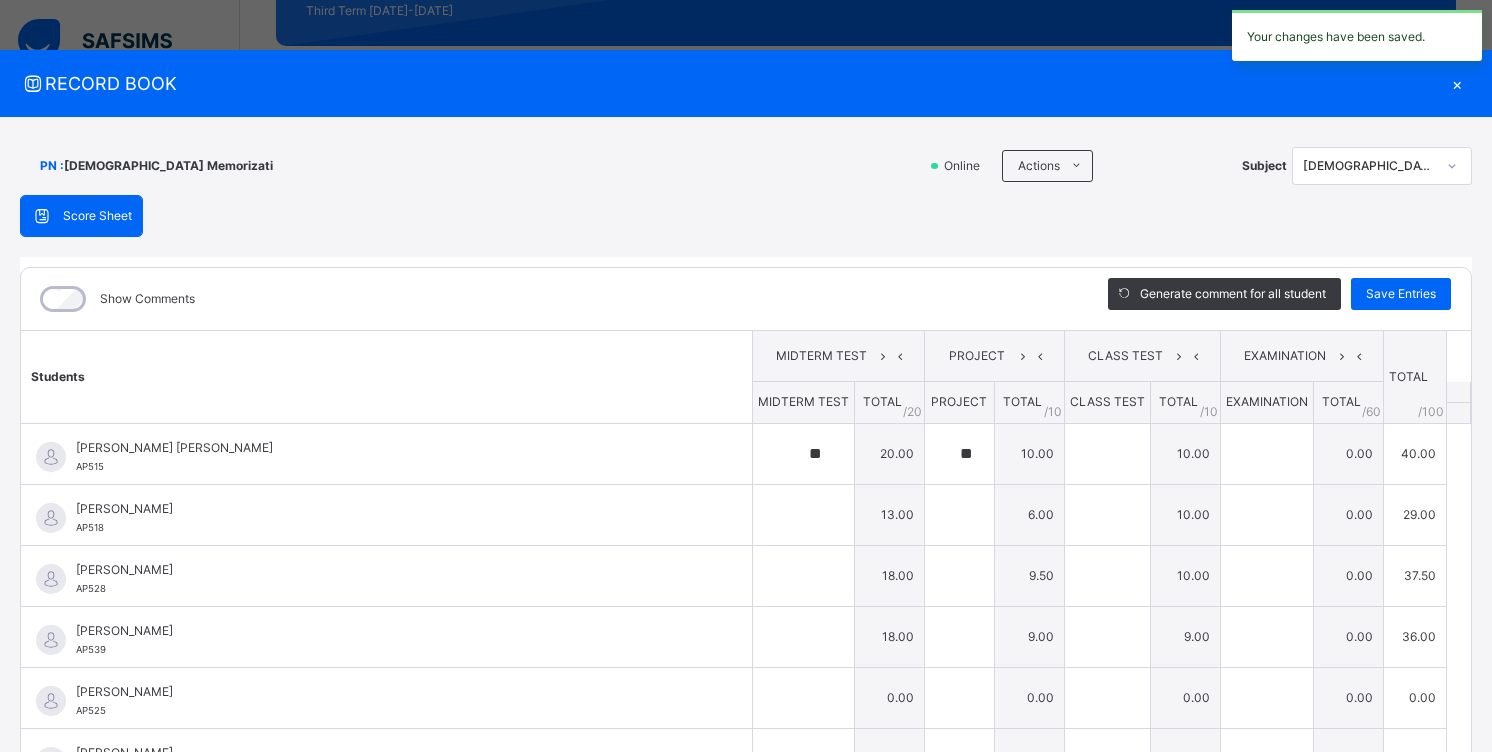 type on "**" 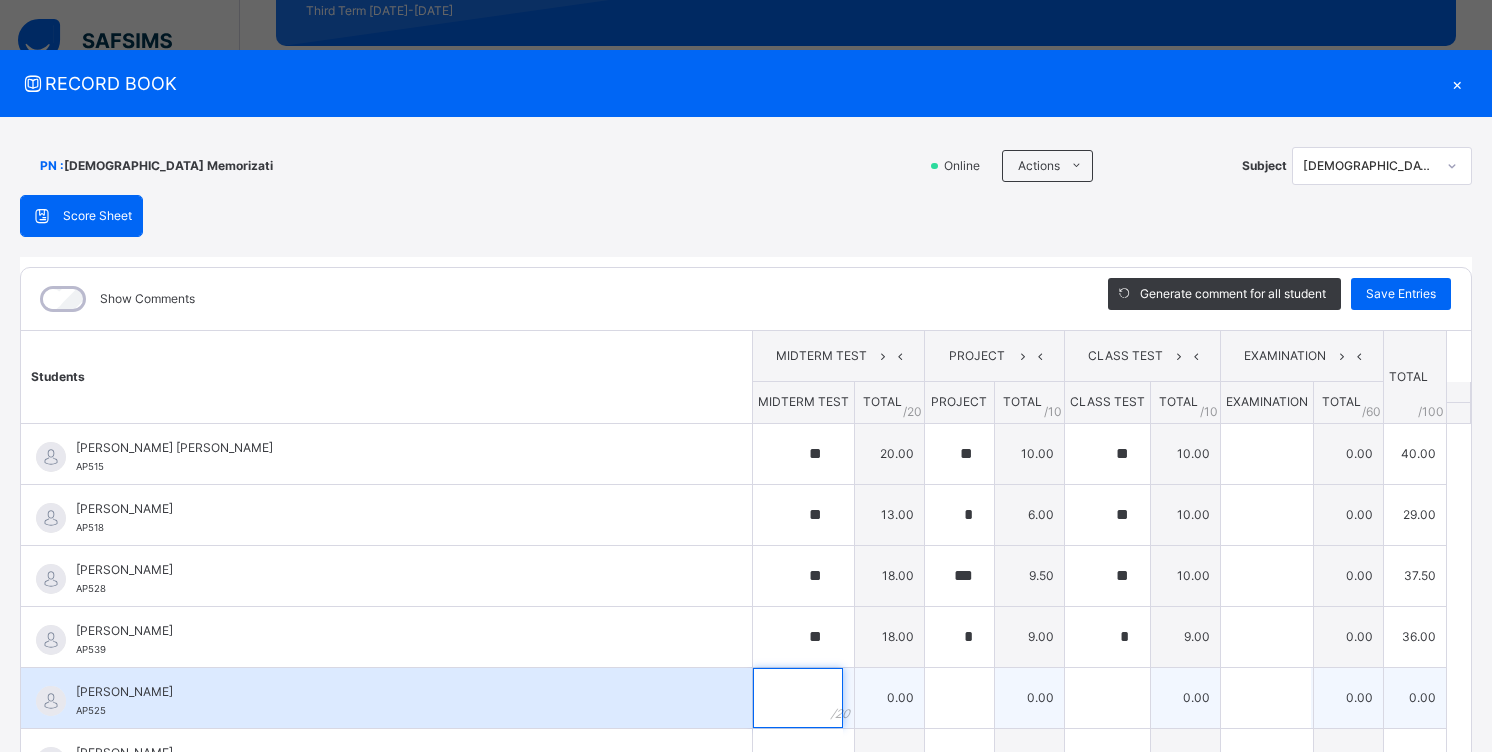 click at bounding box center [798, 698] 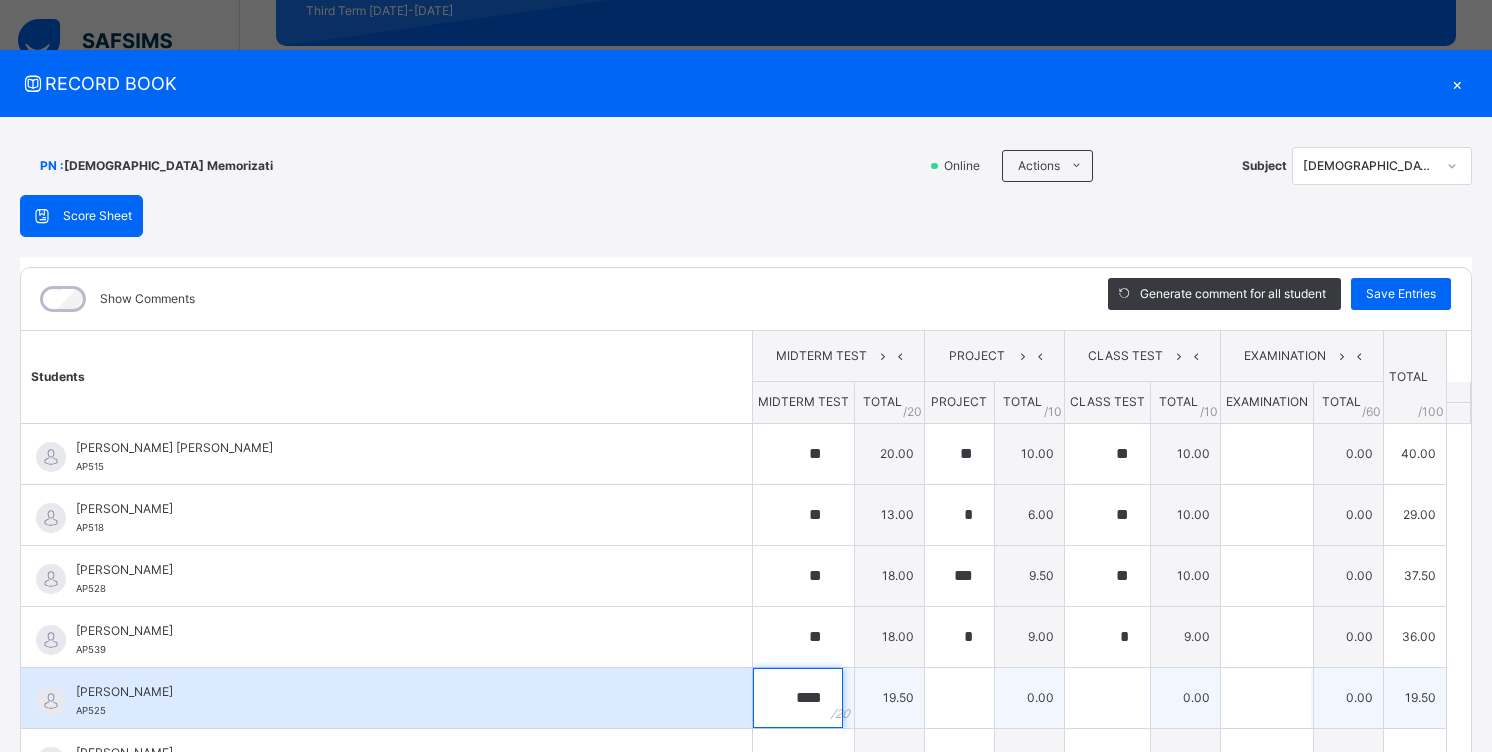 type on "****" 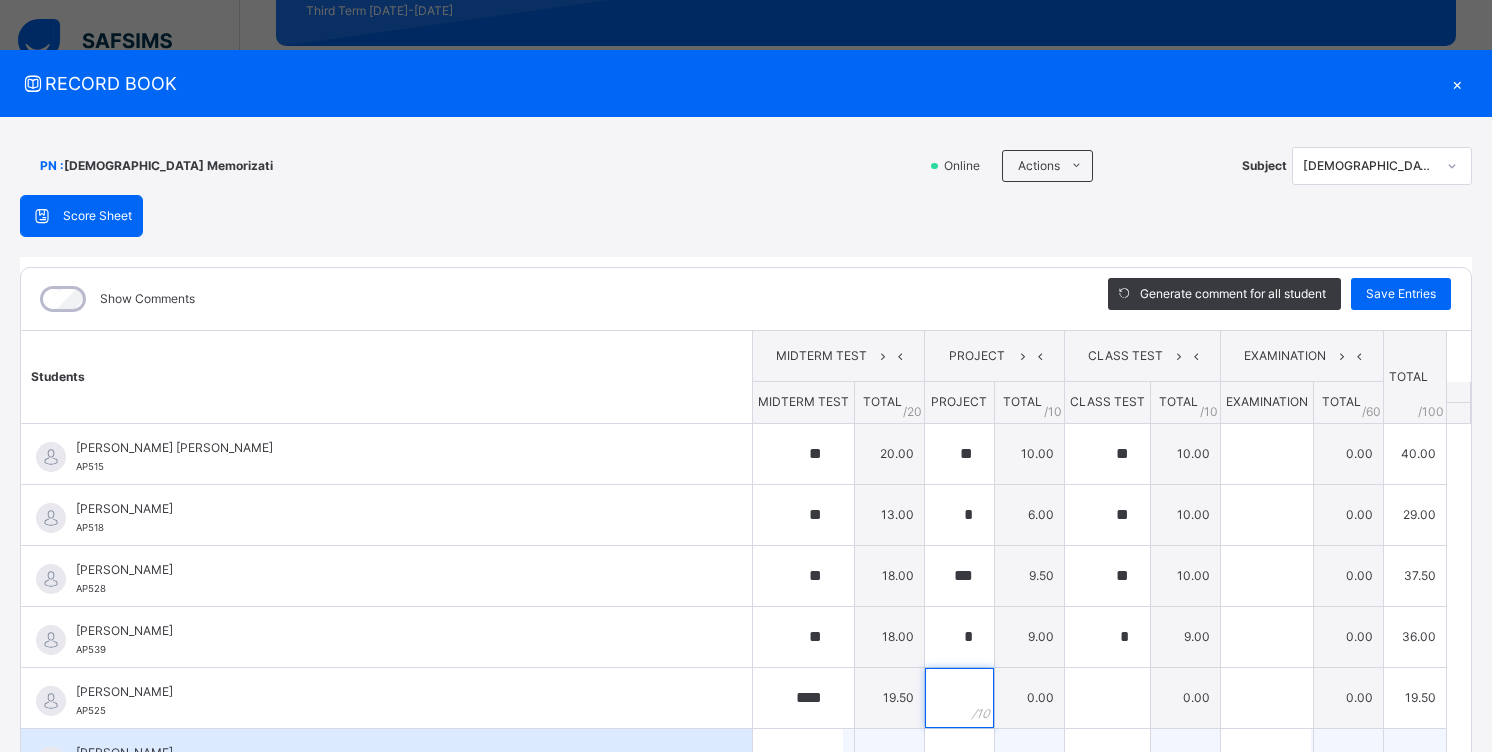 drag, startPoint x: 947, startPoint y: 683, endPoint x: 973, endPoint y: 729, distance: 52.83938 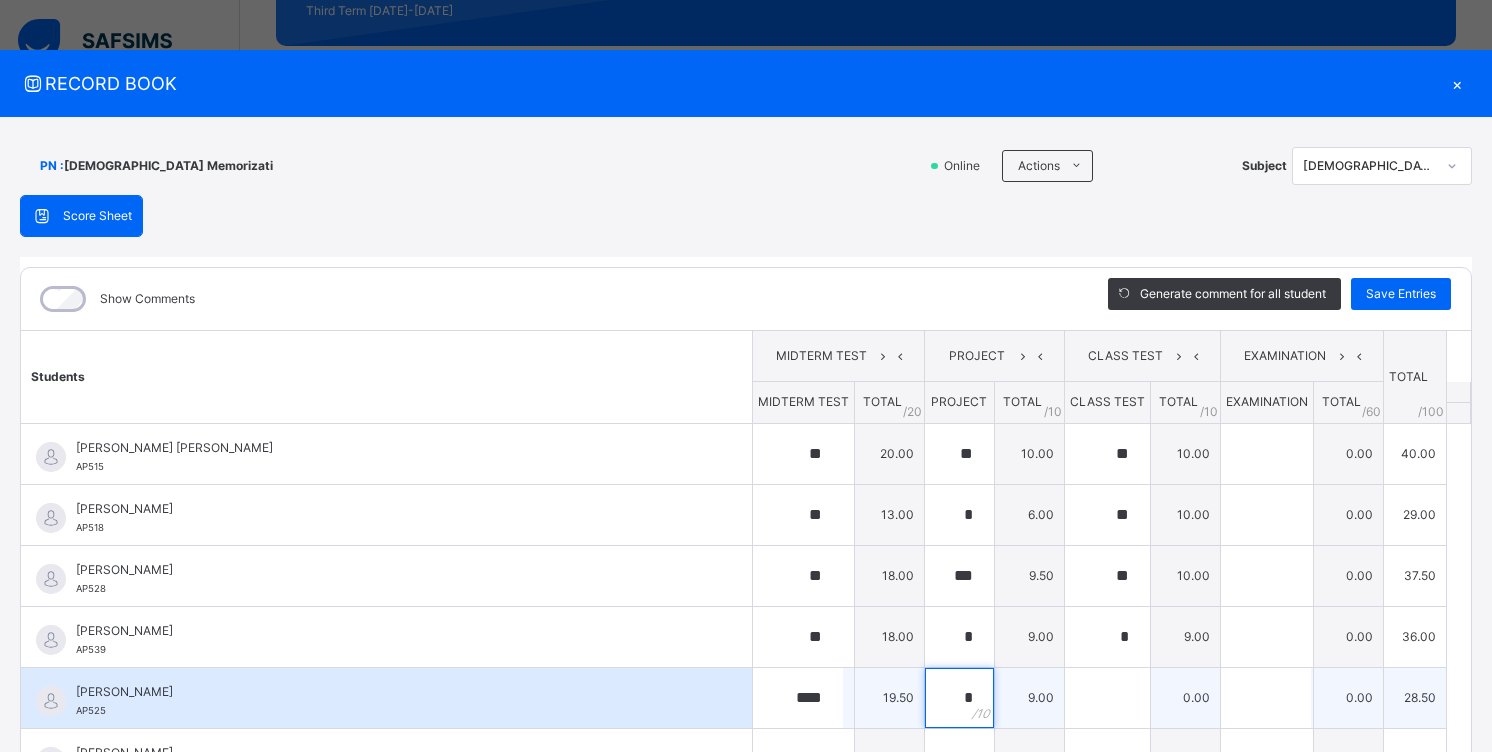 type on "*" 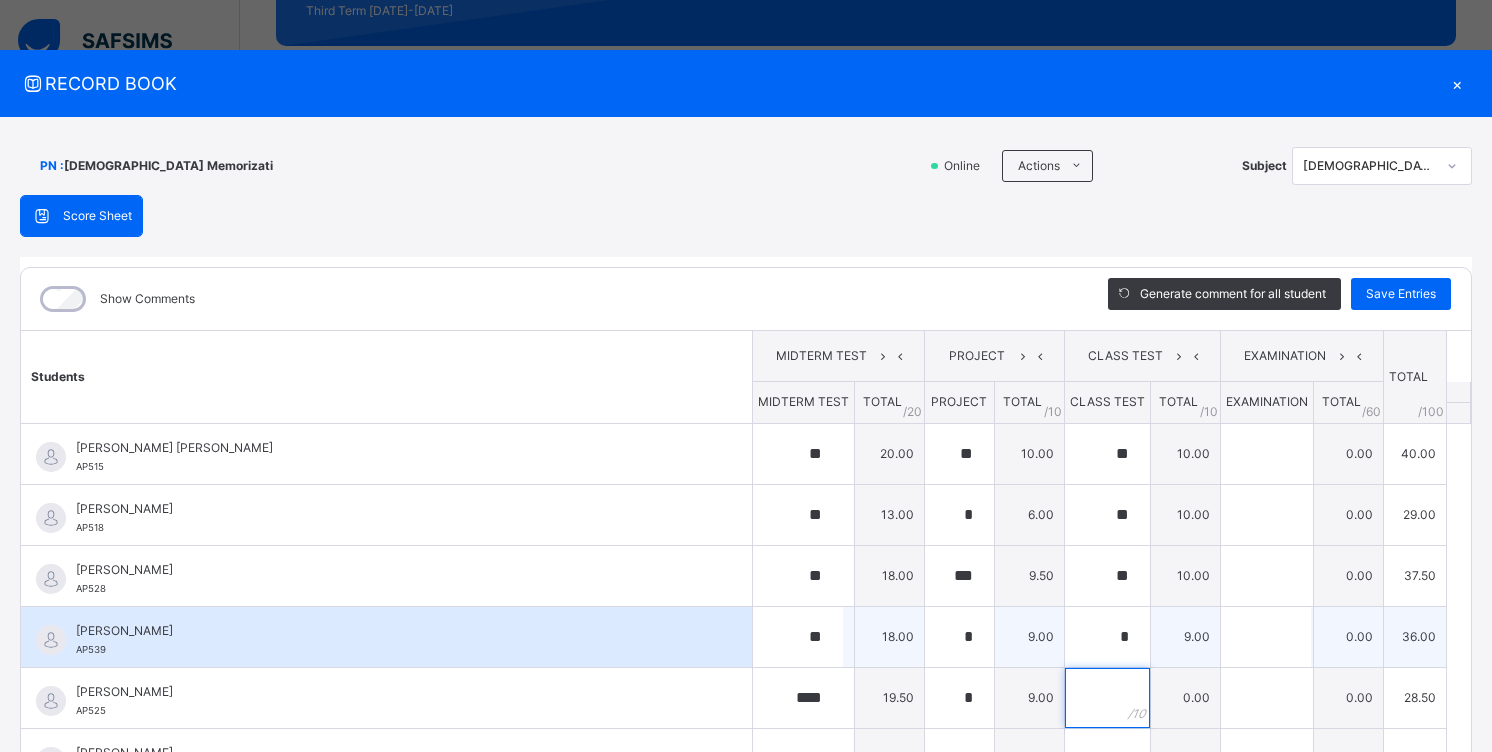 drag, startPoint x: 1097, startPoint y: 704, endPoint x: 1097, endPoint y: 663, distance: 41 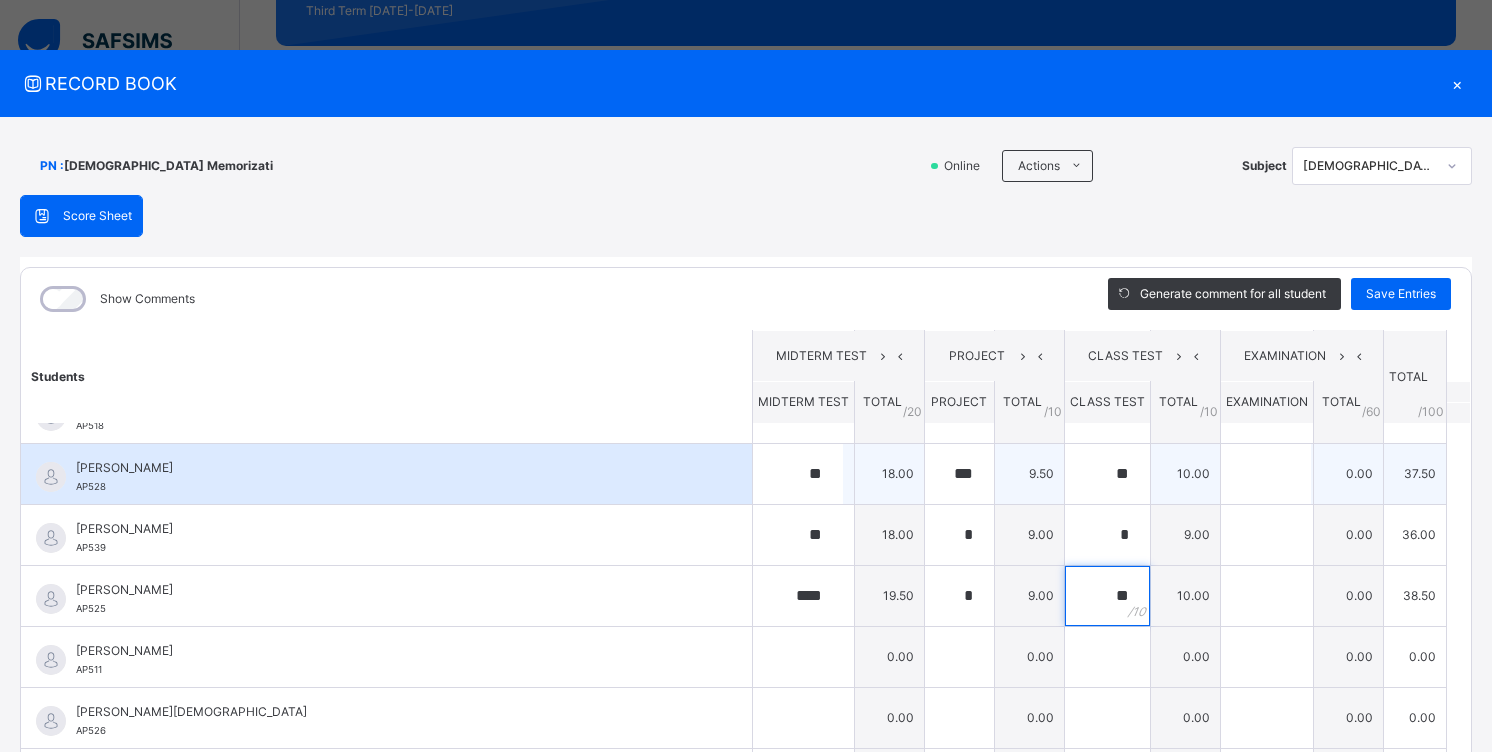 scroll, scrollTop: 100, scrollLeft: 0, axis: vertical 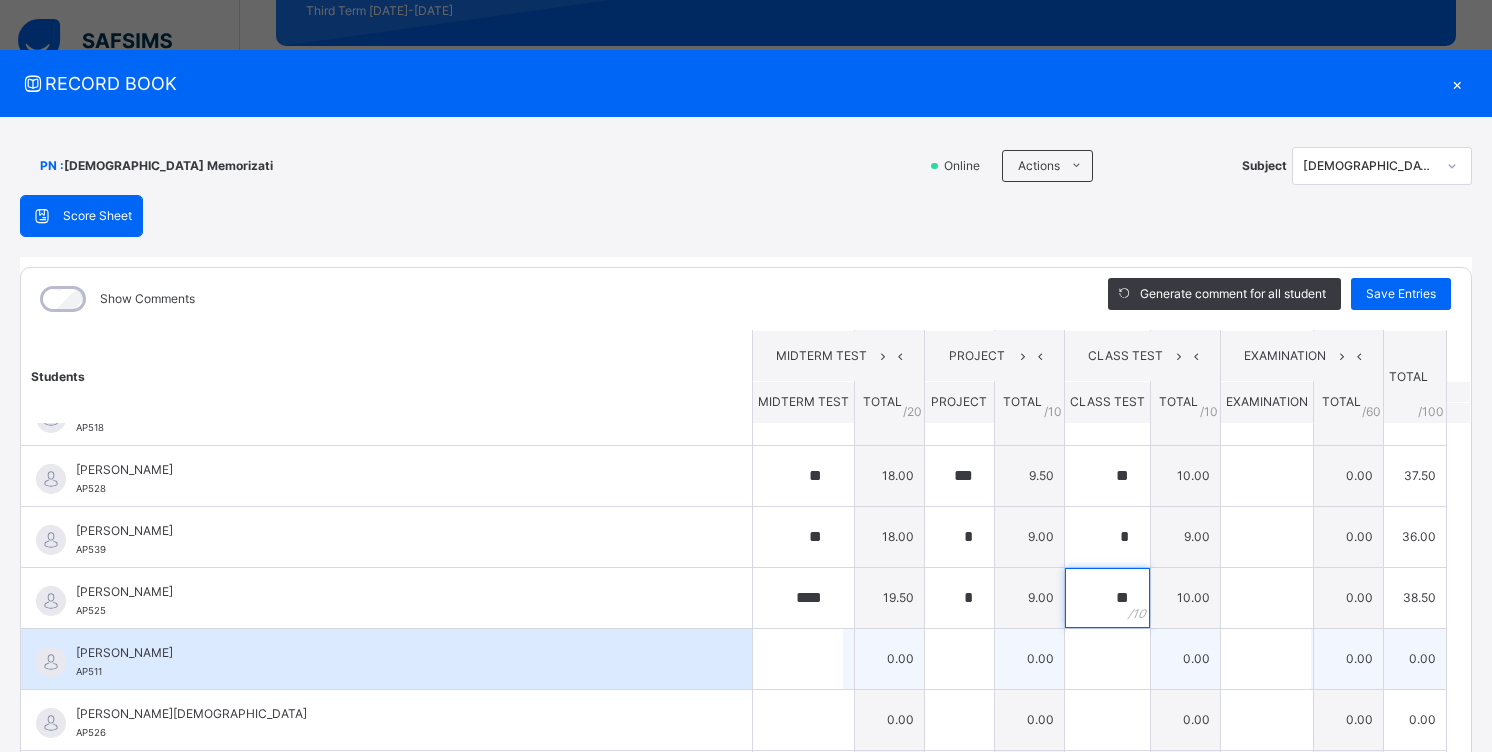 type on "**" 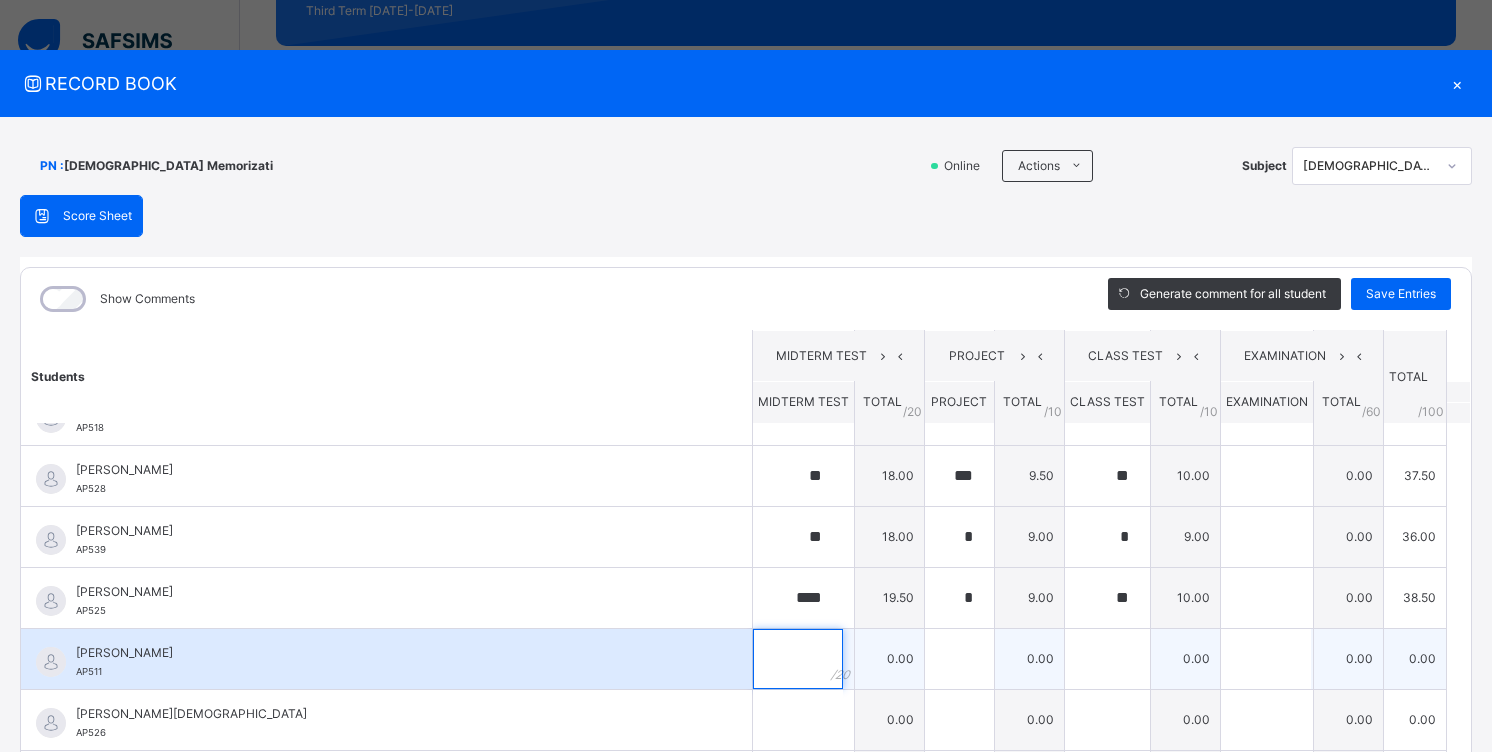 click at bounding box center (803, 659) 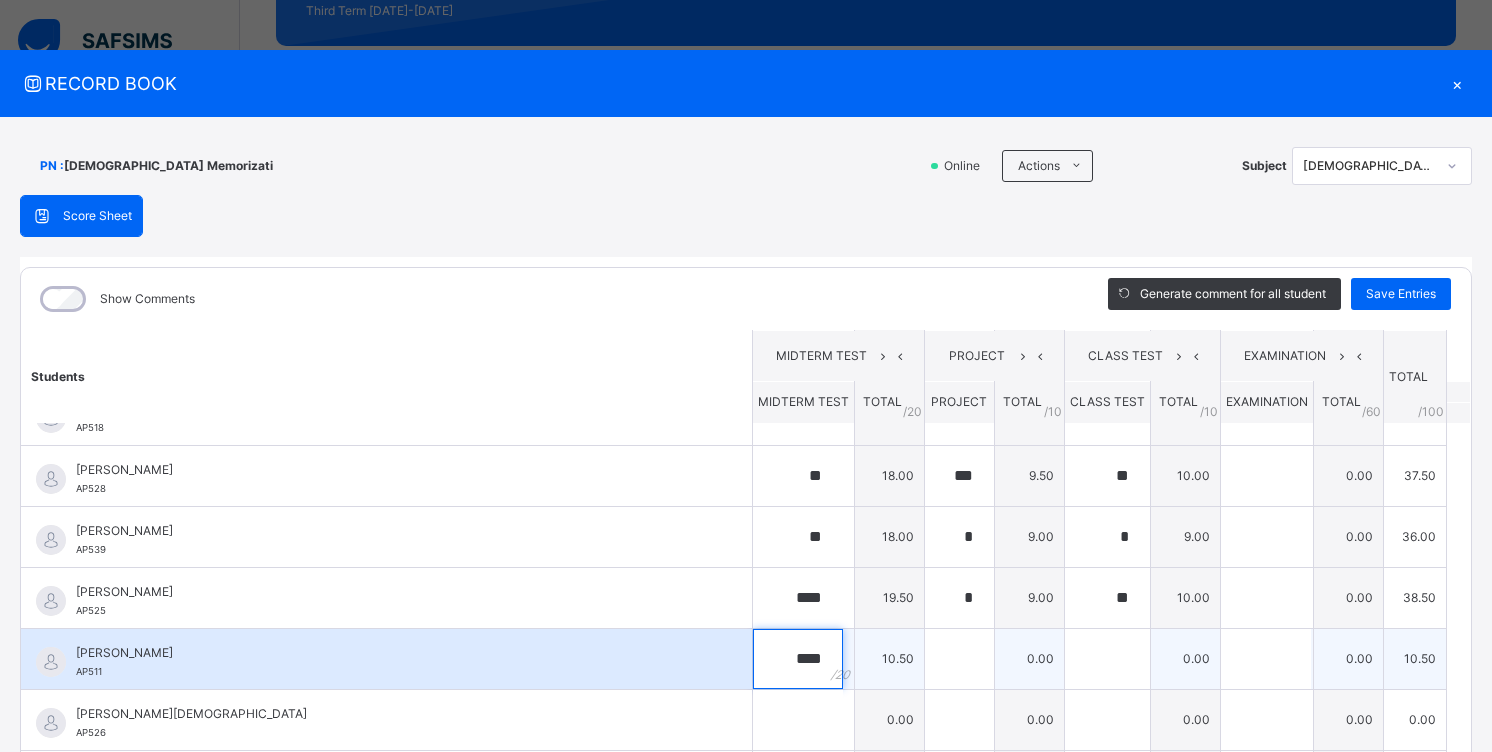type on "****" 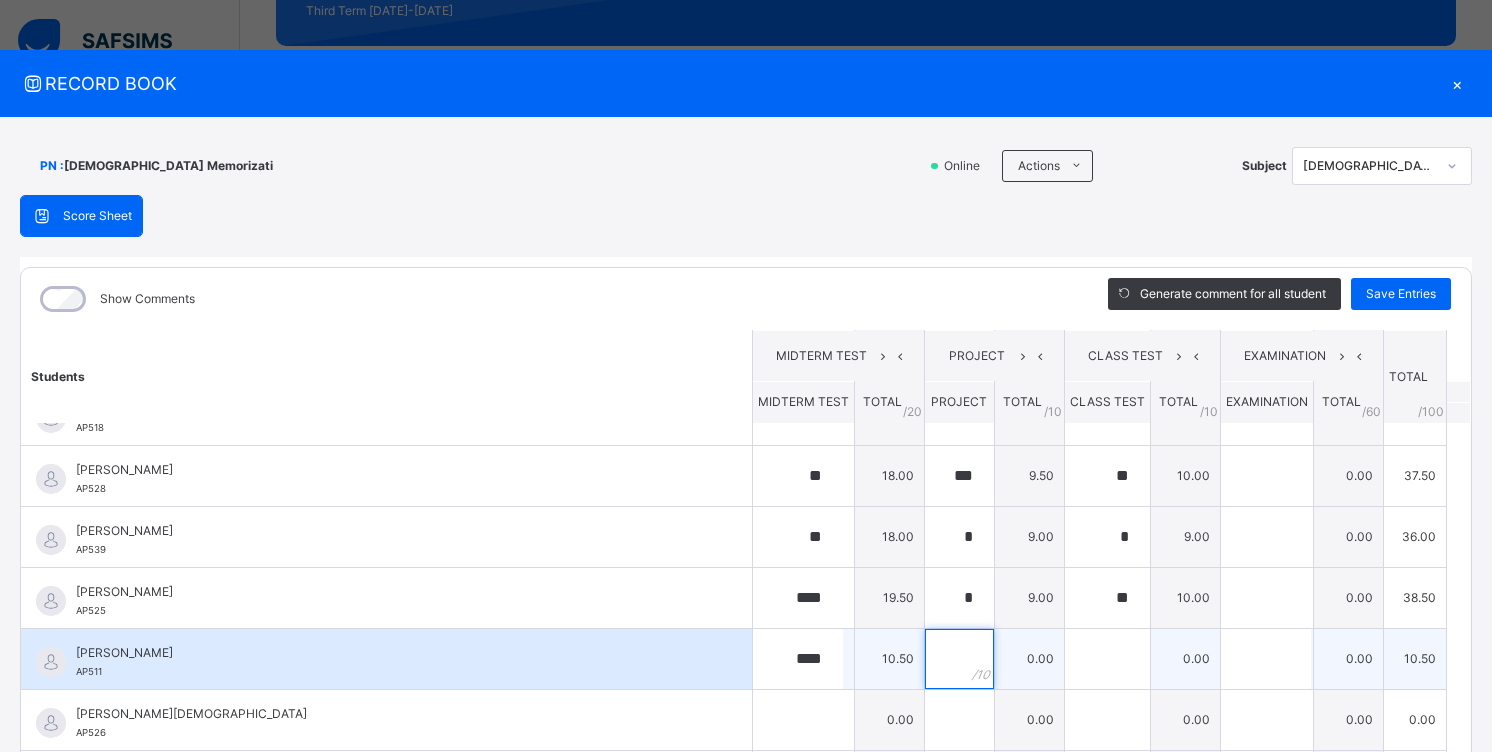 click at bounding box center (959, 659) 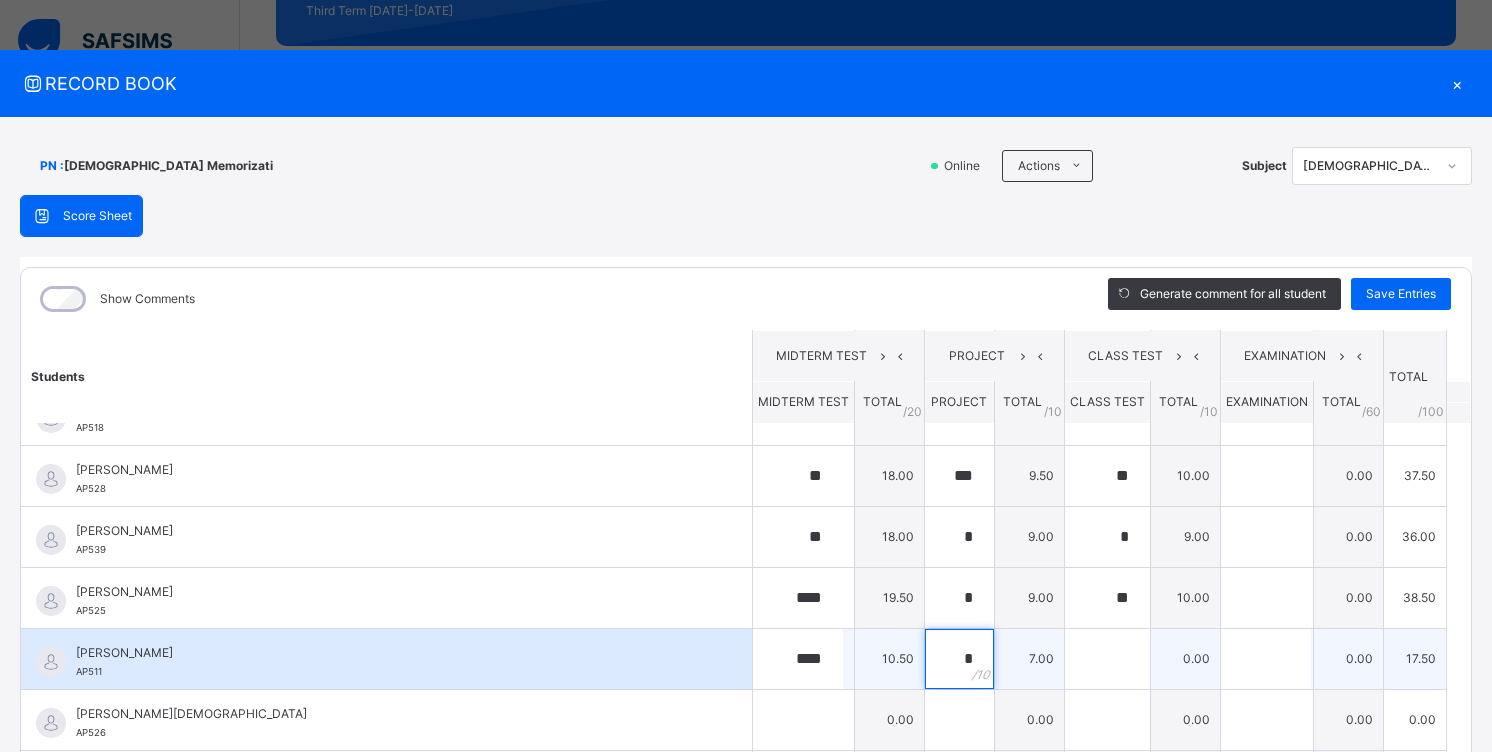 type on "*" 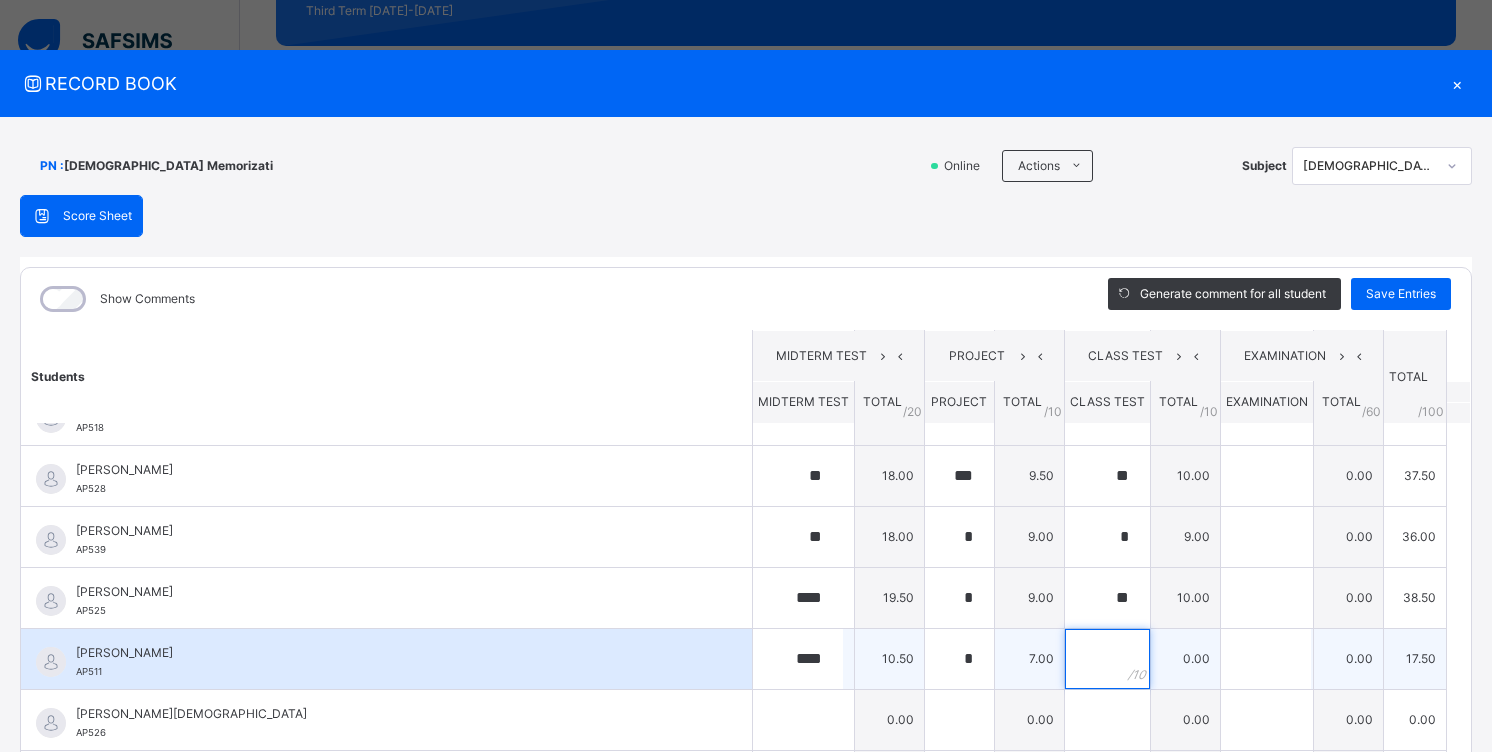 click at bounding box center [1107, 659] 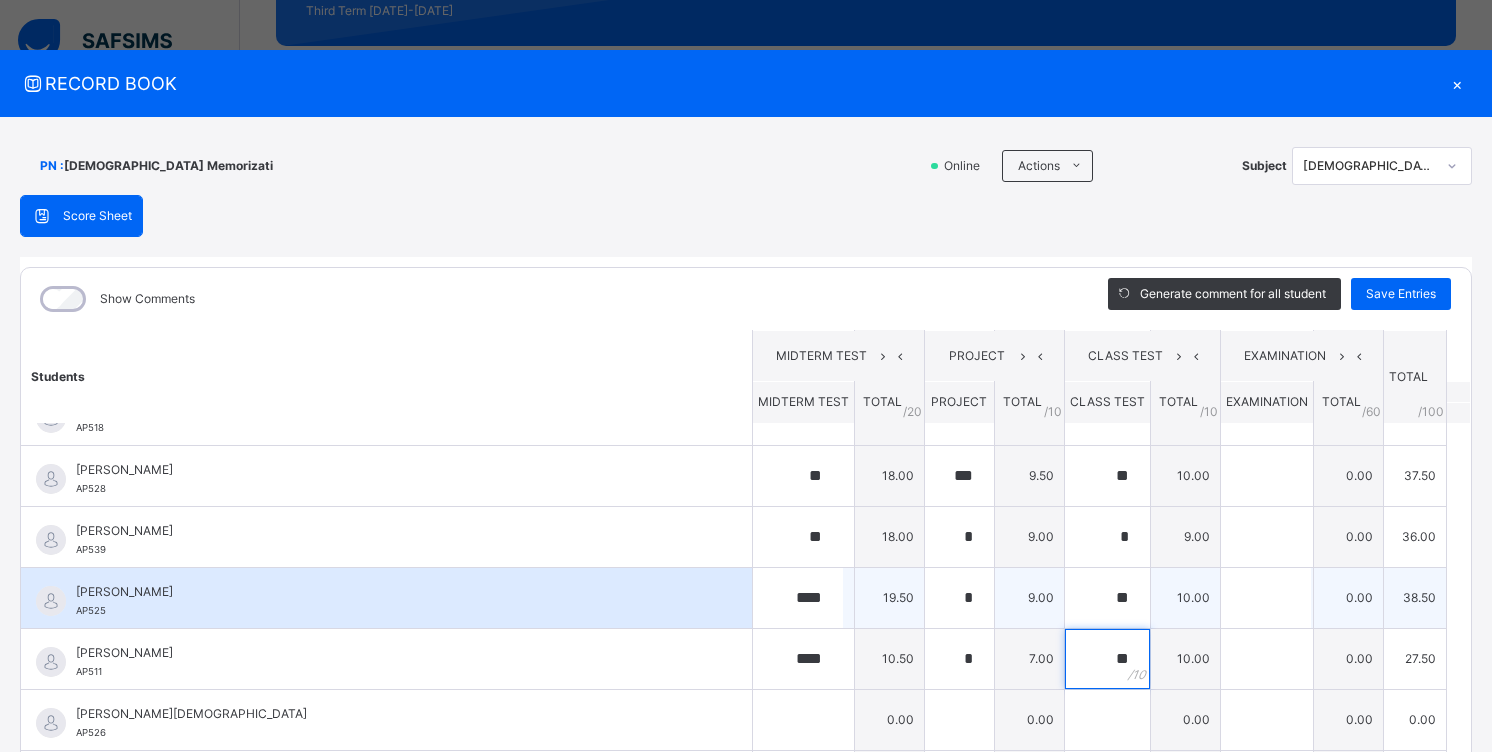 scroll, scrollTop: 200, scrollLeft: 0, axis: vertical 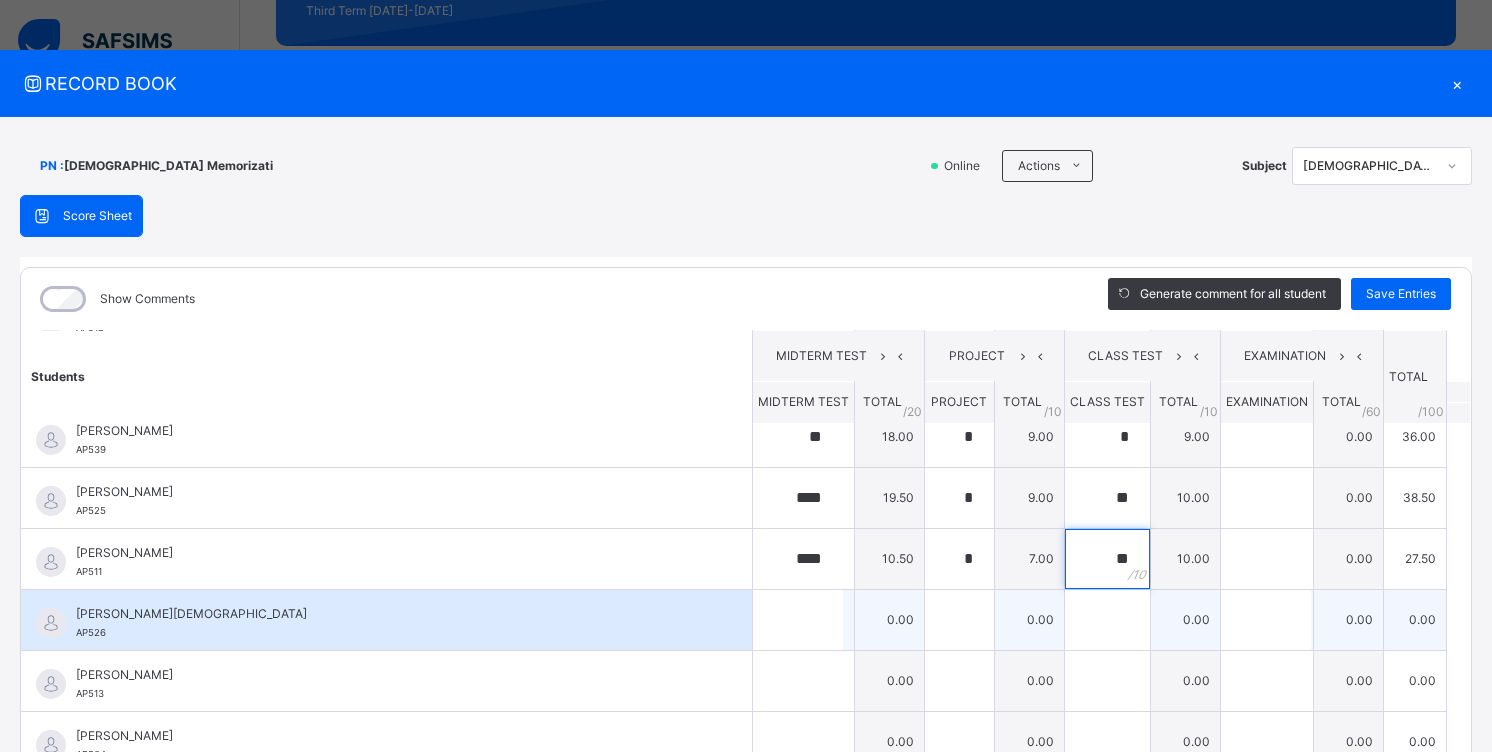 type on "**" 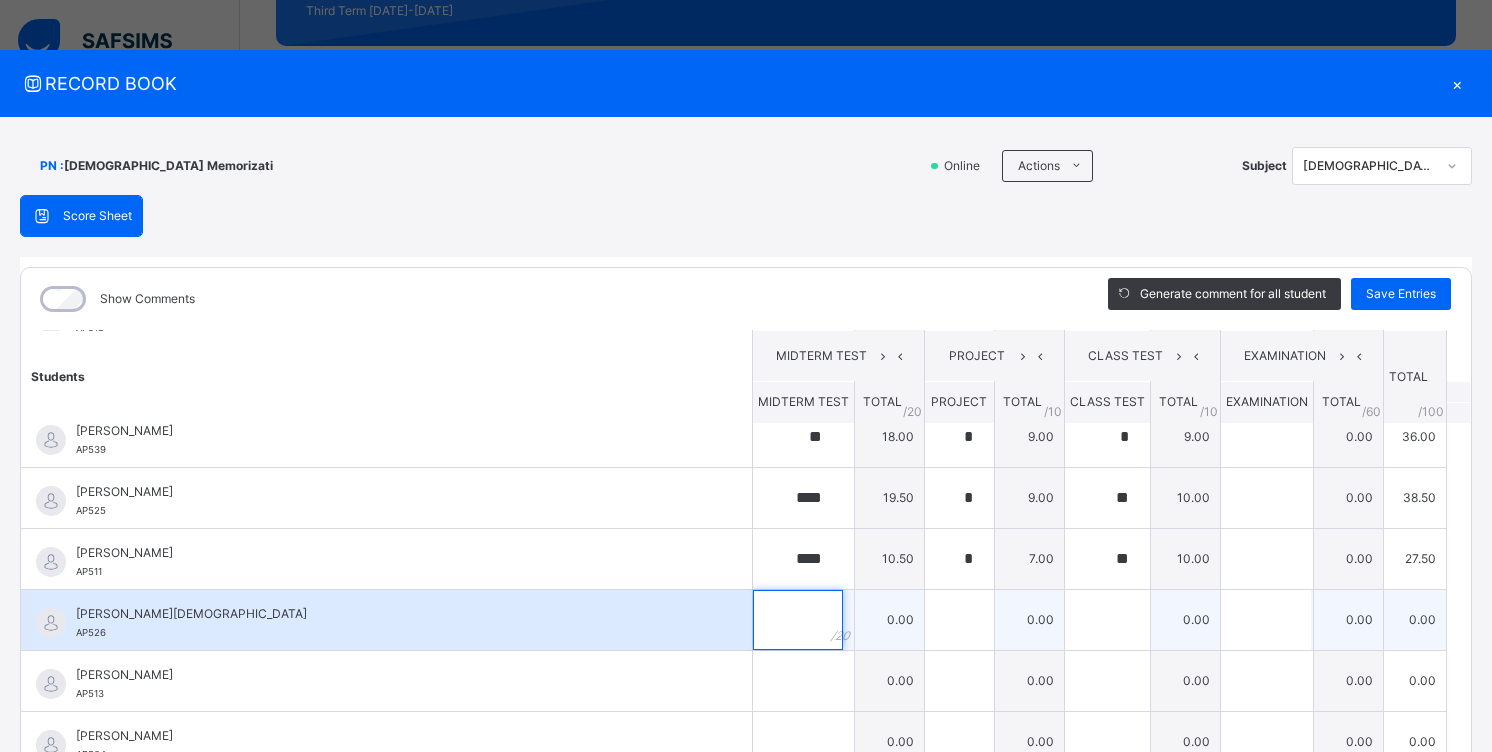 click at bounding box center (803, 620) 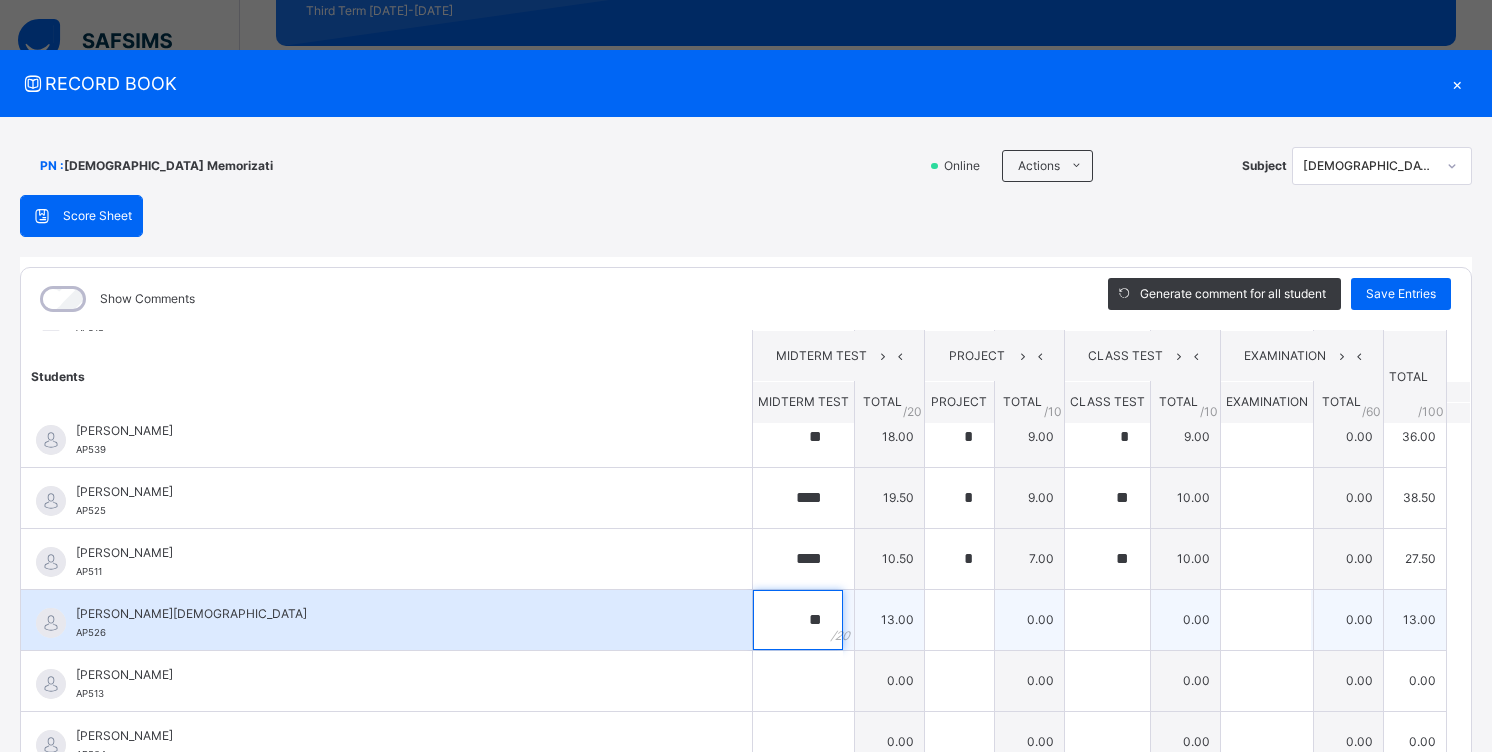 type on "**" 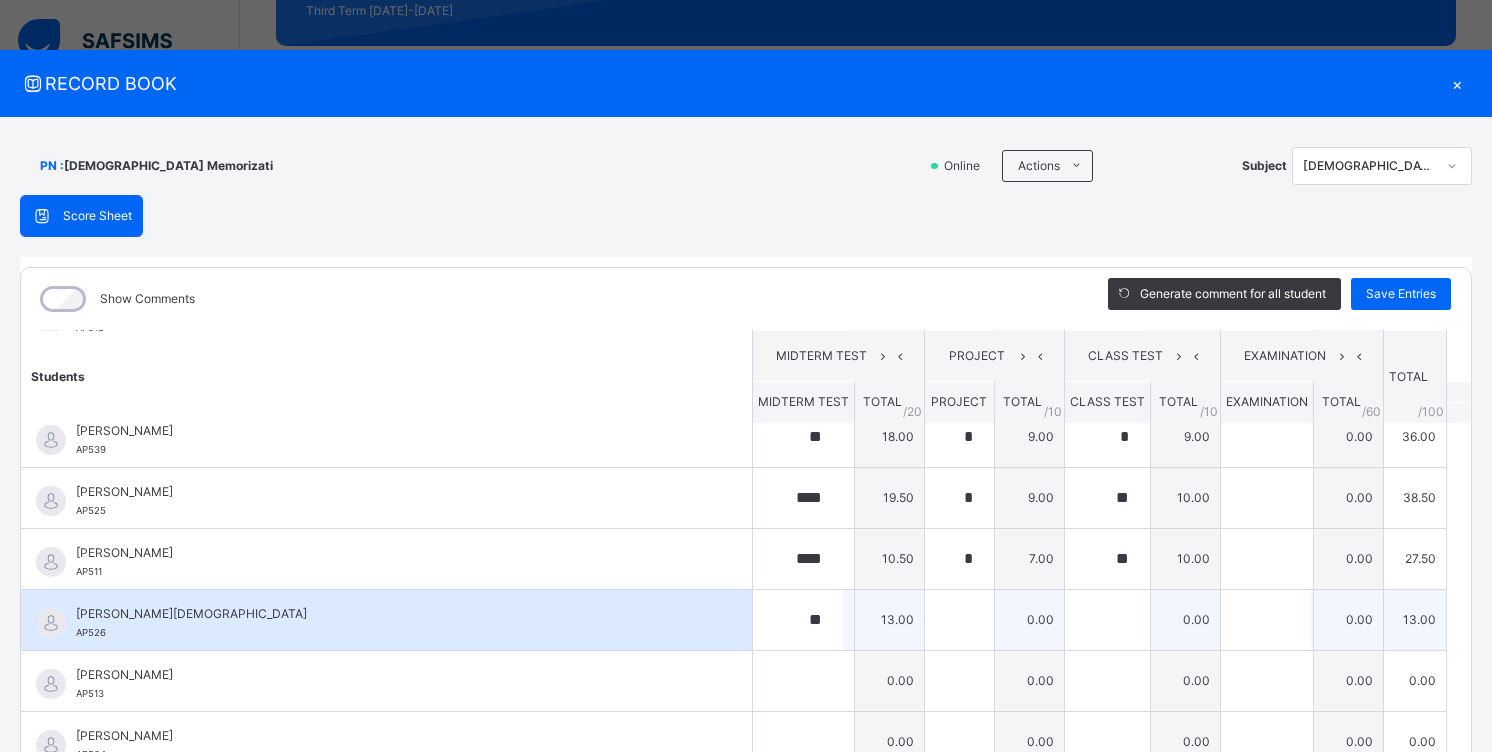 click on "0.00" at bounding box center (1029, 619) 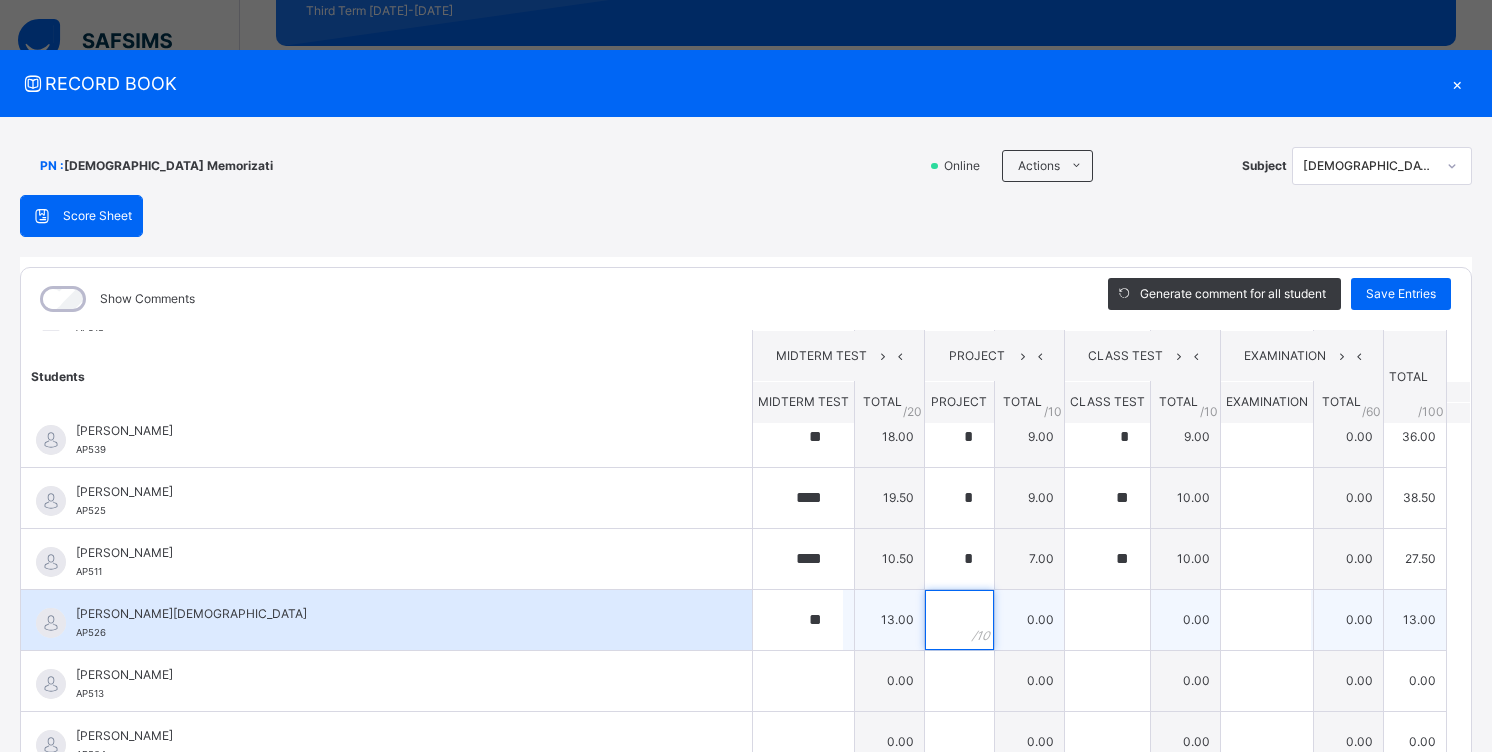click at bounding box center (959, 620) 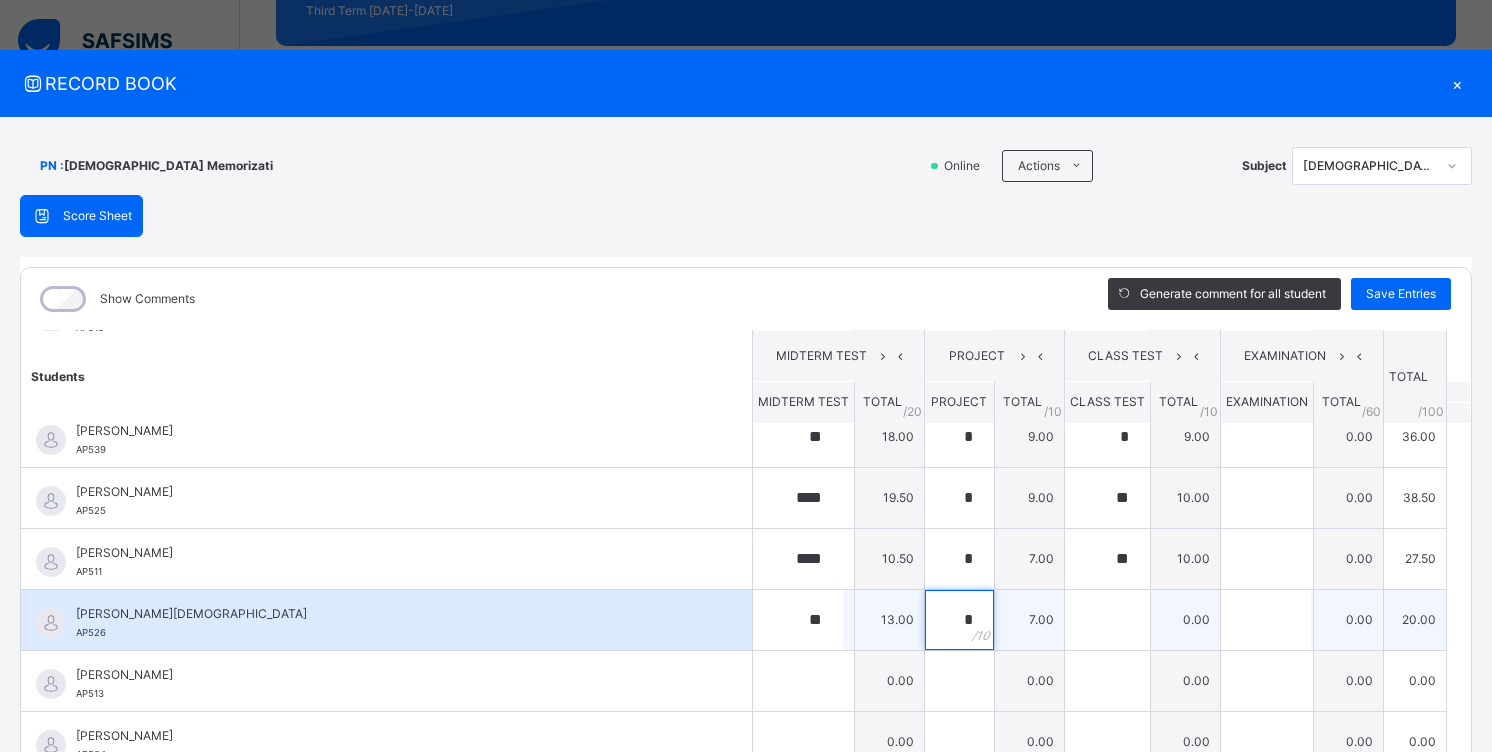 type on "*" 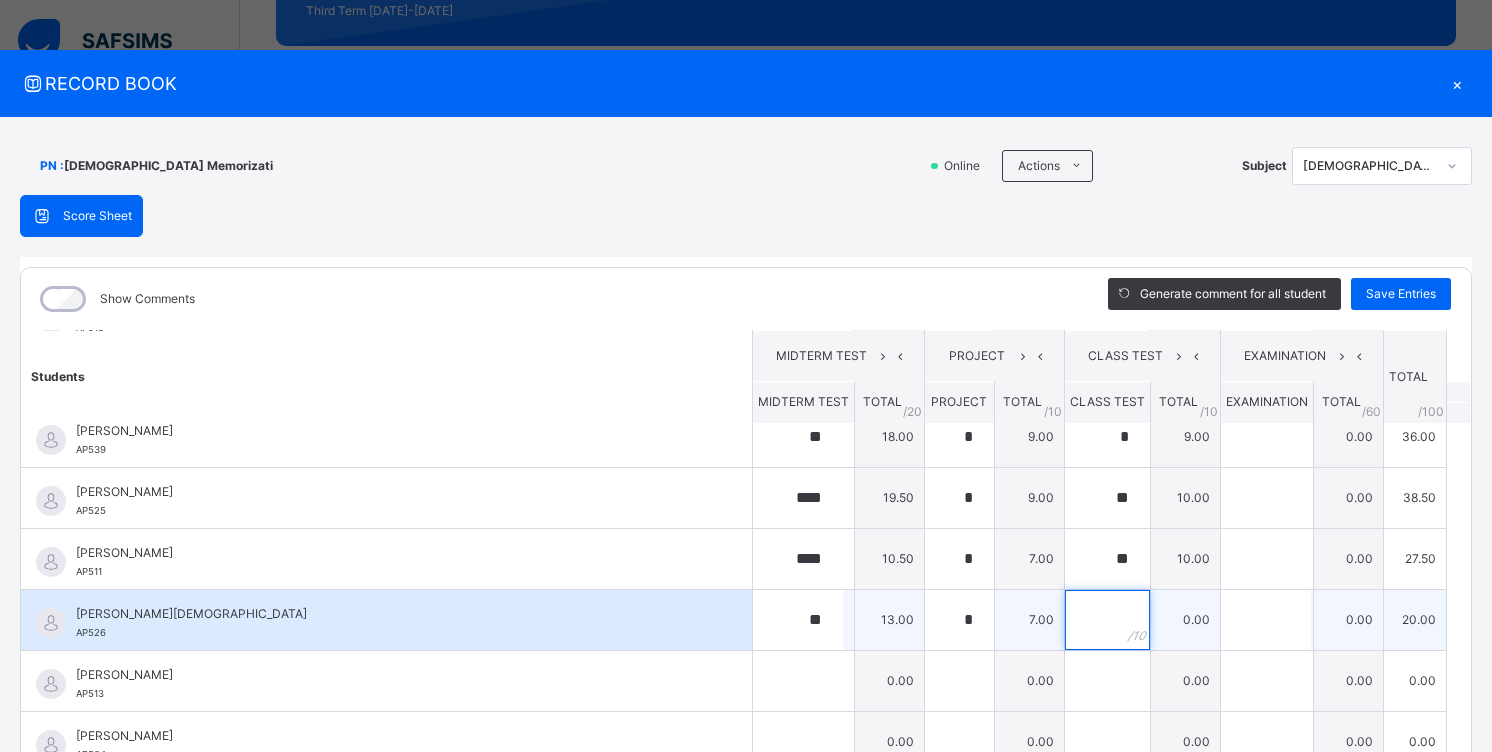 click at bounding box center (1107, 620) 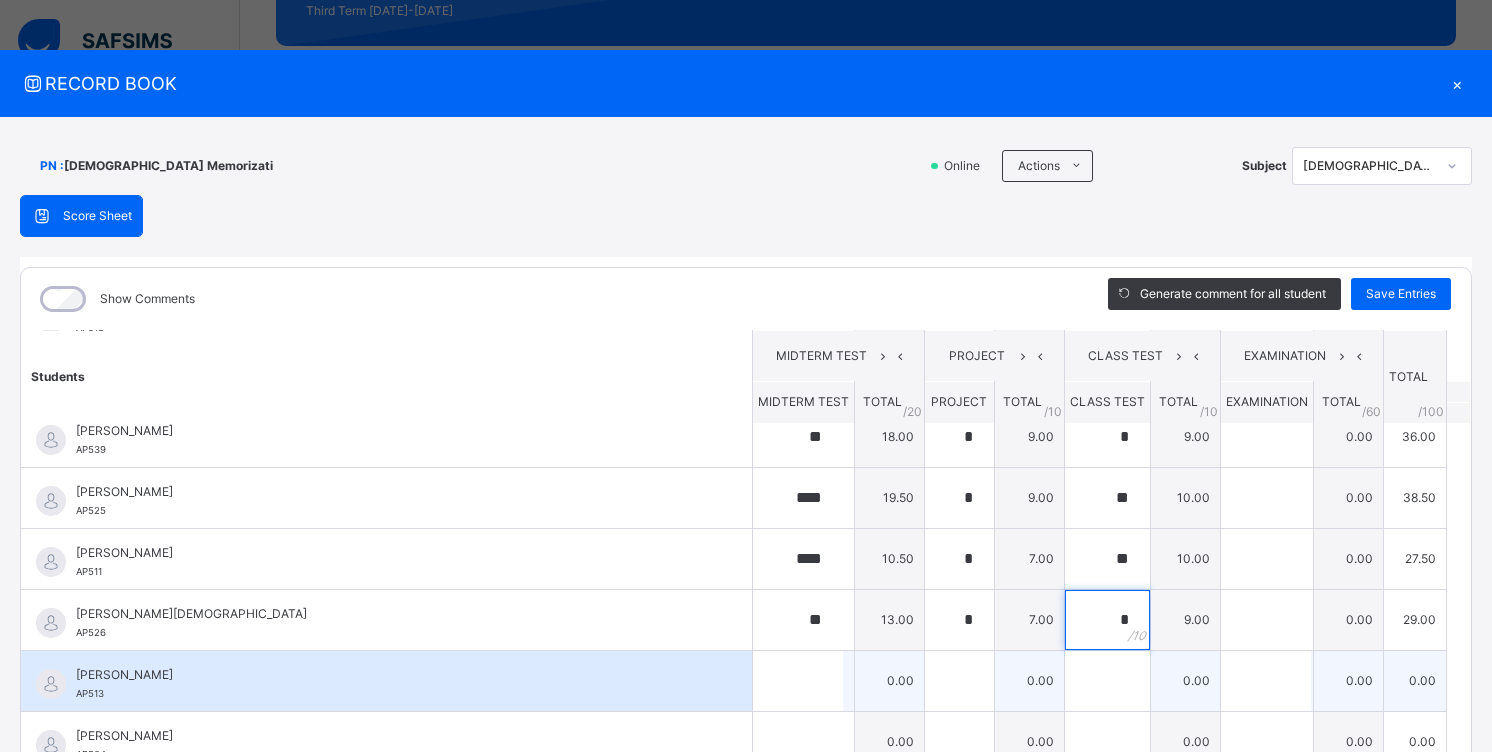 type on "*" 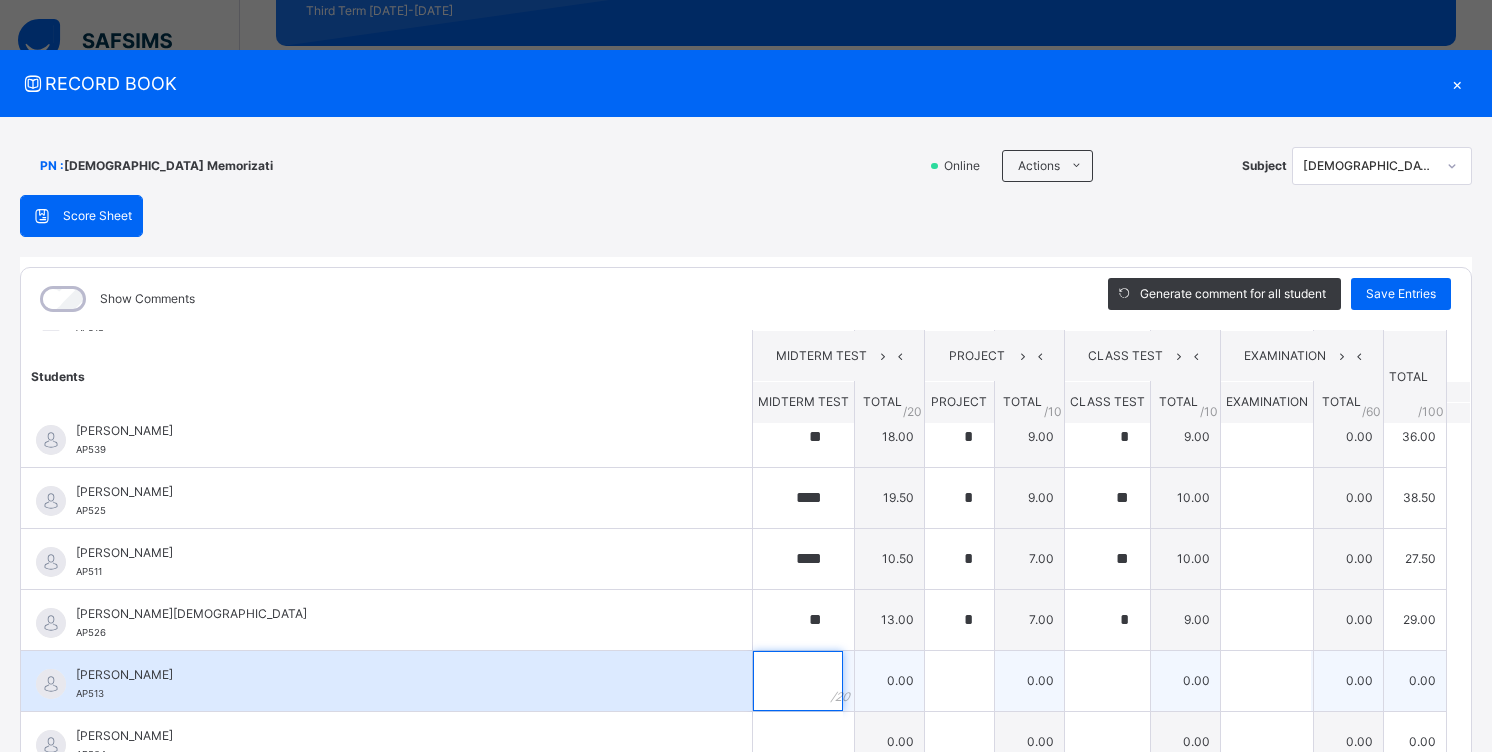 click at bounding box center (798, 681) 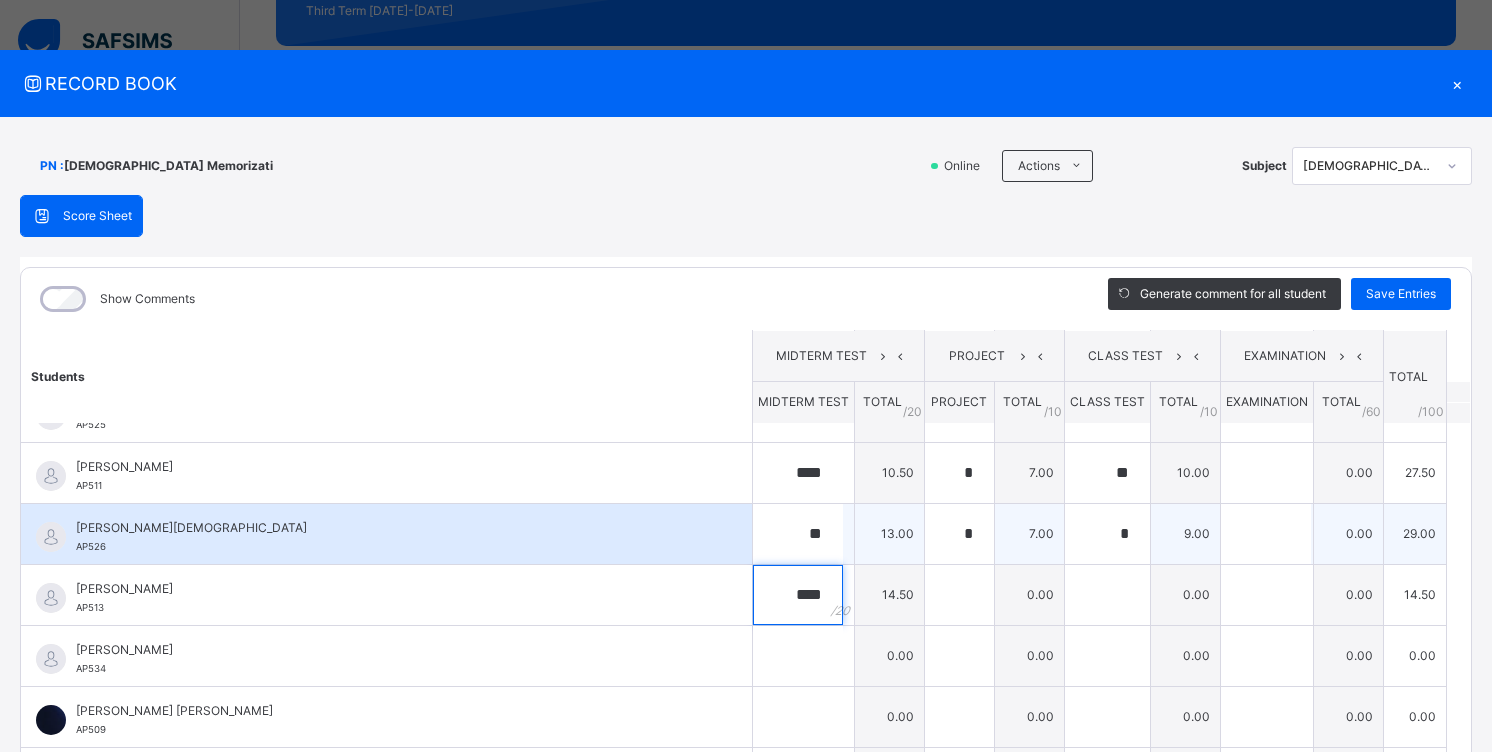 scroll, scrollTop: 200, scrollLeft: 0, axis: vertical 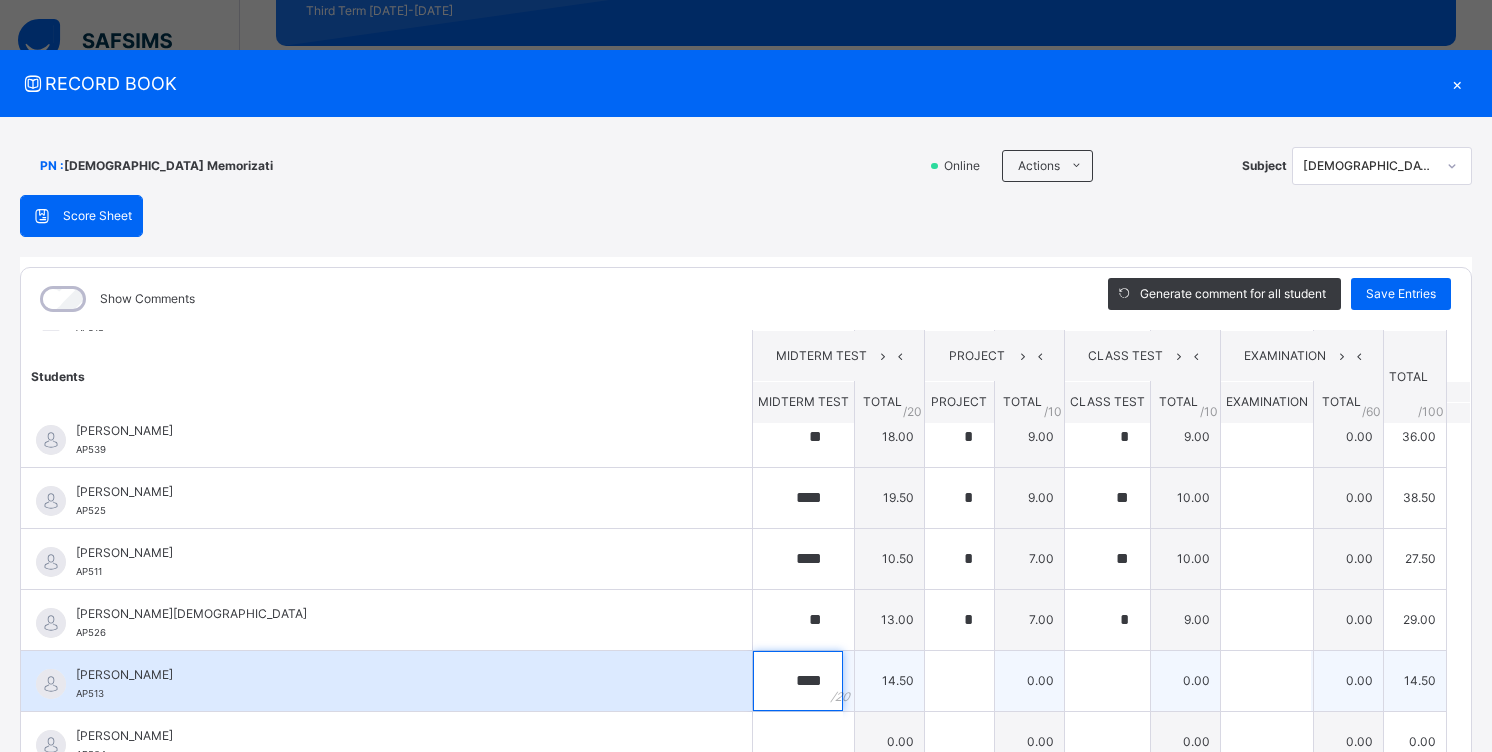 type on "****" 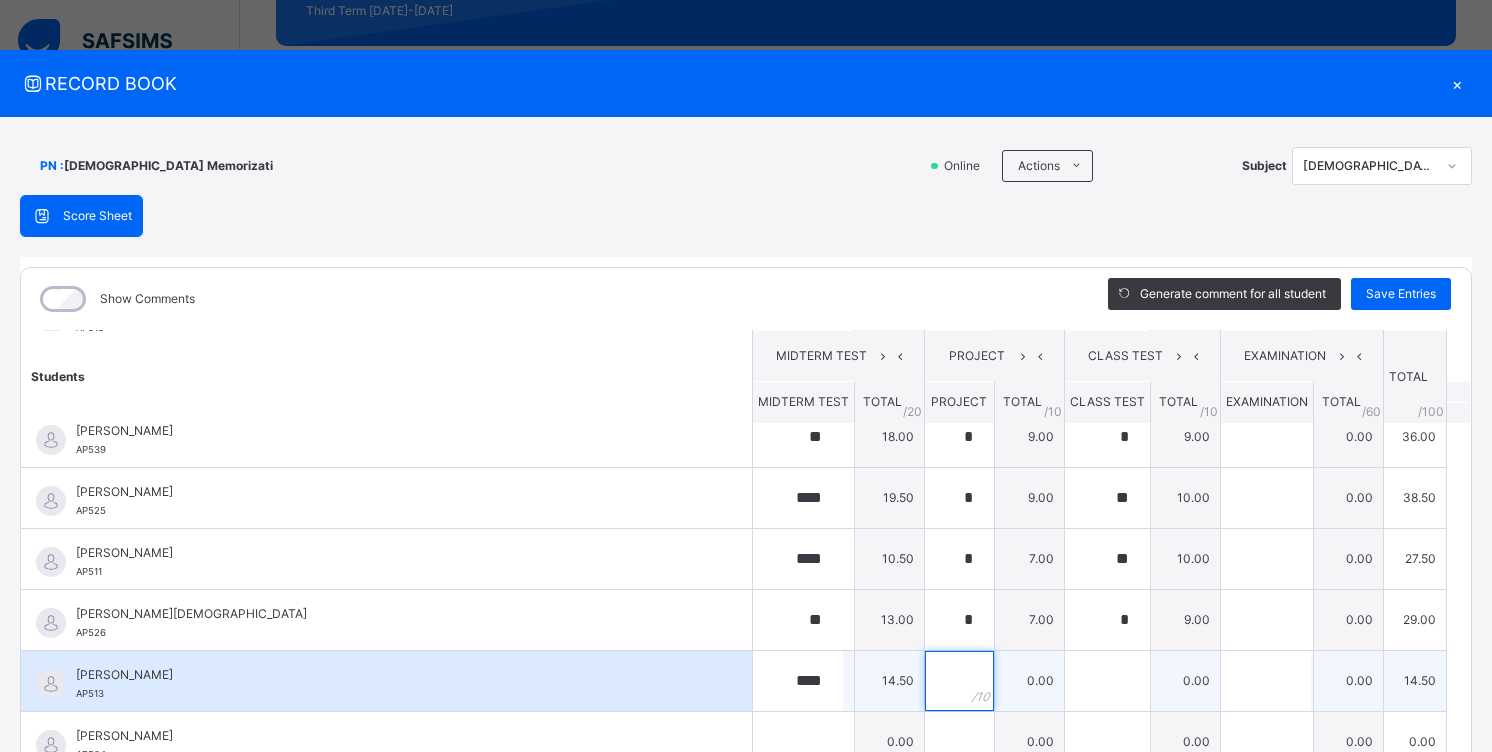 click at bounding box center (959, 681) 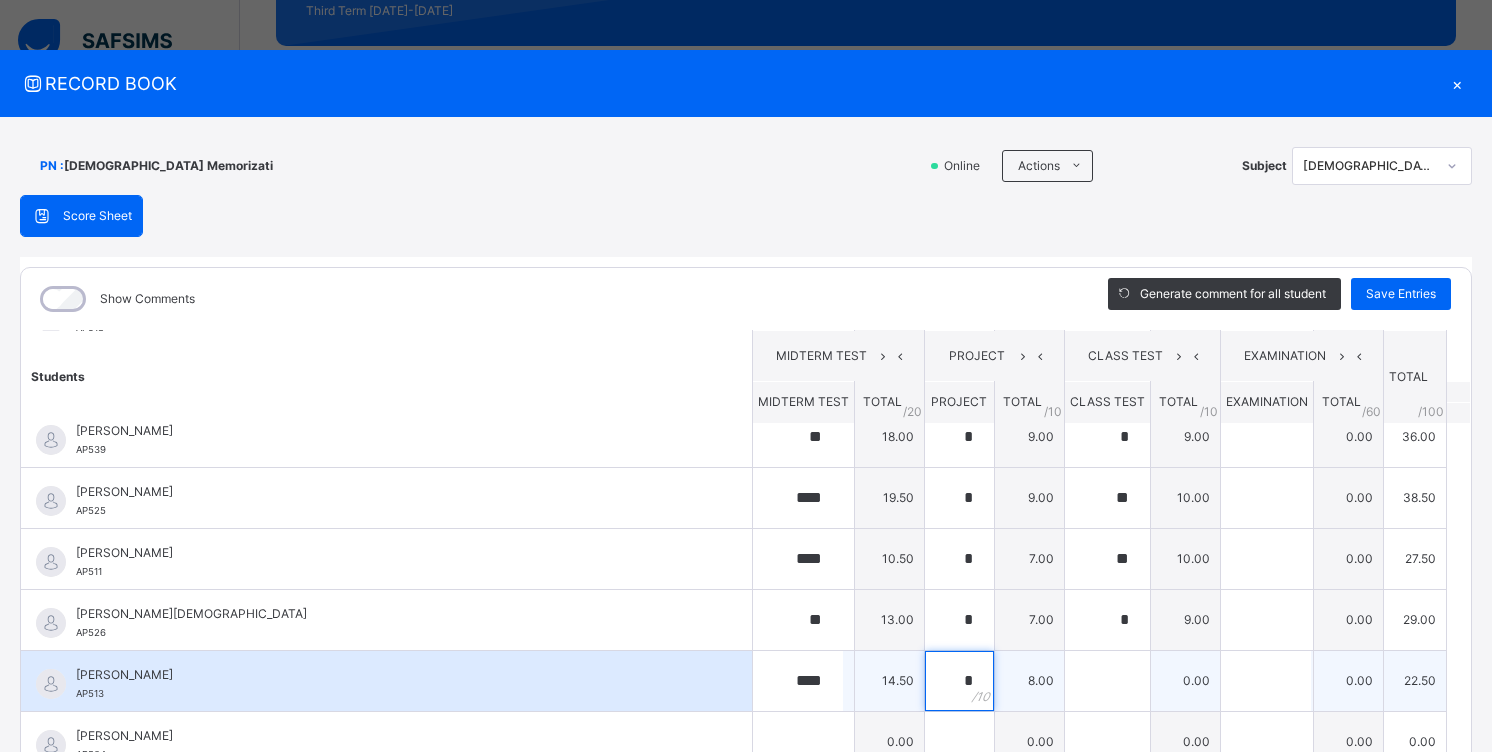 type on "*" 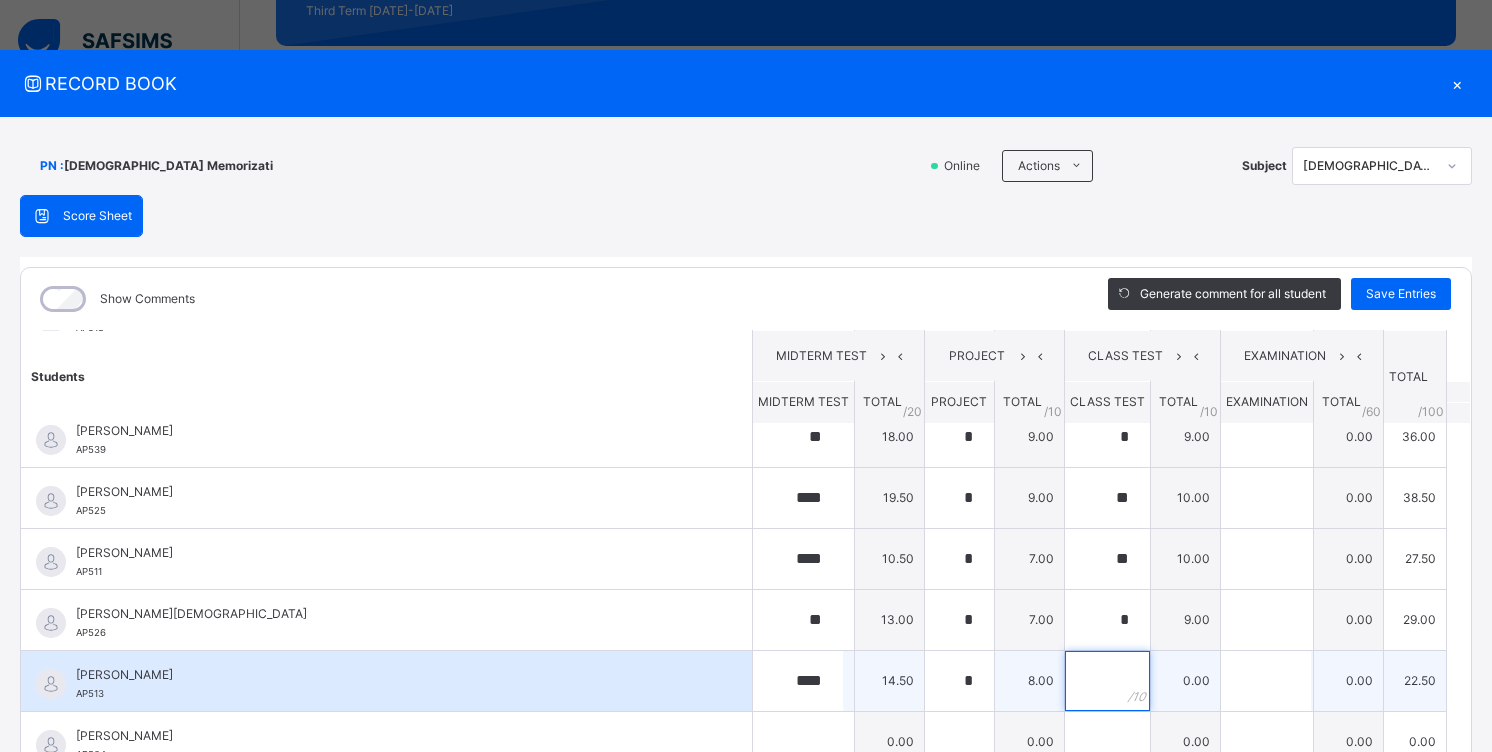 click at bounding box center [1107, 681] 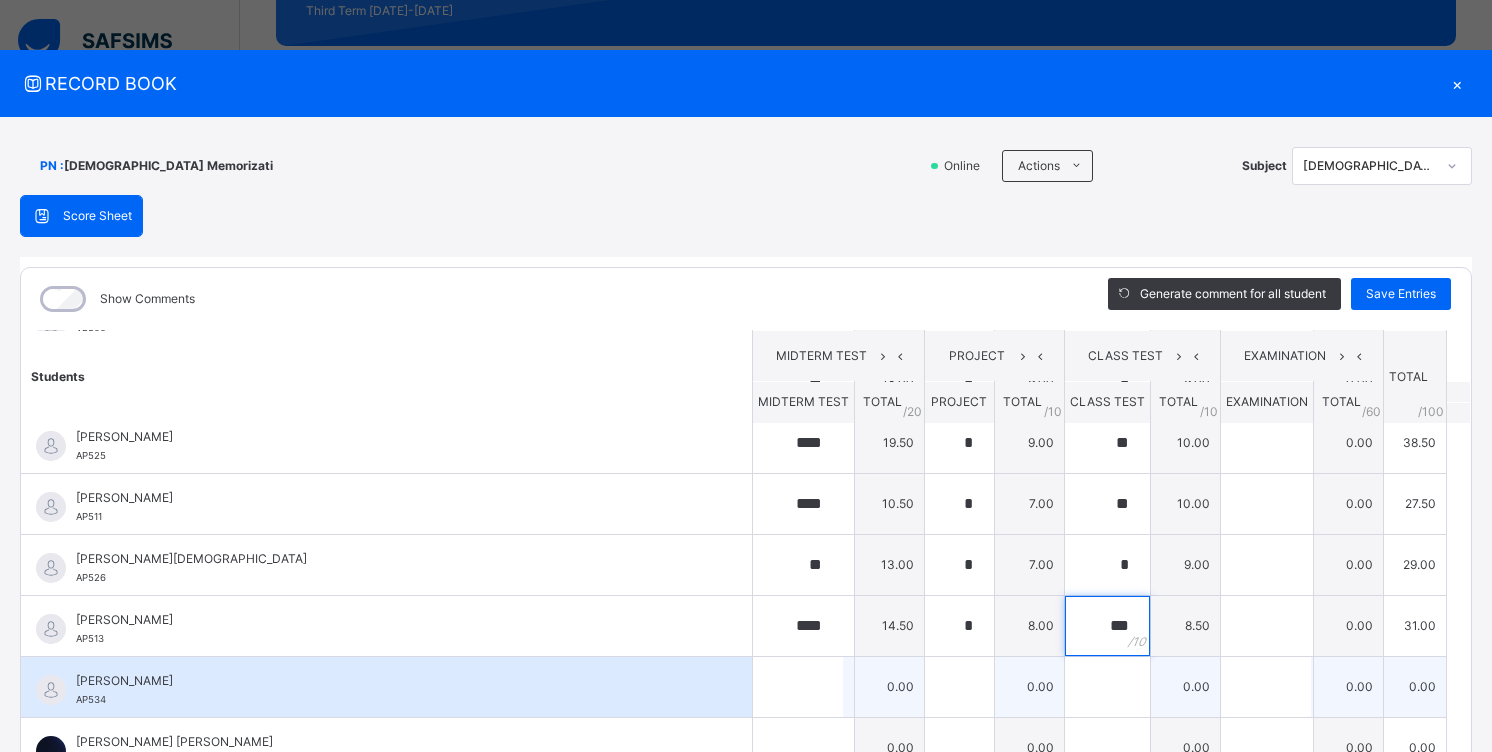 scroll, scrollTop: 400, scrollLeft: 0, axis: vertical 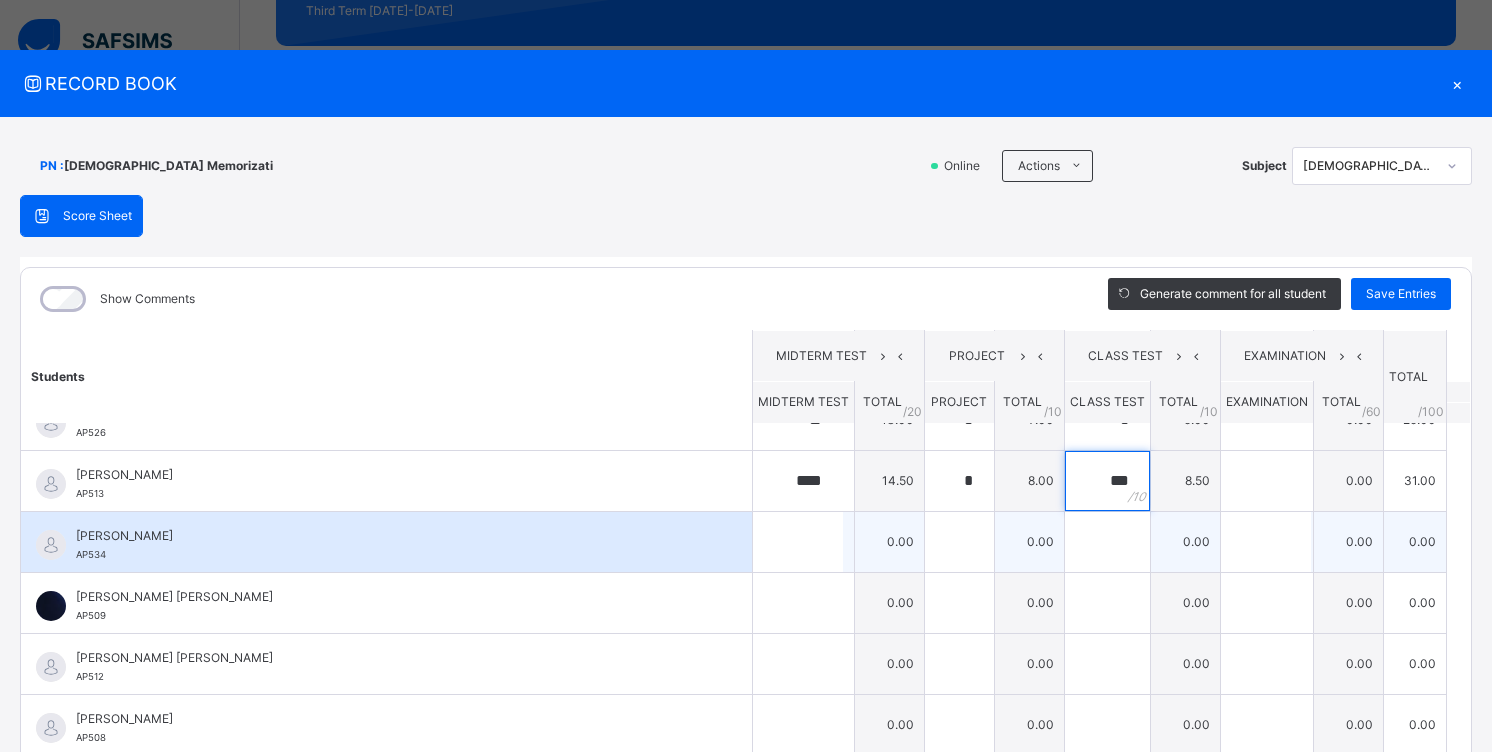 type on "***" 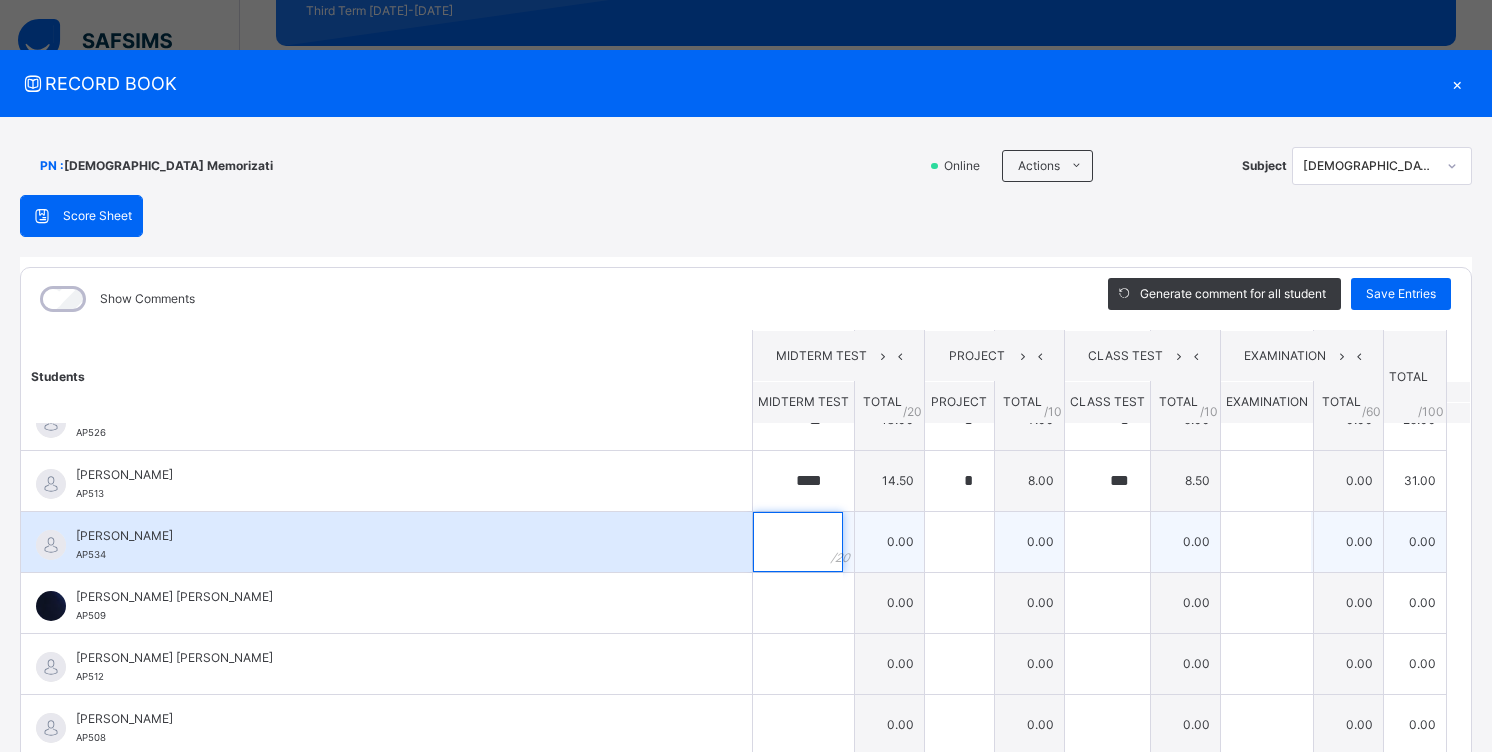 click at bounding box center (798, 542) 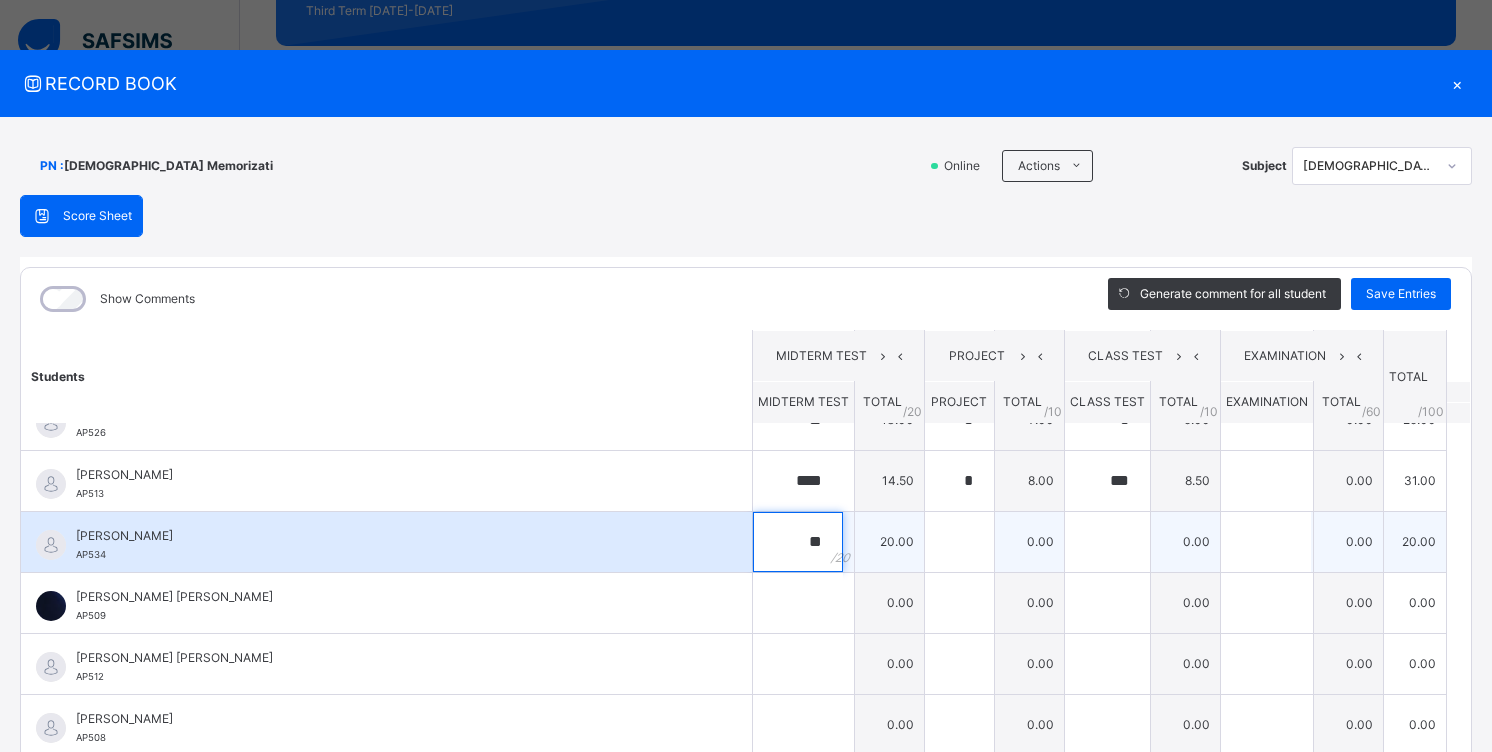 type on "**" 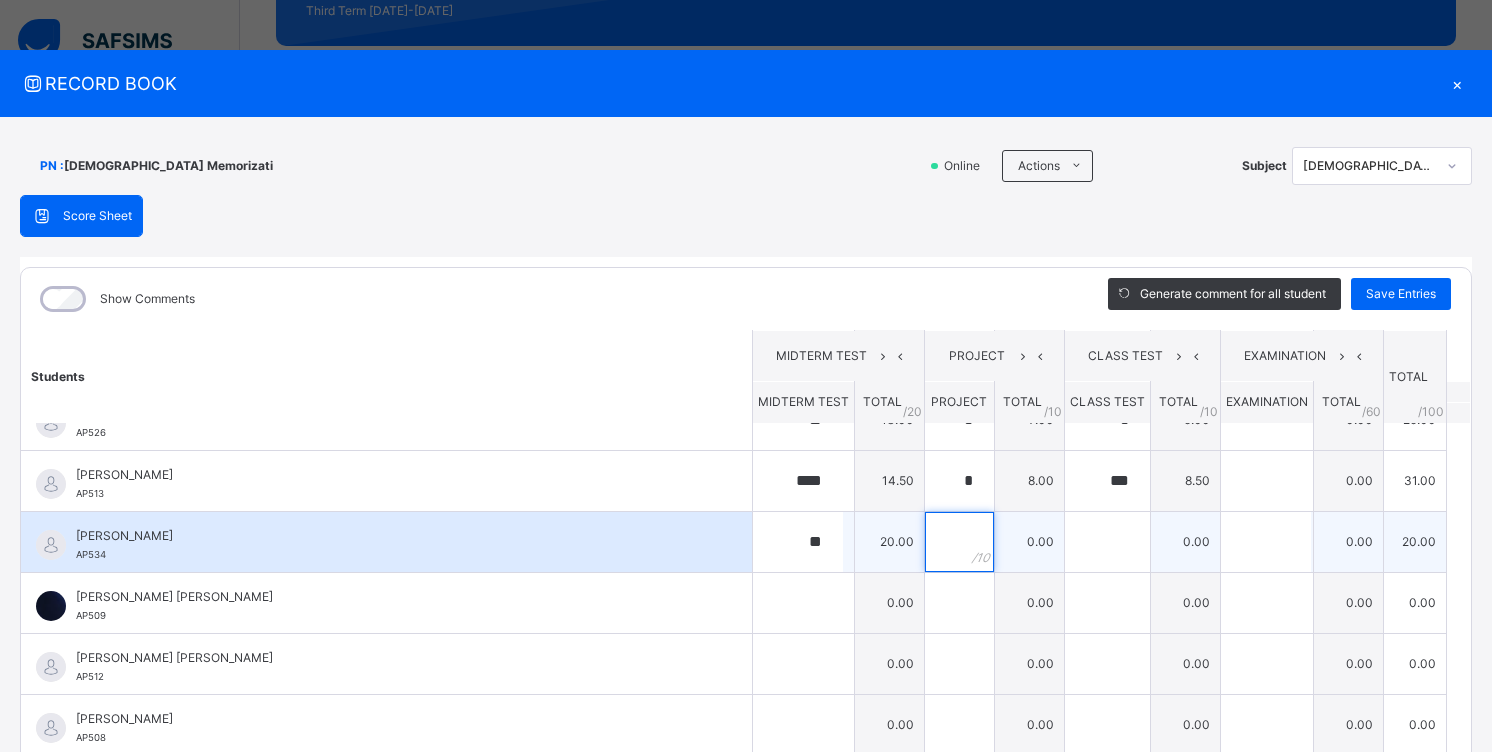click at bounding box center [959, 542] 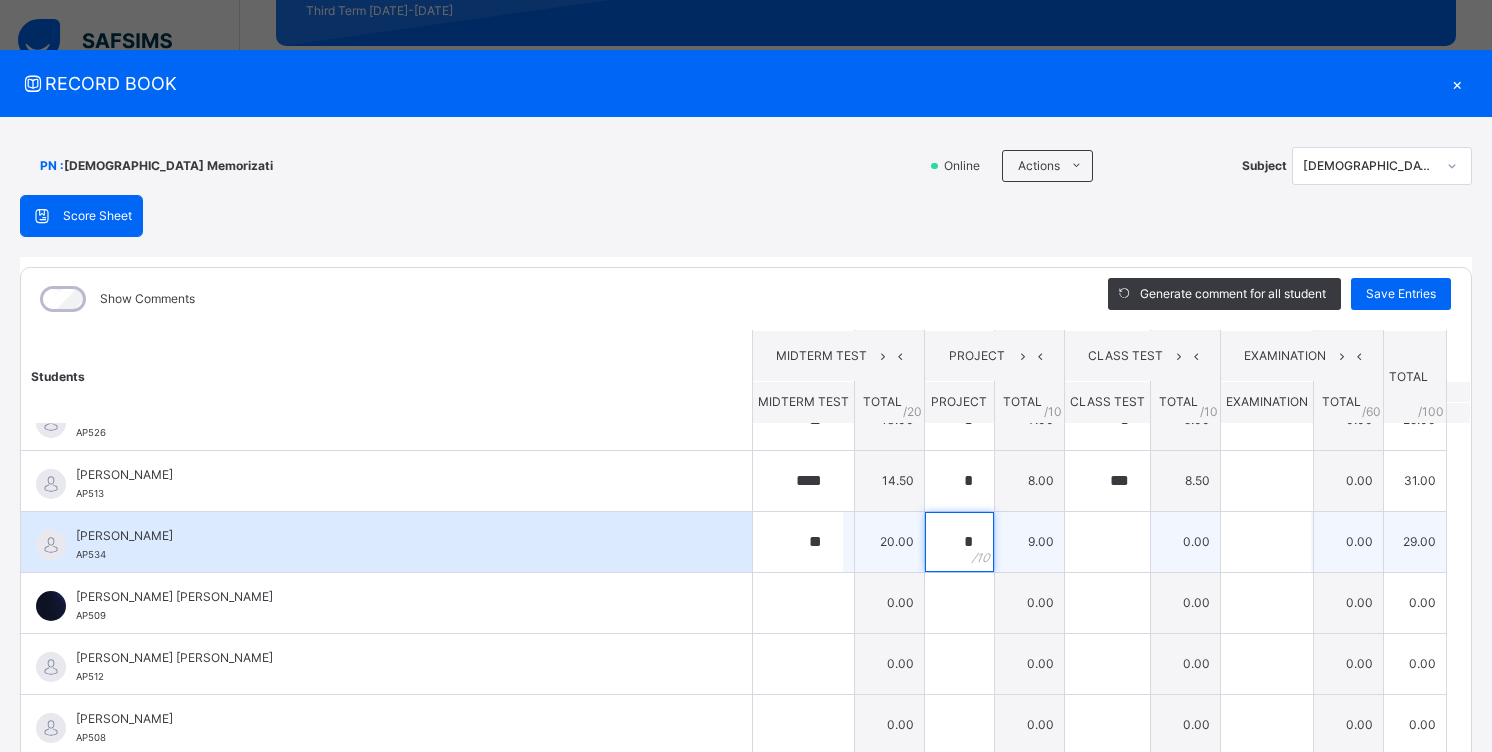 type on "*" 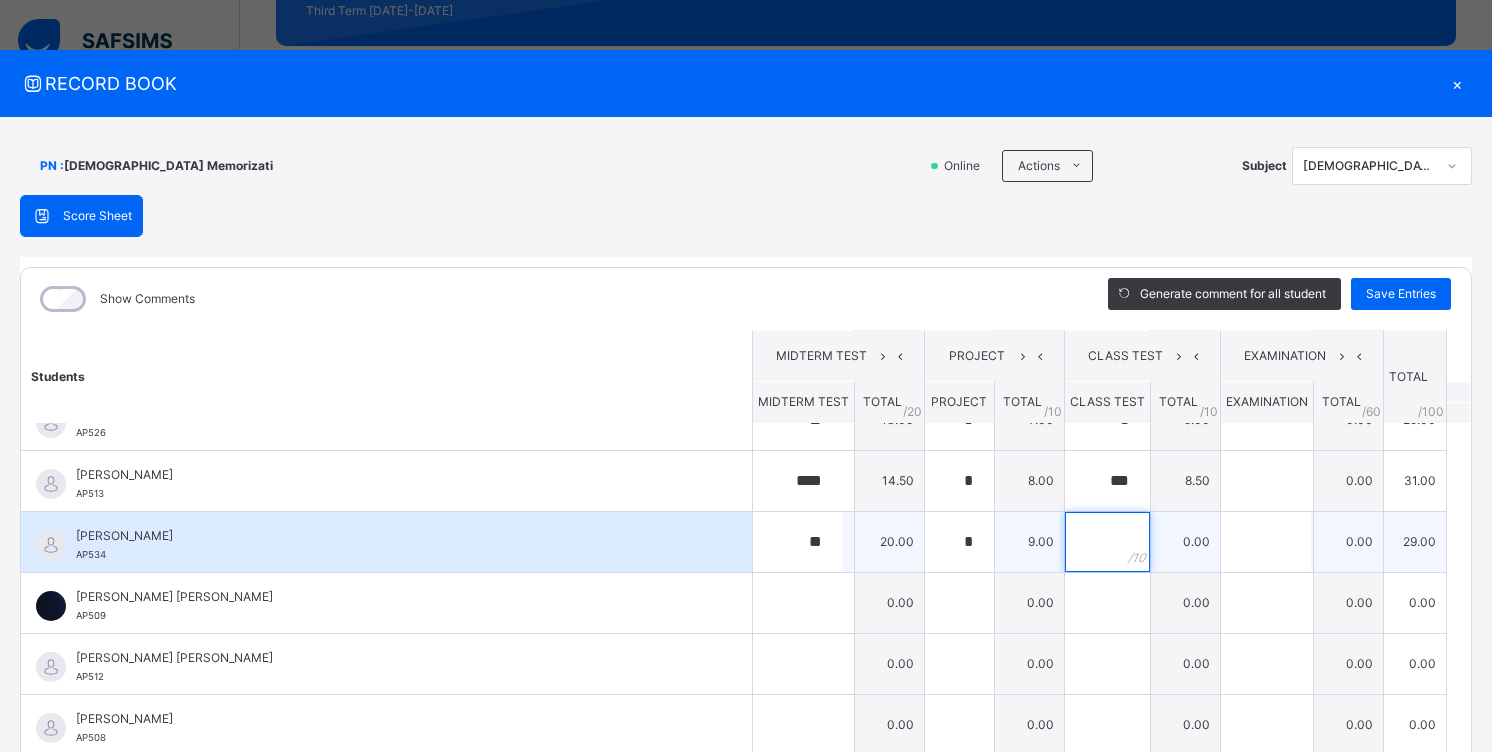click at bounding box center (1107, 542) 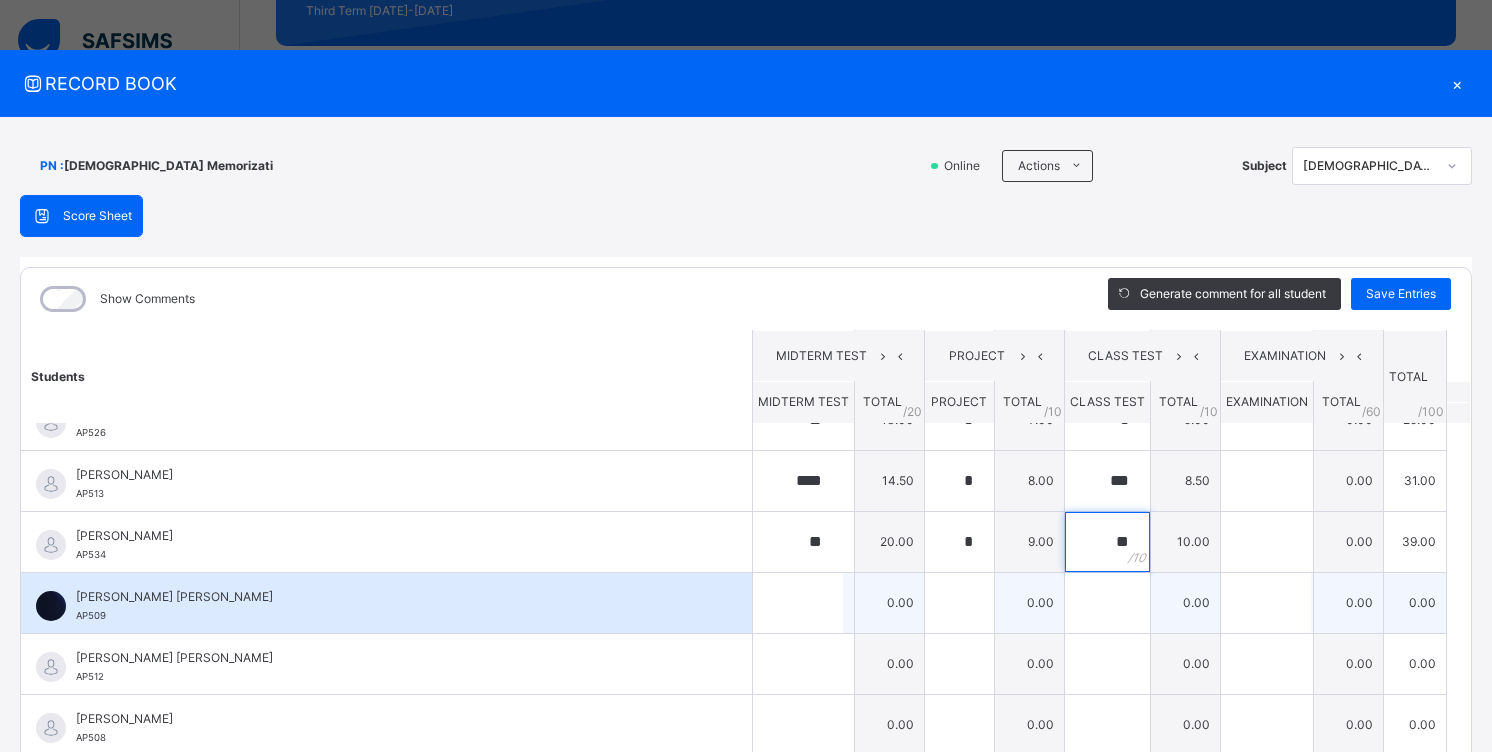 type on "**" 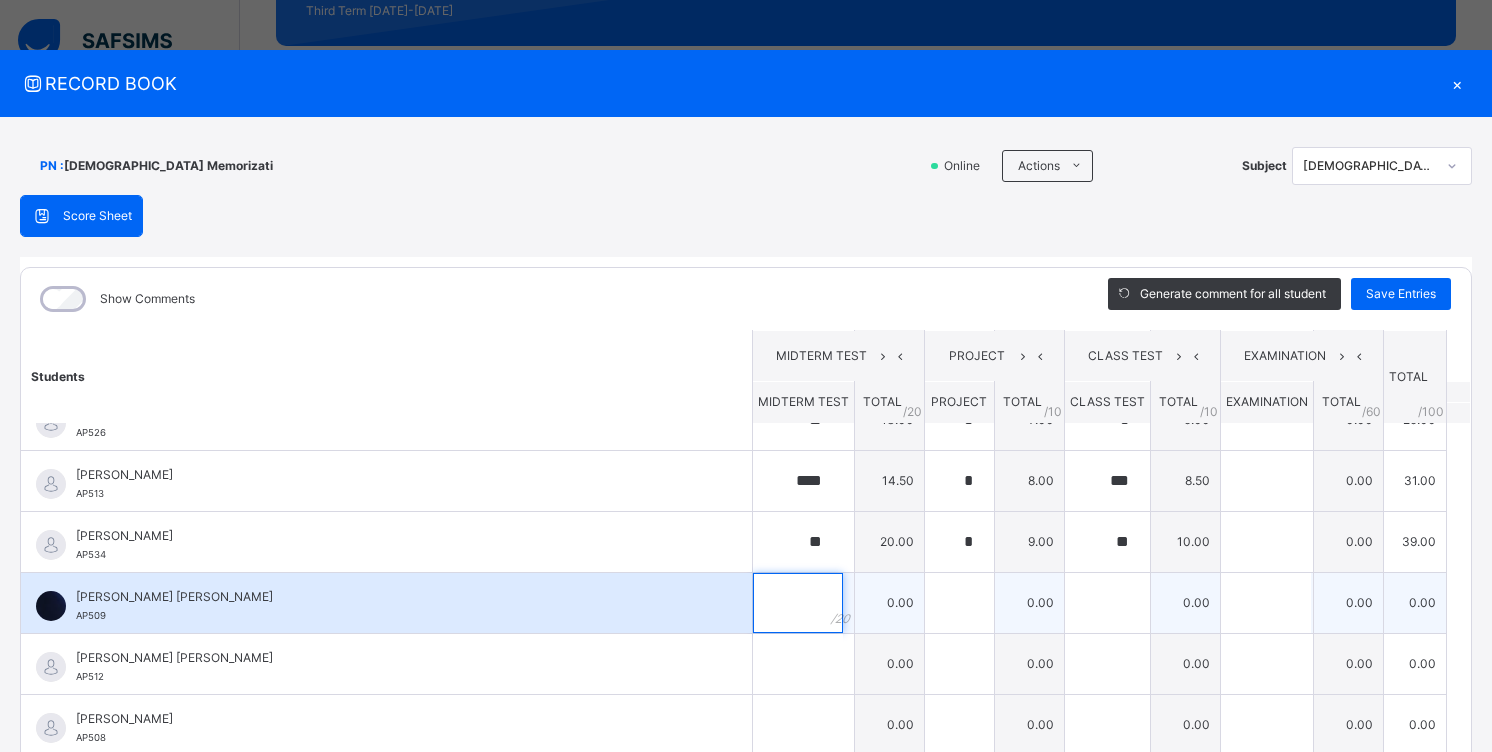 click at bounding box center (798, 603) 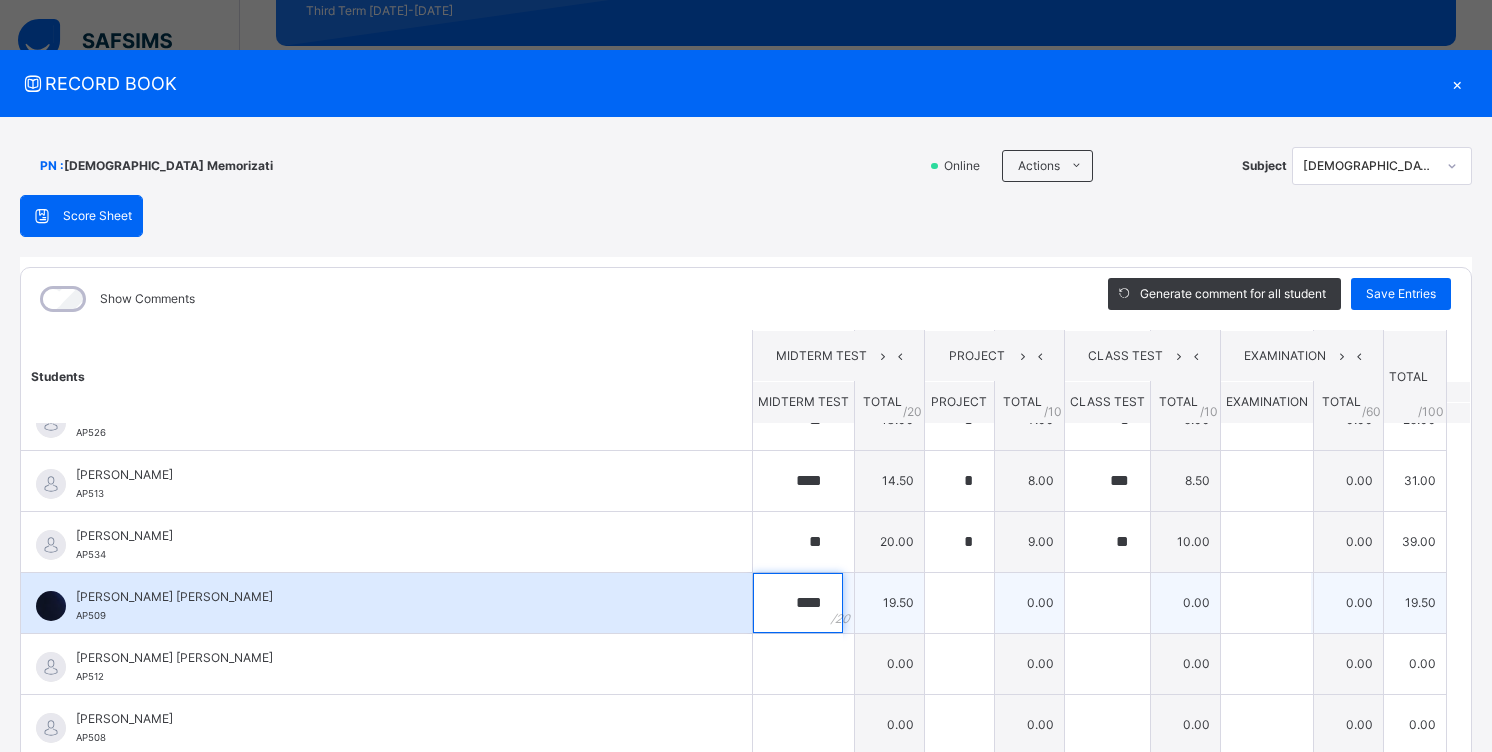 type on "****" 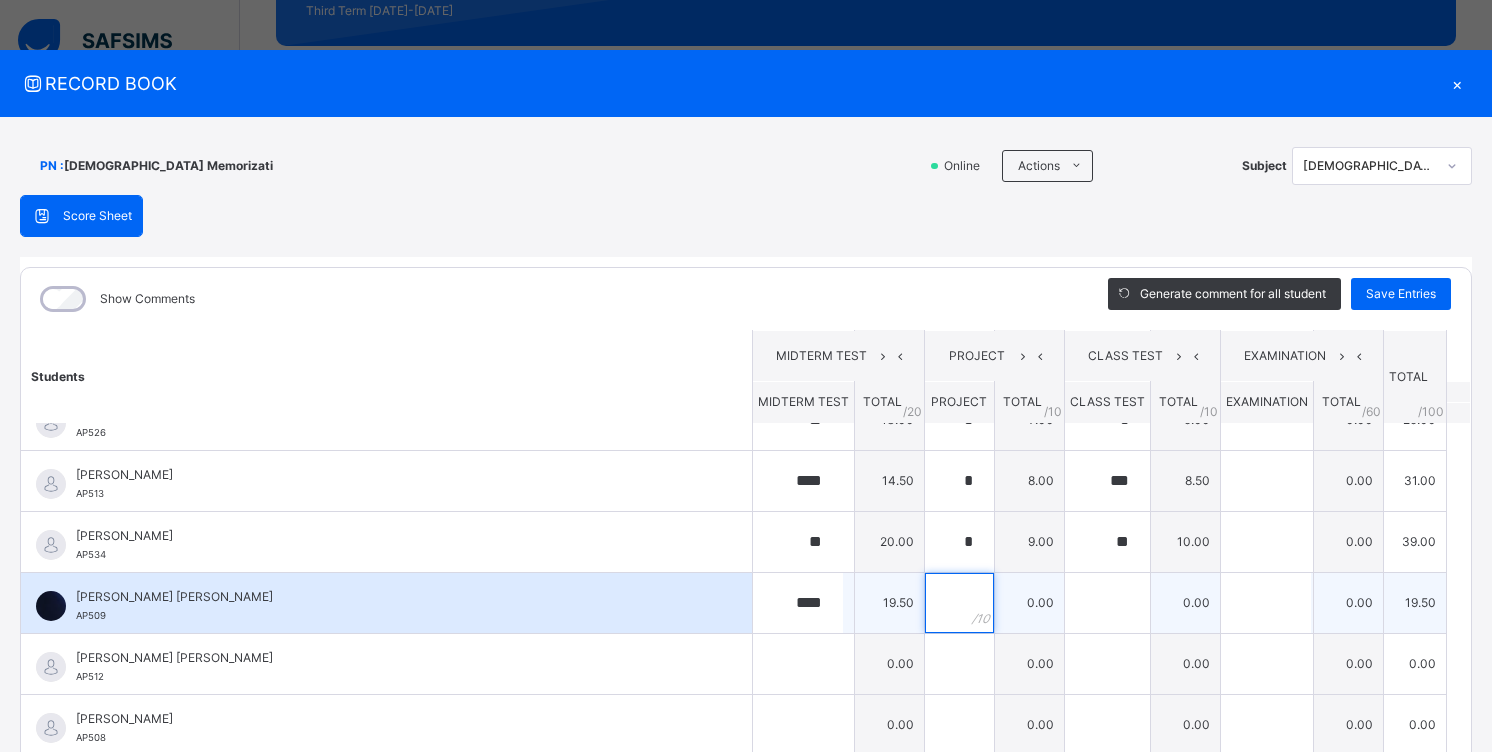 click at bounding box center [959, 603] 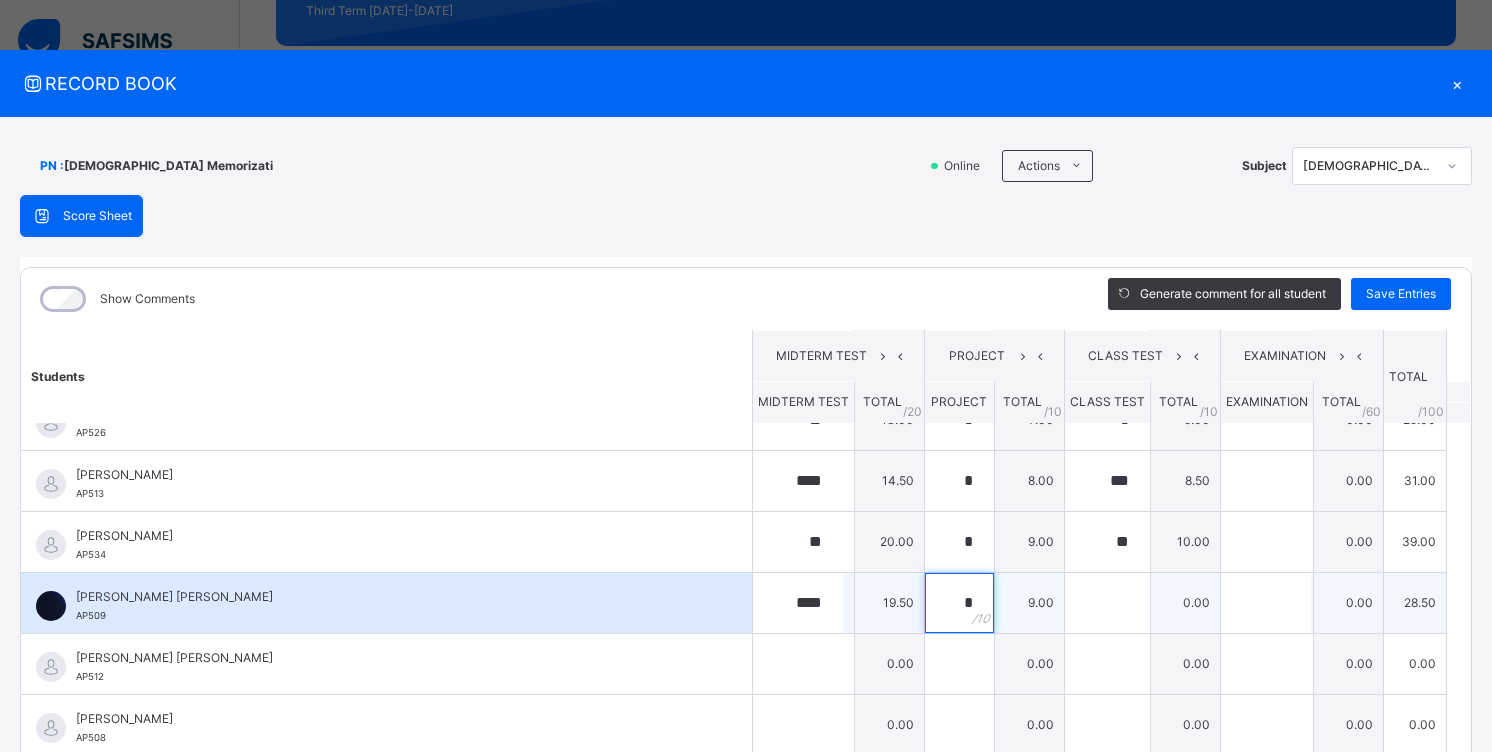 type on "*" 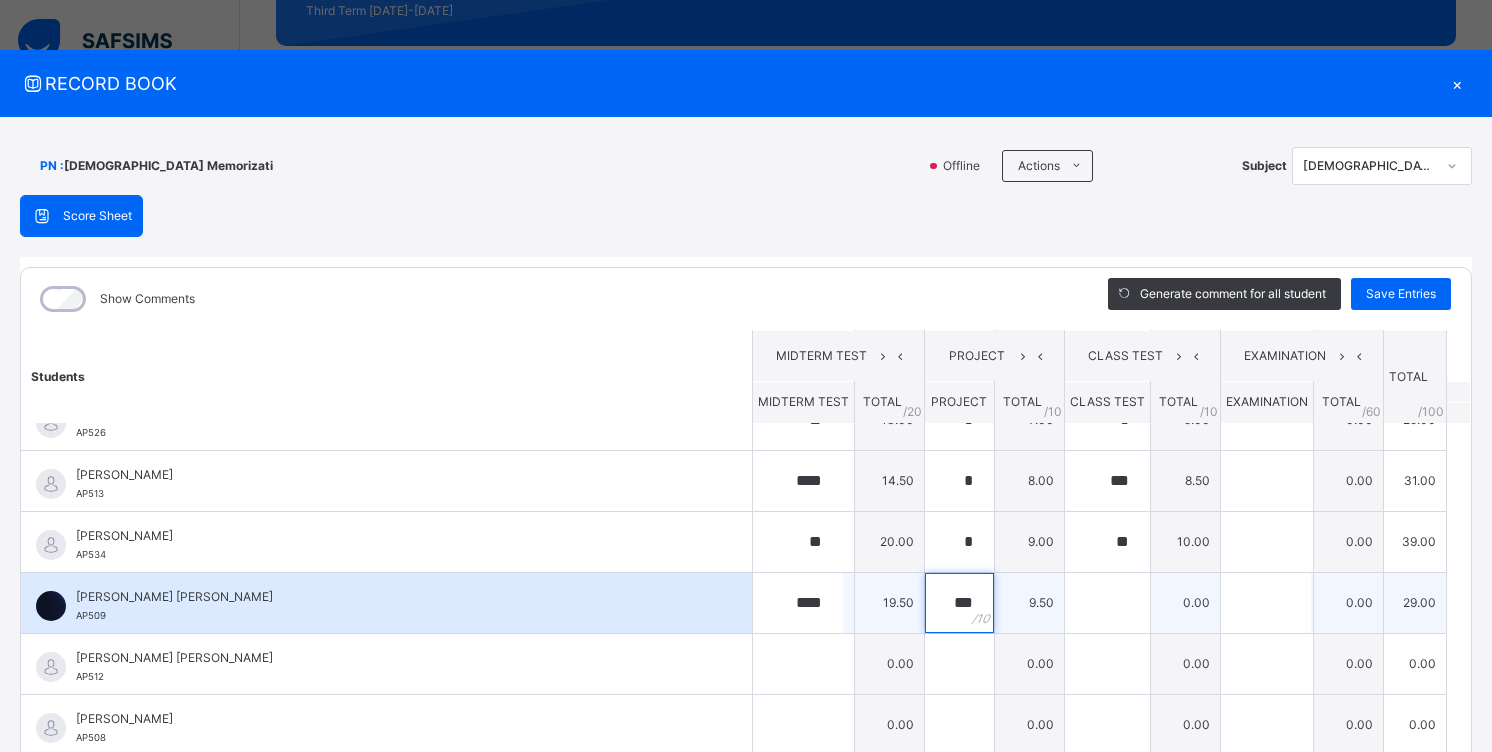 type on "***" 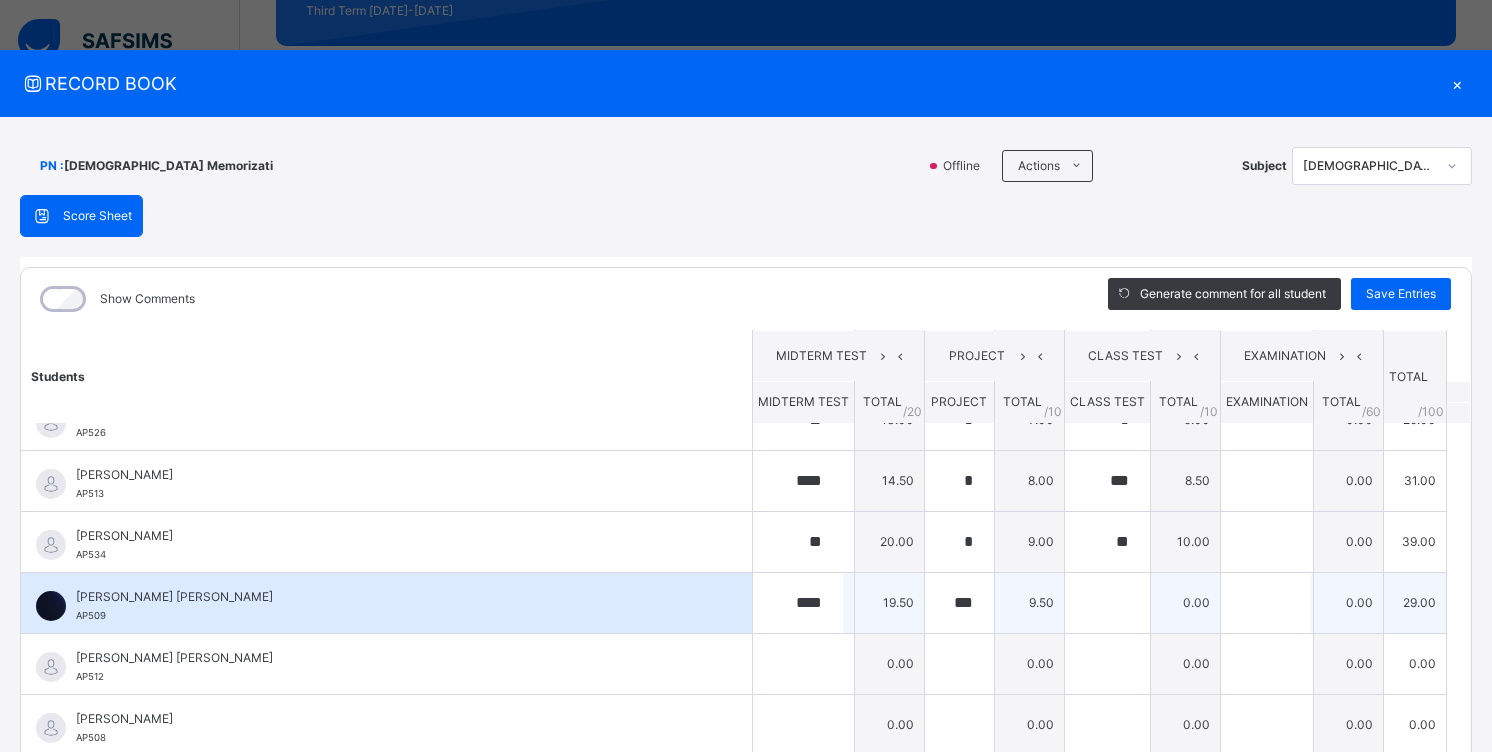 click on "9.50" at bounding box center (1029, 602) 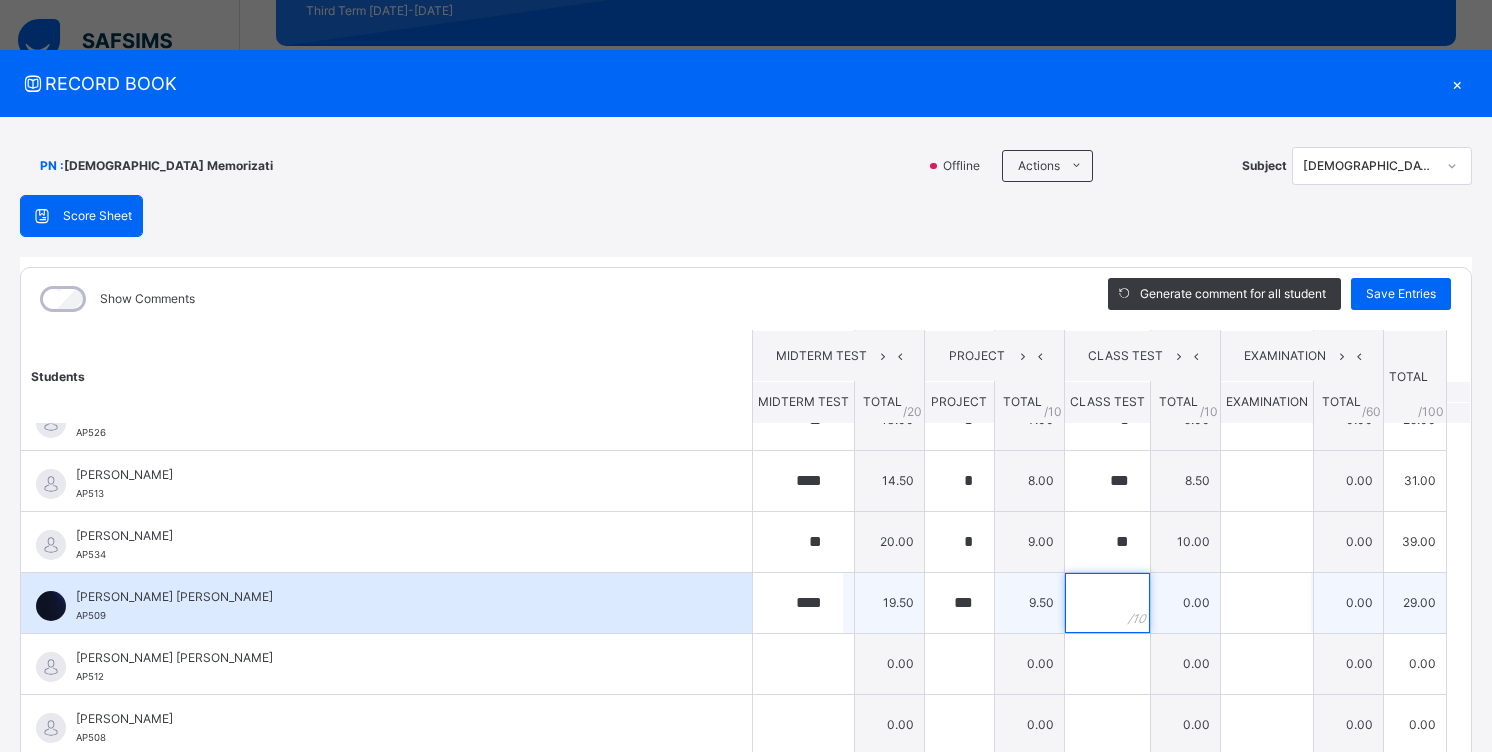 click at bounding box center (1107, 603) 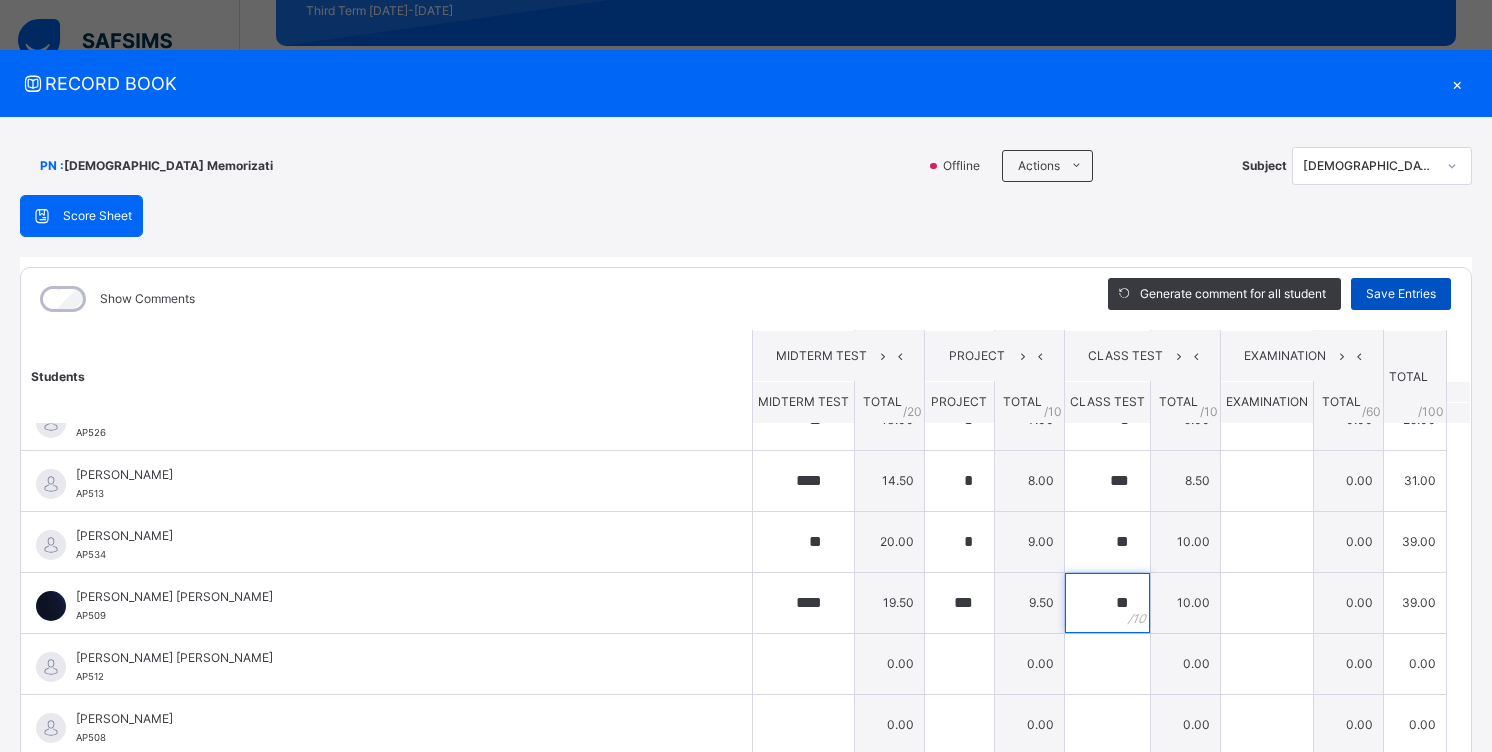 type on "**" 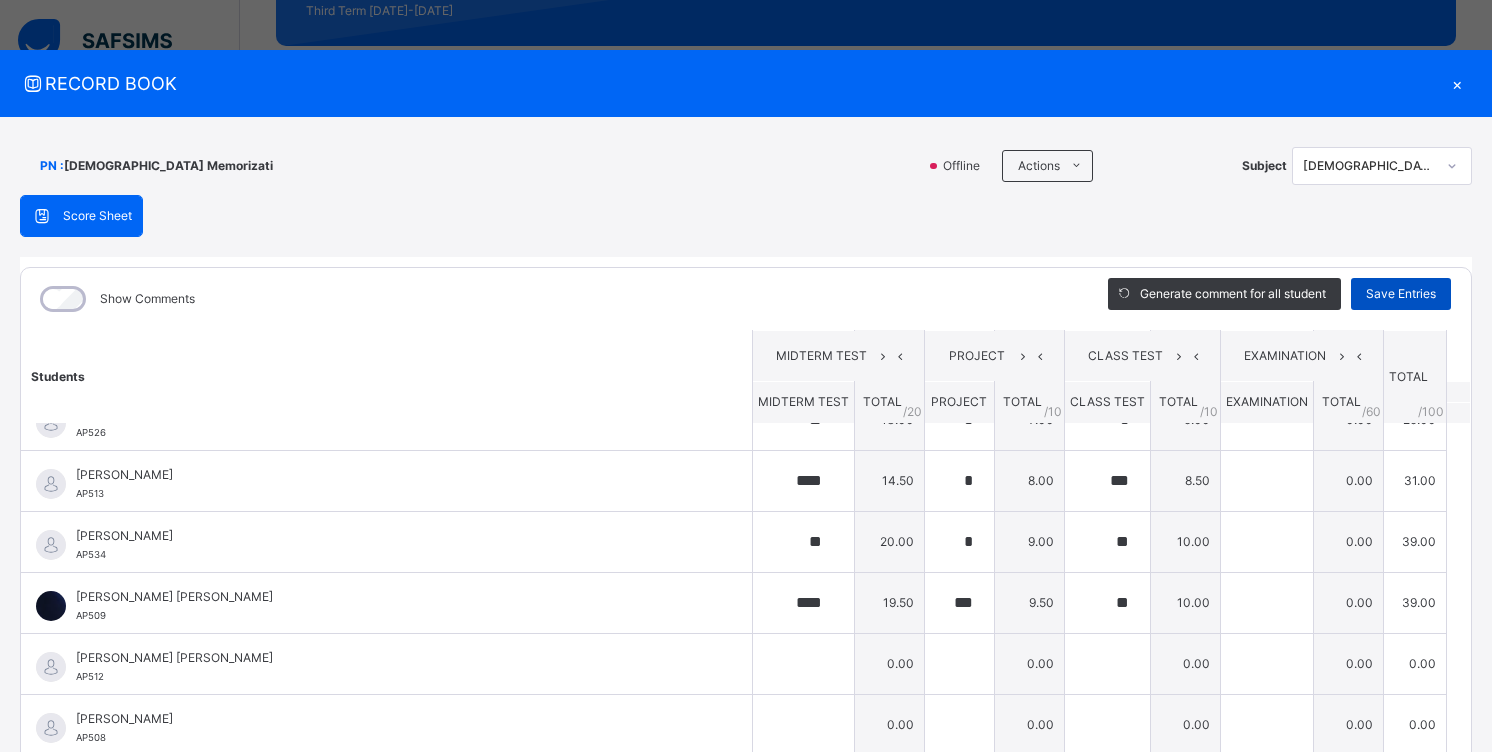 click on "Save Entries" at bounding box center [1401, 294] 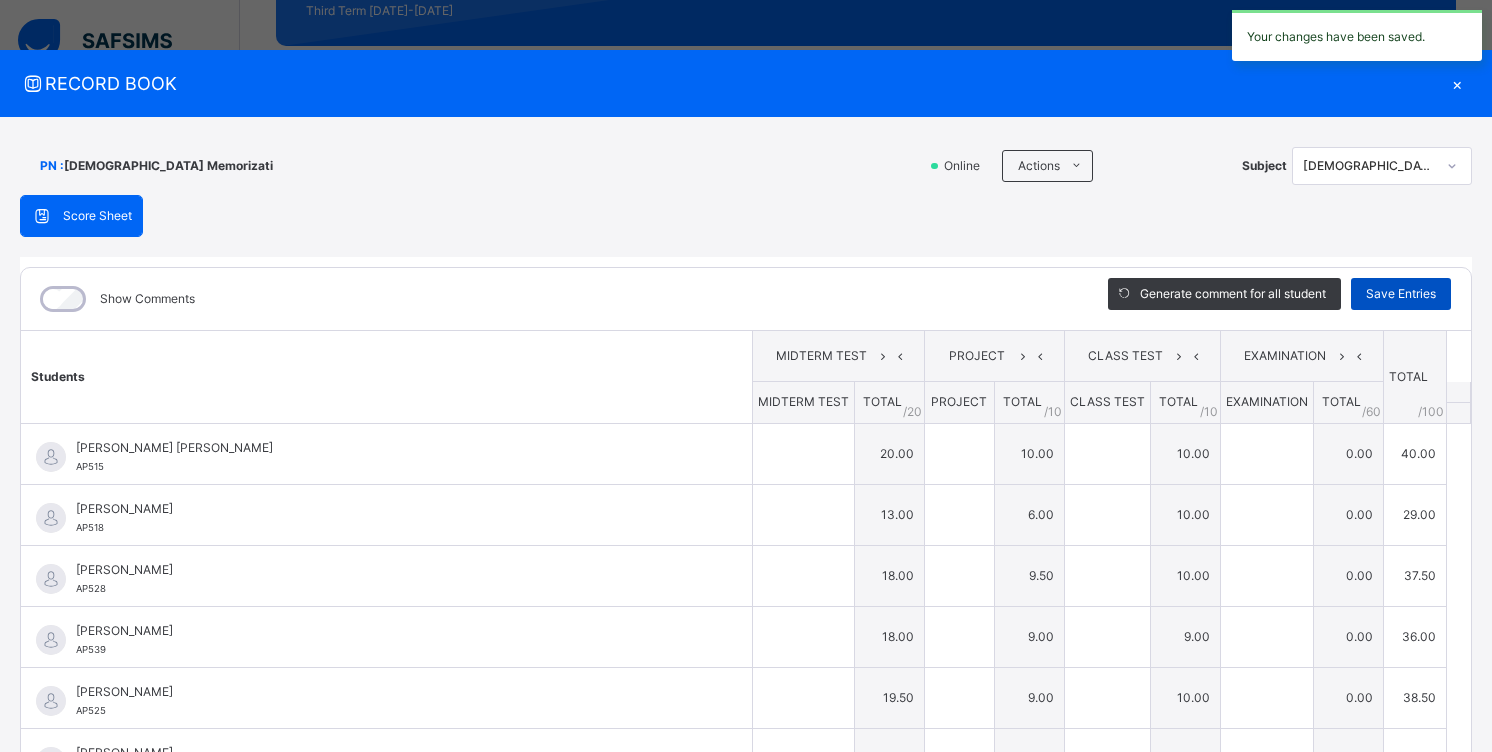 type on "**" 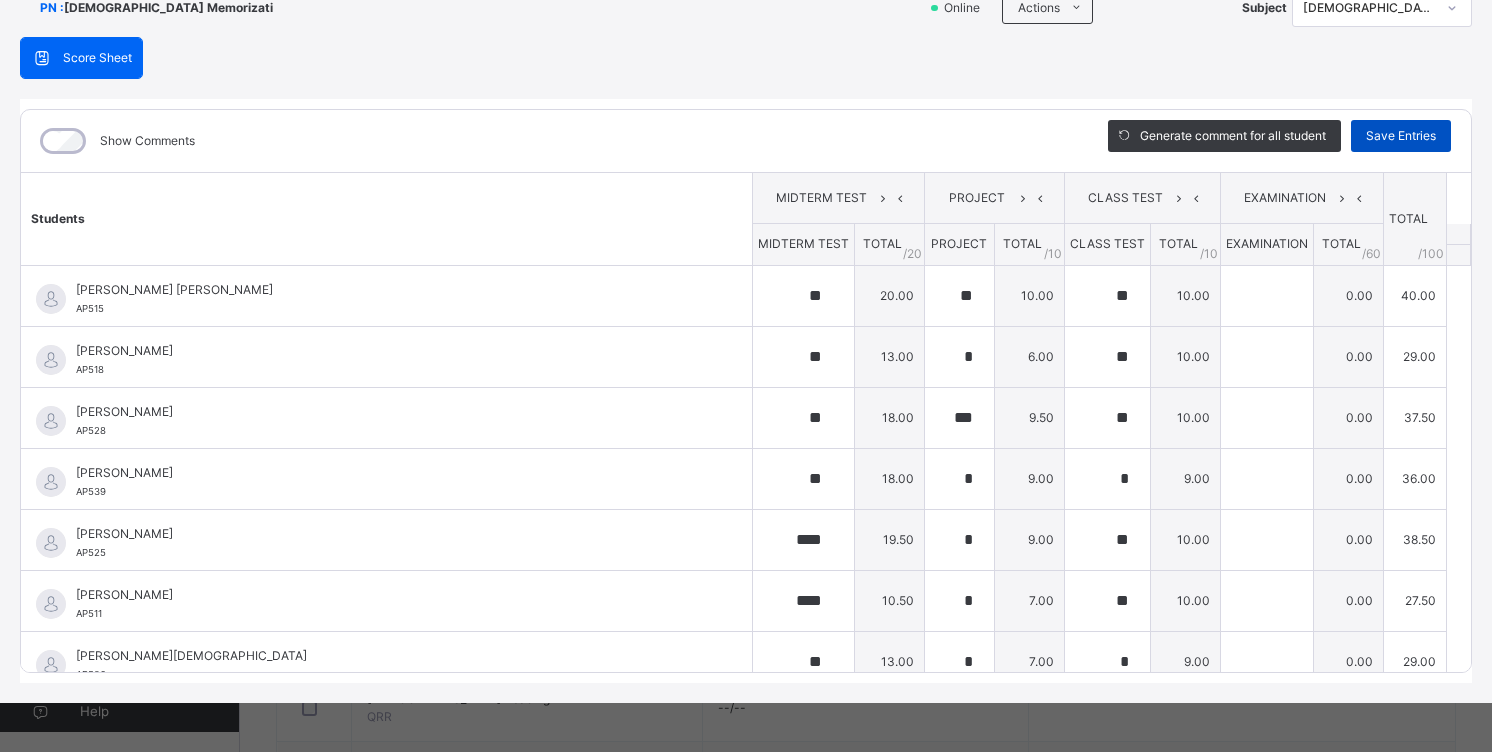scroll, scrollTop: 159, scrollLeft: 0, axis: vertical 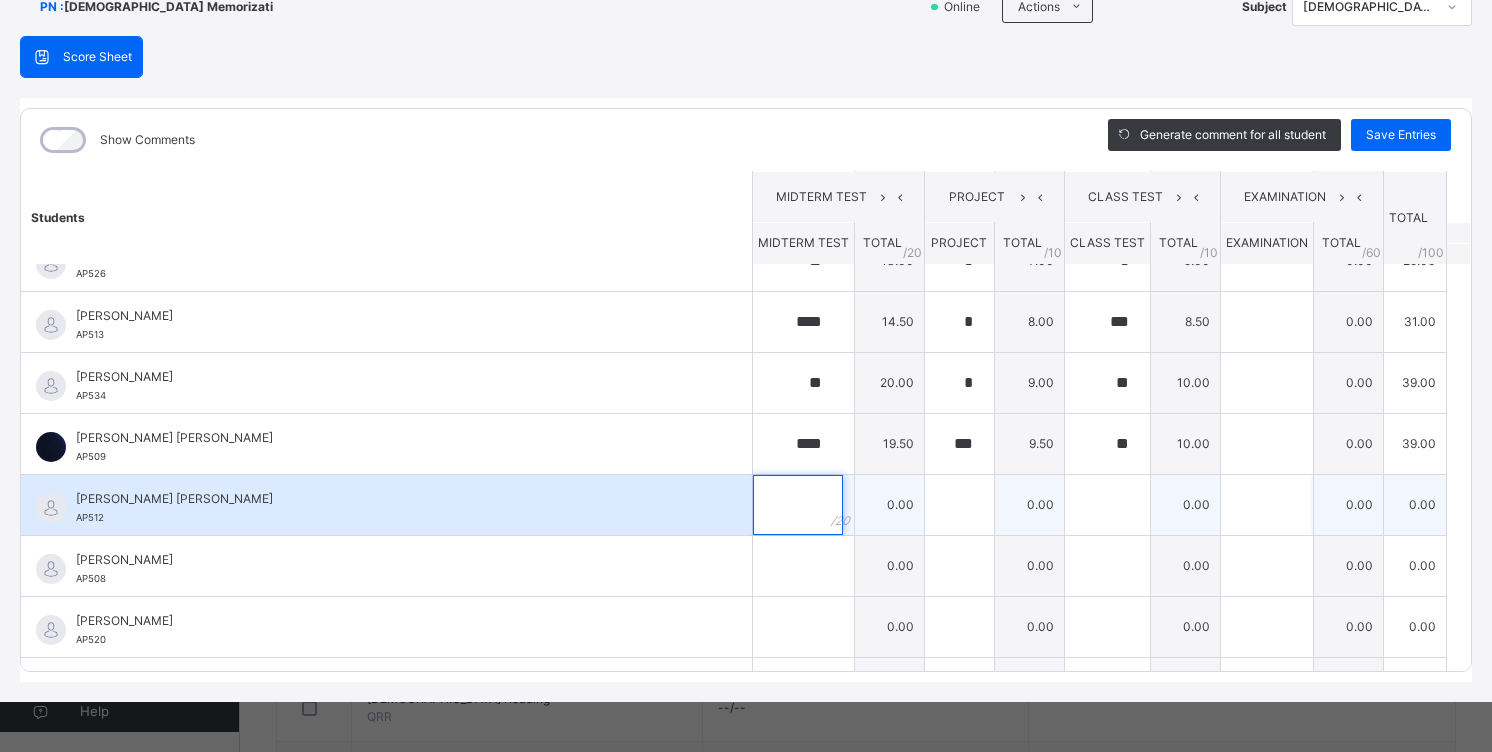 click at bounding box center (798, 505) 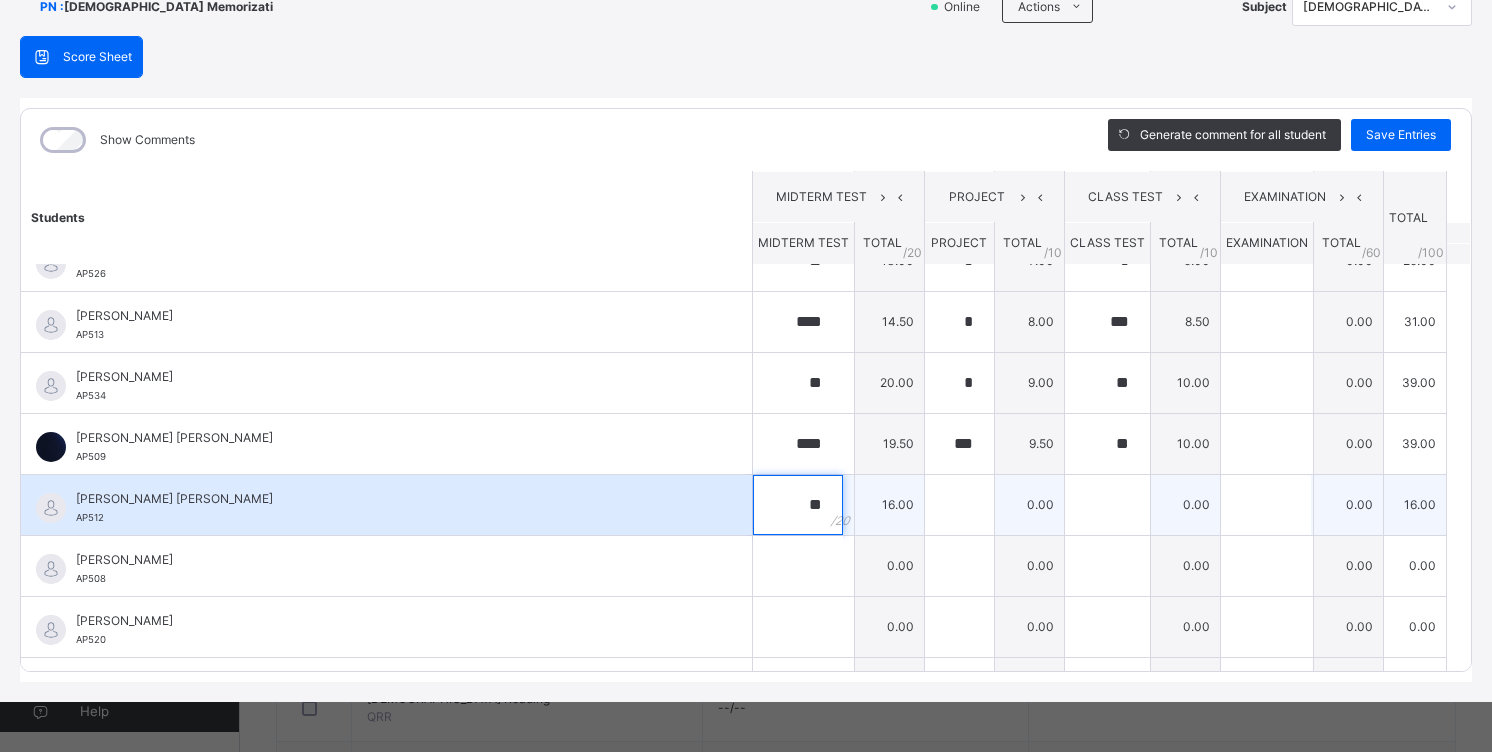 type on "**" 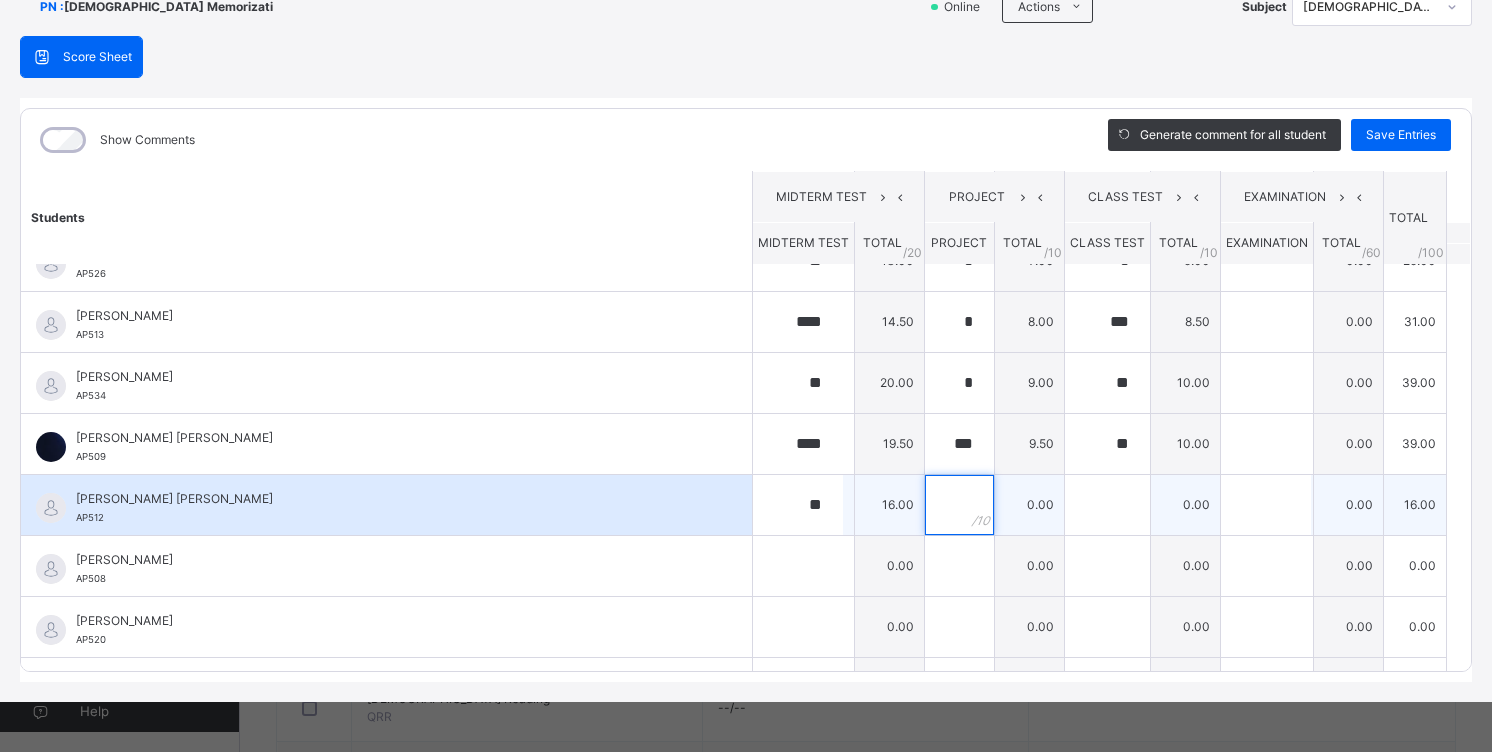 click at bounding box center [959, 505] 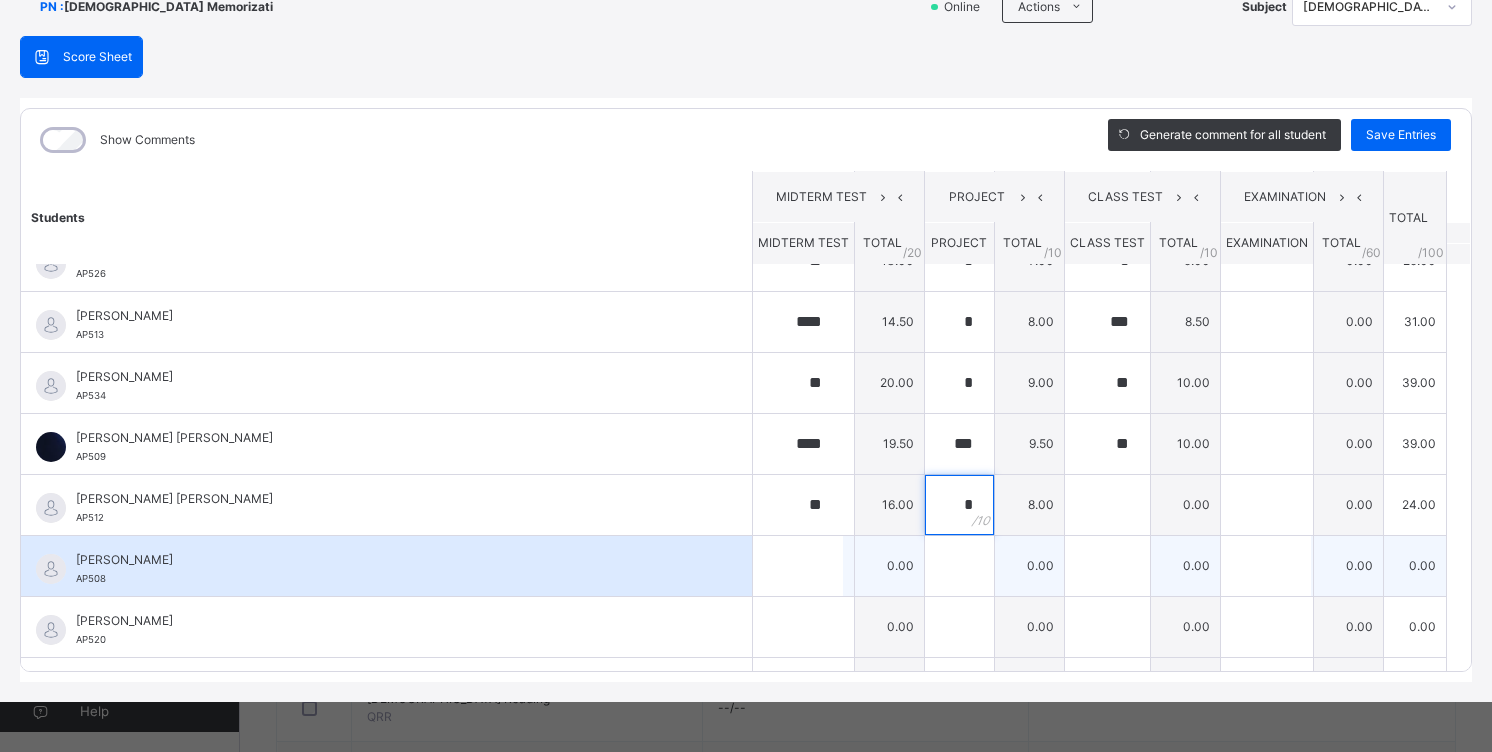type on "*" 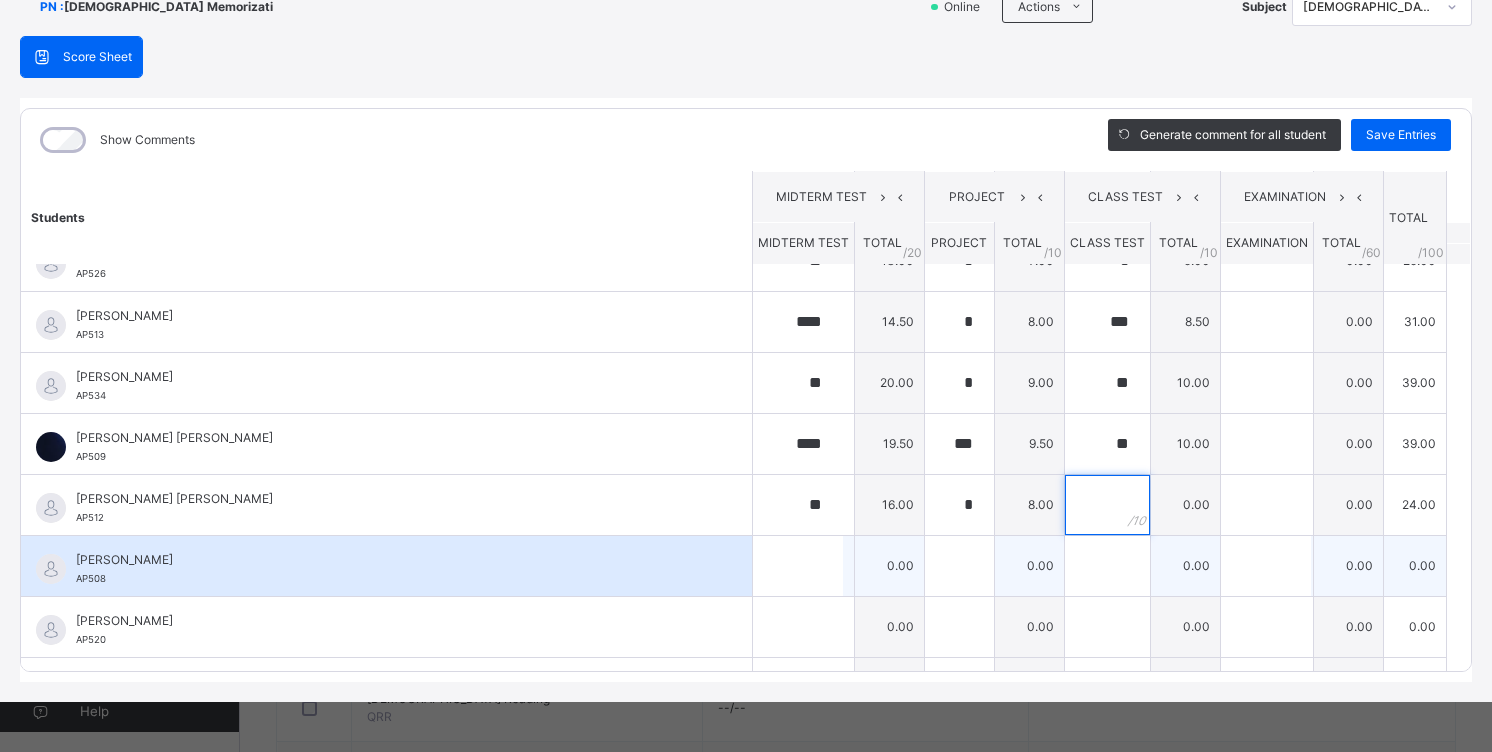 click on "ABDALLAH  ALI IBRAHIM  AP515 ABDALLAH  ALI IBRAHIM  AP515 ** 20.00 ** 10.00 ** 10.00 0.00 40.00 Generate comment 0 / 250   ×   Subject Teacher’s Comment Generate and see in full the comment developed by the AI with an option to regenerate the comment JS ABDALLAH  ALI IBRAHIM    AP515   Total 40.00  / 100.00 Sims Bot   Regenerate     Use this comment   ABDULHAMID DANFULANI KABIR AP518 ABDULHAMID DANFULANI KABIR AP518 ** 13.00 * 6.00 ** 10.00 0.00 29.00 Generate comment 0 / 250   ×   Subject Teacher’s Comment Generate and see in full the comment developed by the AI with an option to regenerate the comment JS ABDULHAMID DANFULANI KABIR   AP518   Total 29.00  / 100.00 Sims Bot   Regenerate     Use this comment   ABDULRAHMAN  SHEHU USMAN  AP528 ABDULRAHMAN  SHEHU USMAN  AP528 ** 18.00 *** 9.50 ** 10.00 0.00 37.50 Generate comment 0 / 250   ×   Subject Teacher’s Comment Generate and see in full the comment developed by the AI with an option to regenerate the comment JS ABDULRAHMAN  SHEHU USMAN    AP528" at bounding box center (746, 596) 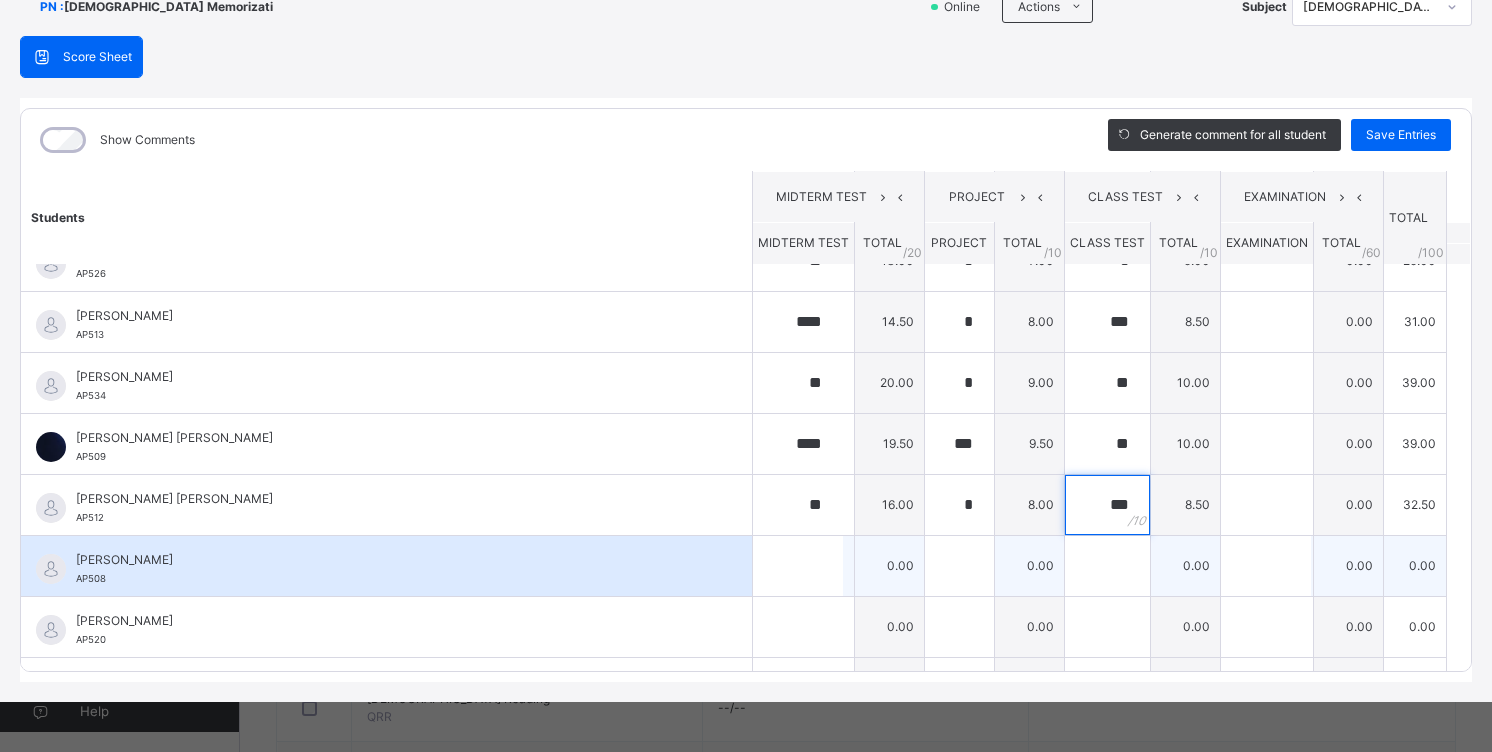 type on "***" 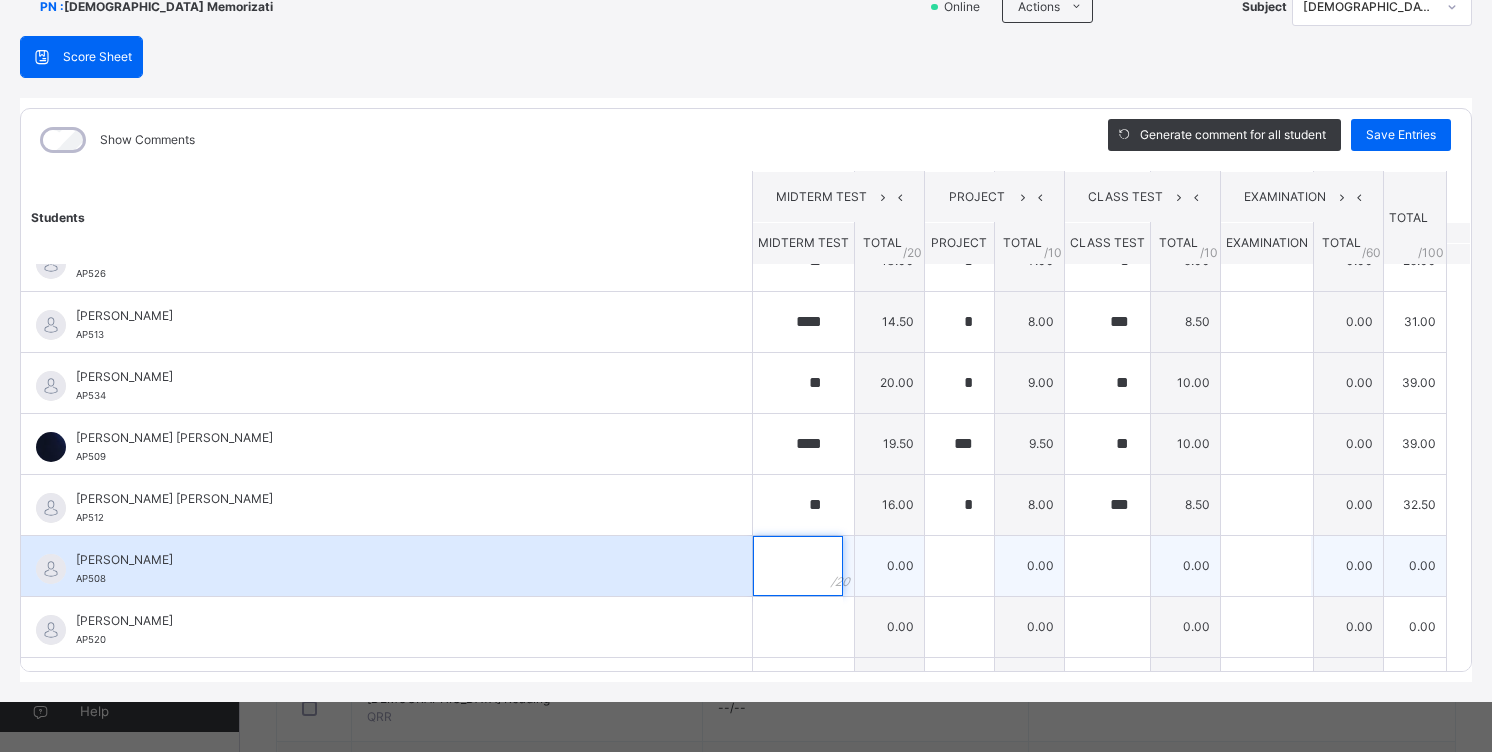 click at bounding box center (798, 566) 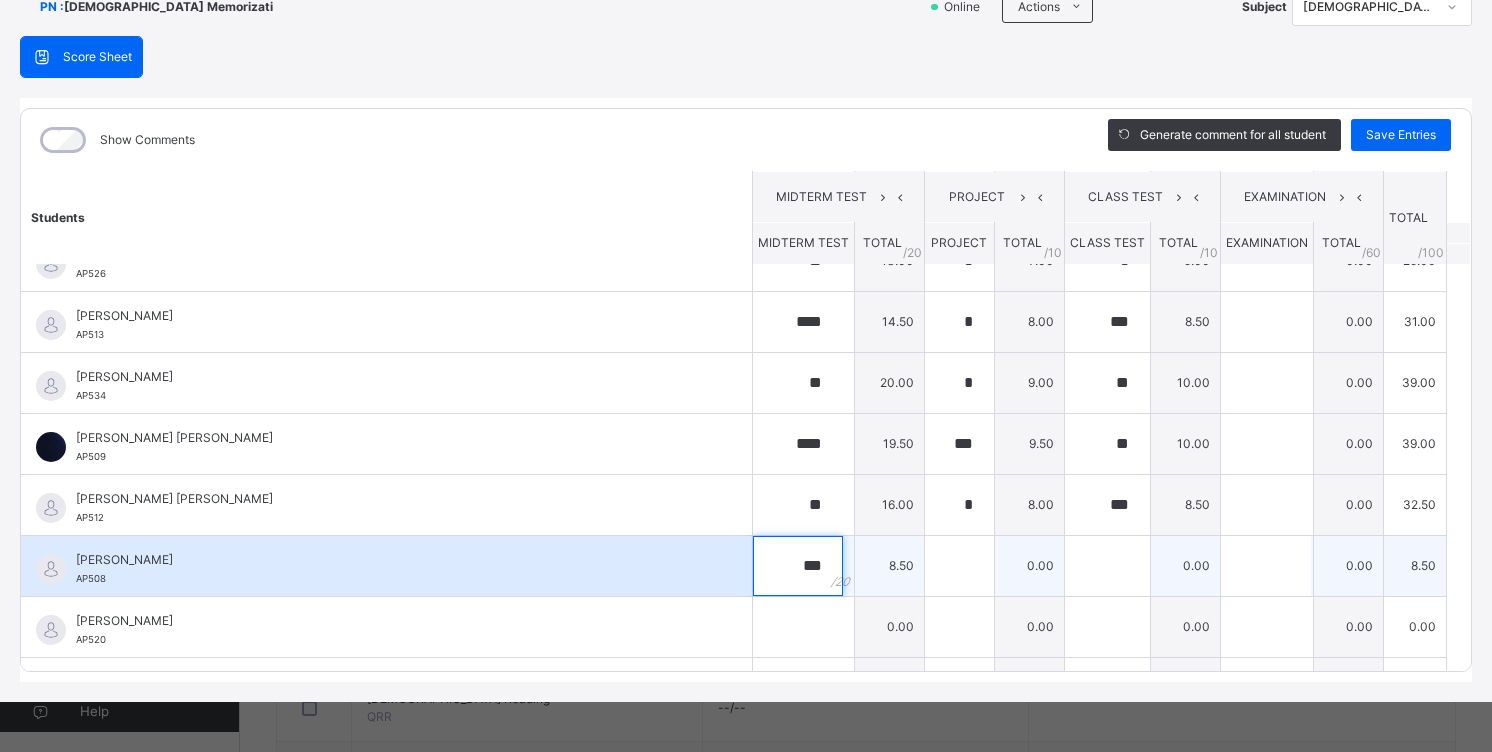type on "***" 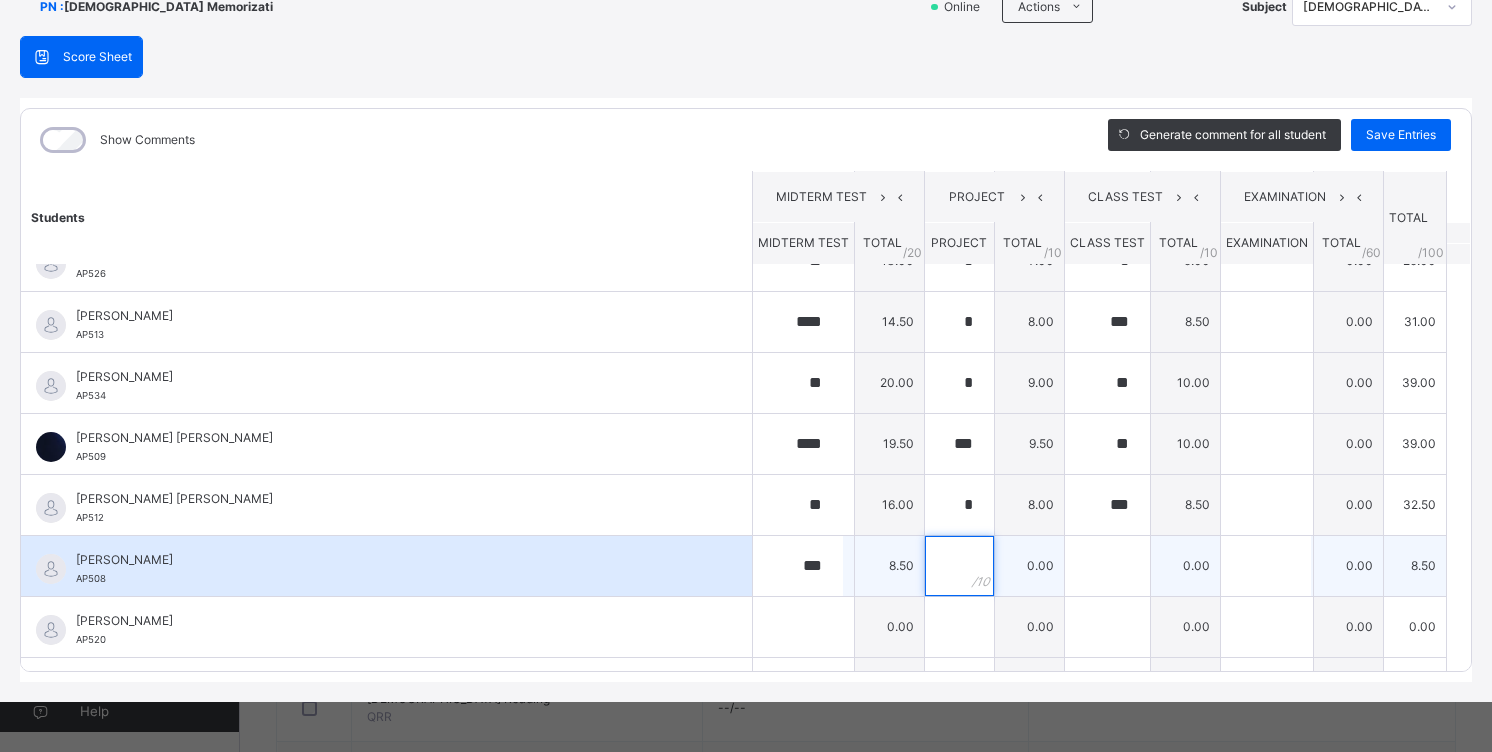 click at bounding box center (959, 566) 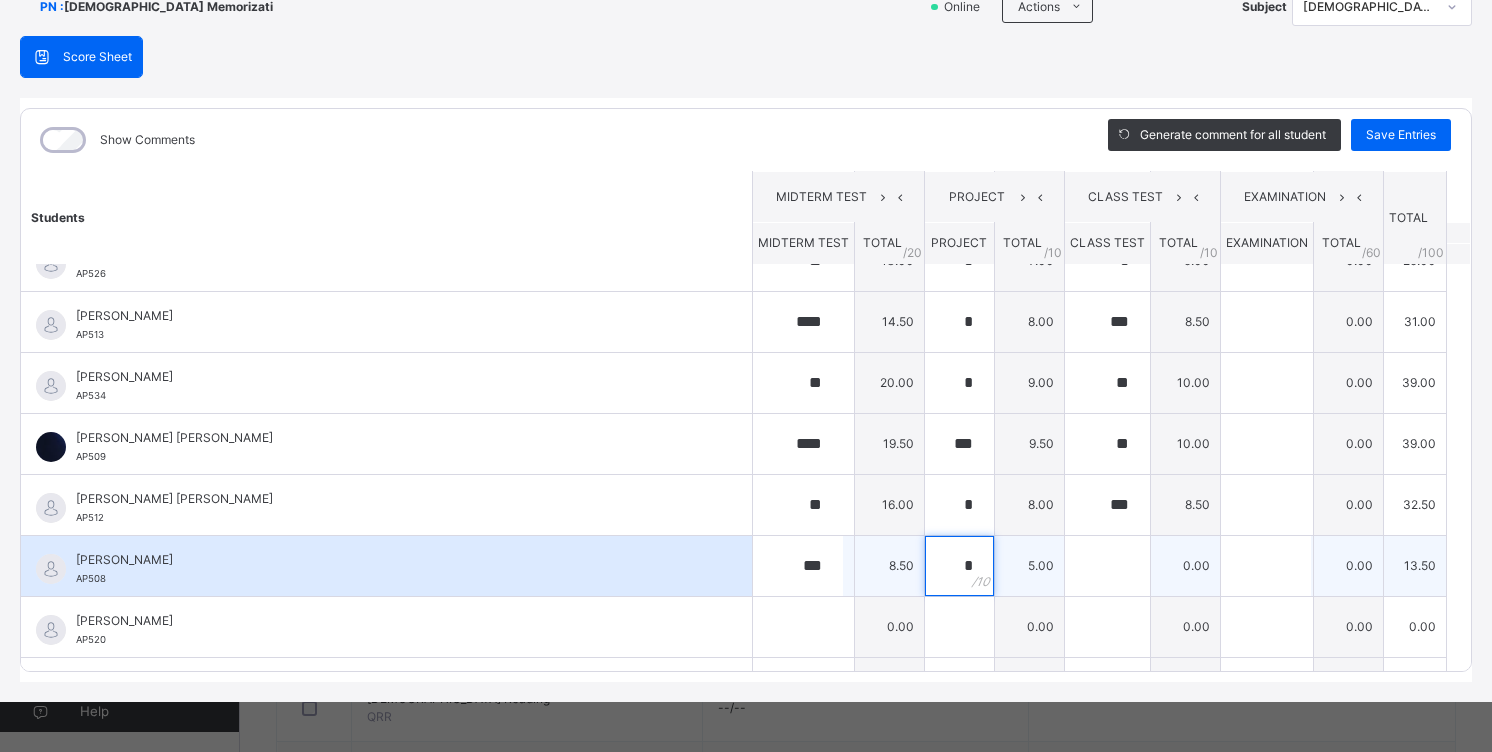 type on "*" 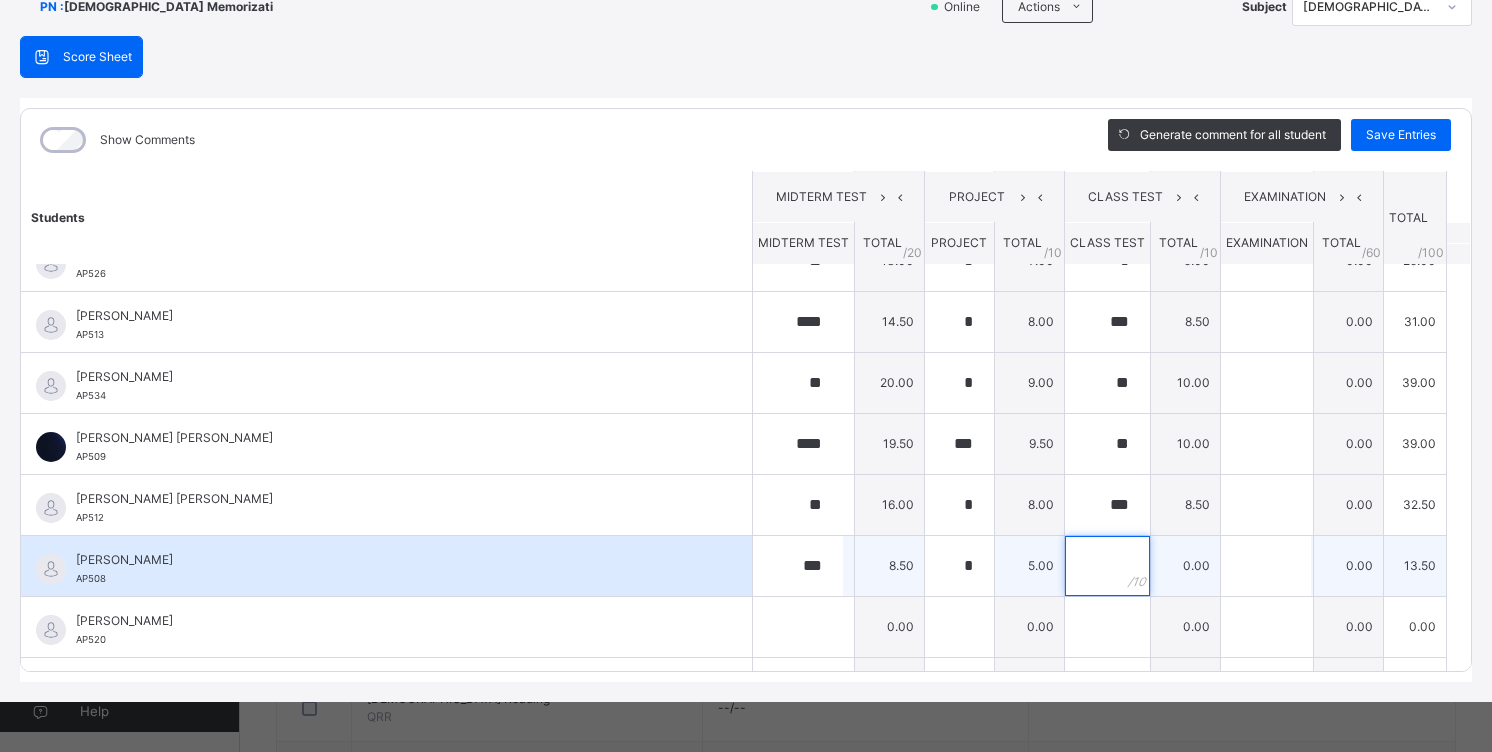 click at bounding box center [1107, 566] 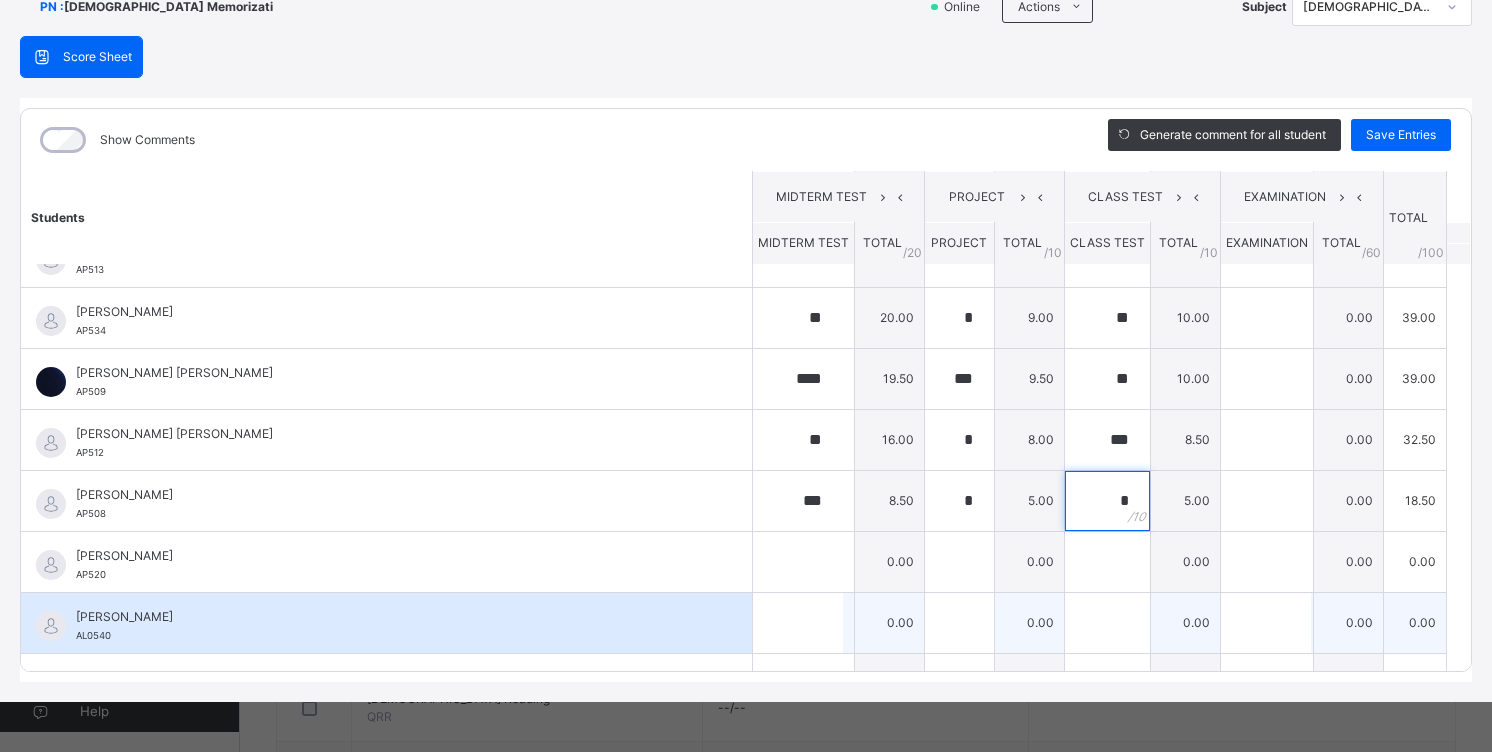 scroll, scrollTop: 500, scrollLeft: 0, axis: vertical 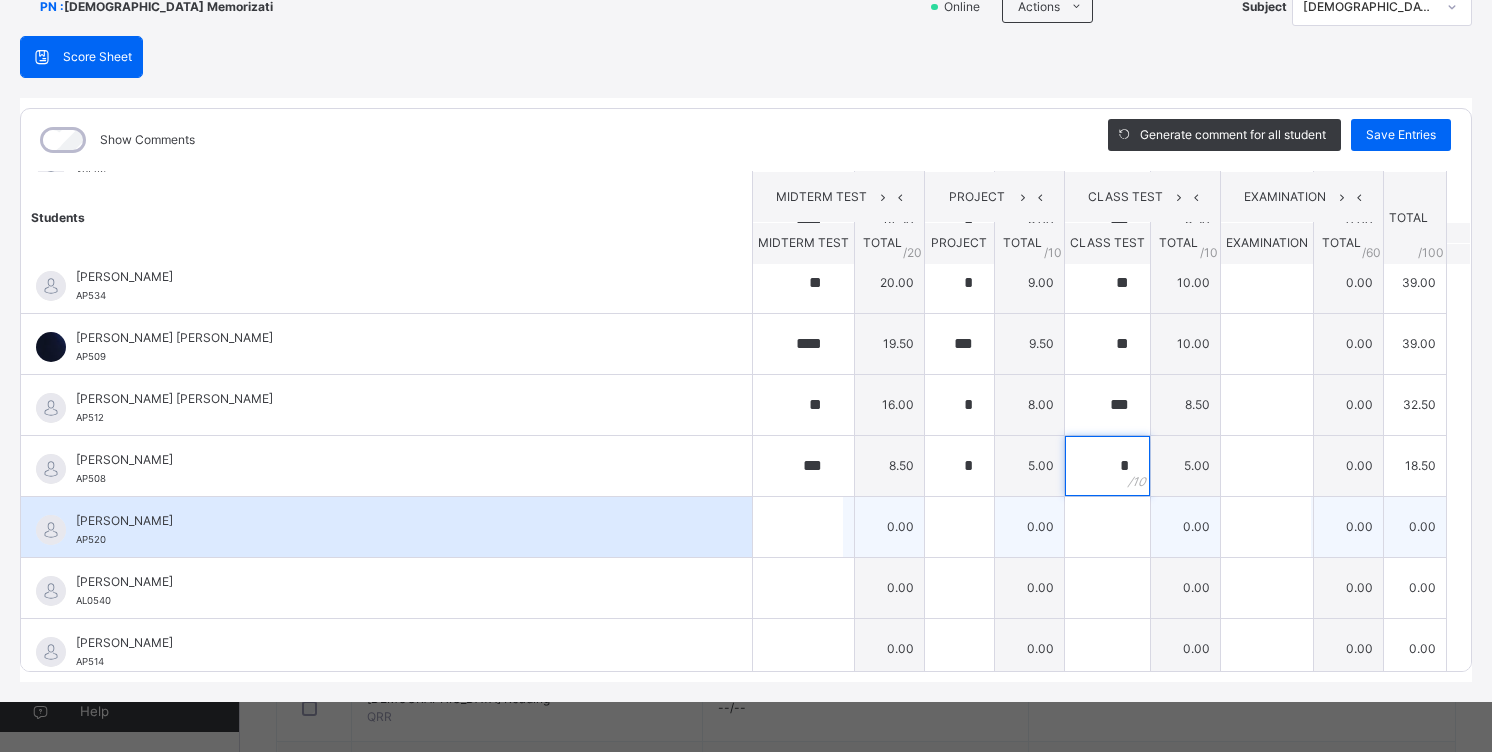 type on "*" 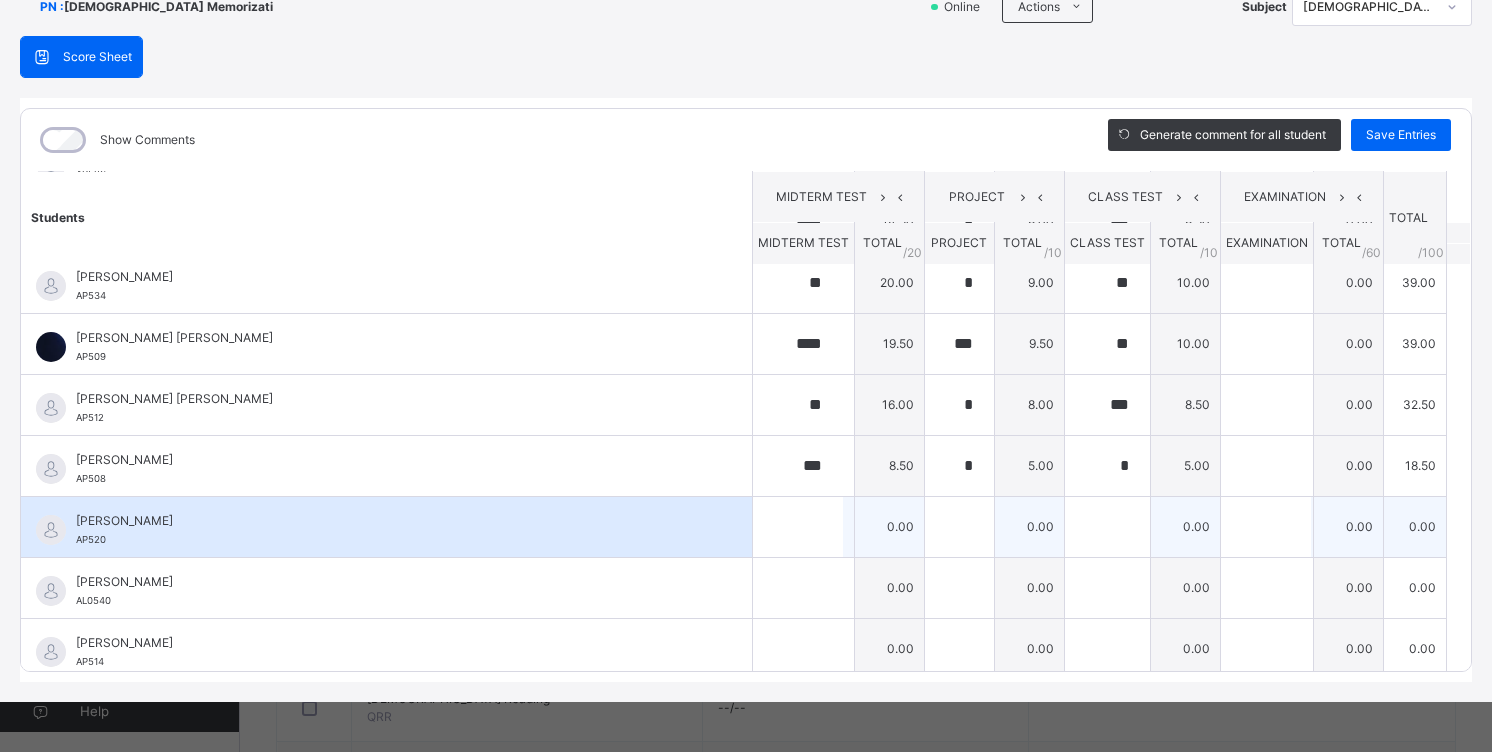 click on "JIBRIN BELLO ABDULLAHI AP520" at bounding box center (386, 527) 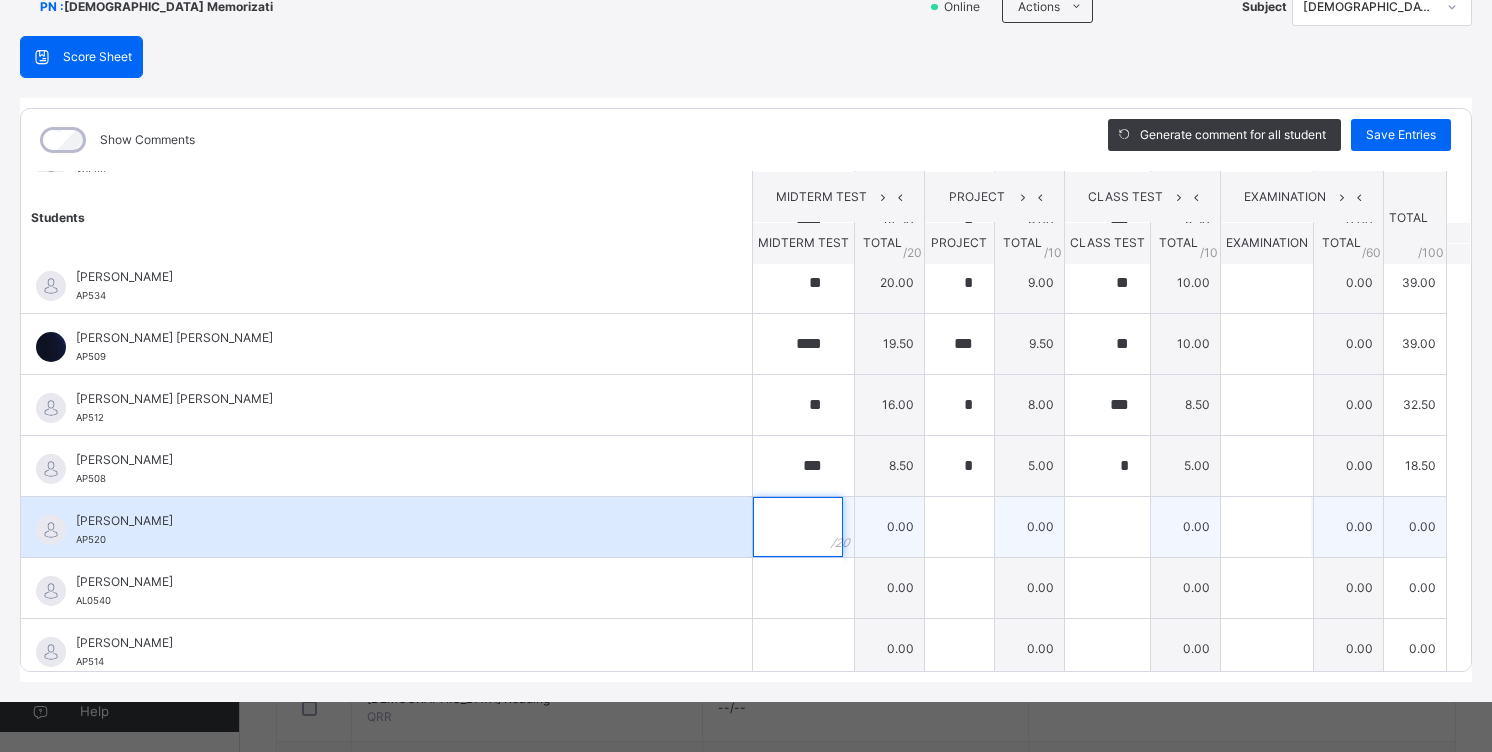 click at bounding box center [798, 527] 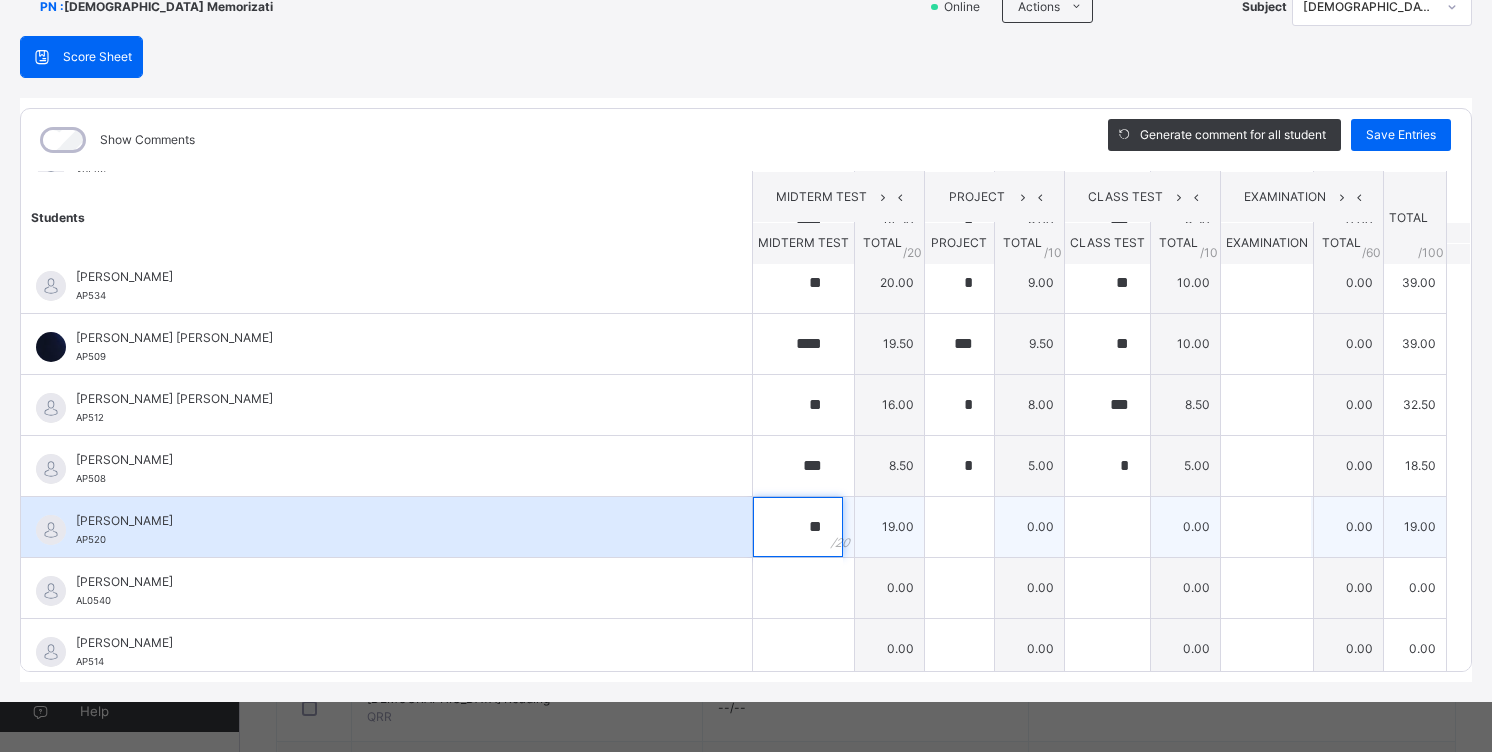 type on "**" 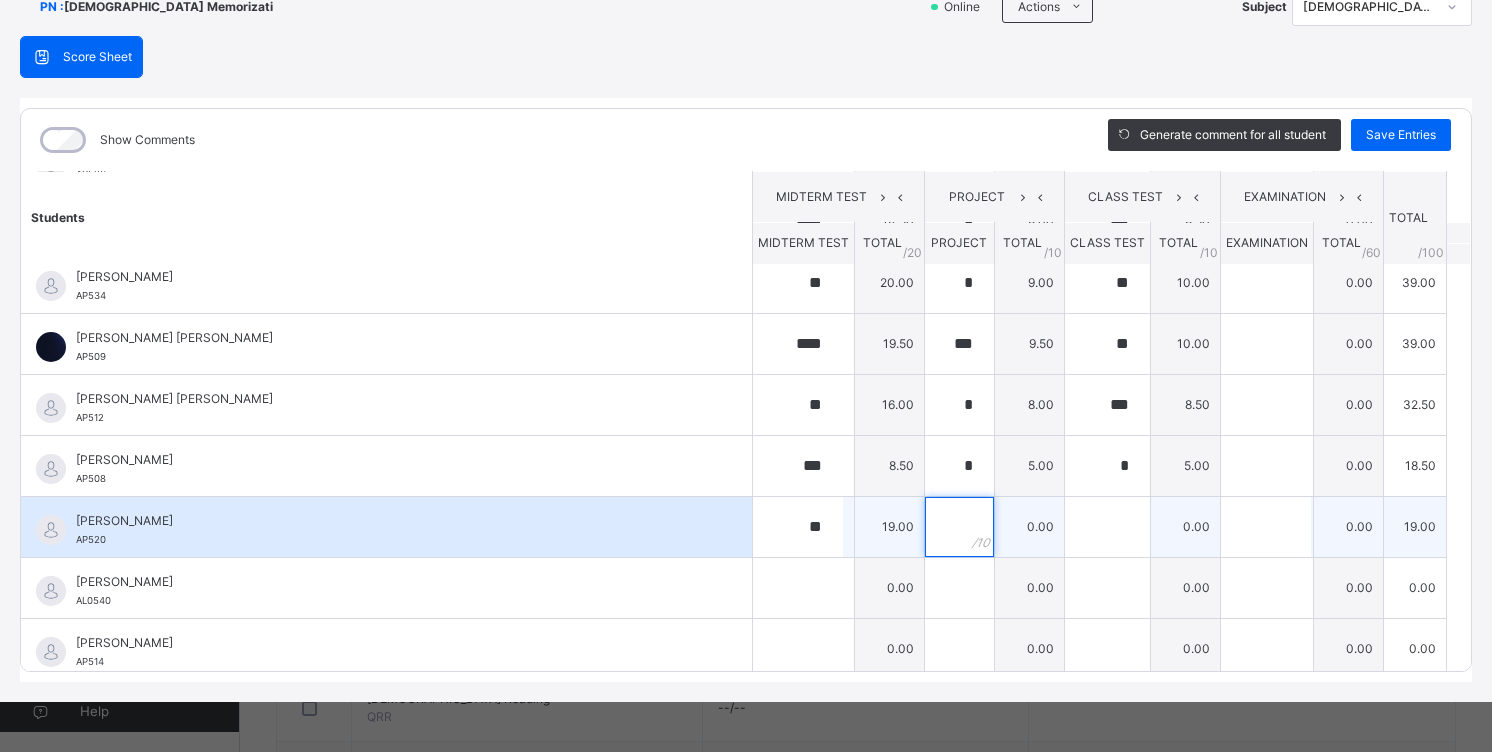 click at bounding box center [959, 527] 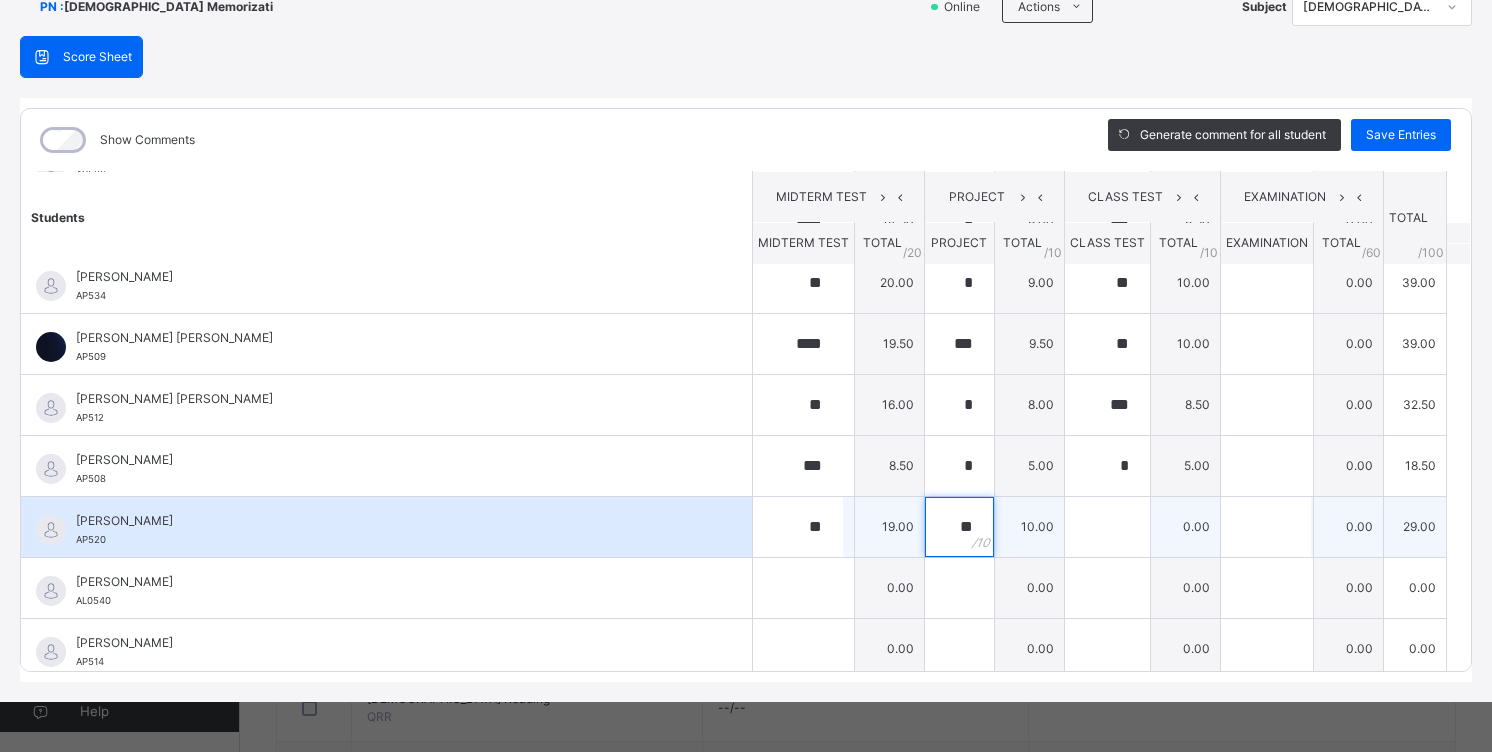 type on "**" 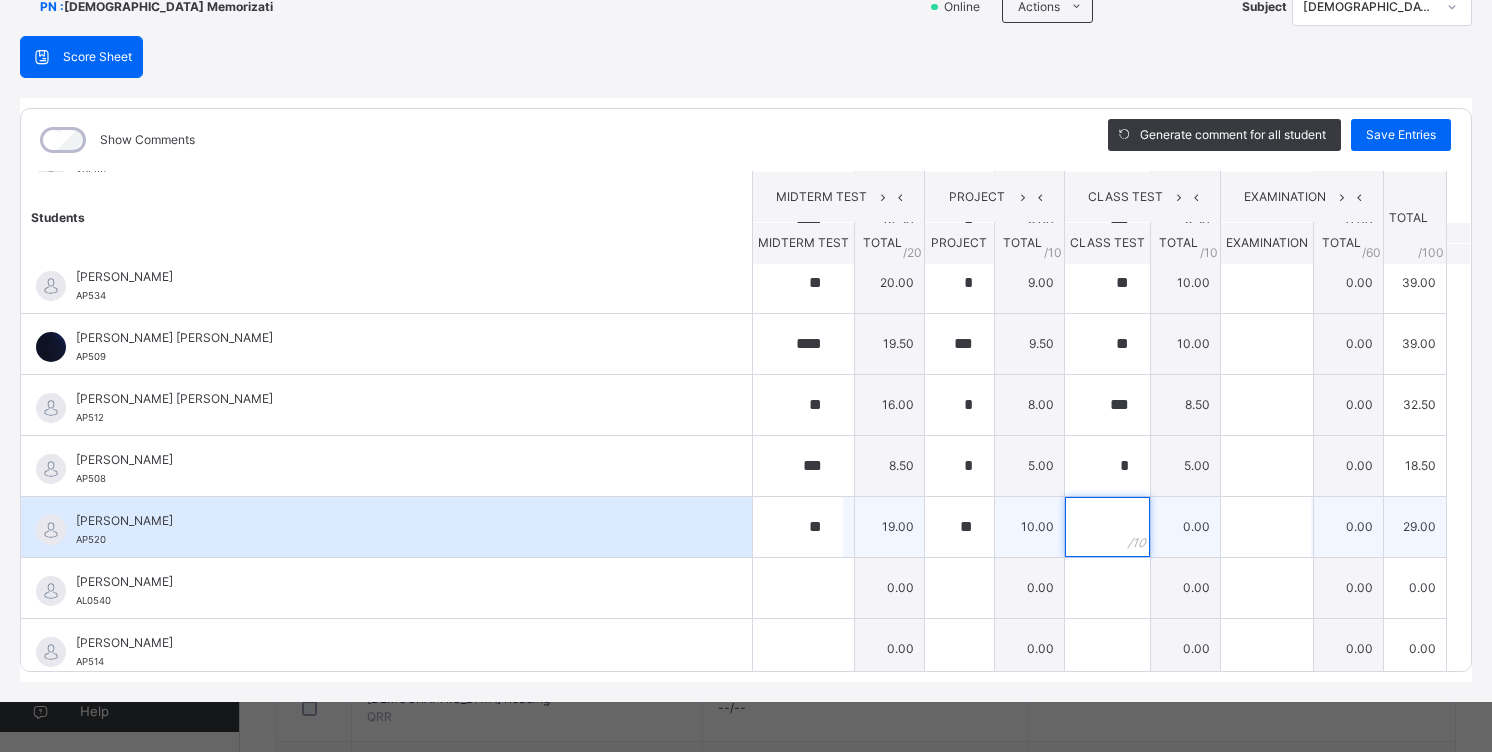 click at bounding box center (1107, 527) 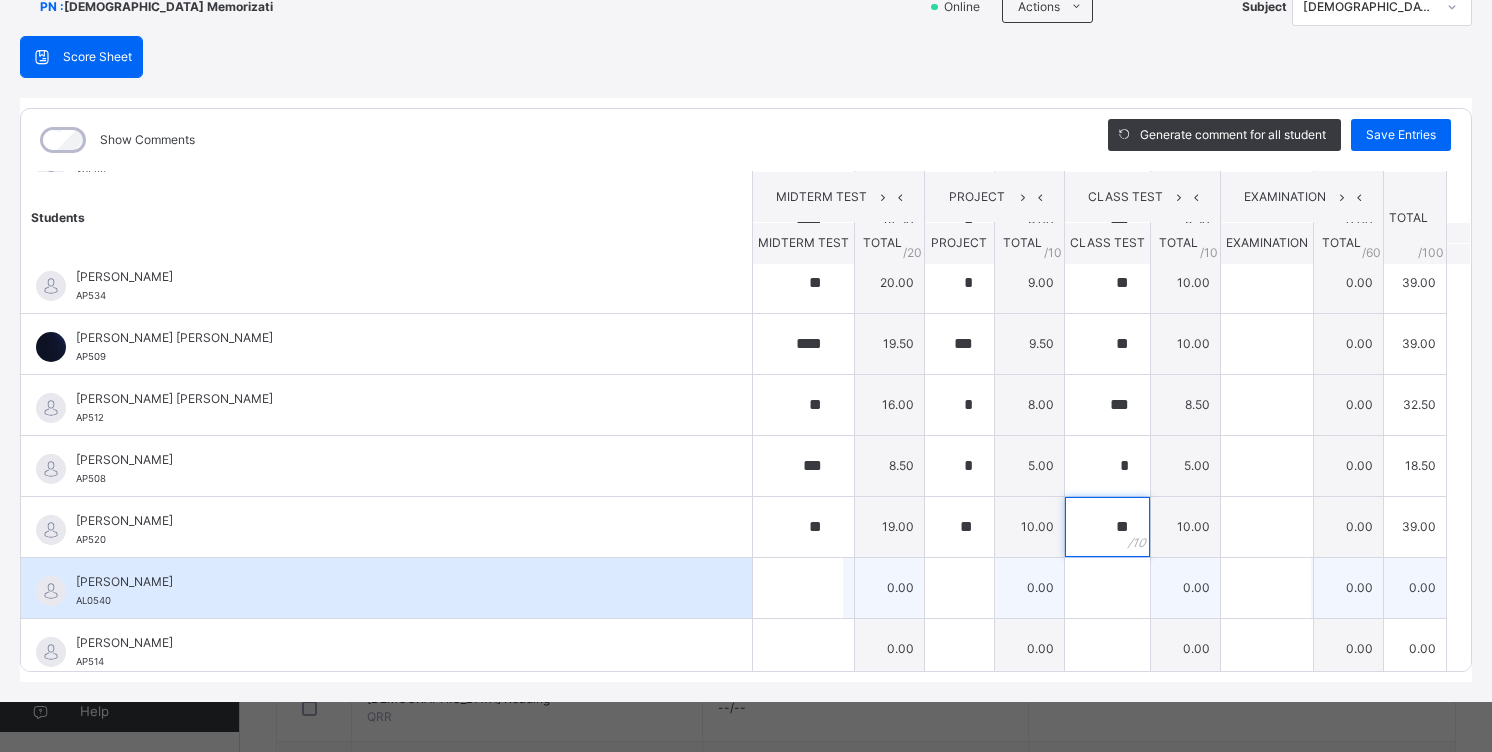 type on "**" 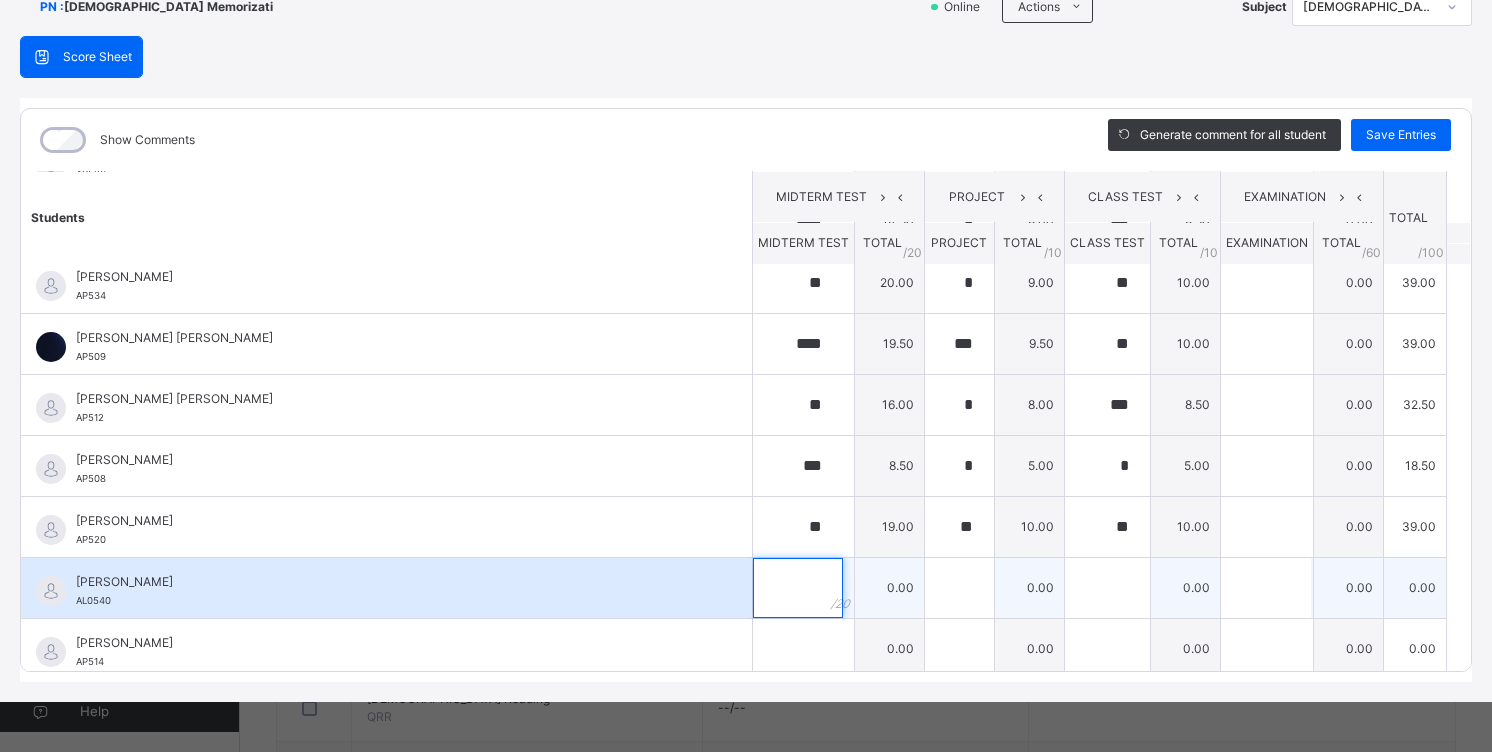 click at bounding box center [798, 588] 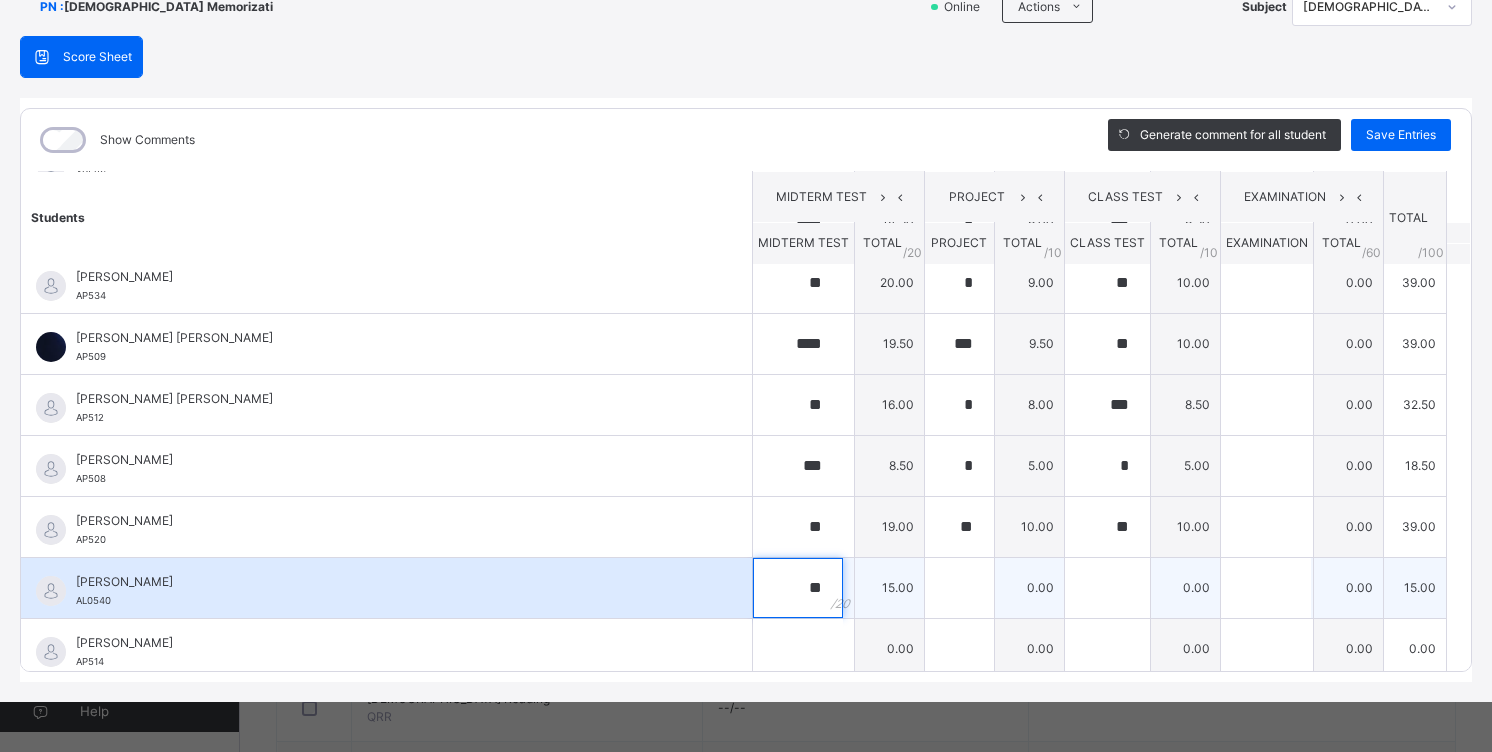 type on "**" 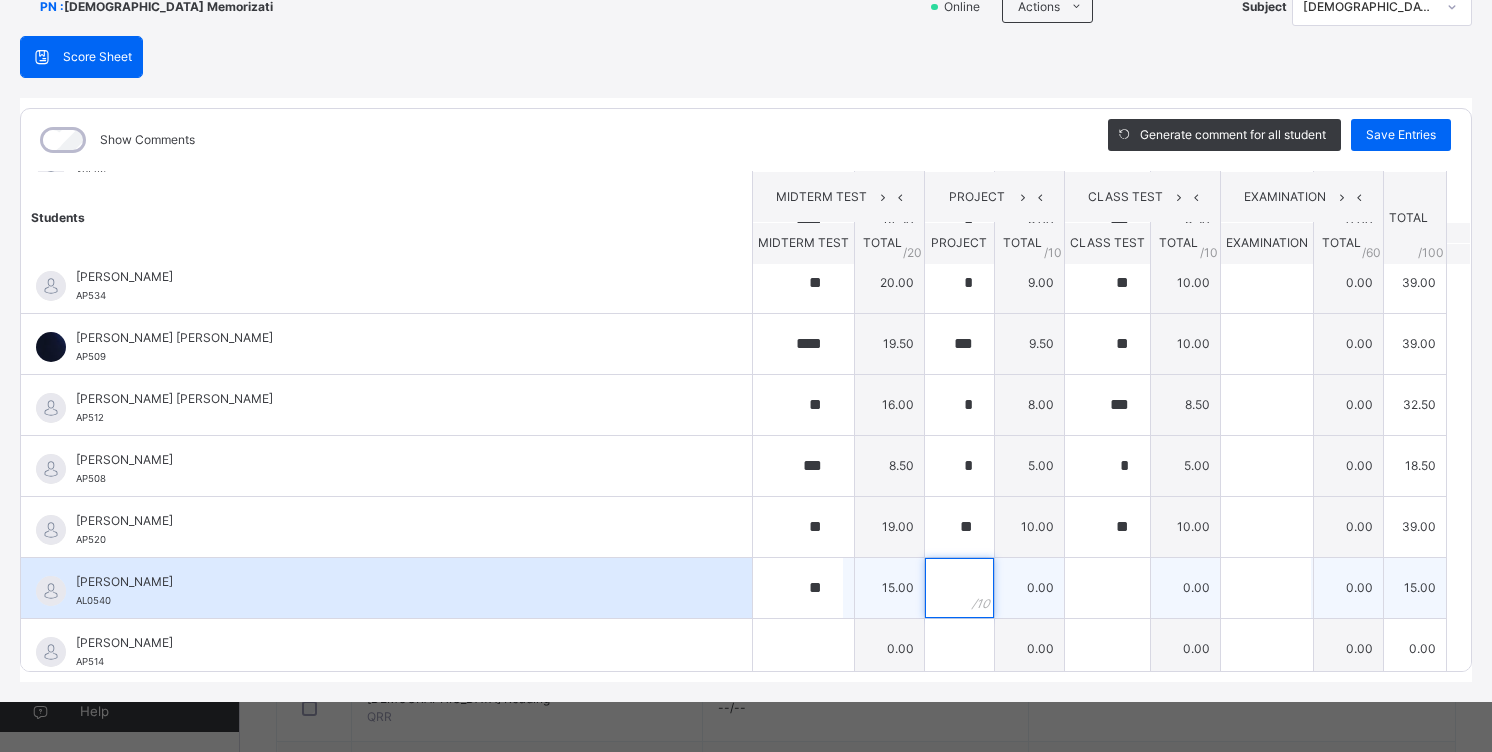 click at bounding box center (959, 588) 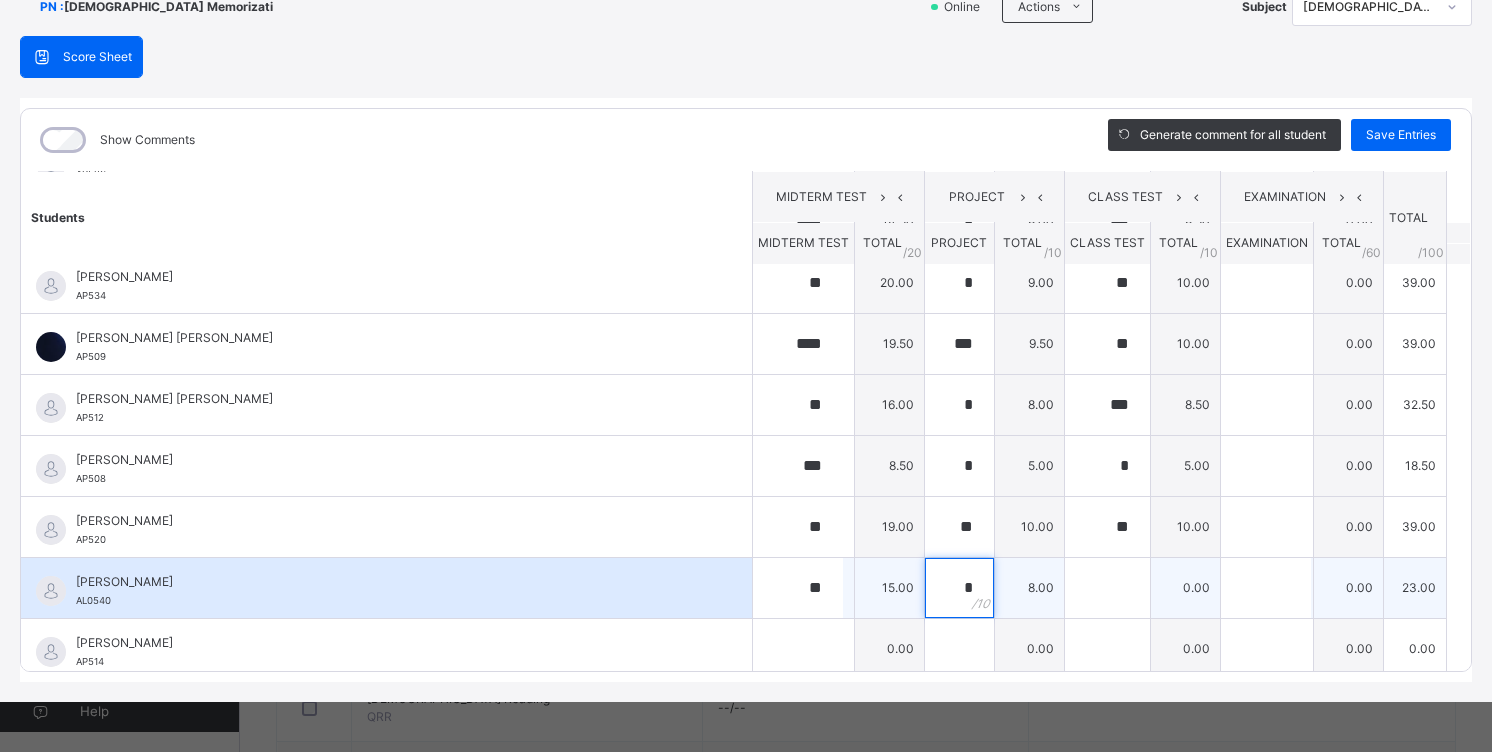 type on "*" 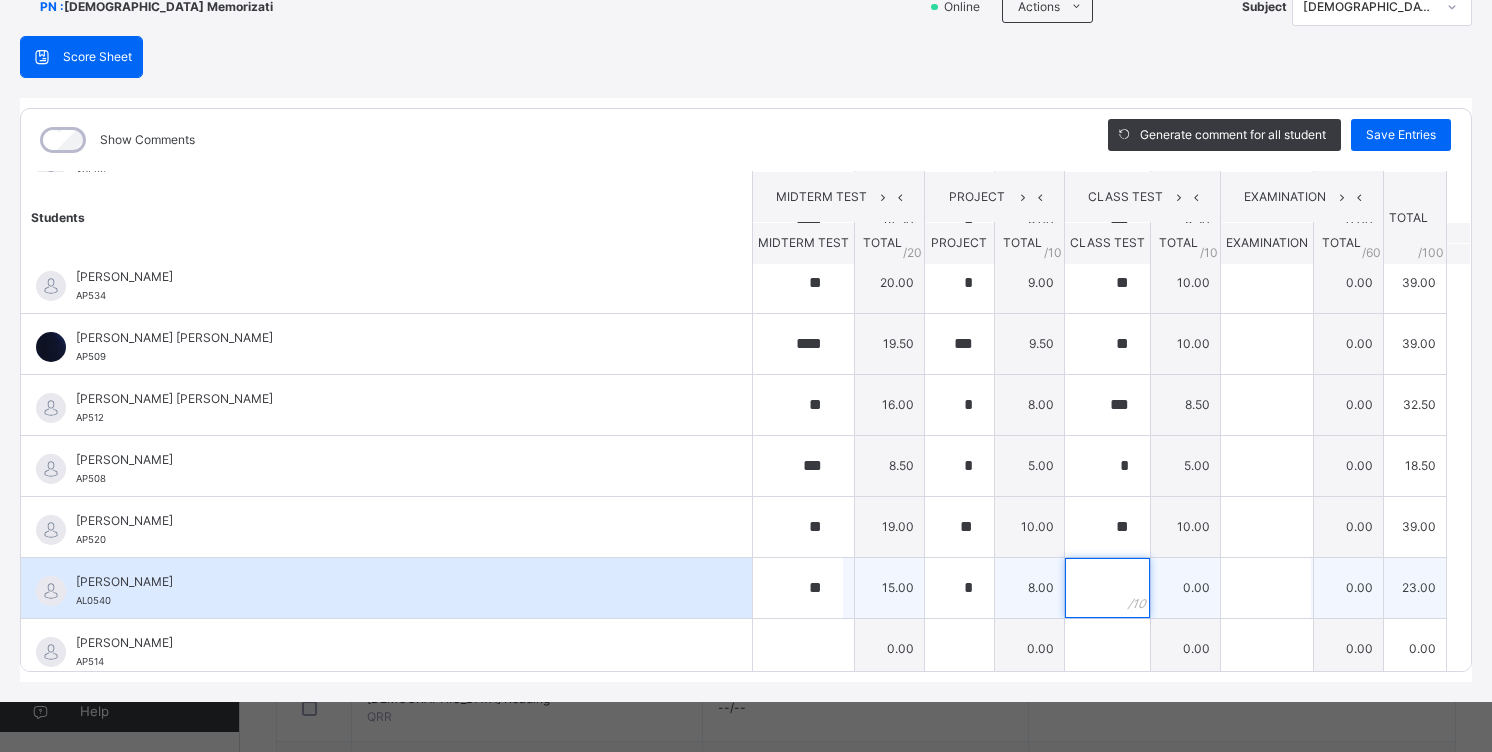 click at bounding box center [1107, 588] 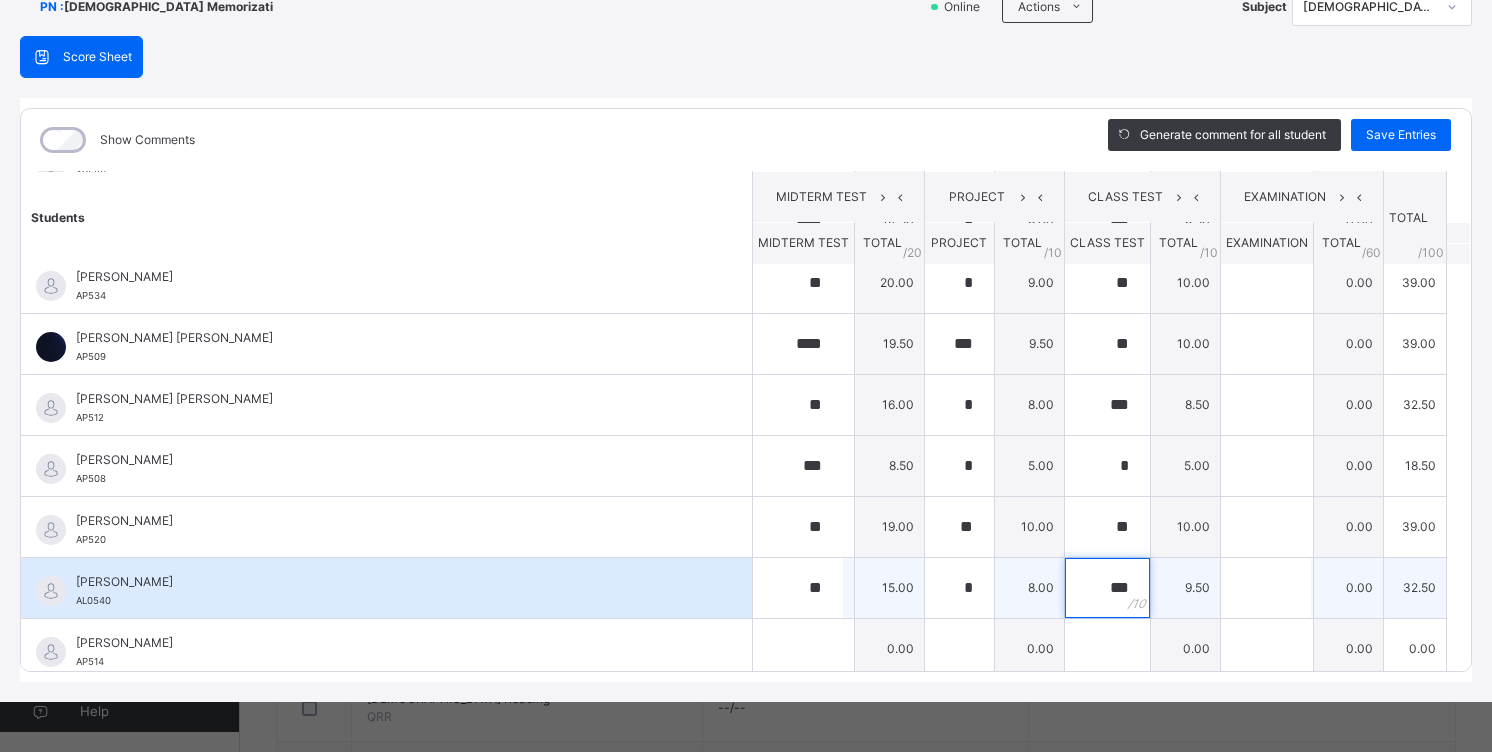scroll, scrollTop: 600, scrollLeft: 0, axis: vertical 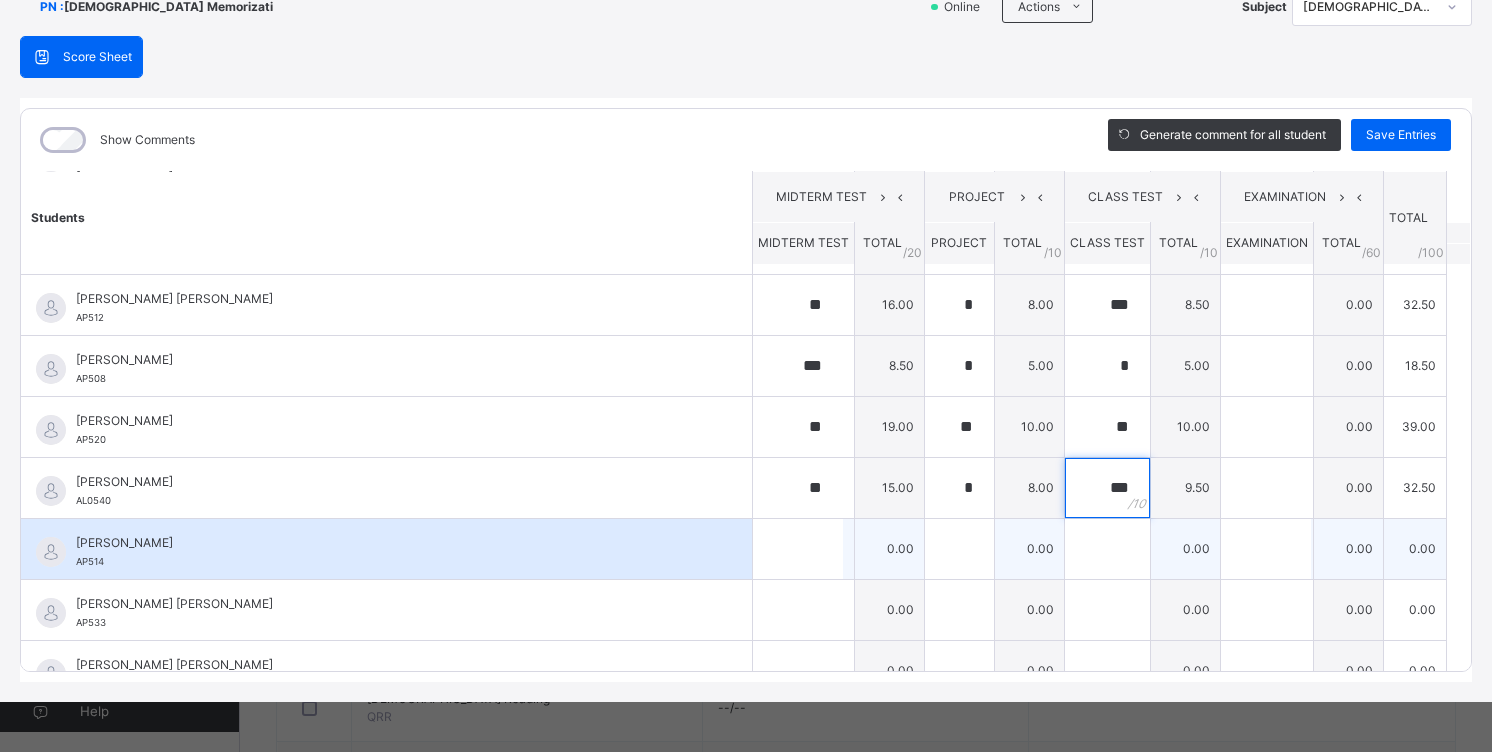 type on "***" 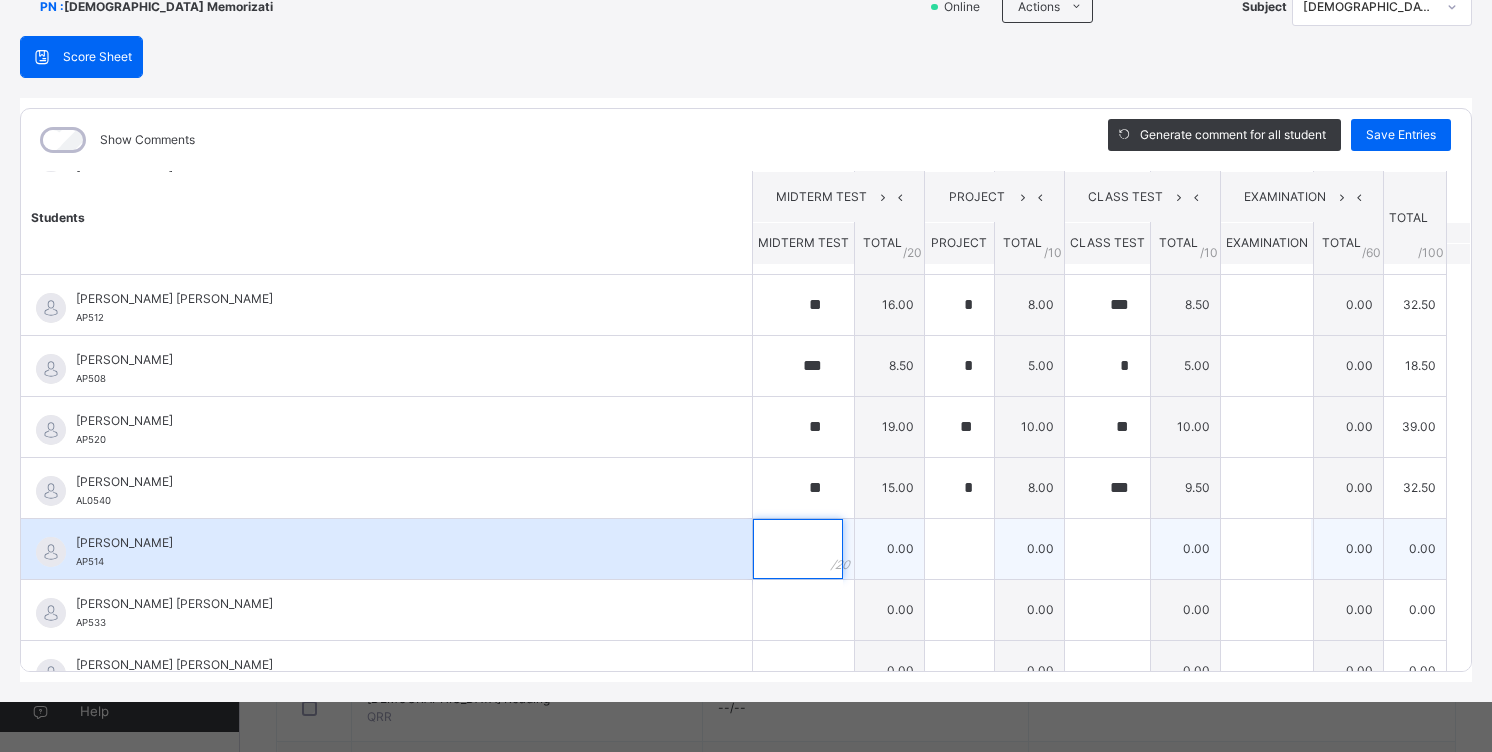 click at bounding box center [798, 549] 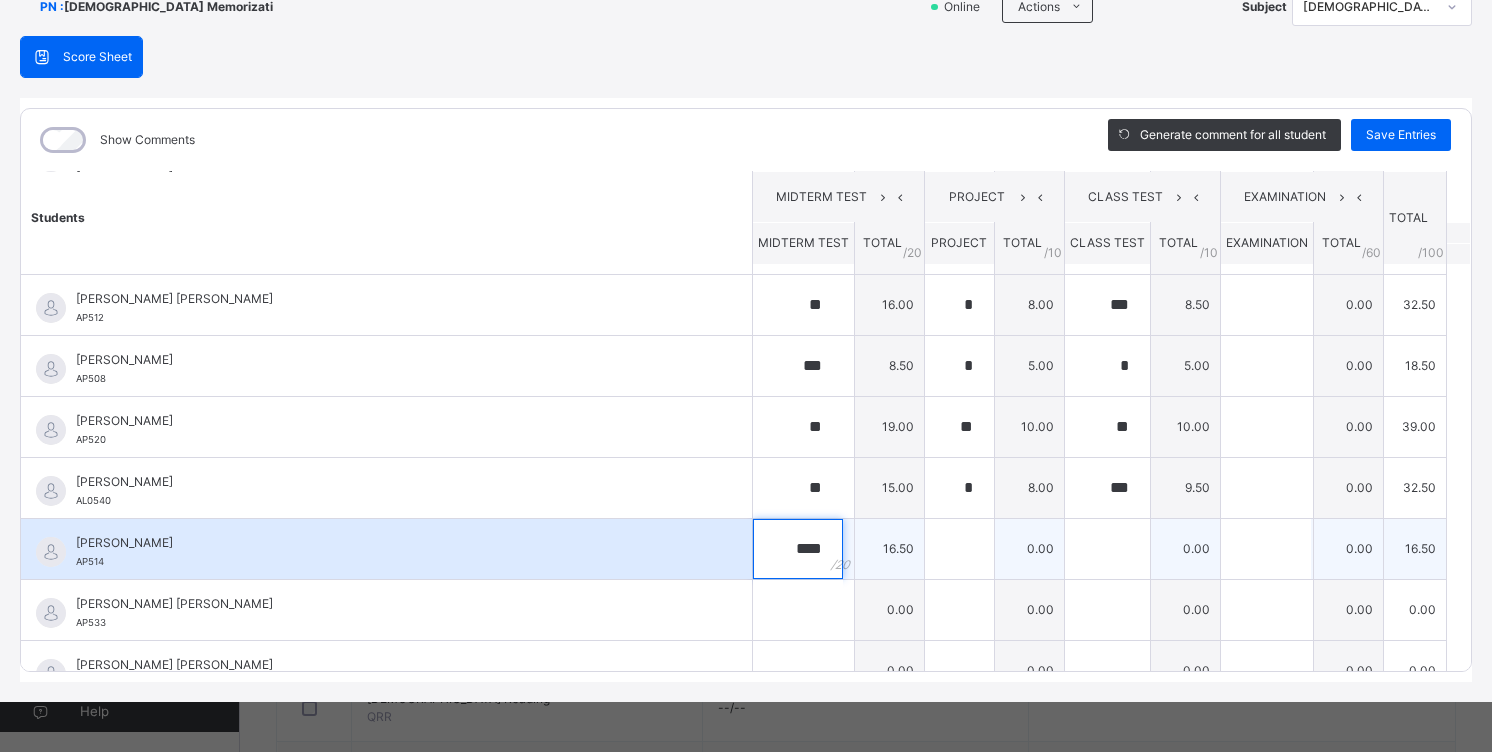 type on "****" 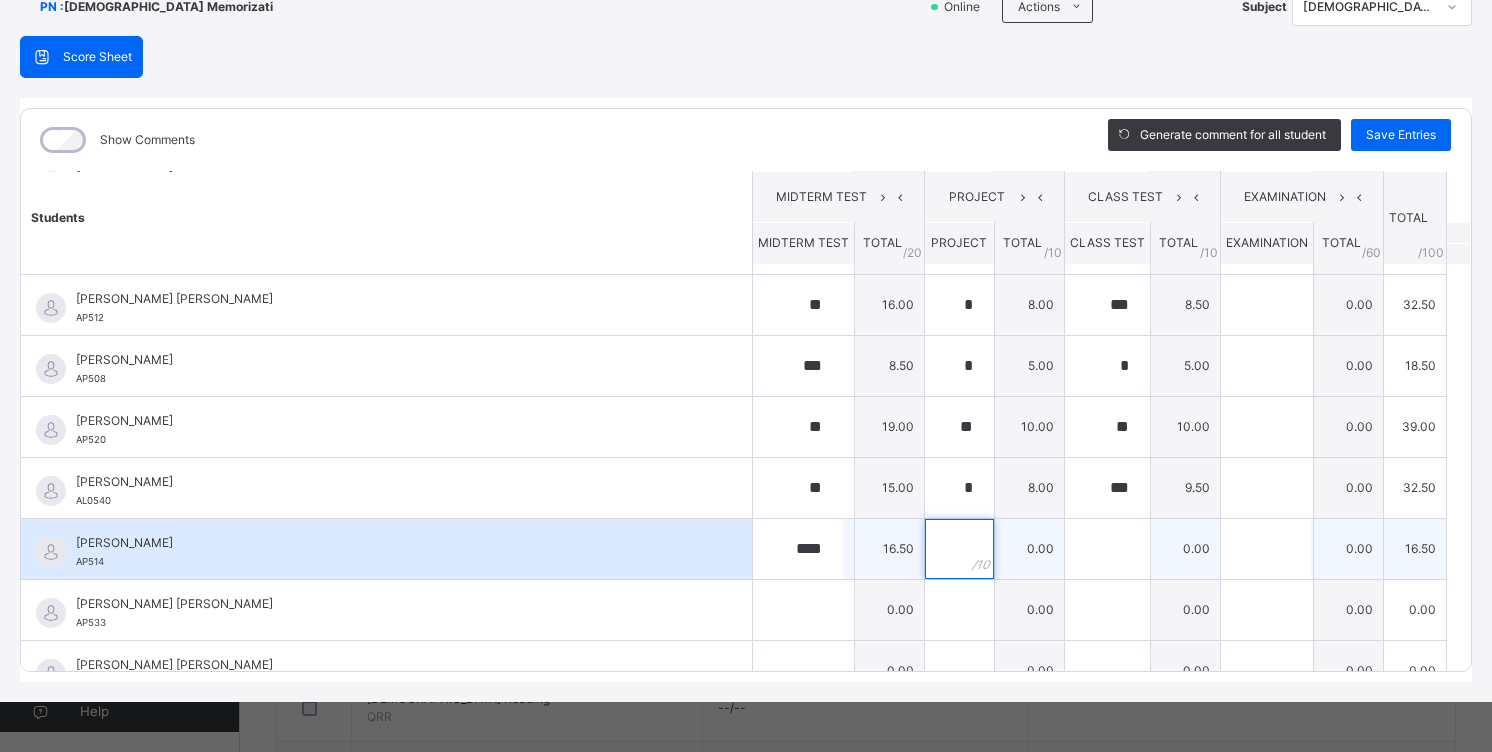 click at bounding box center [959, 549] 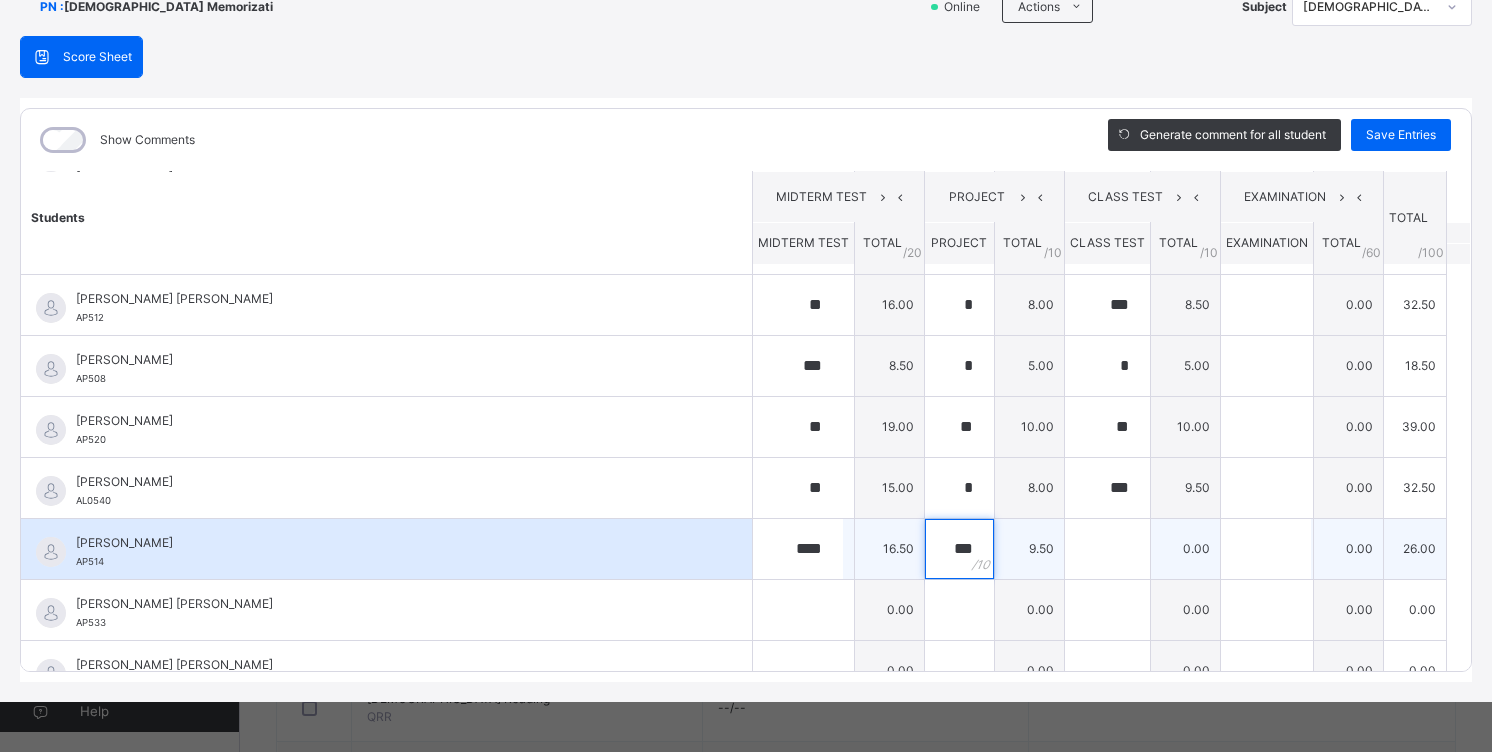 type on "***" 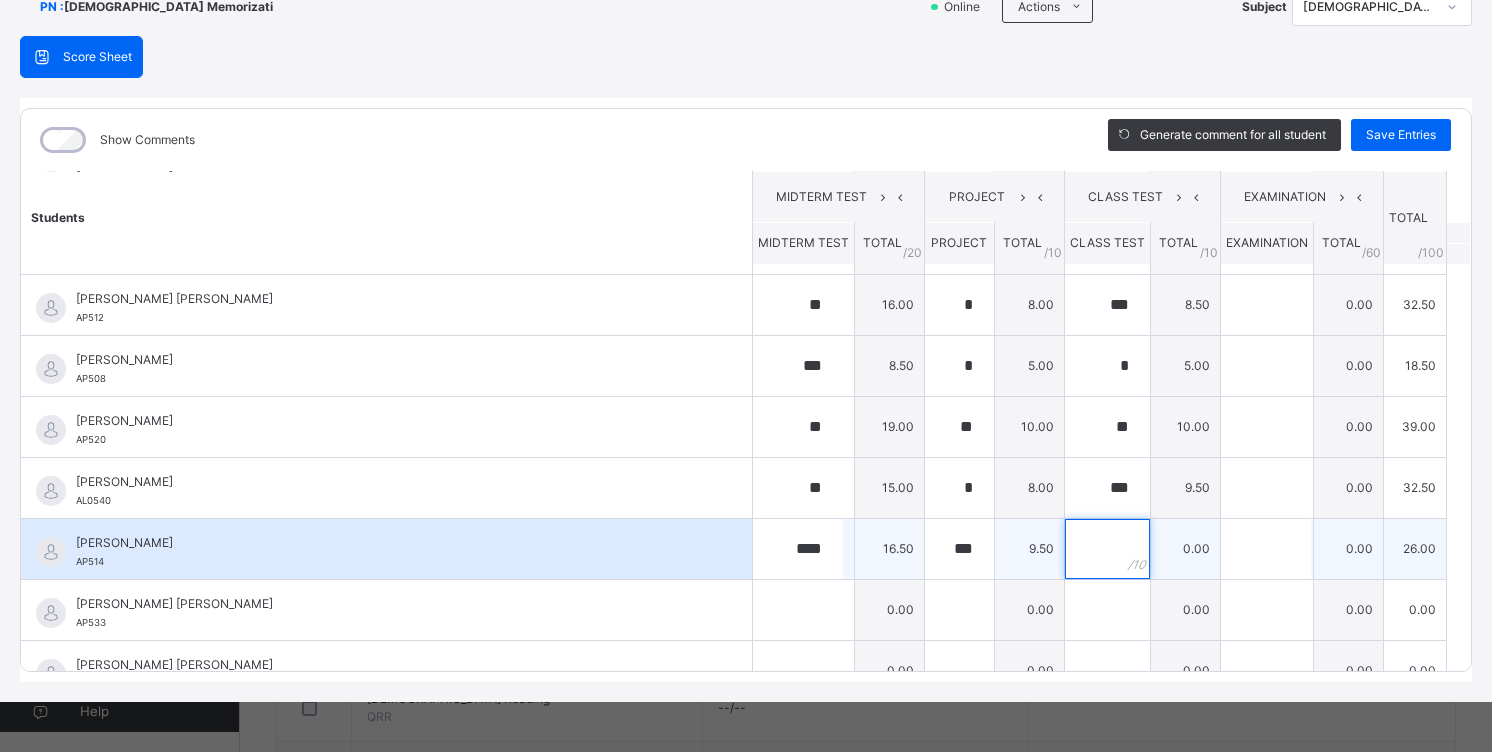 click at bounding box center [1107, 549] 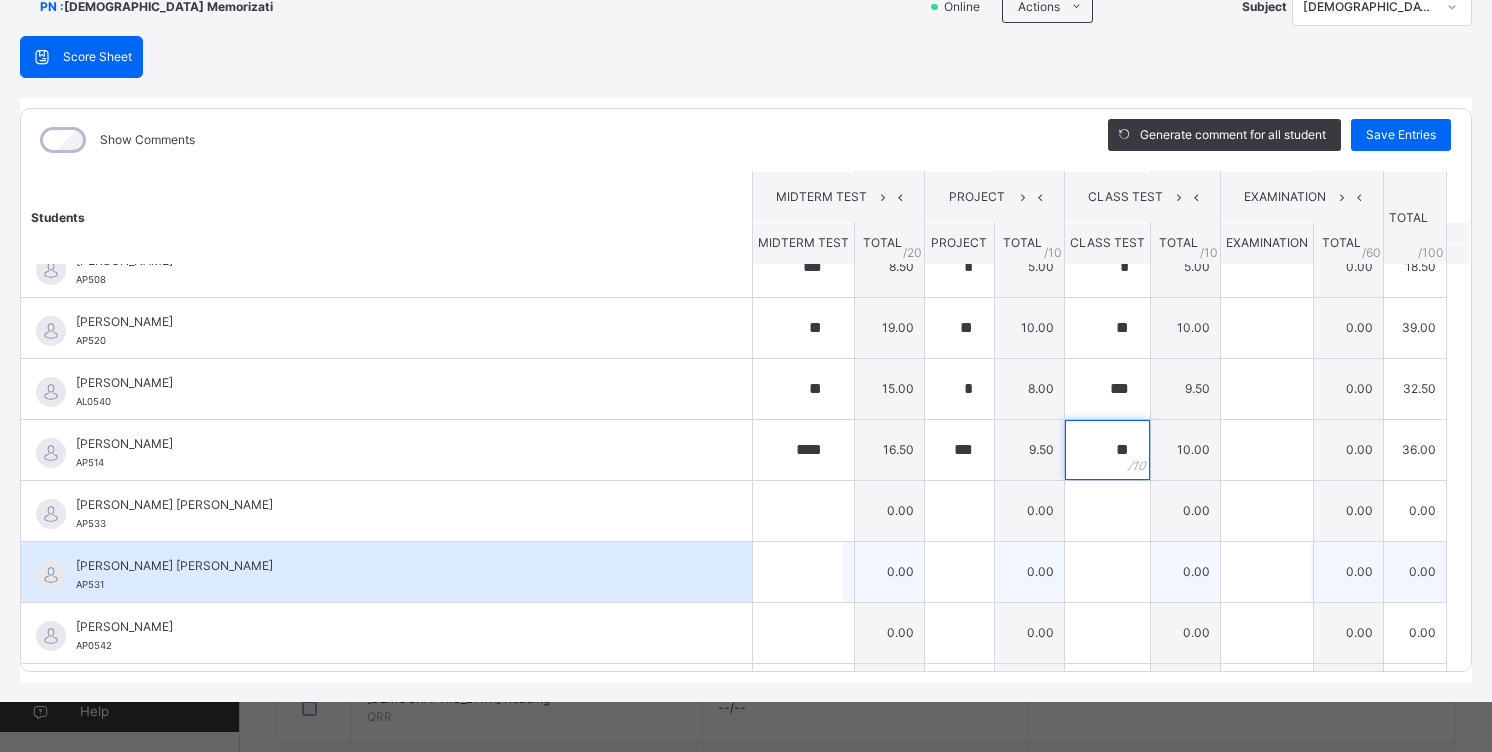 scroll, scrollTop: 700, scrollLeft: 0, axis: vertical 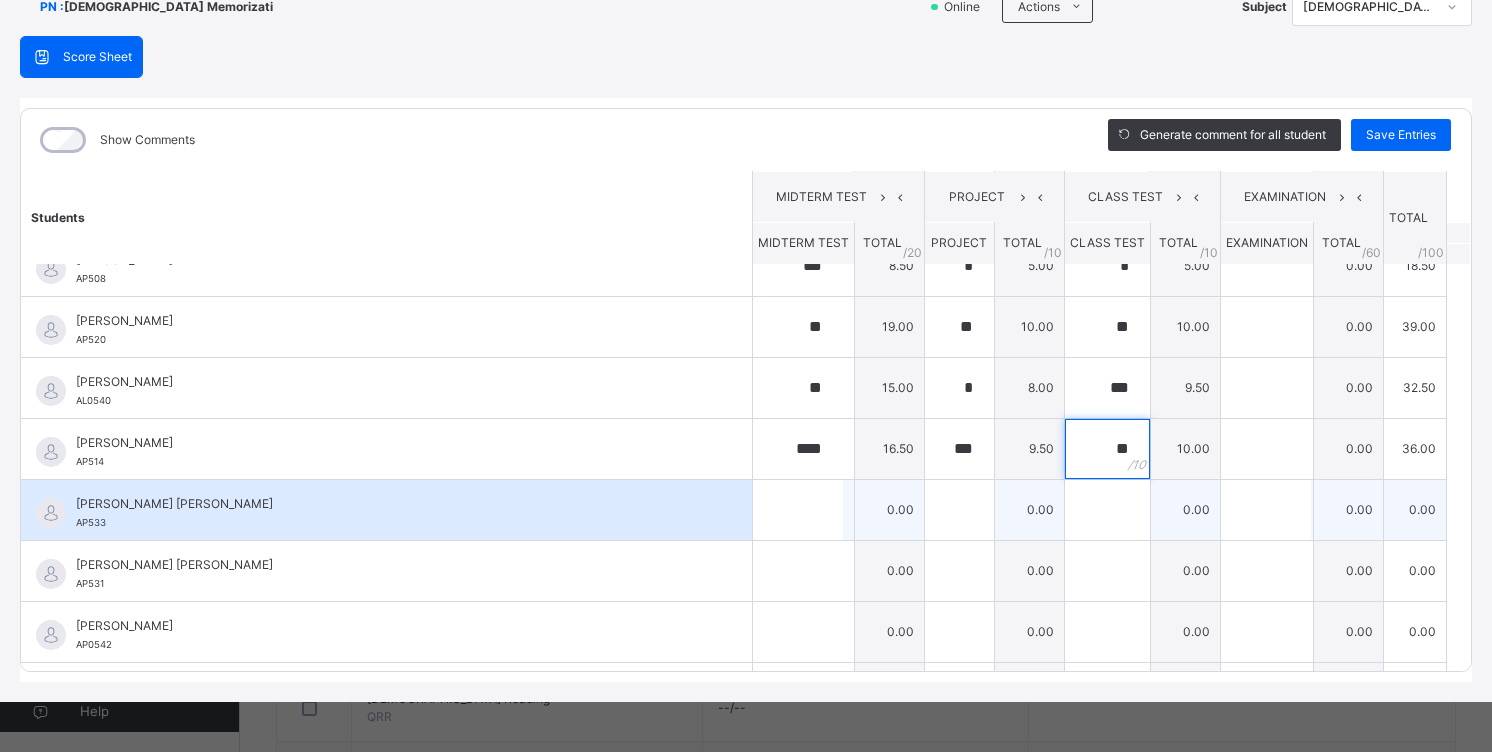 type on "**" 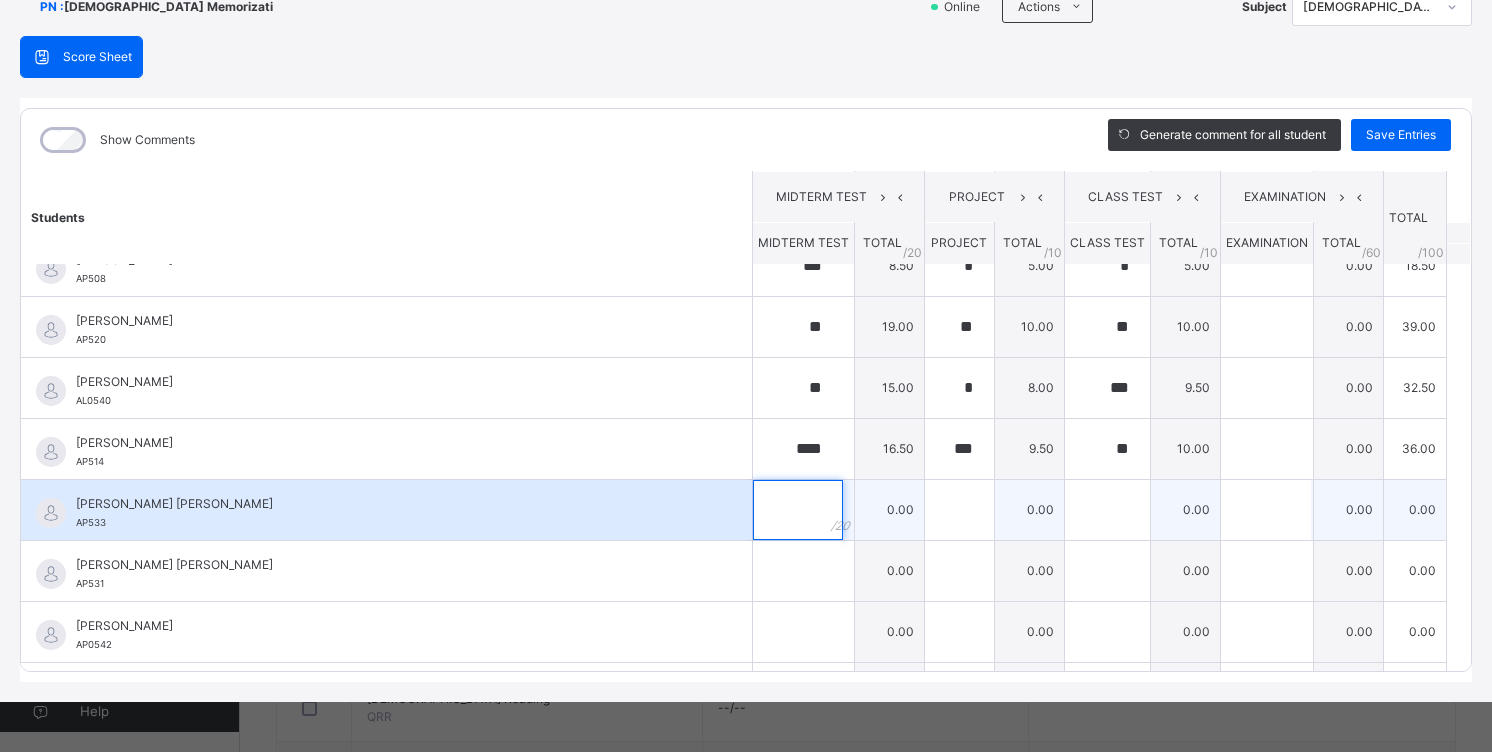 click at bounding box center (798, 510) 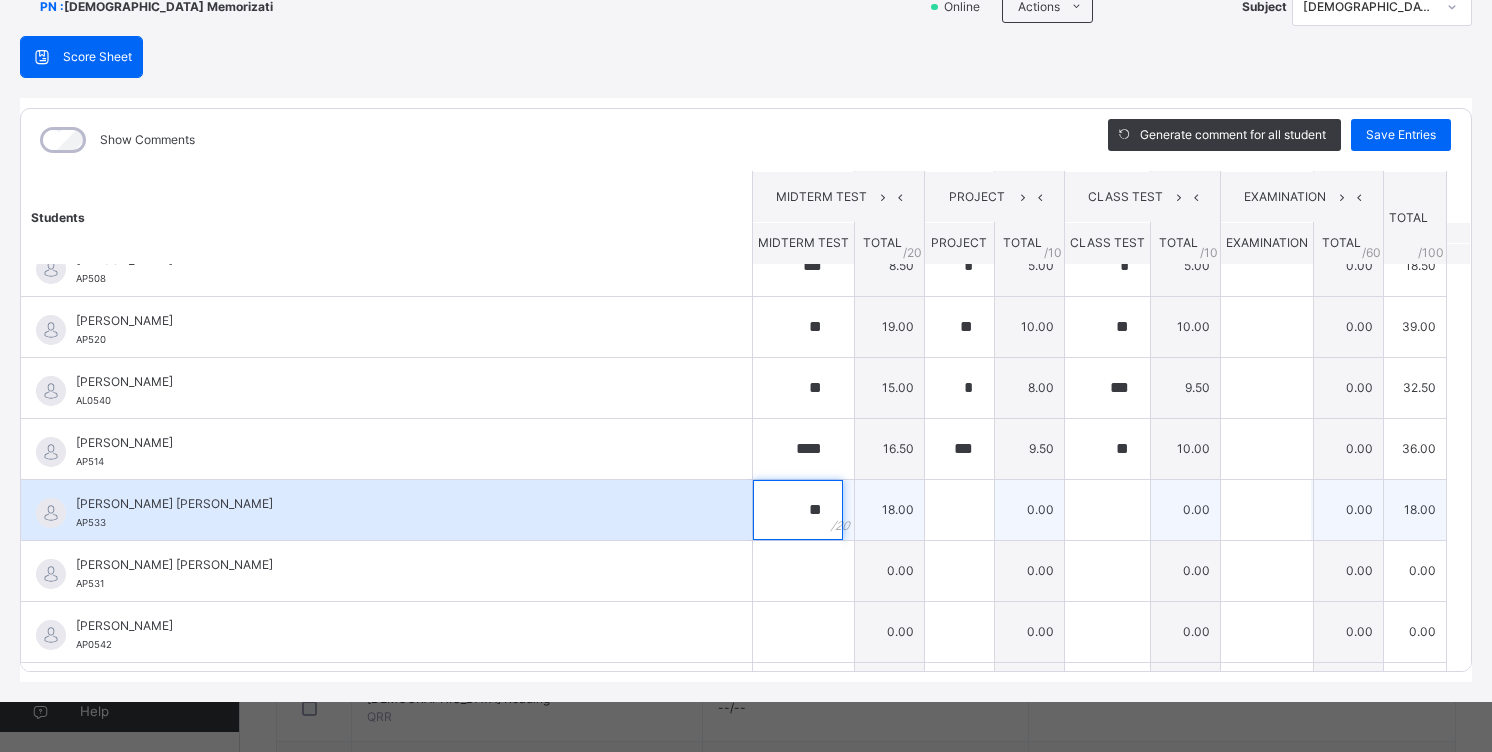 type on "**" 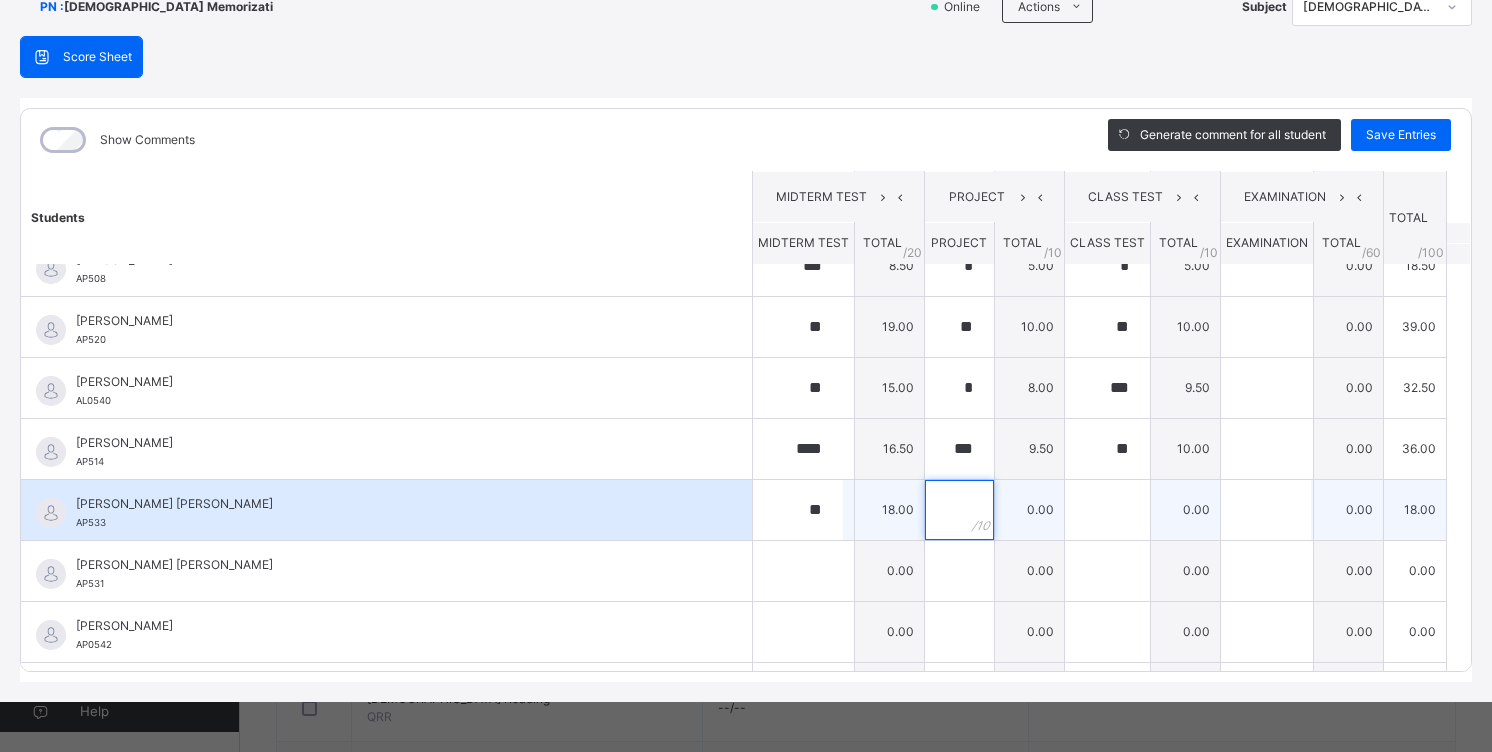 click at bounding box center [959, 510] 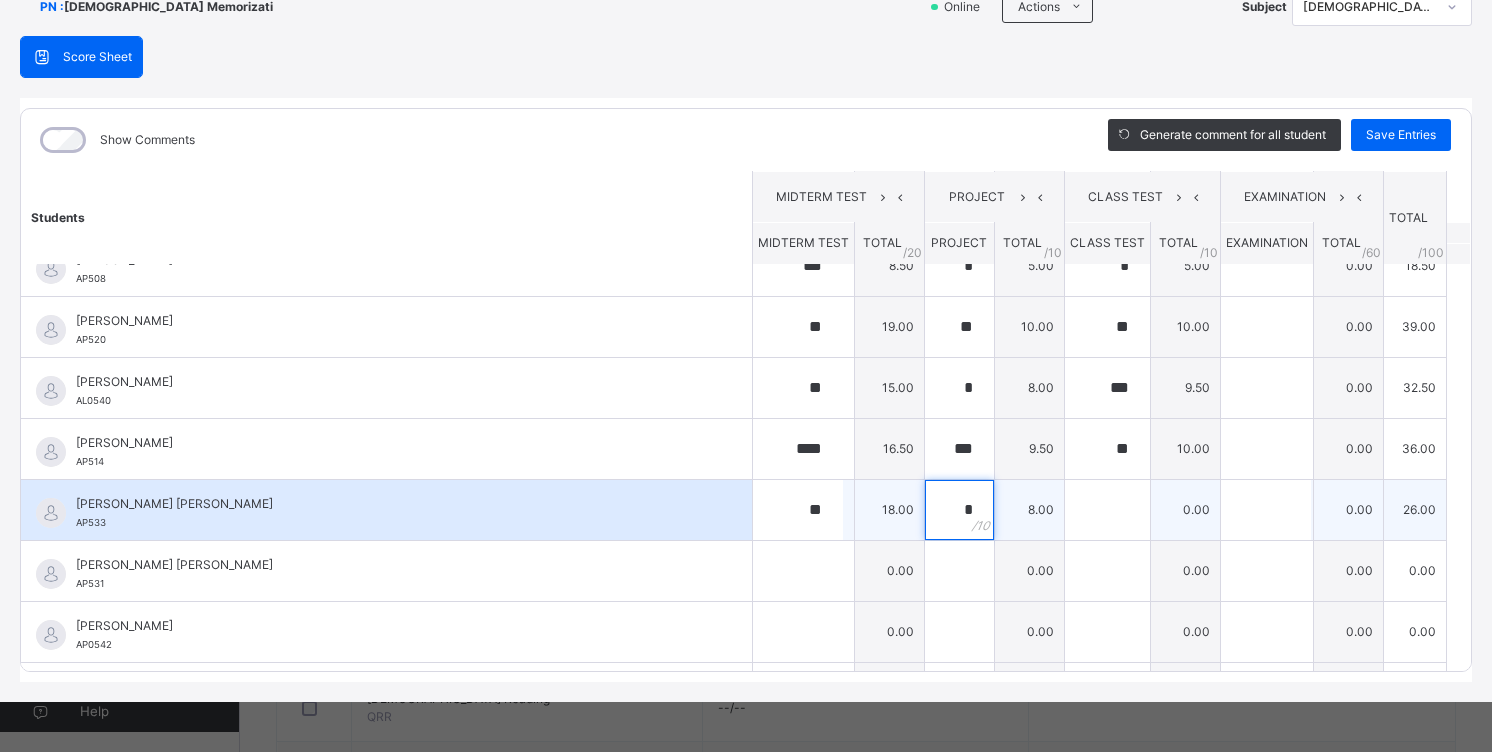 type on "*" 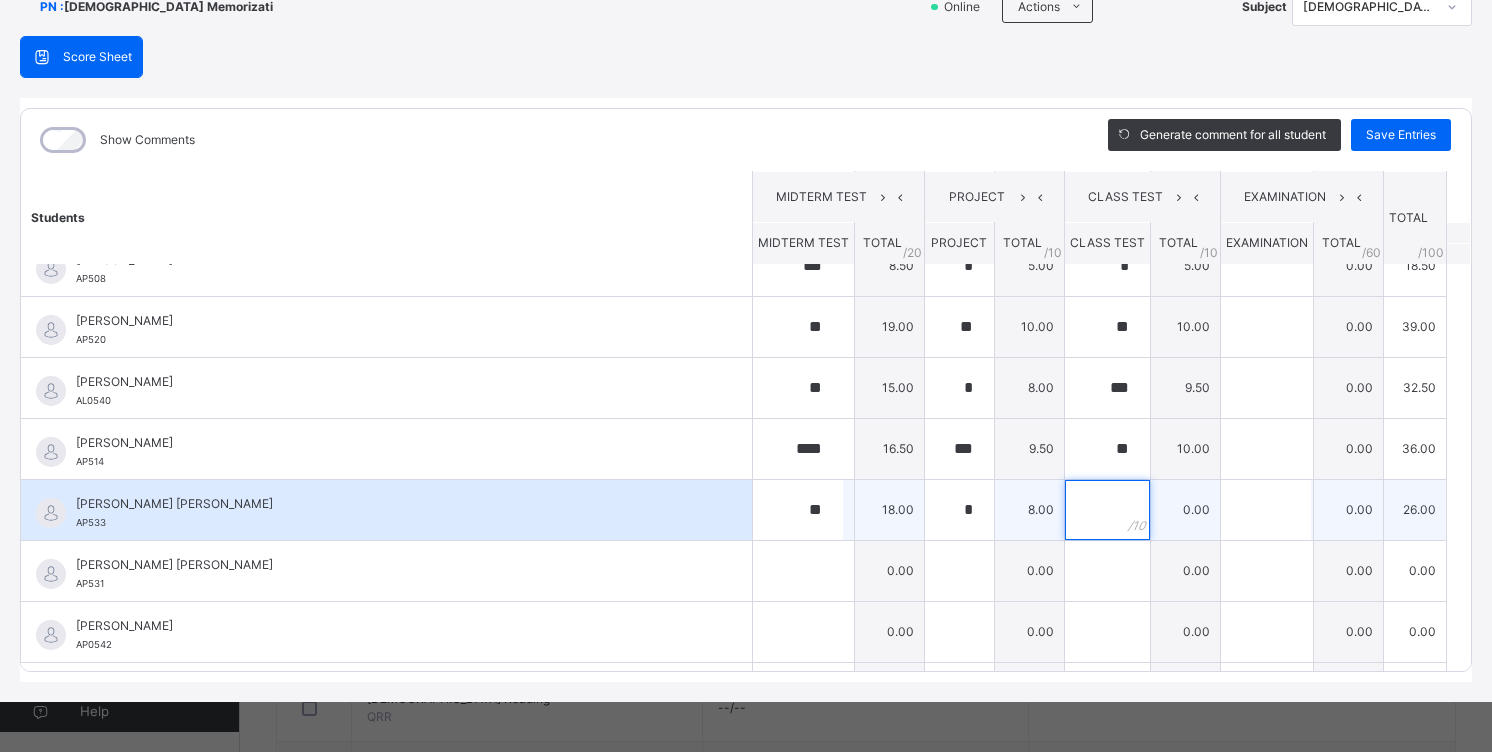 click at bounding box center (1107, 510) 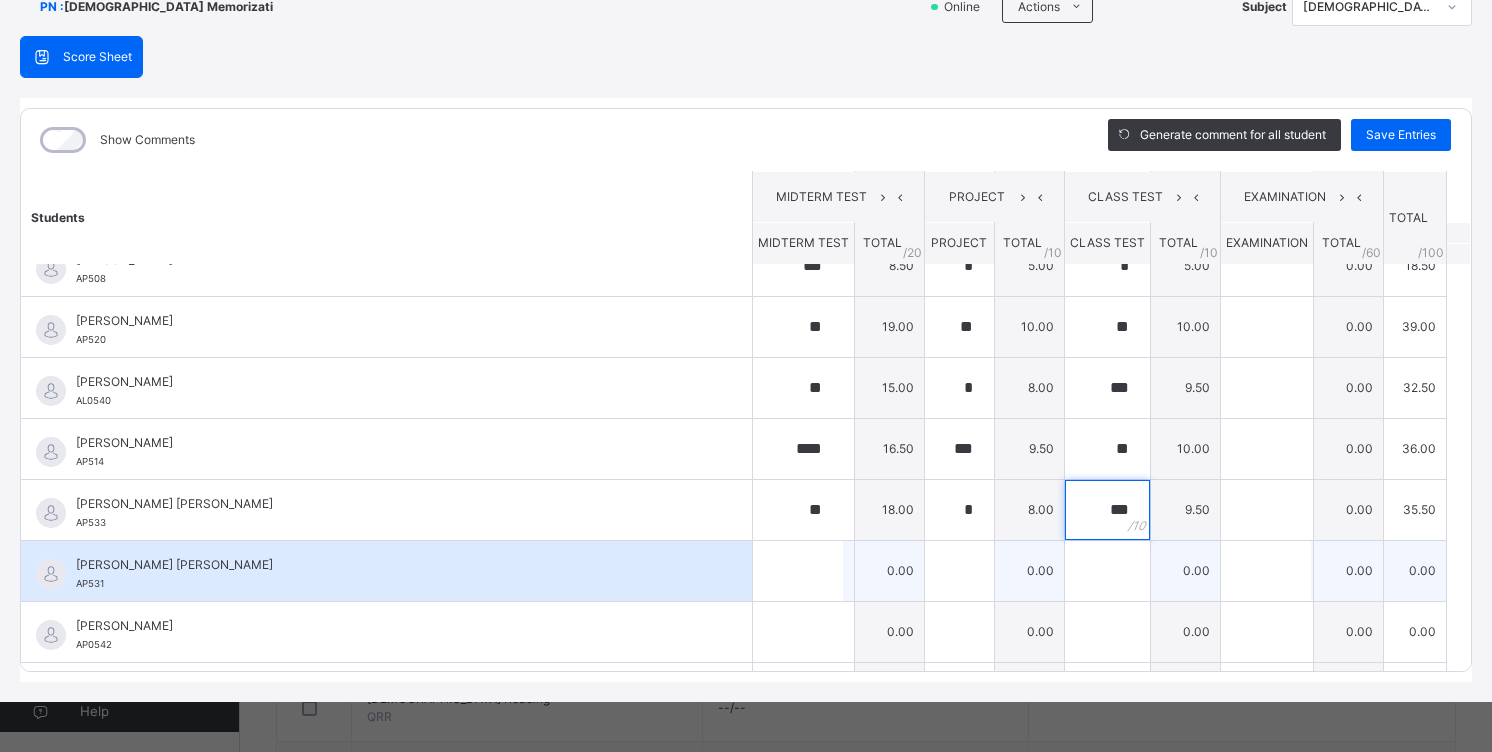 type on "***" 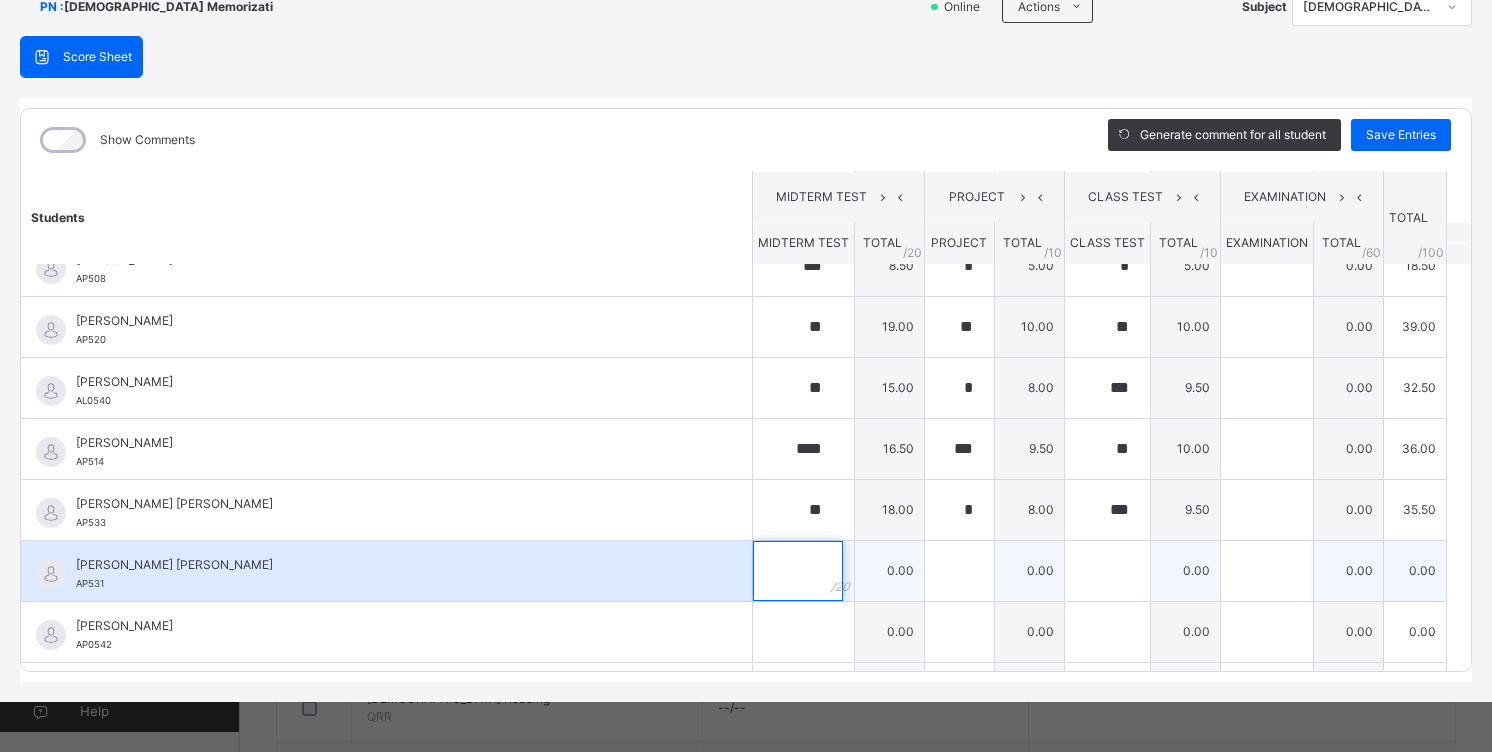 click at bounding box center [803, 571] 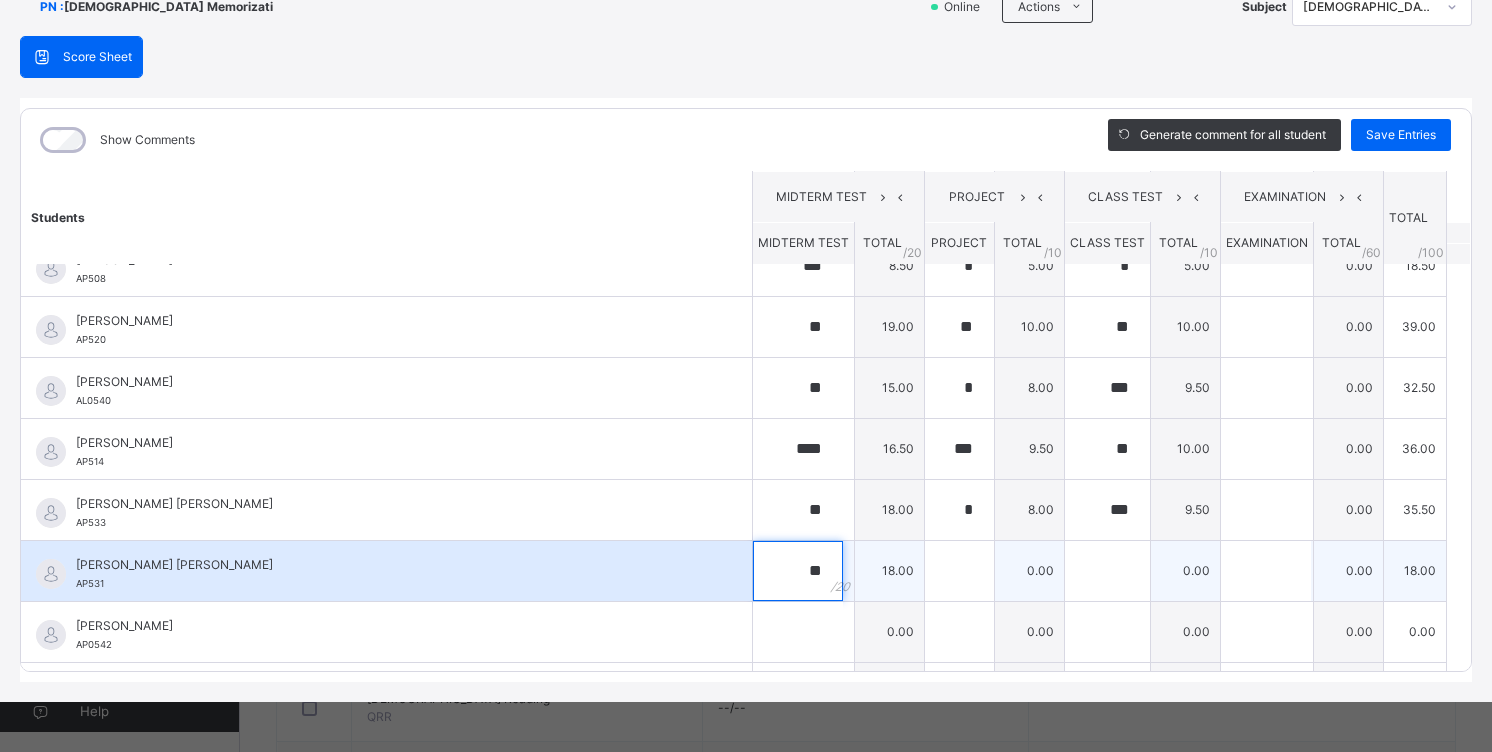 type on "**" 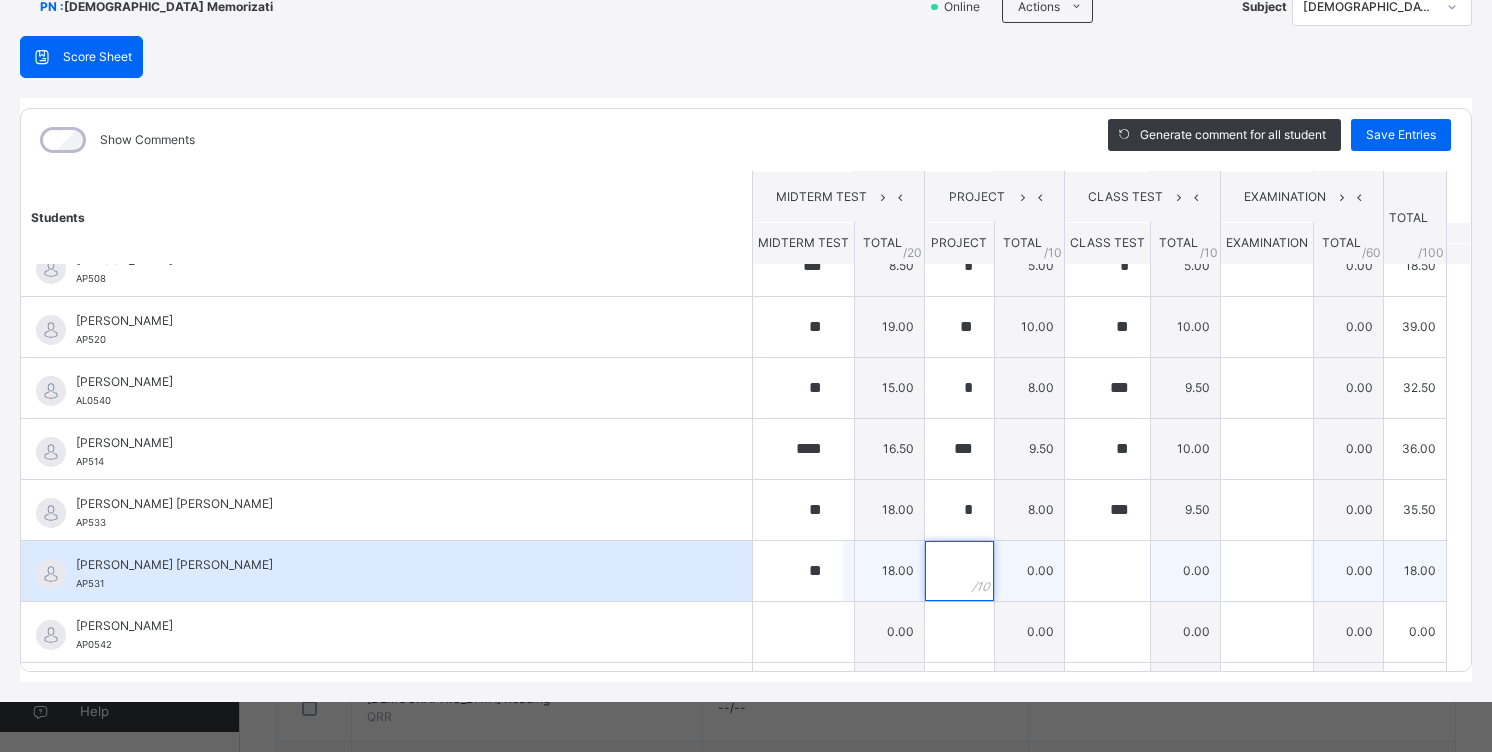 click at bounding box center [959, 571] 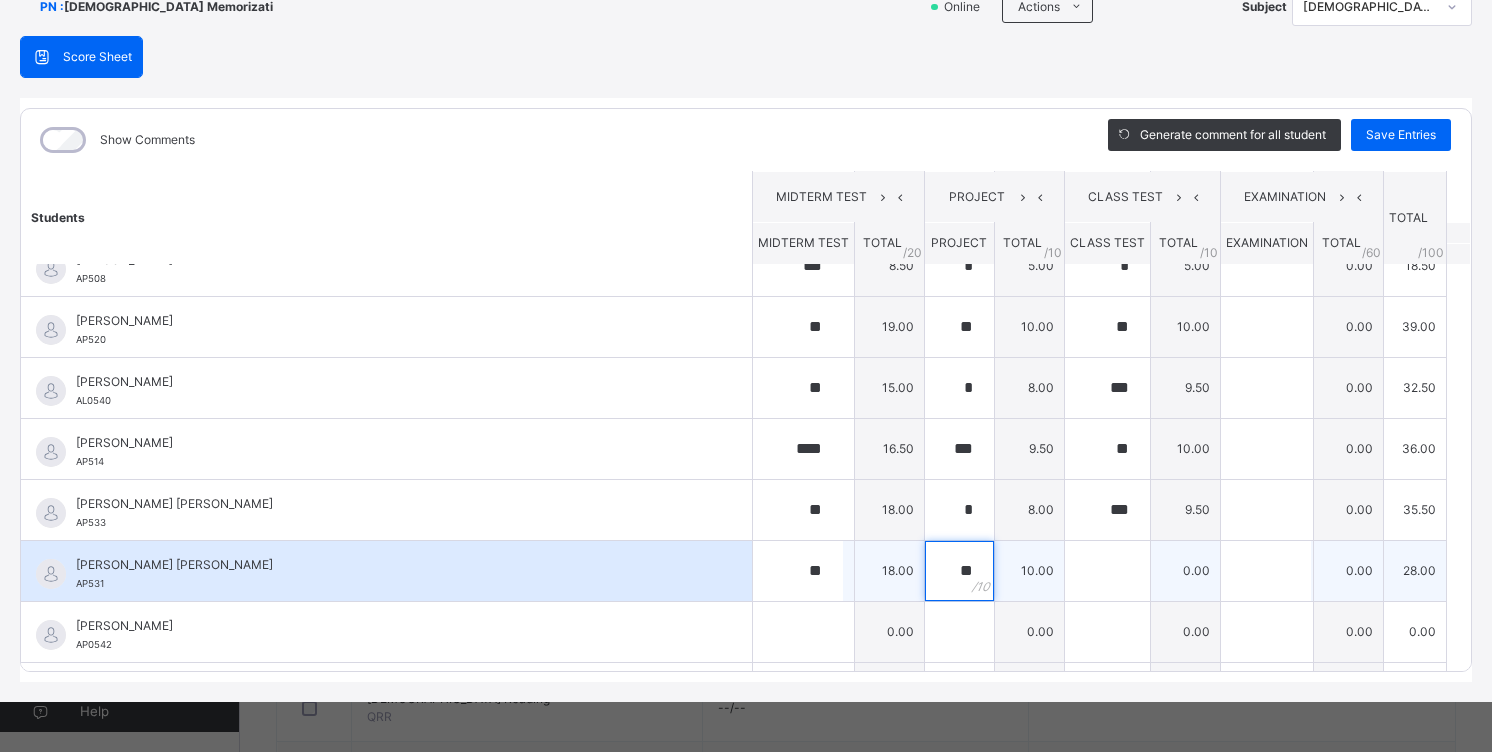 type on "**" 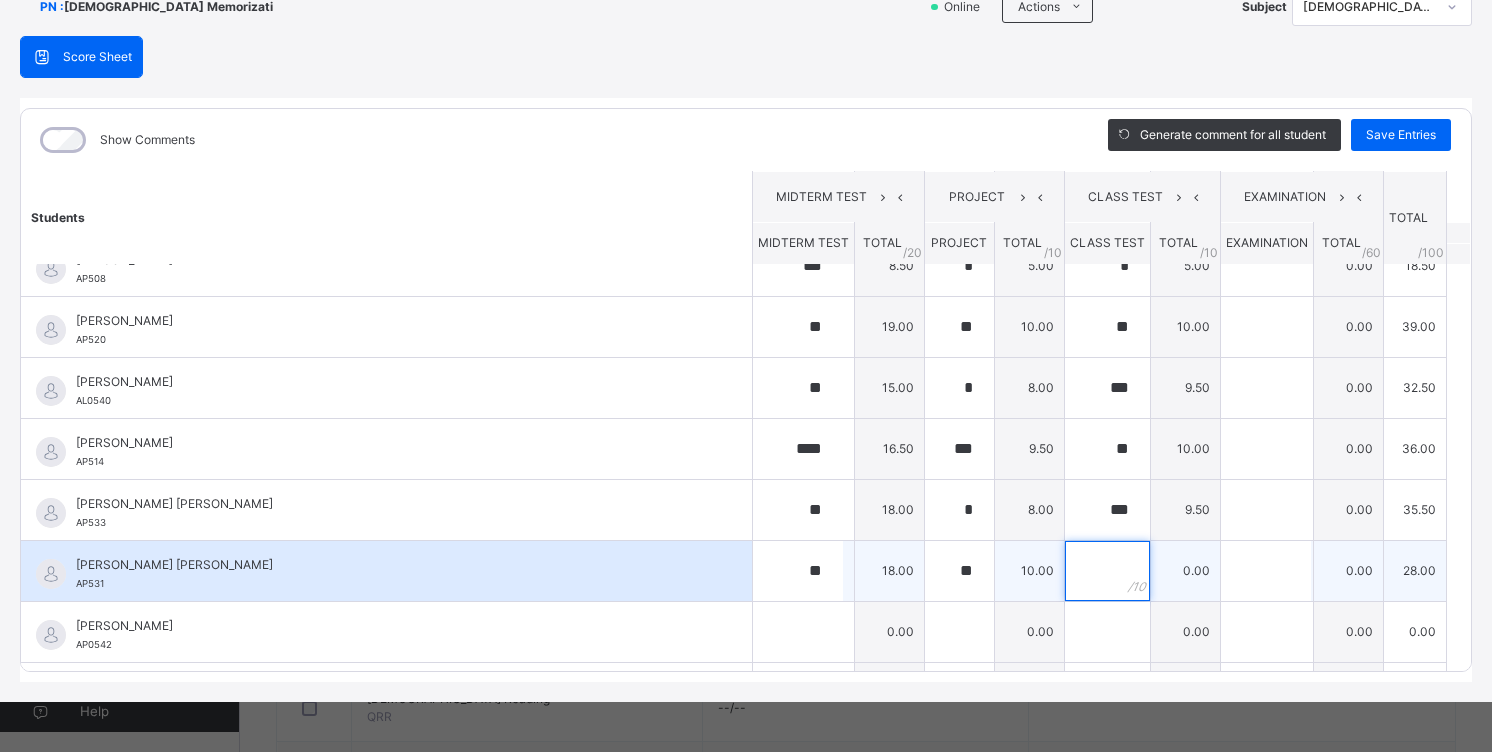click at bounding box center [1107, 571] 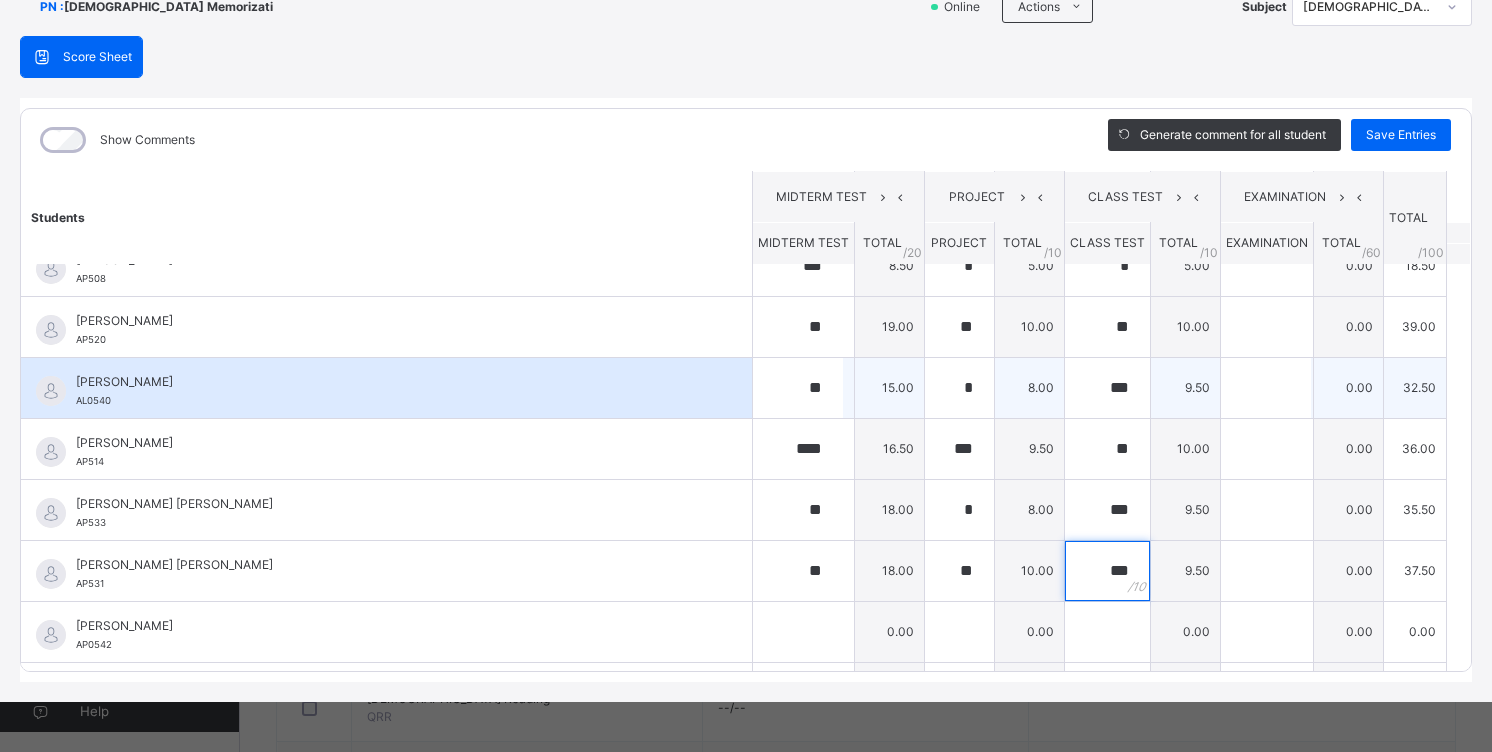 scroll, scrollTop: 900, scrollLeft: 0, axis: vertical 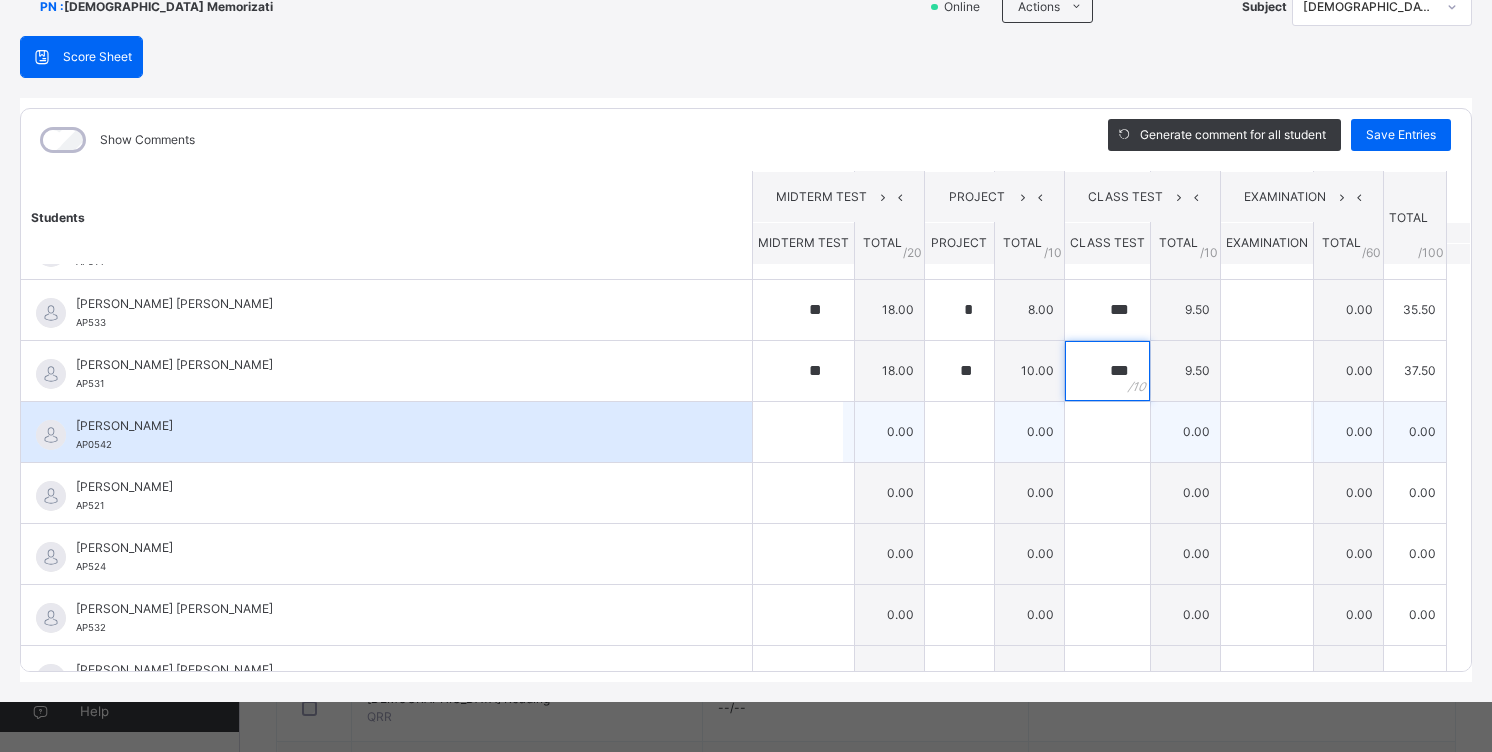 type on "***" 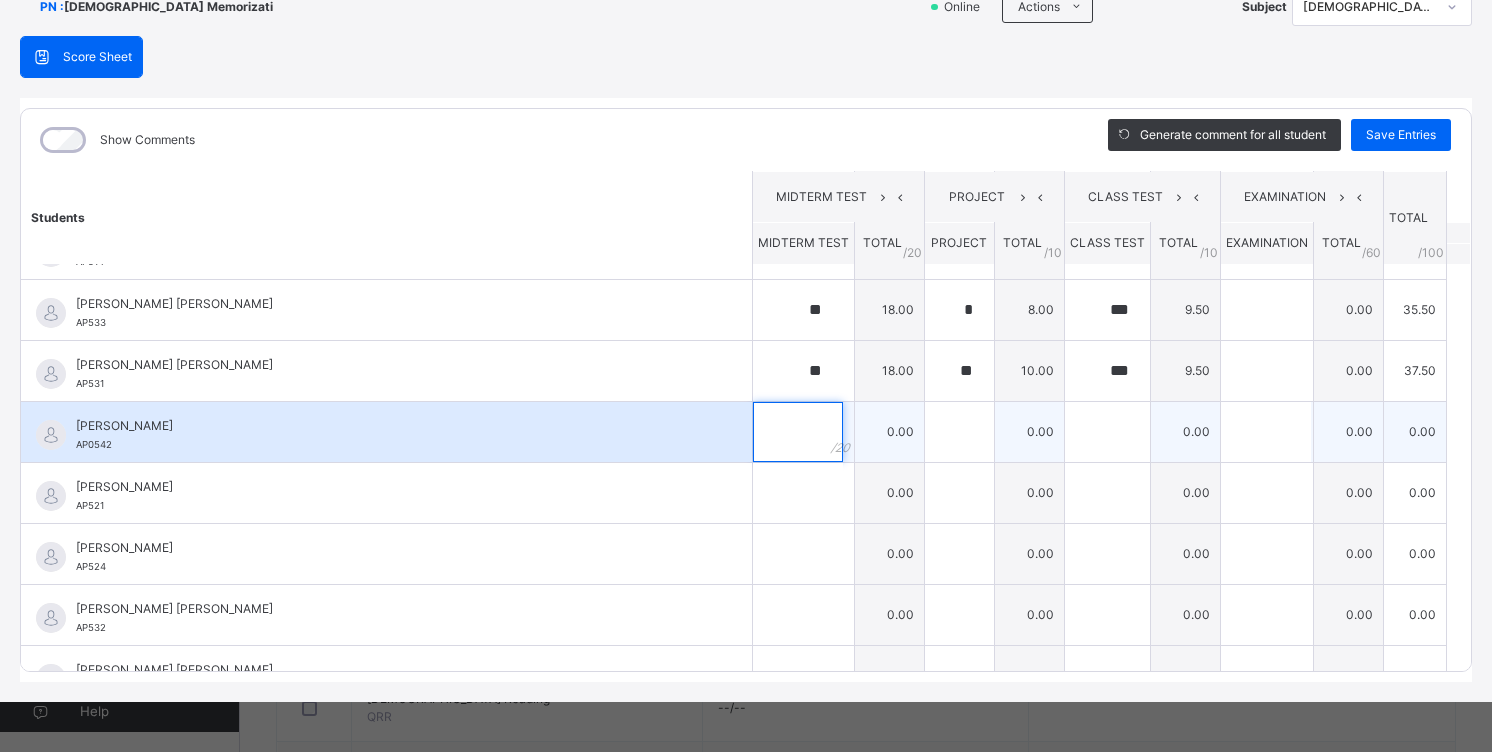 click at bounding box center [803, 432] 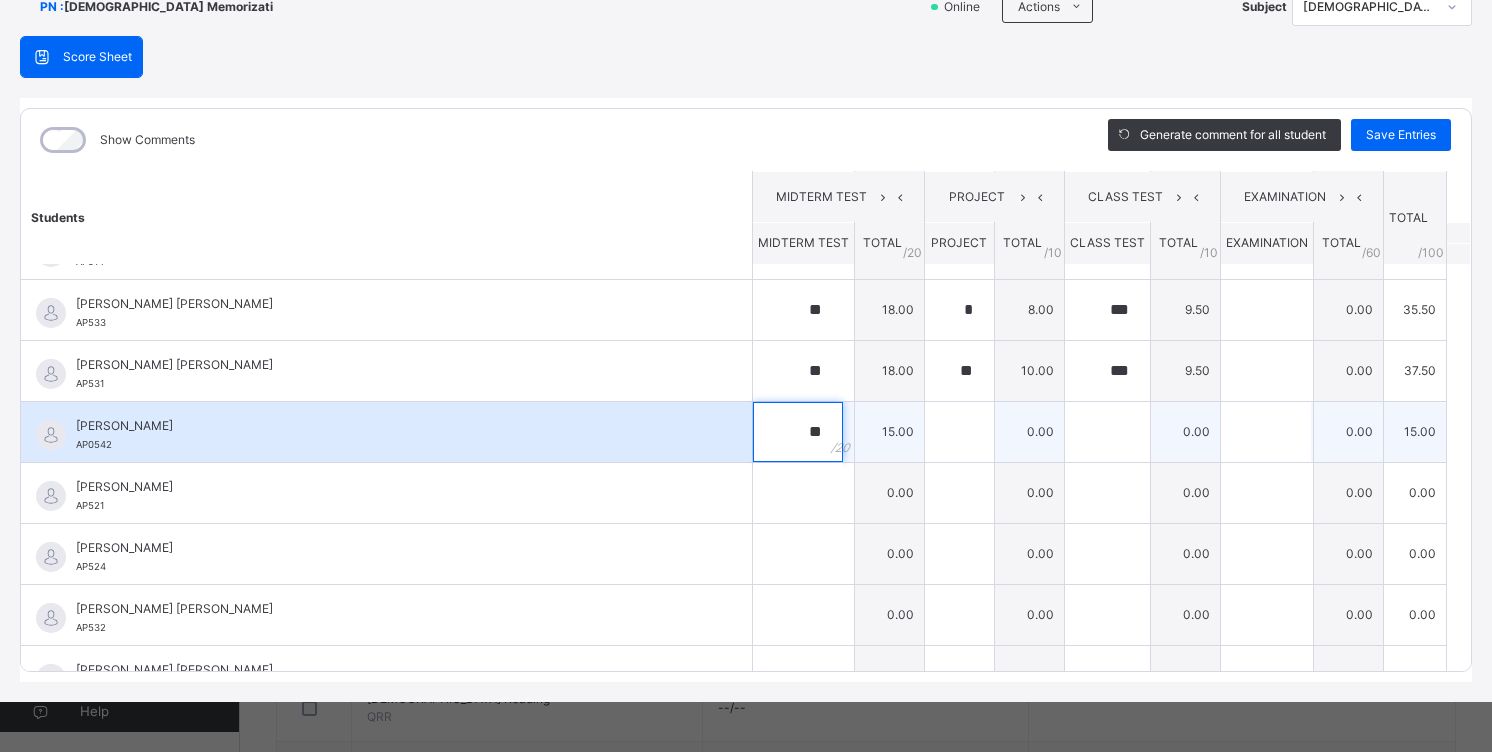 type on "**" 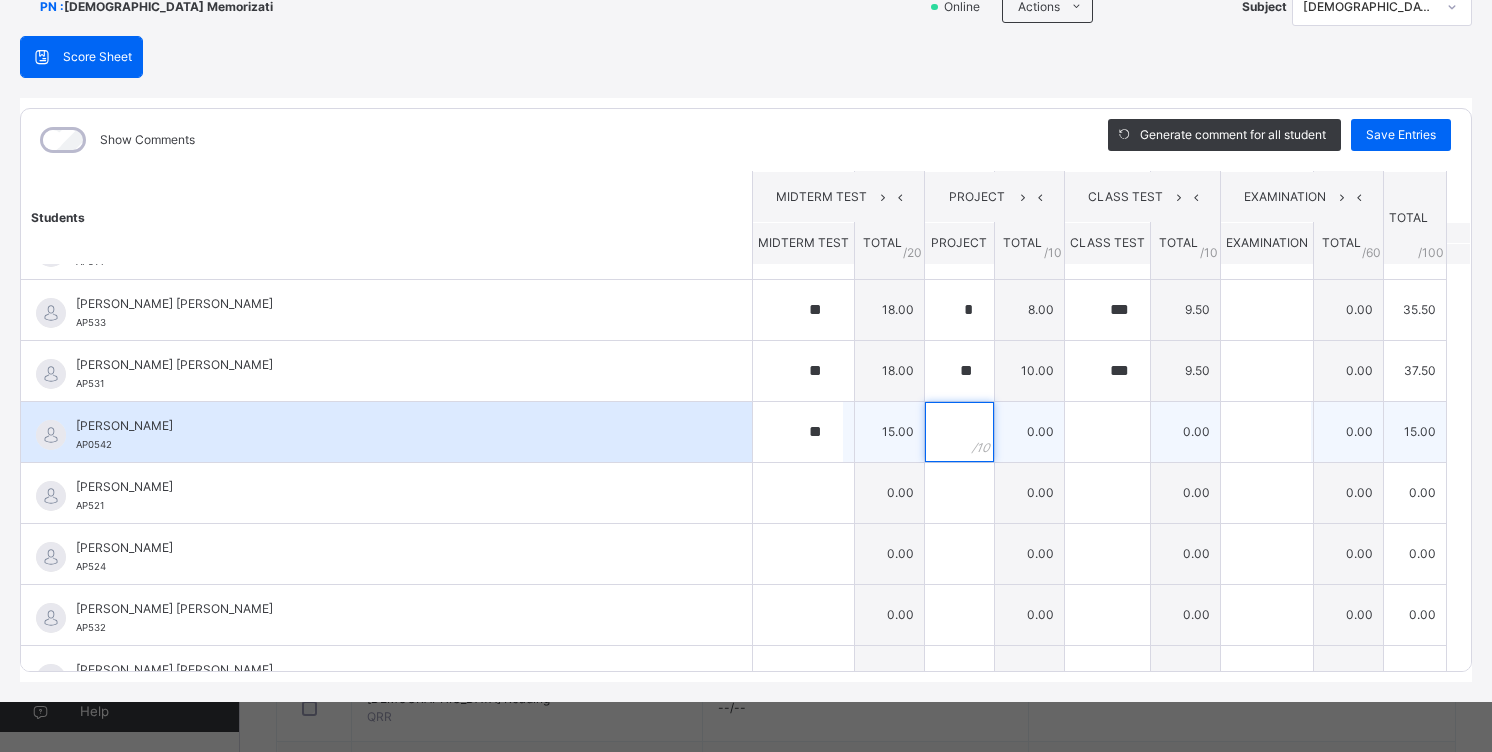 drag, startPoint x: 922, startPoint y: 429, endPoint x: 911, endPoint y: 438, distance: 14.21267 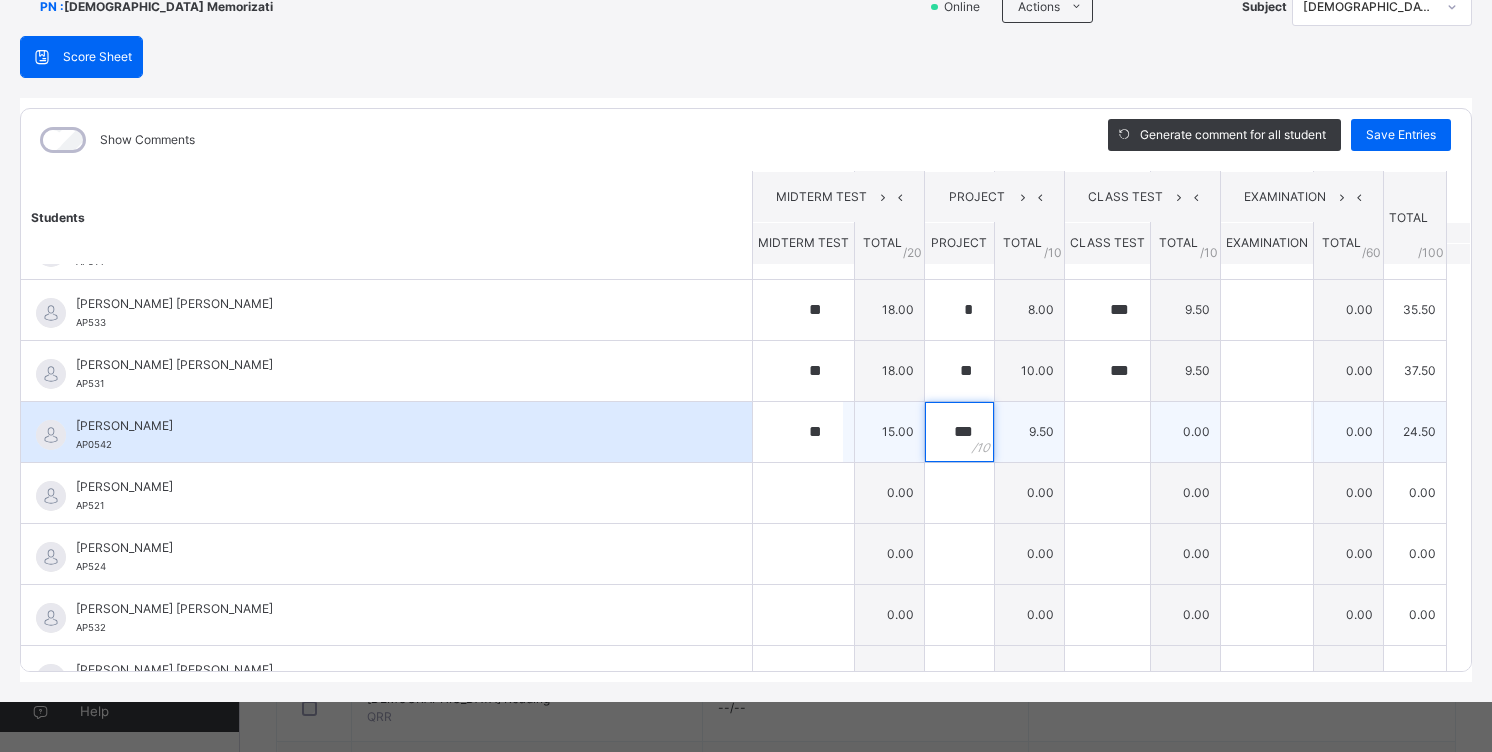 type on "***" 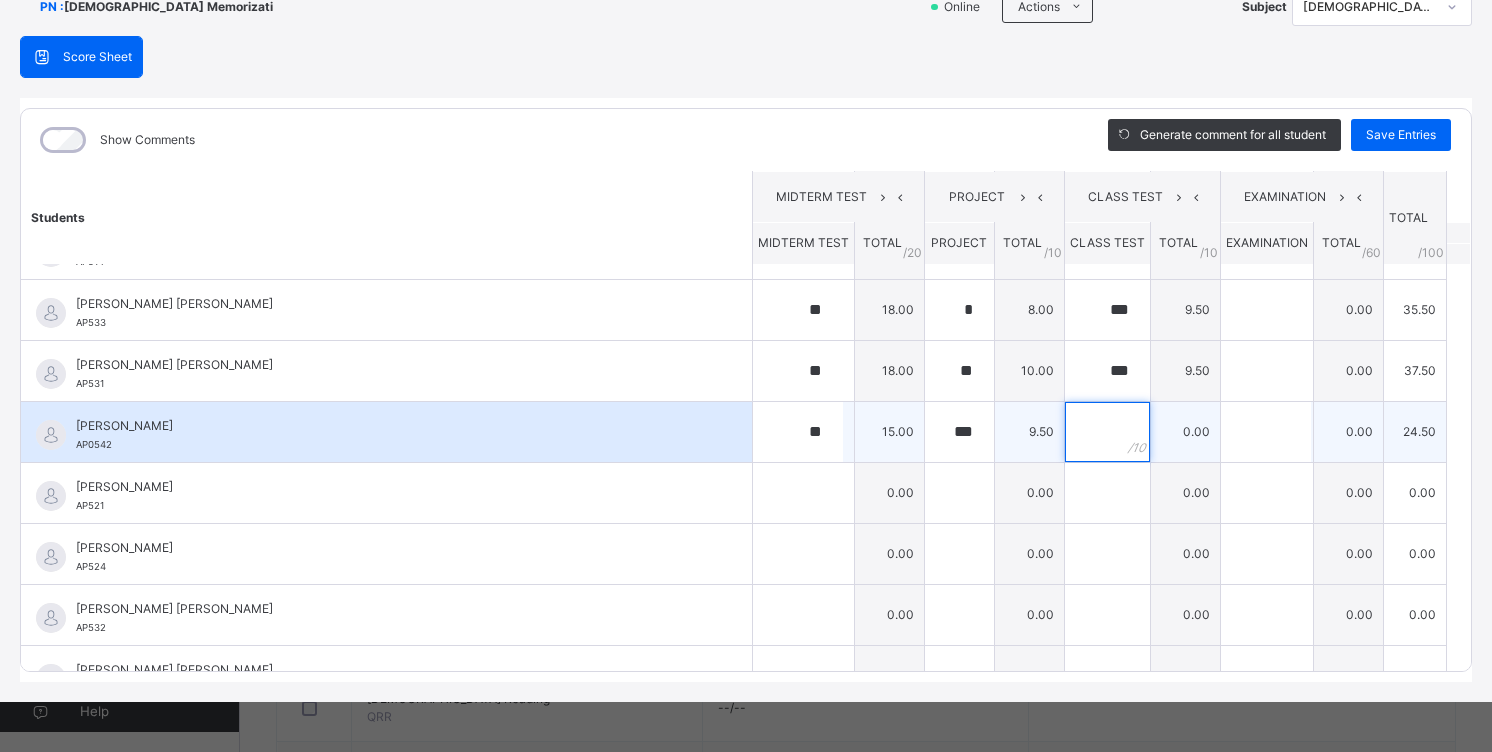 click at bounding box center [1107, 432] 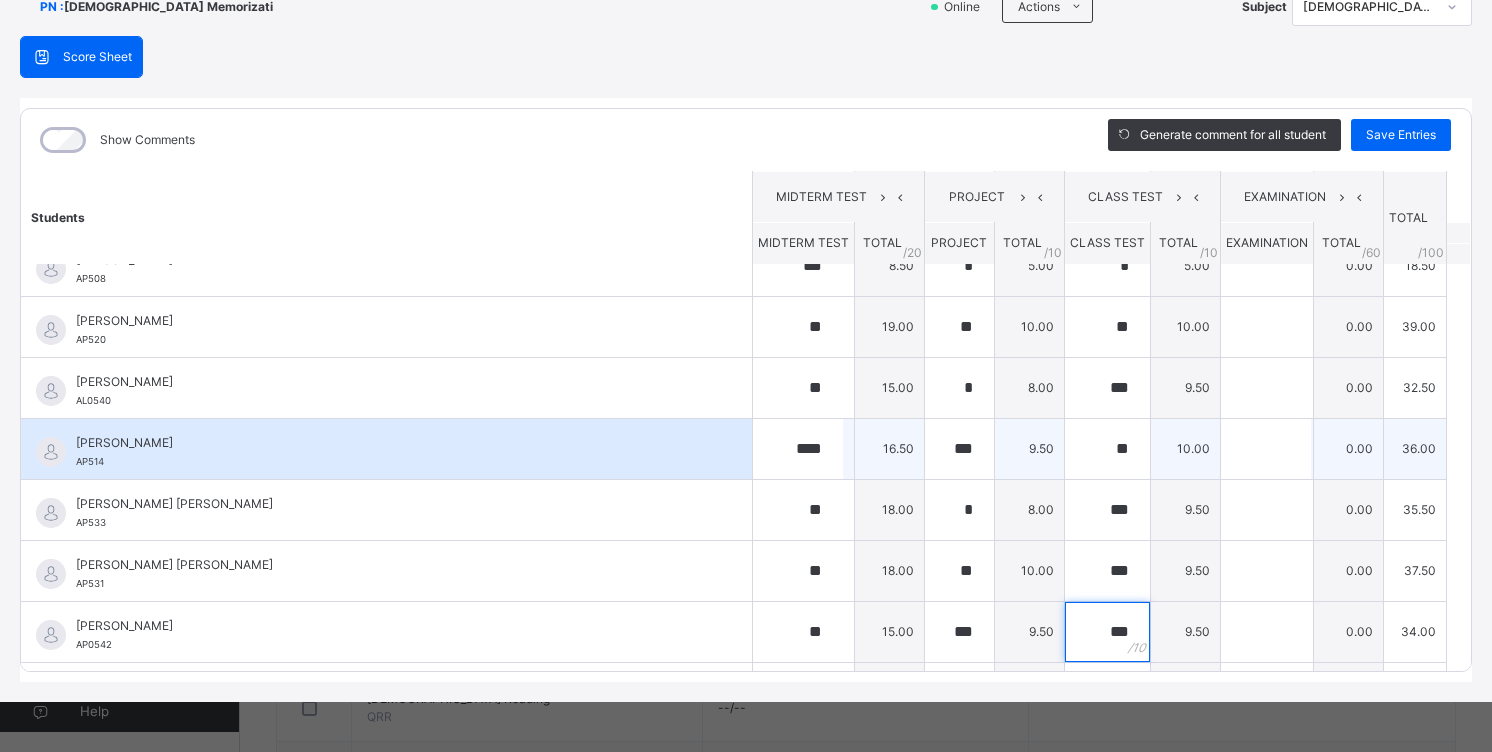 scroll, scrollTop: 800, scrollLeft: 0, axis: vertical 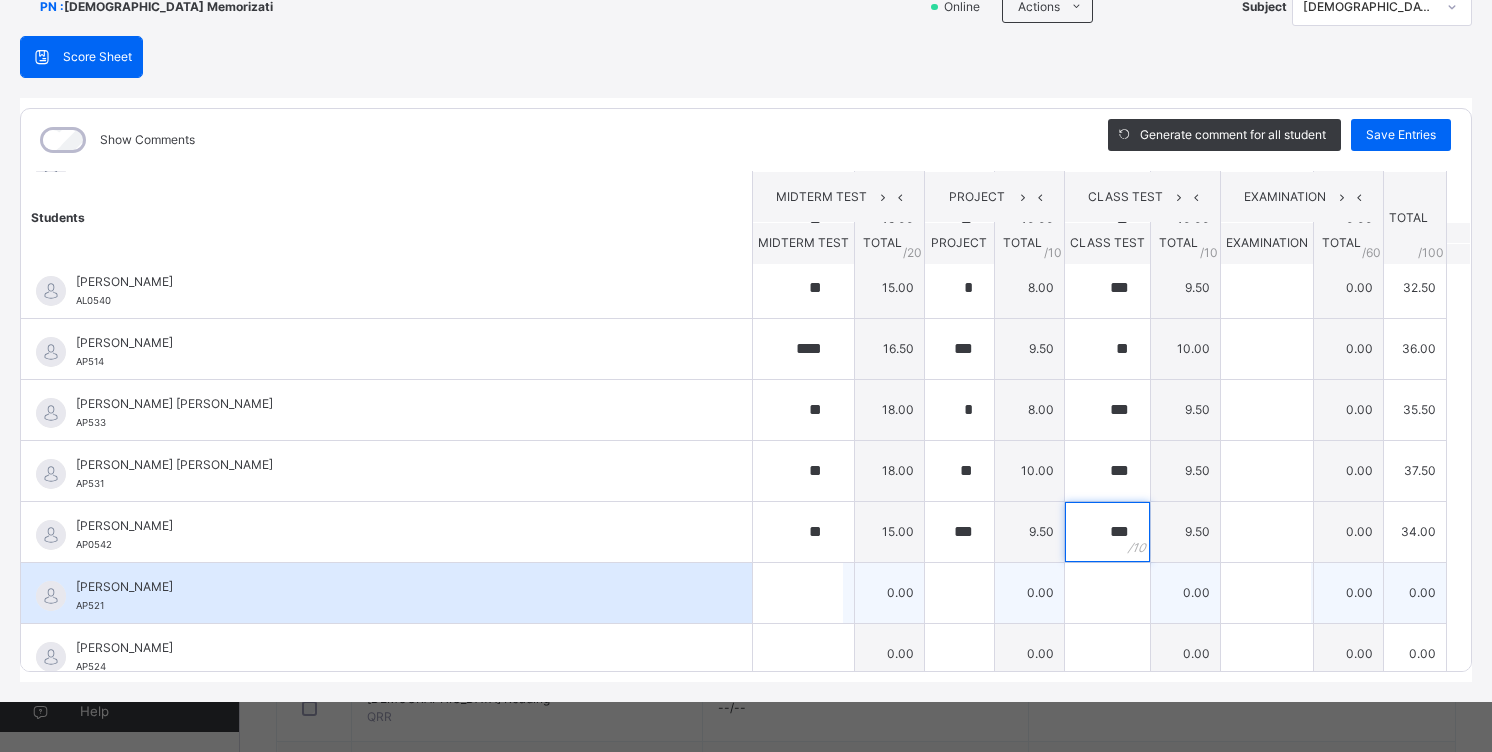 type on "***" 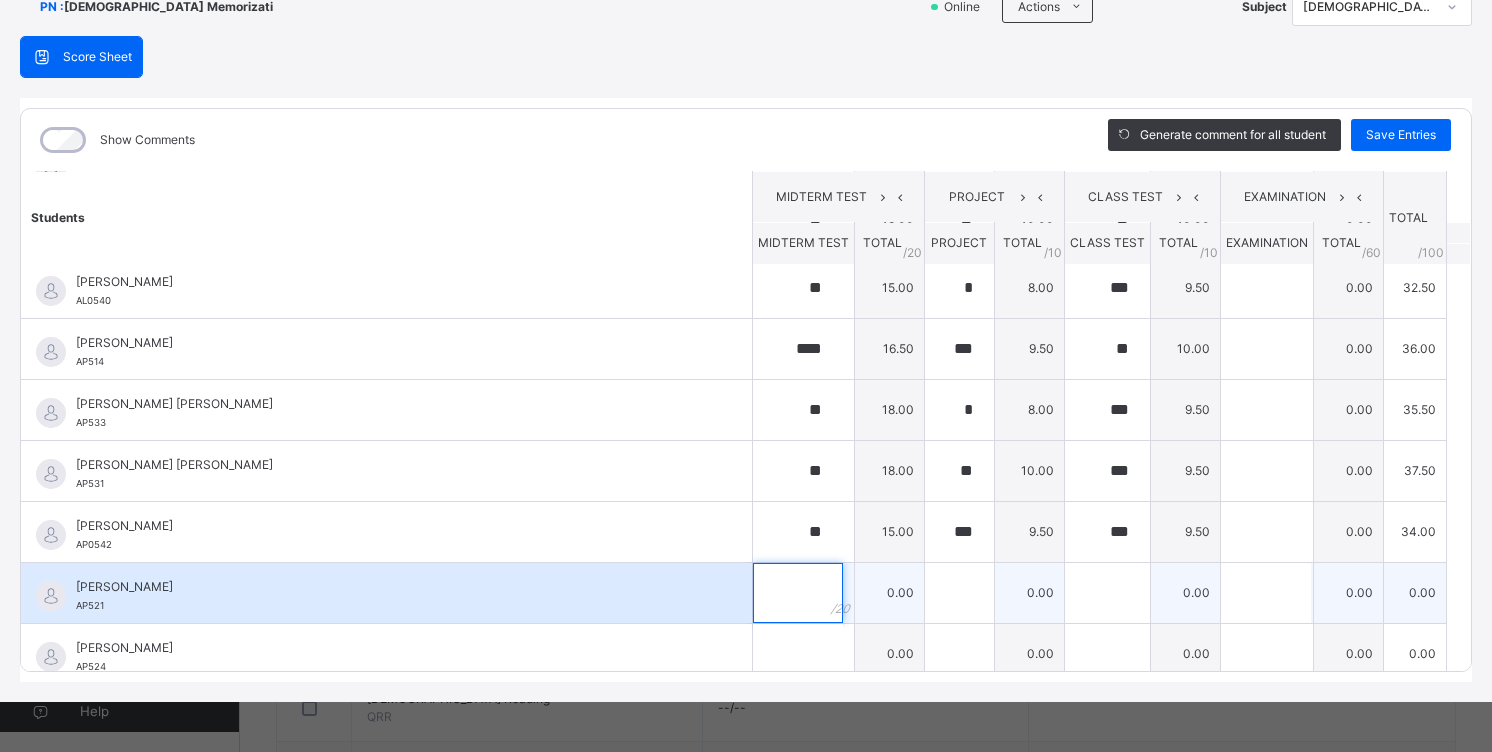 click at bounding box center [803, 593] 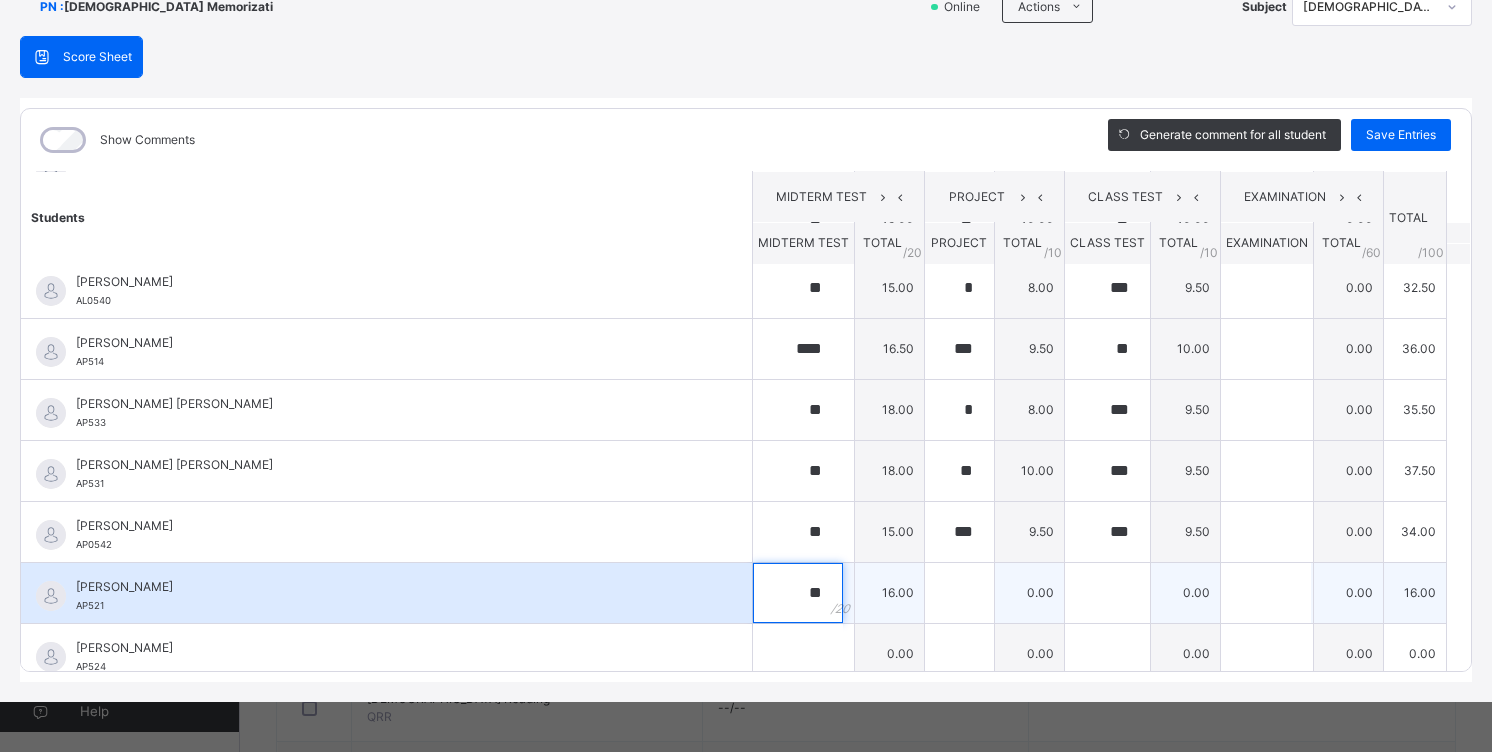 type on "**" 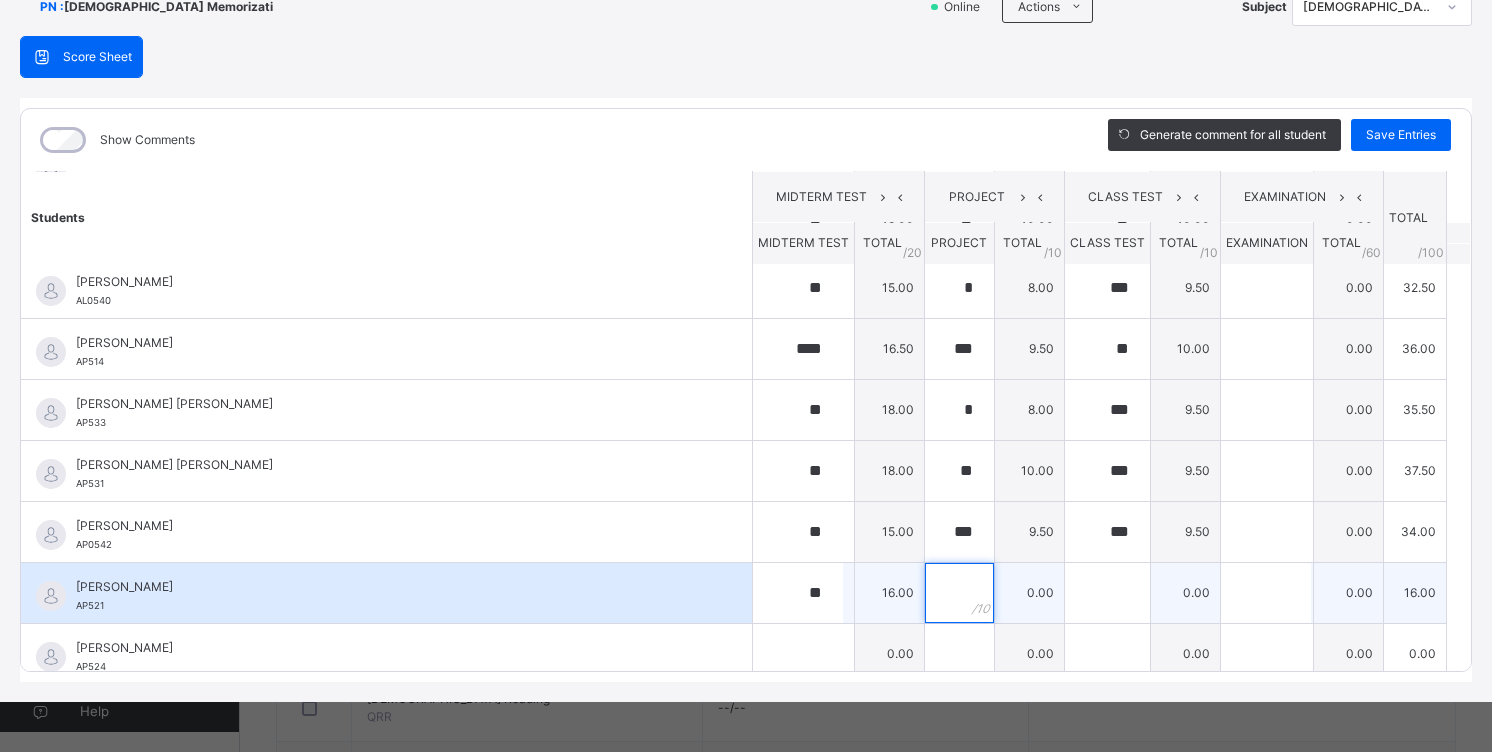 click at bounding box center [959, 593] 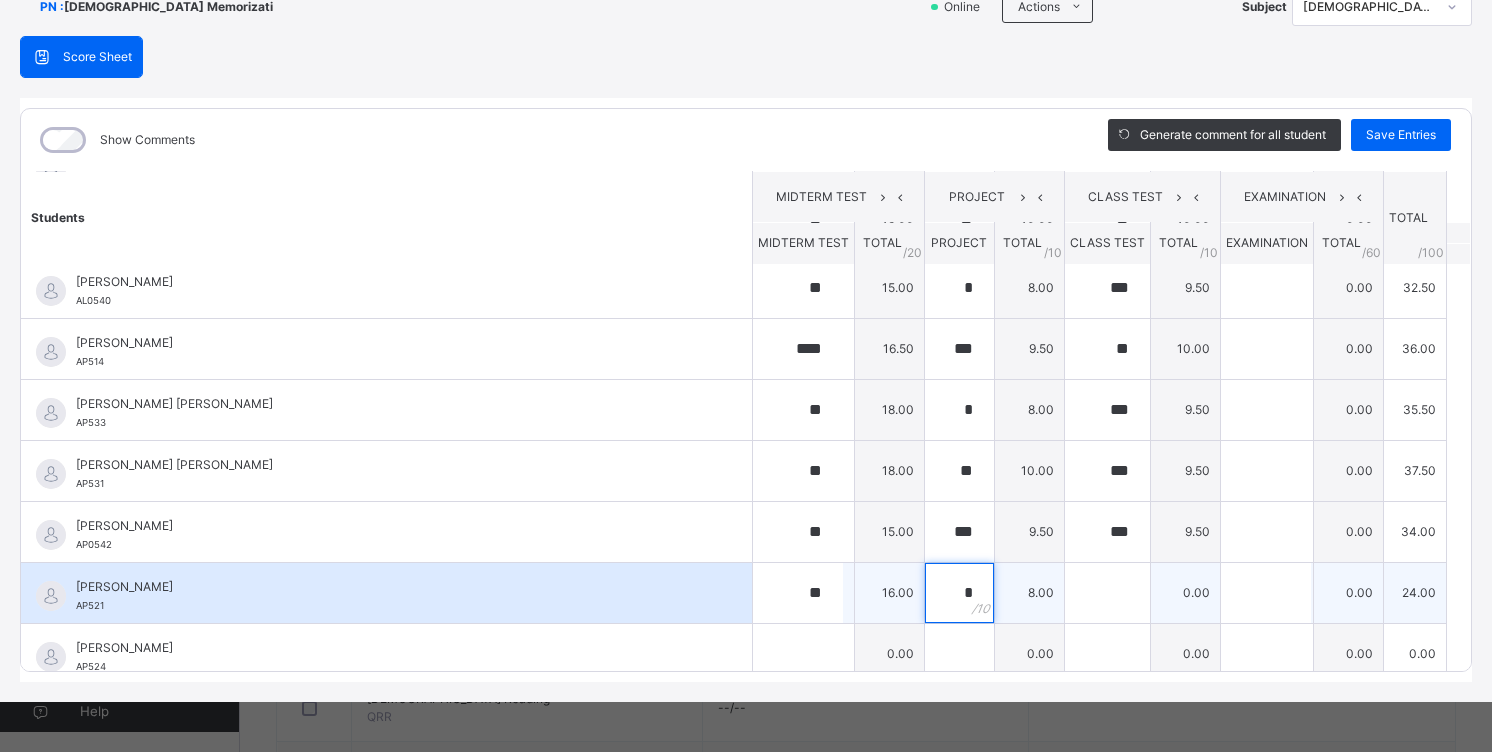 type on "*" 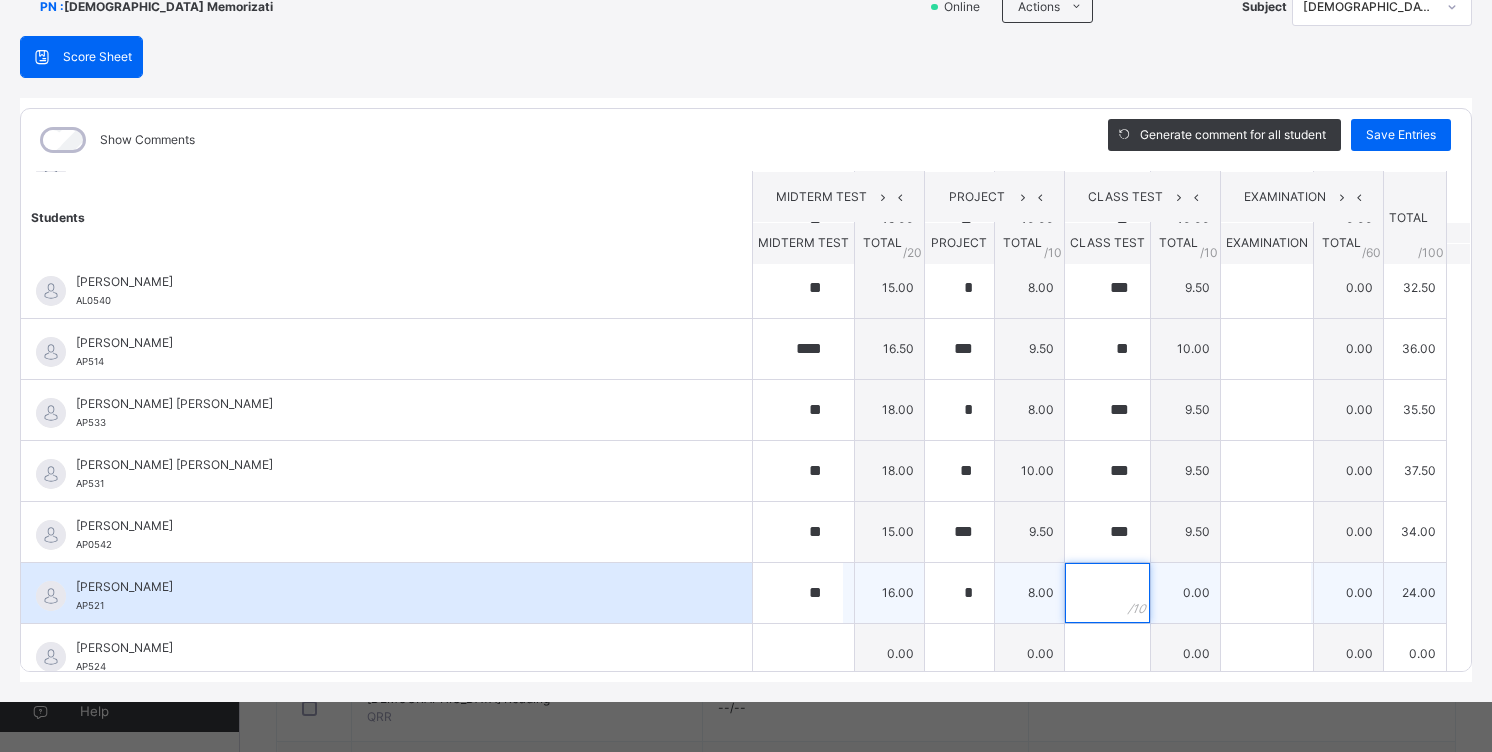 click at bounding box center (1107, 593) 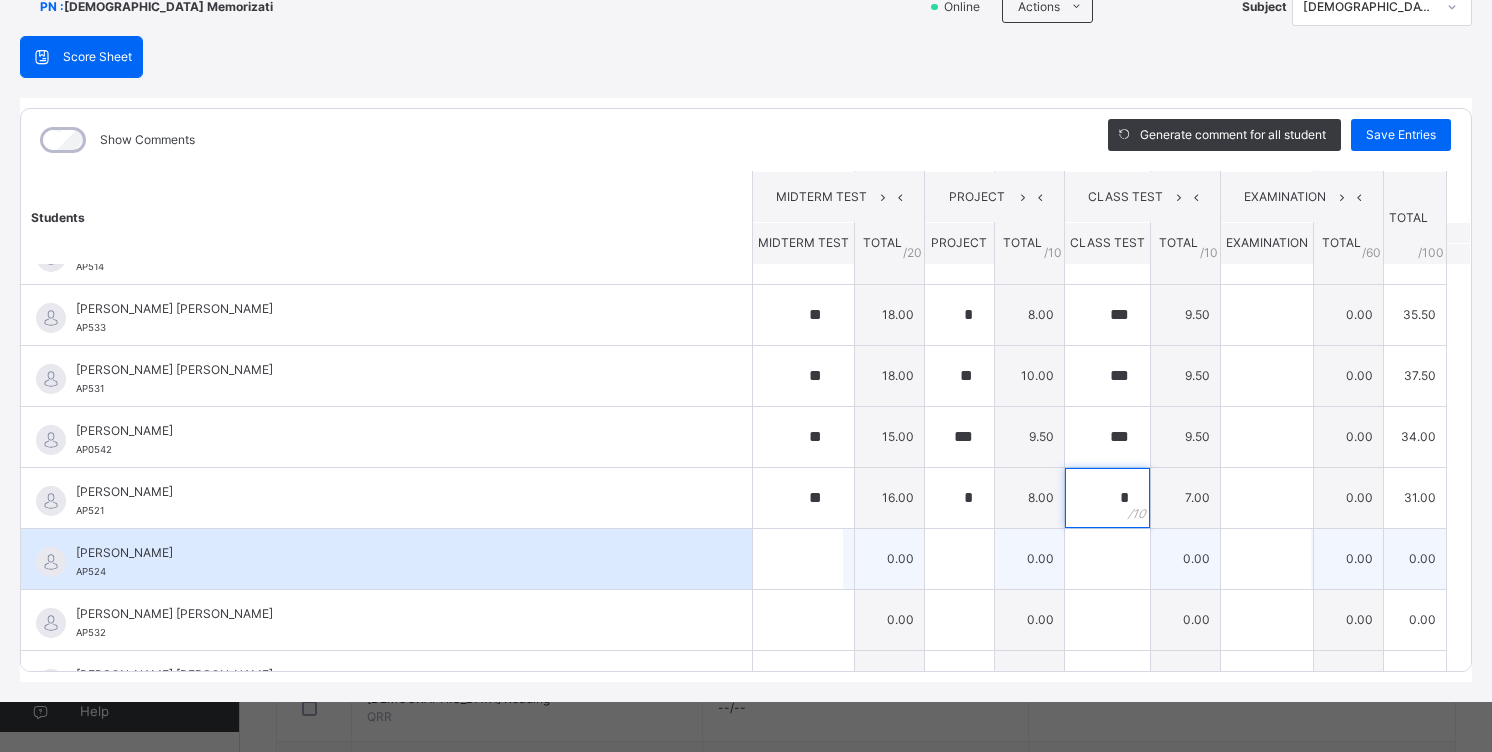 scroll, scrollTop: 900, scrollLeft: 0, axis: vertical 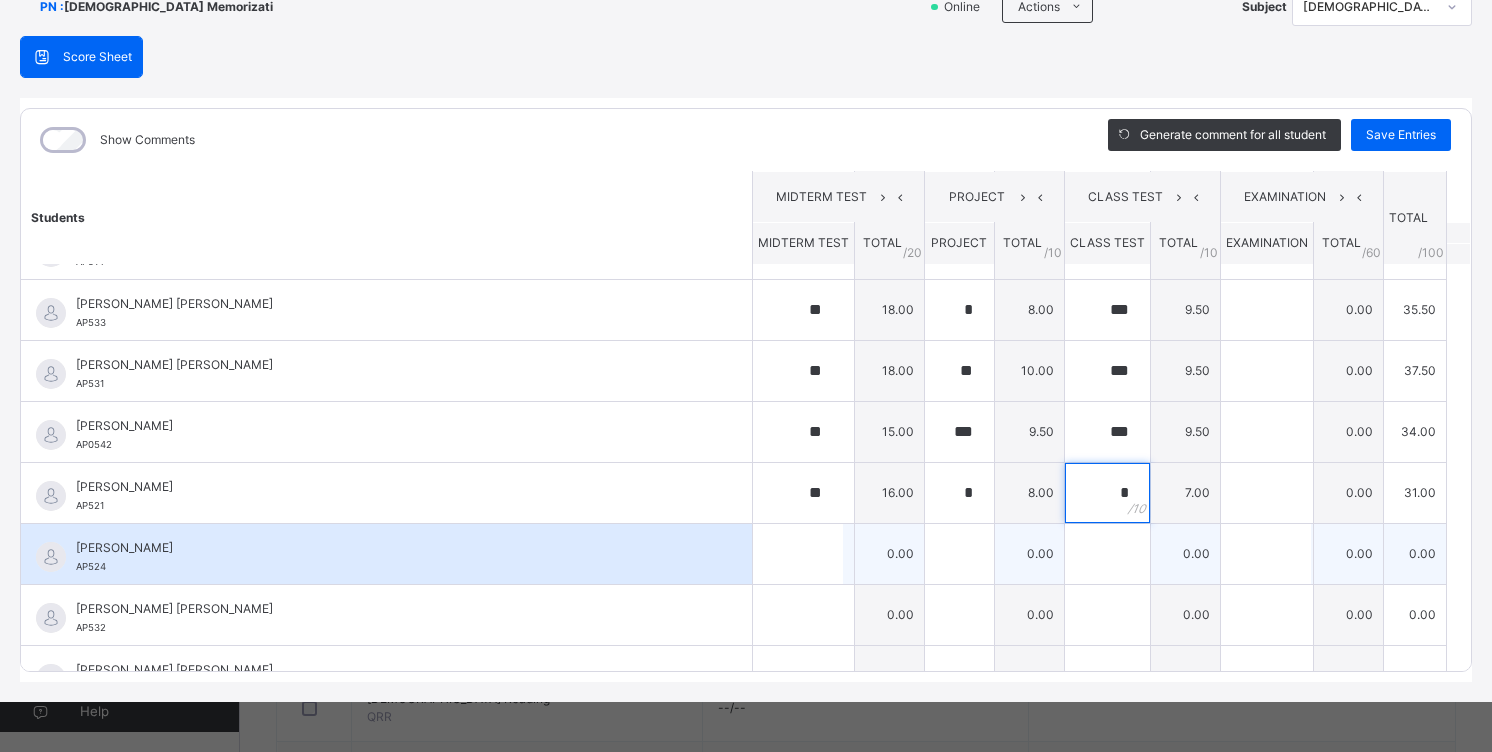 type on "*" 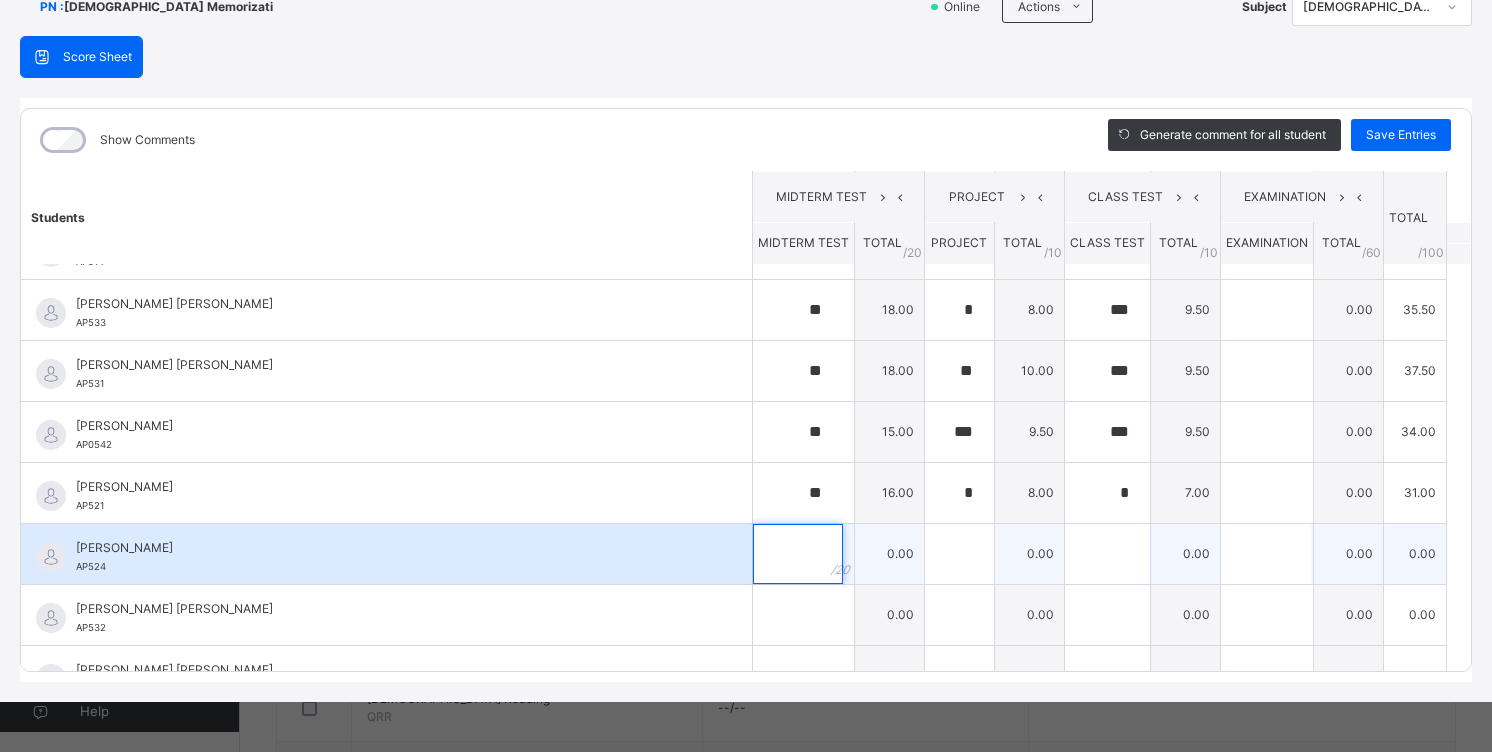 click at bounding box center (798, 554) 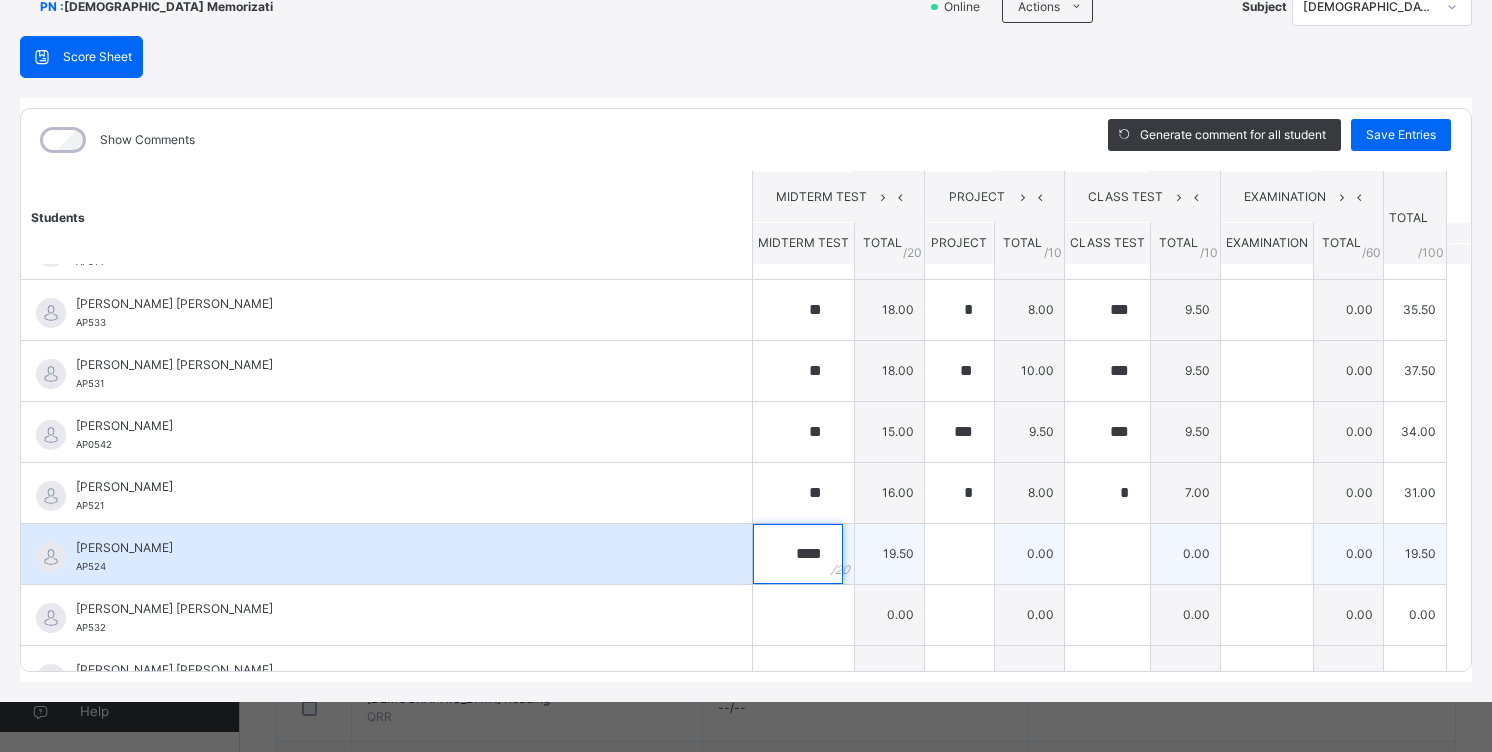 type on "****" 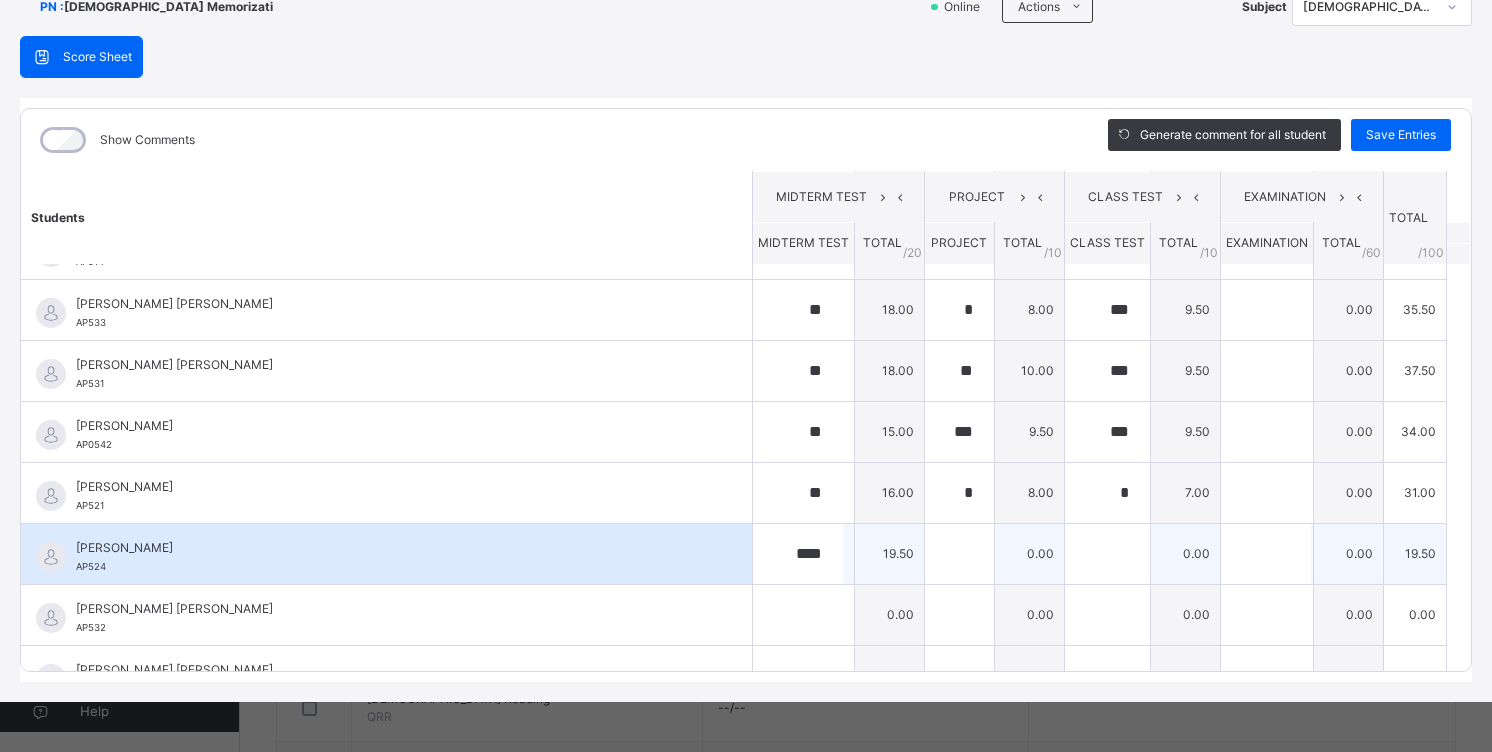 click on "0.00" at bounding box center [1029, 553] 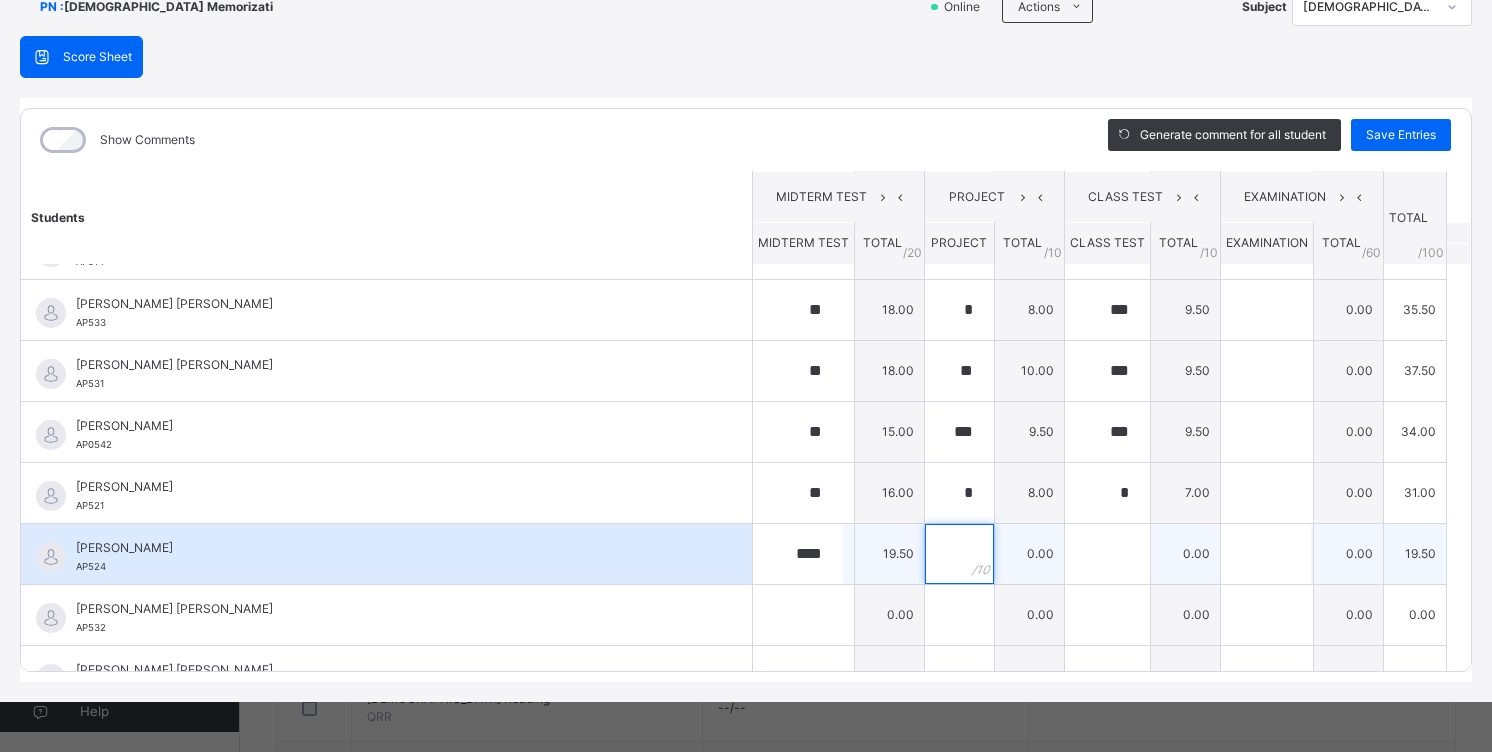 click at bounding box center (959, 554) 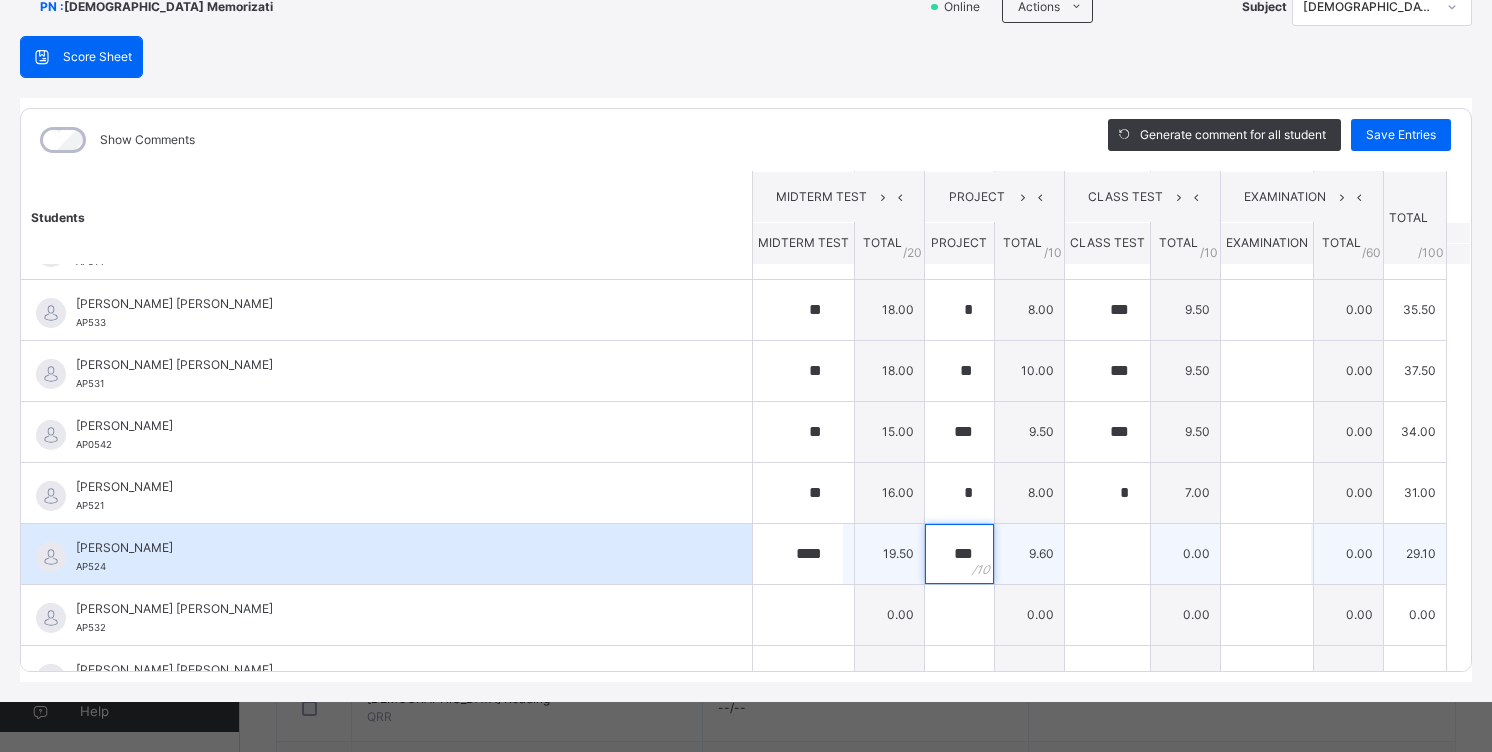 type on "*" 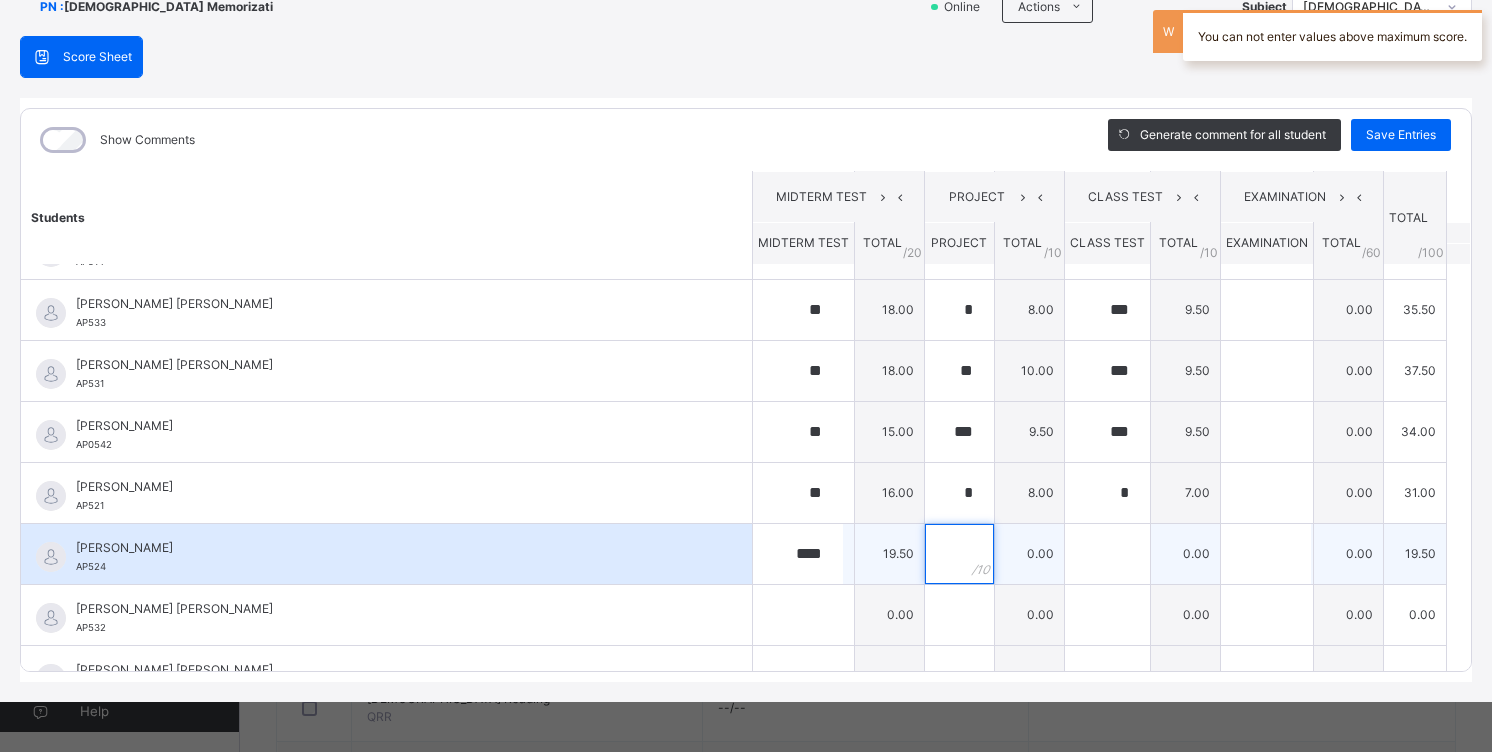 click at bounding box center [959, 554] 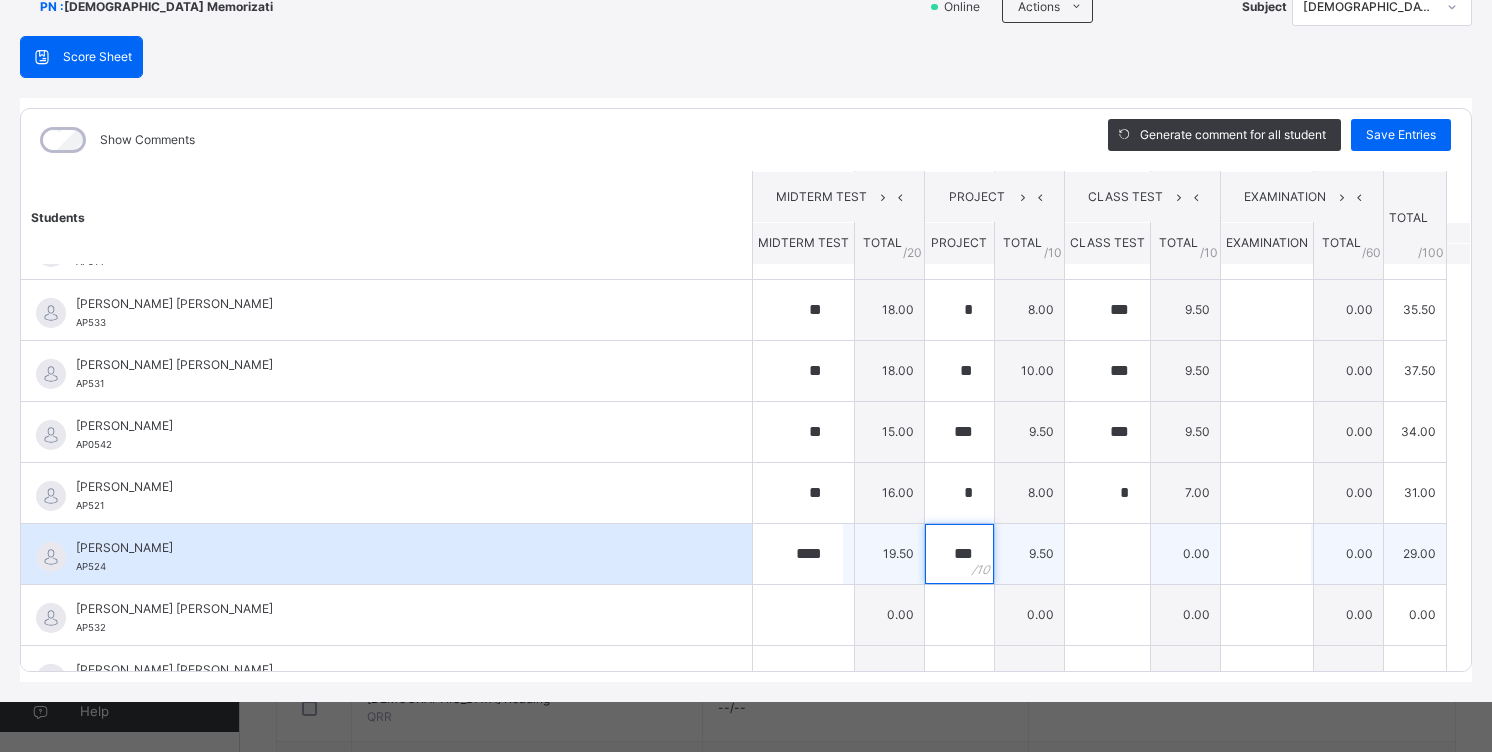 type on "***" 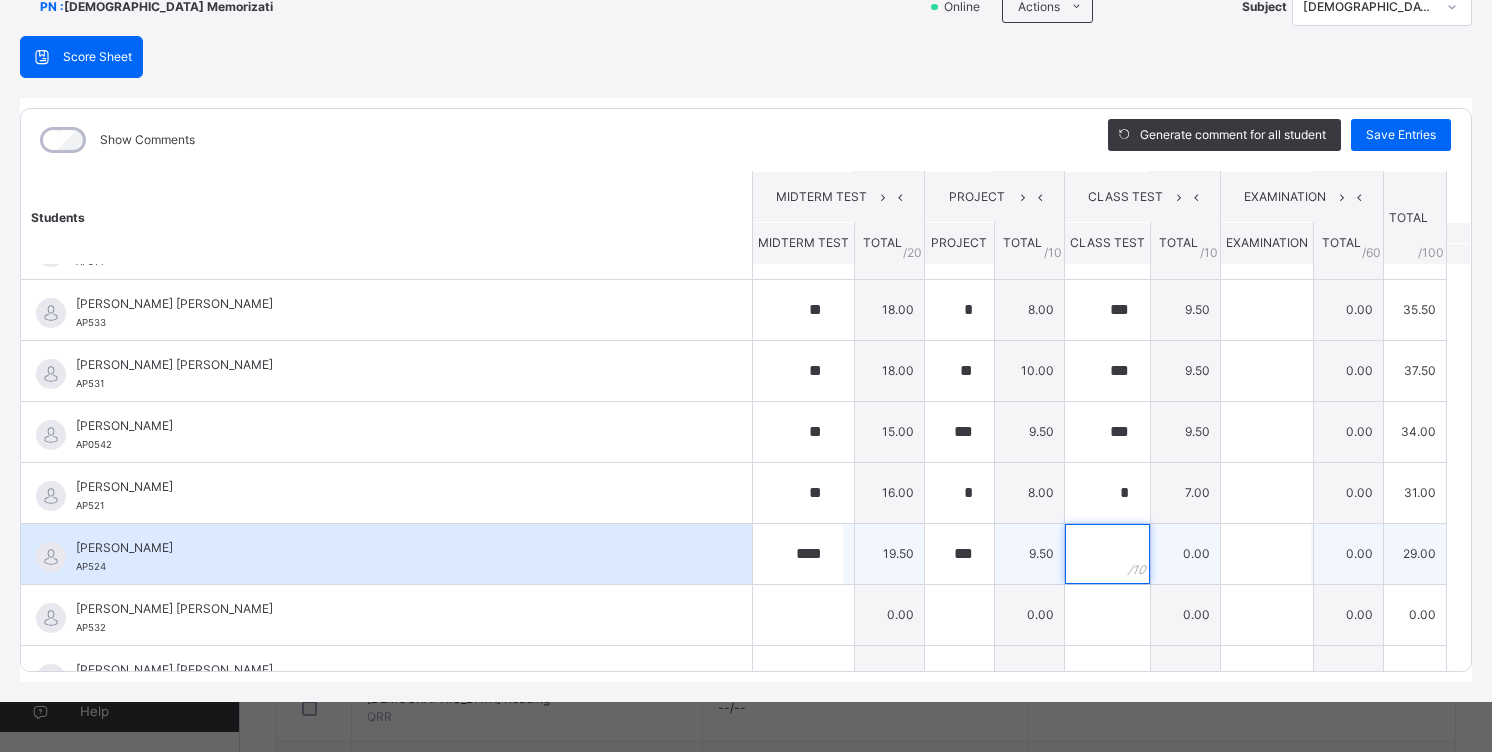 click at bounding box center [1107, 554] 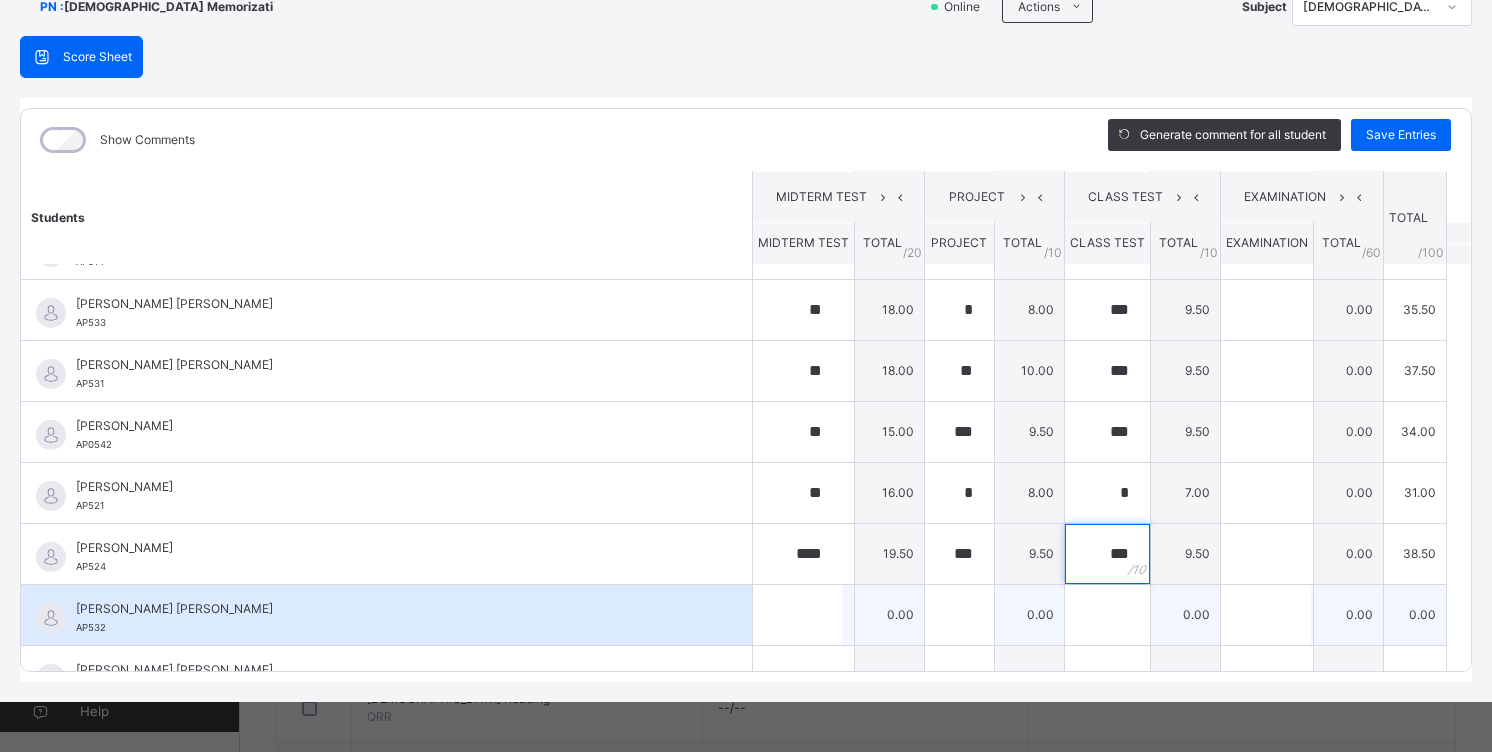 type on "***" 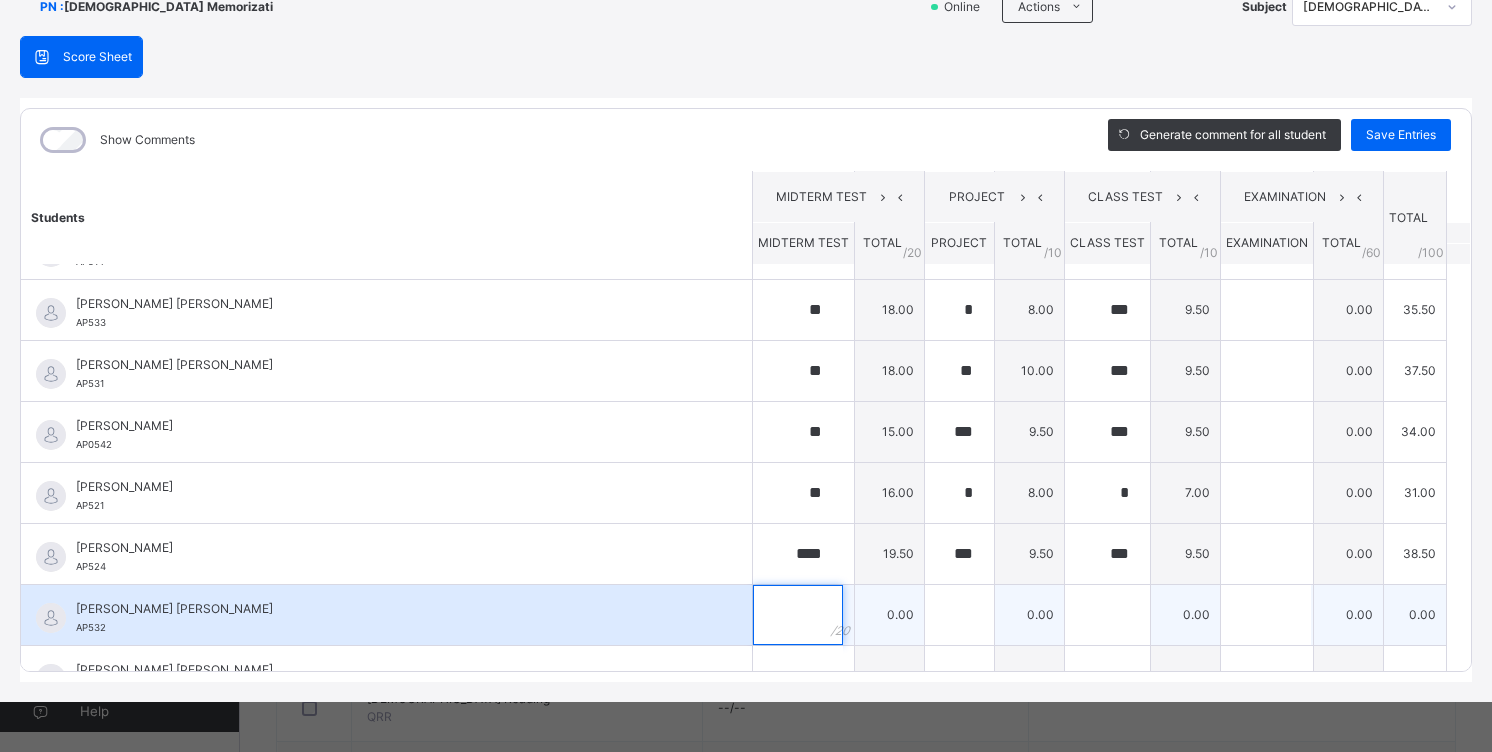 click at bounding box center (798, 615) 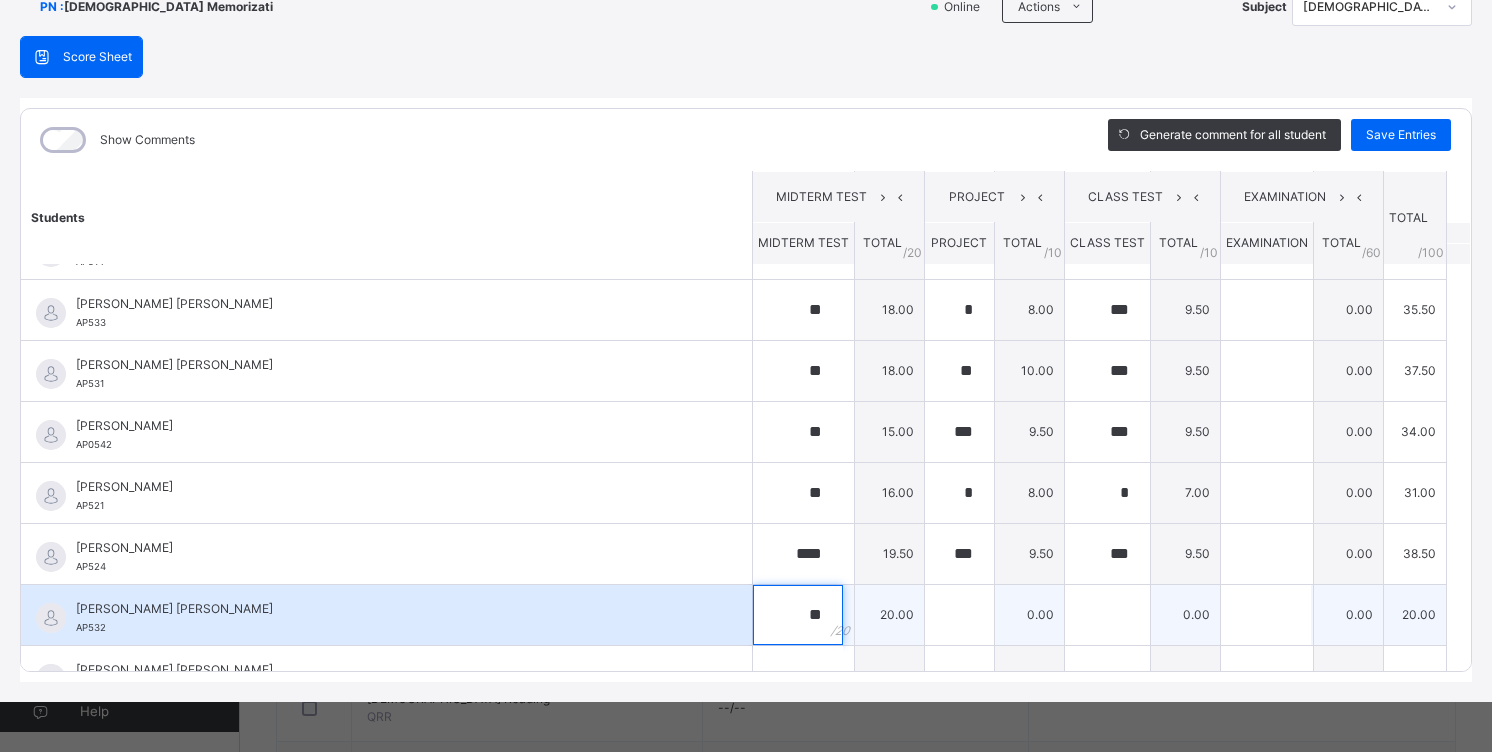 type on "**" 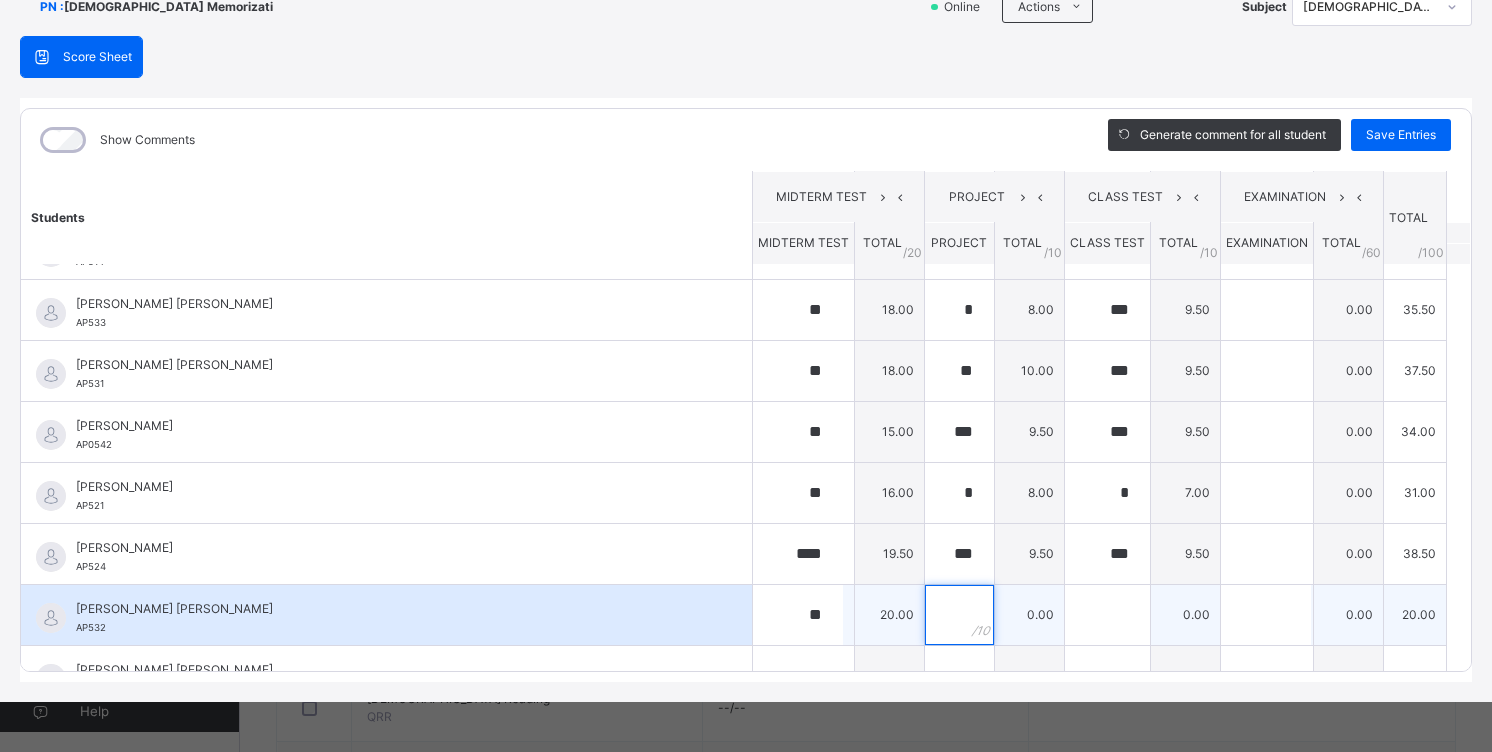 click at bounding box center [959, 615] 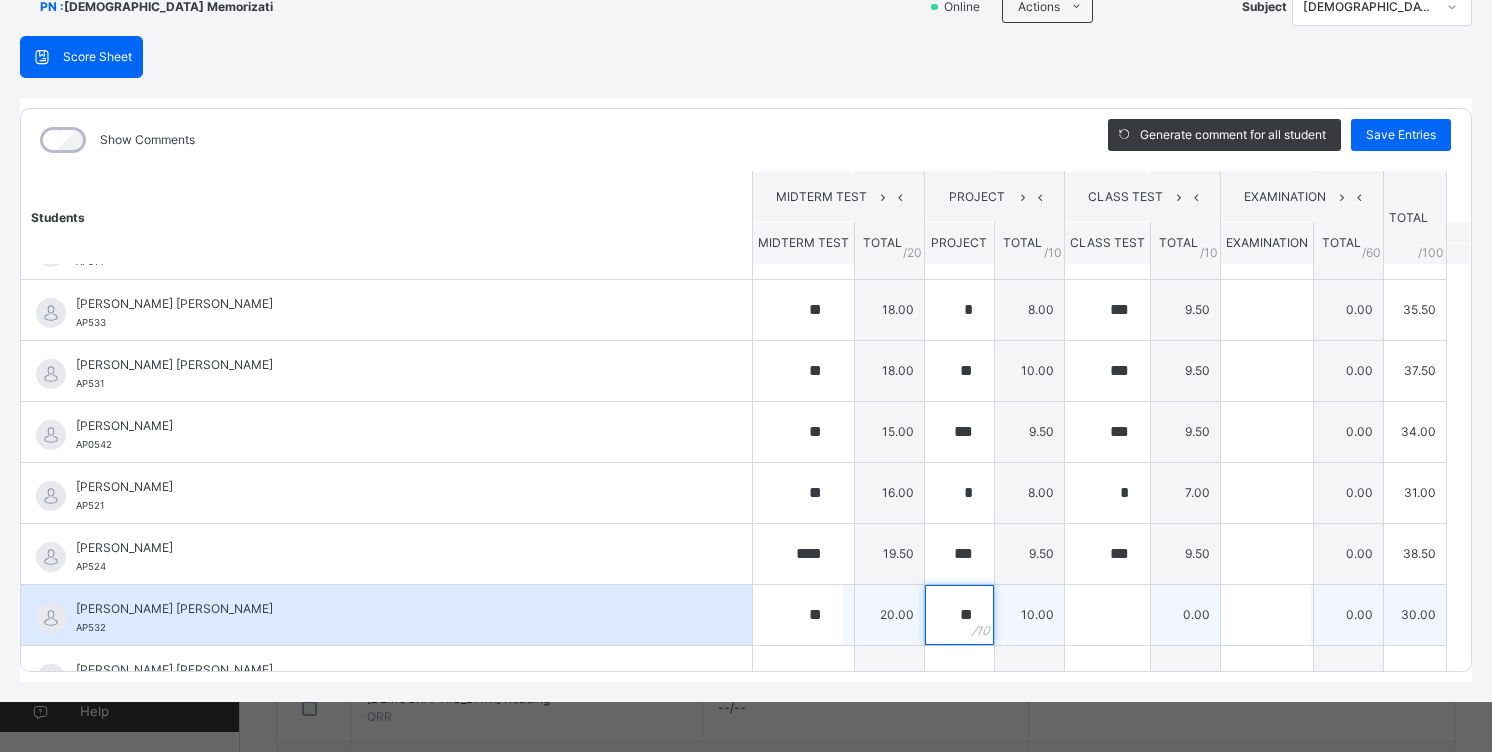 type on "**" 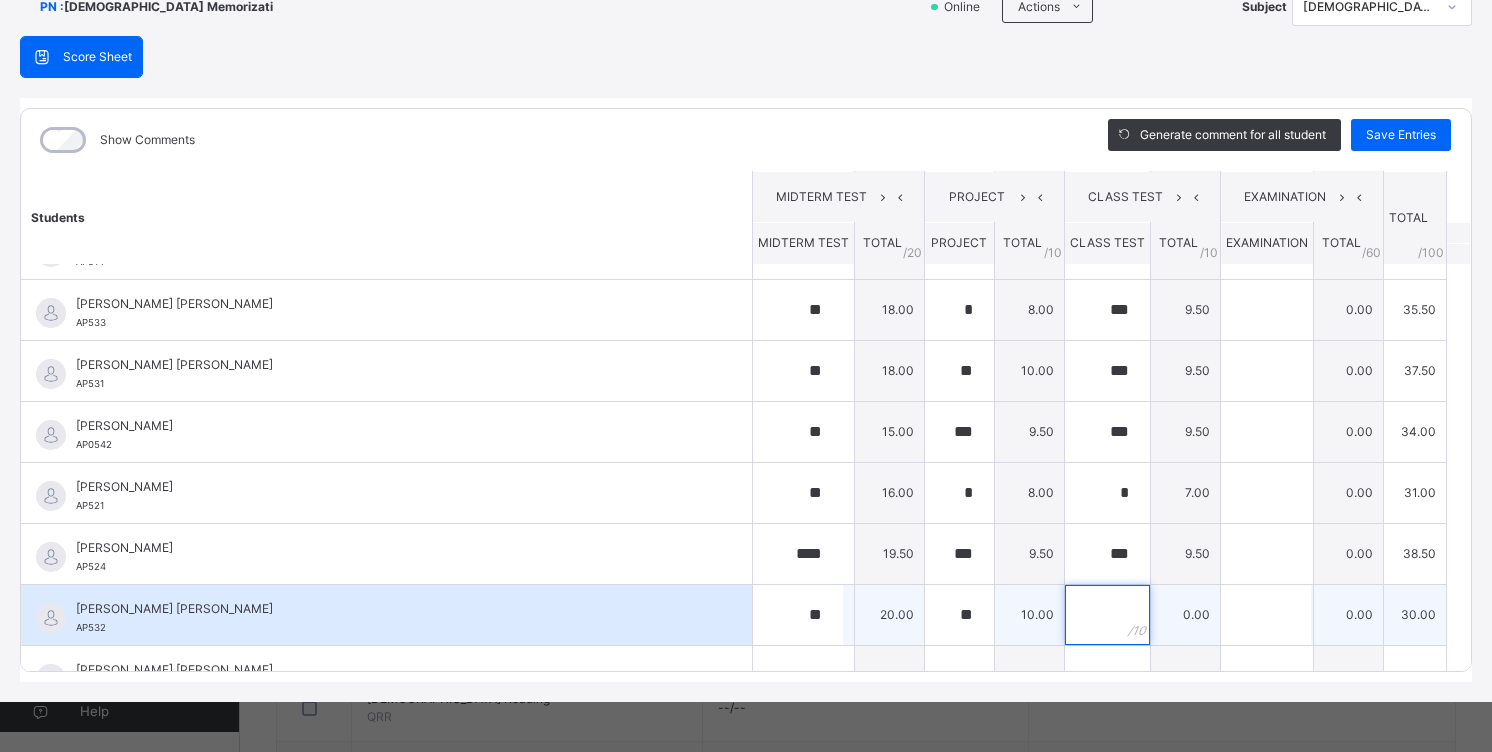 click at bounding box center [1107, 615] 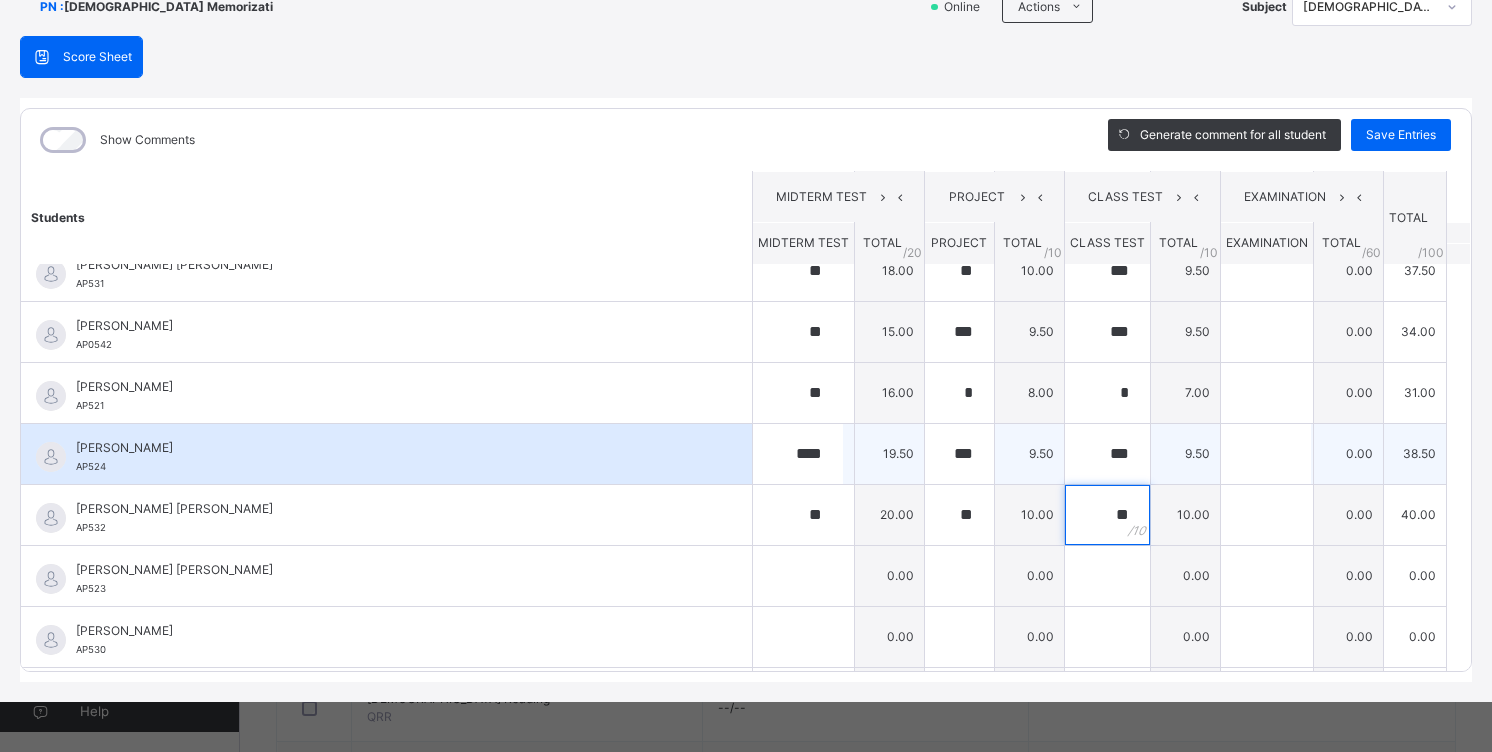 scroll, scrollTop: 1058, scrollLeft: 0, axis: vertical 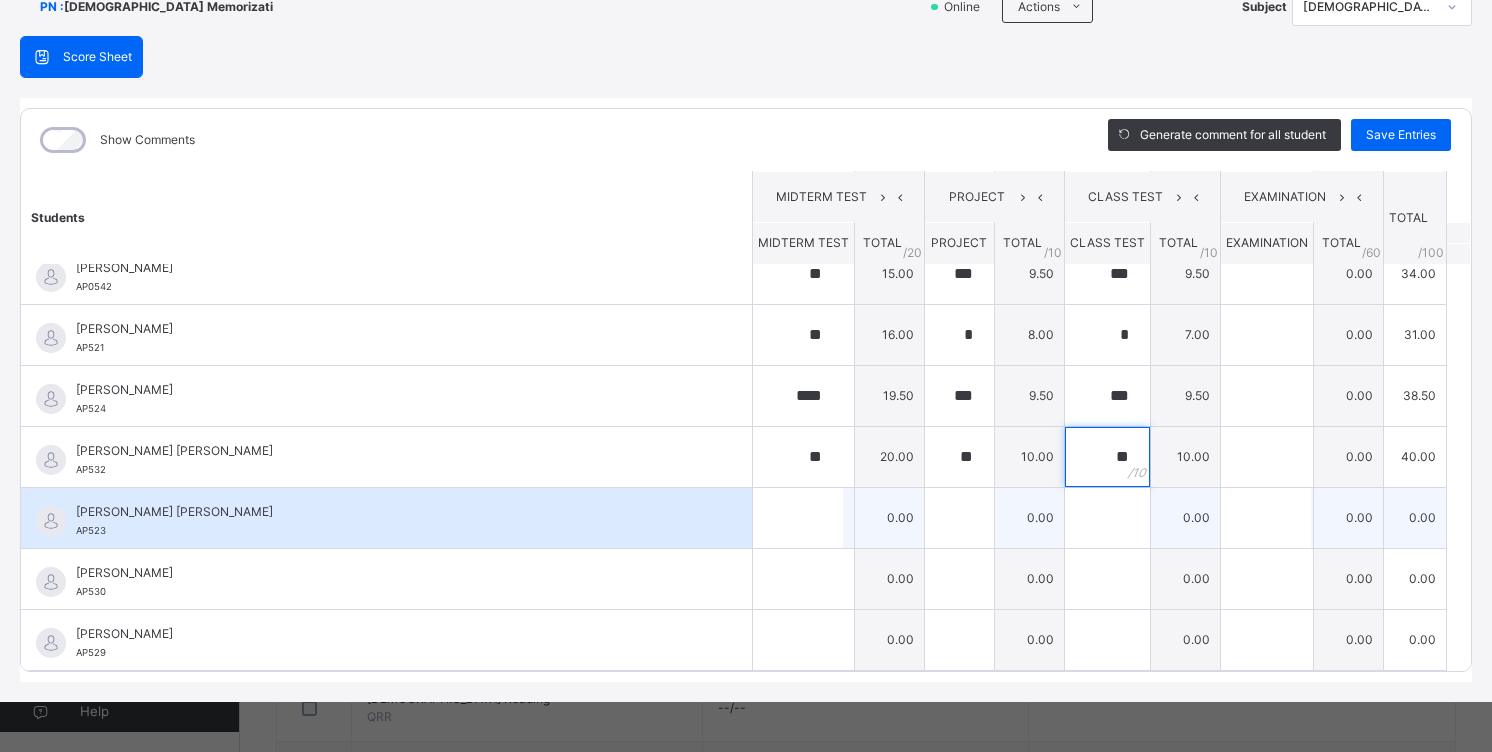 type on "**" 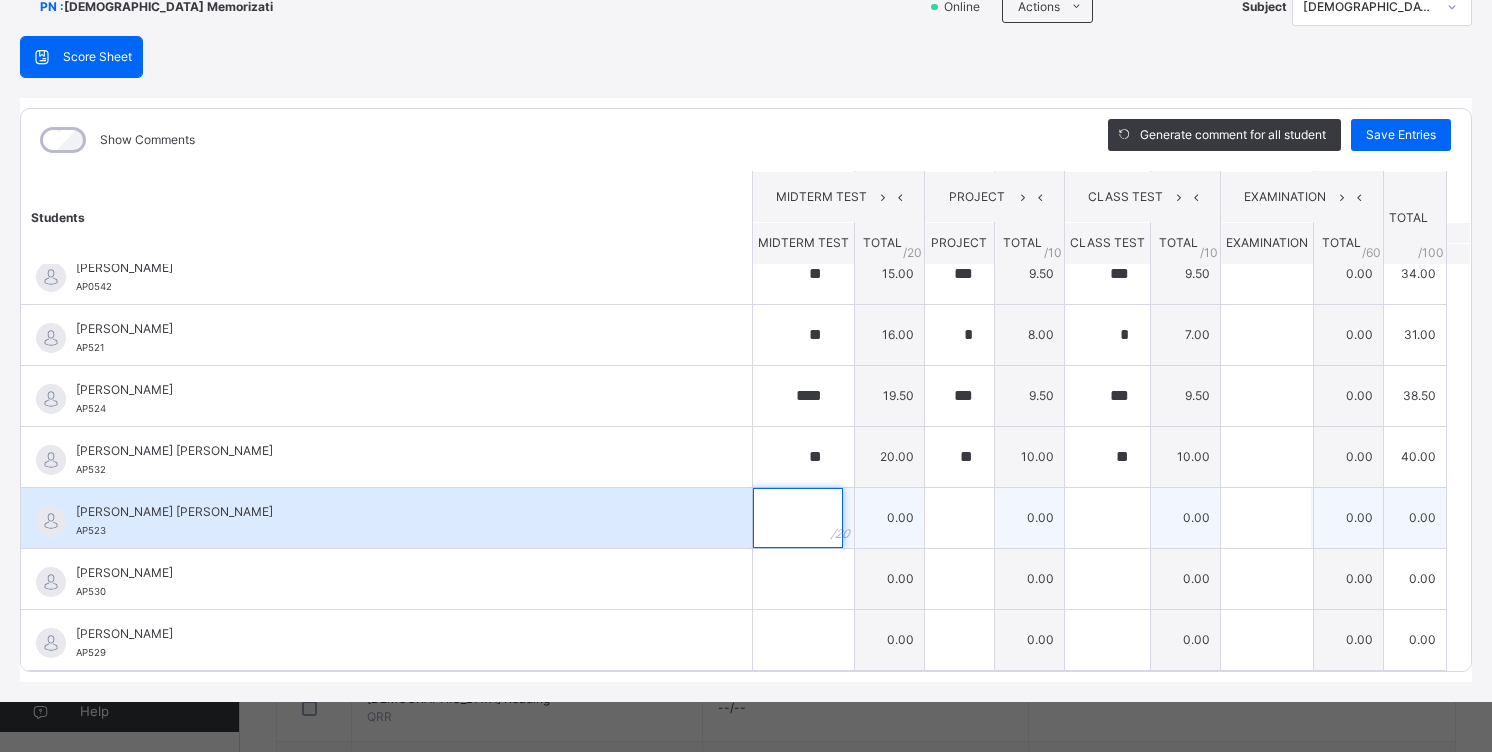 click at bounding box center [798, 518] 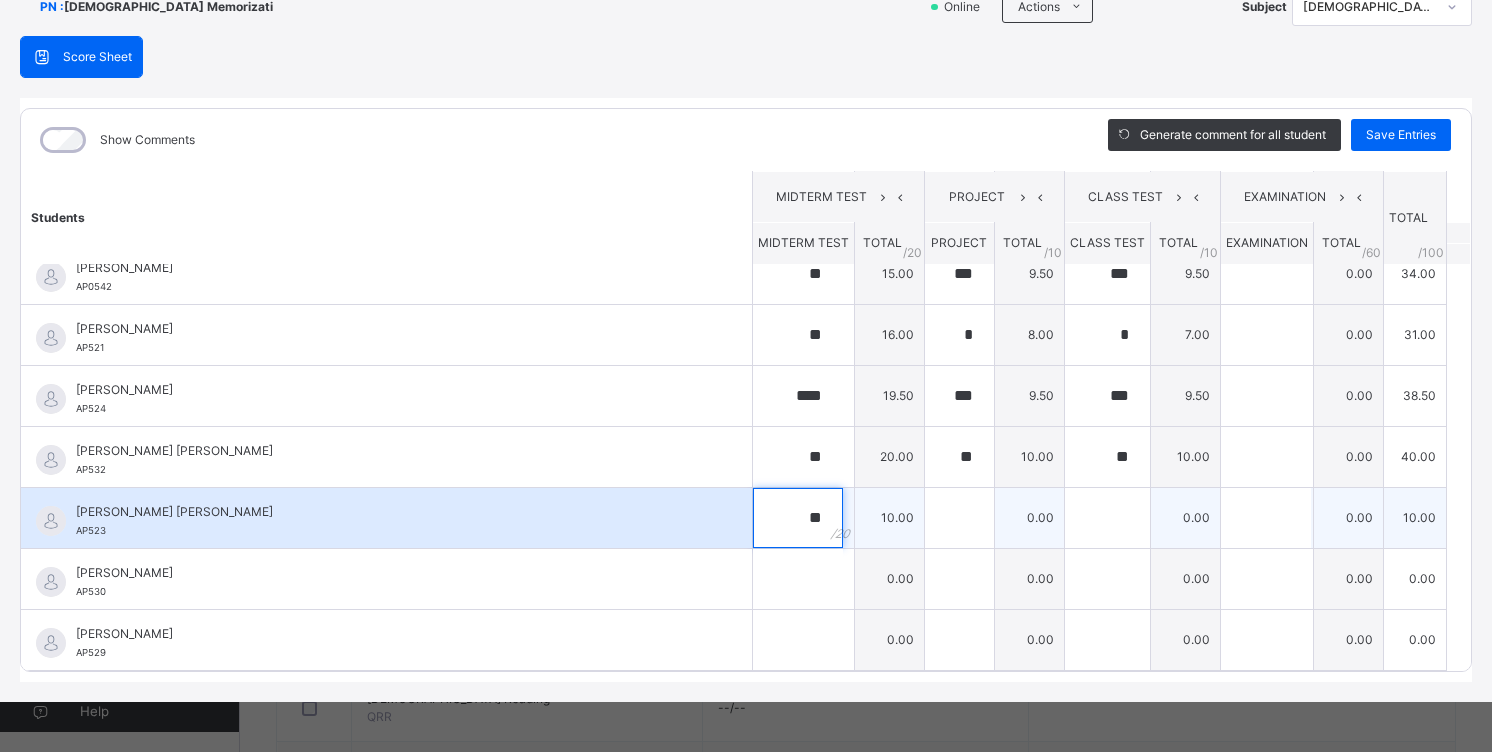 type on "**" 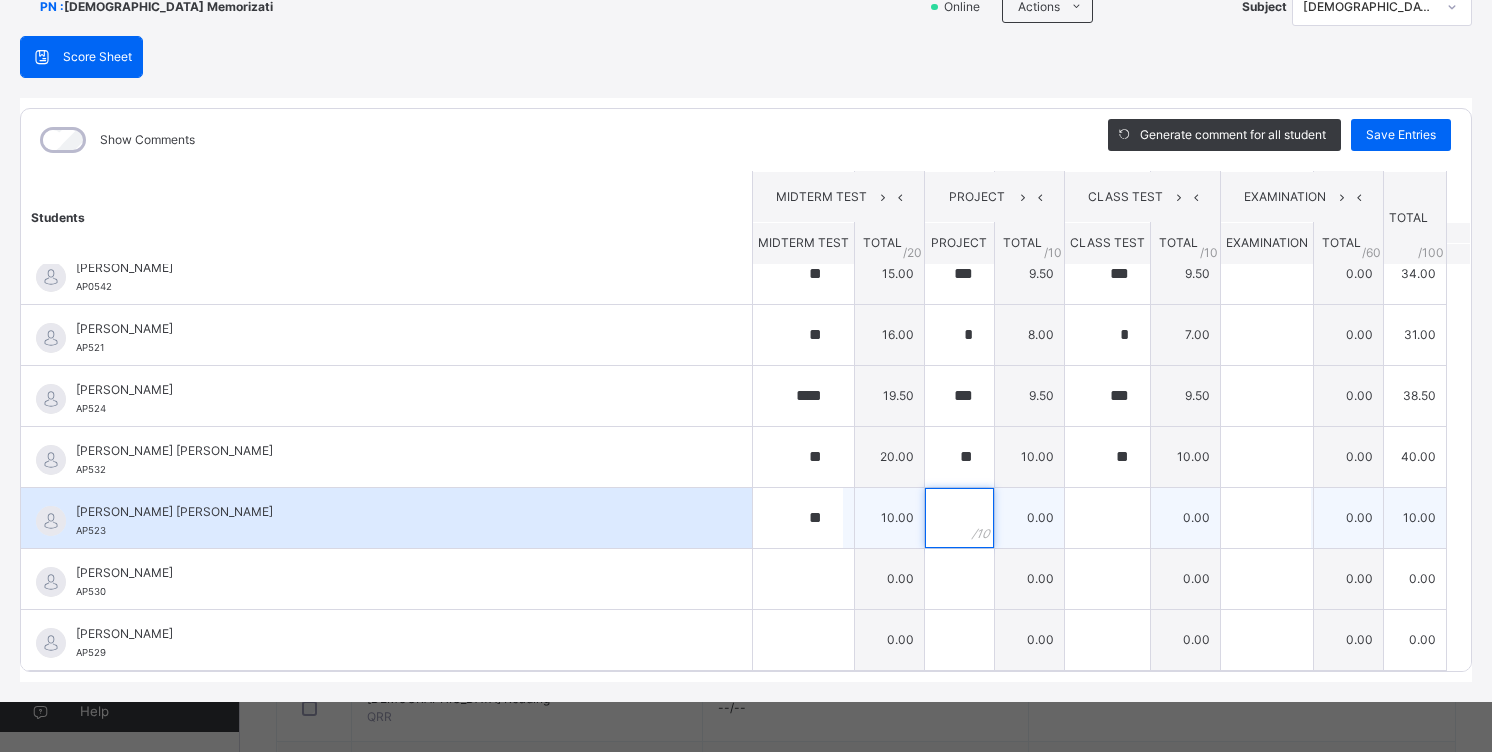 click at bounding box center (959, 518) 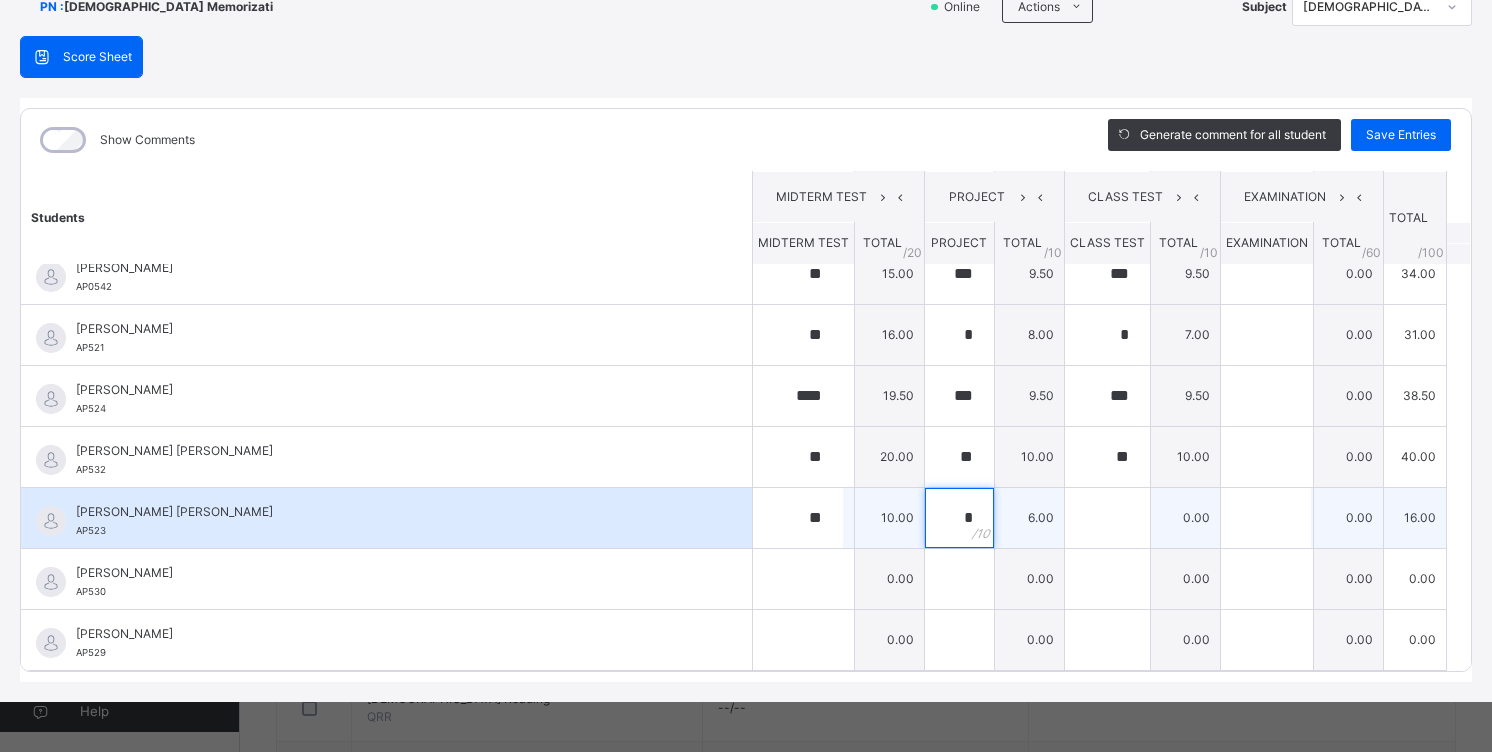 type on "*" 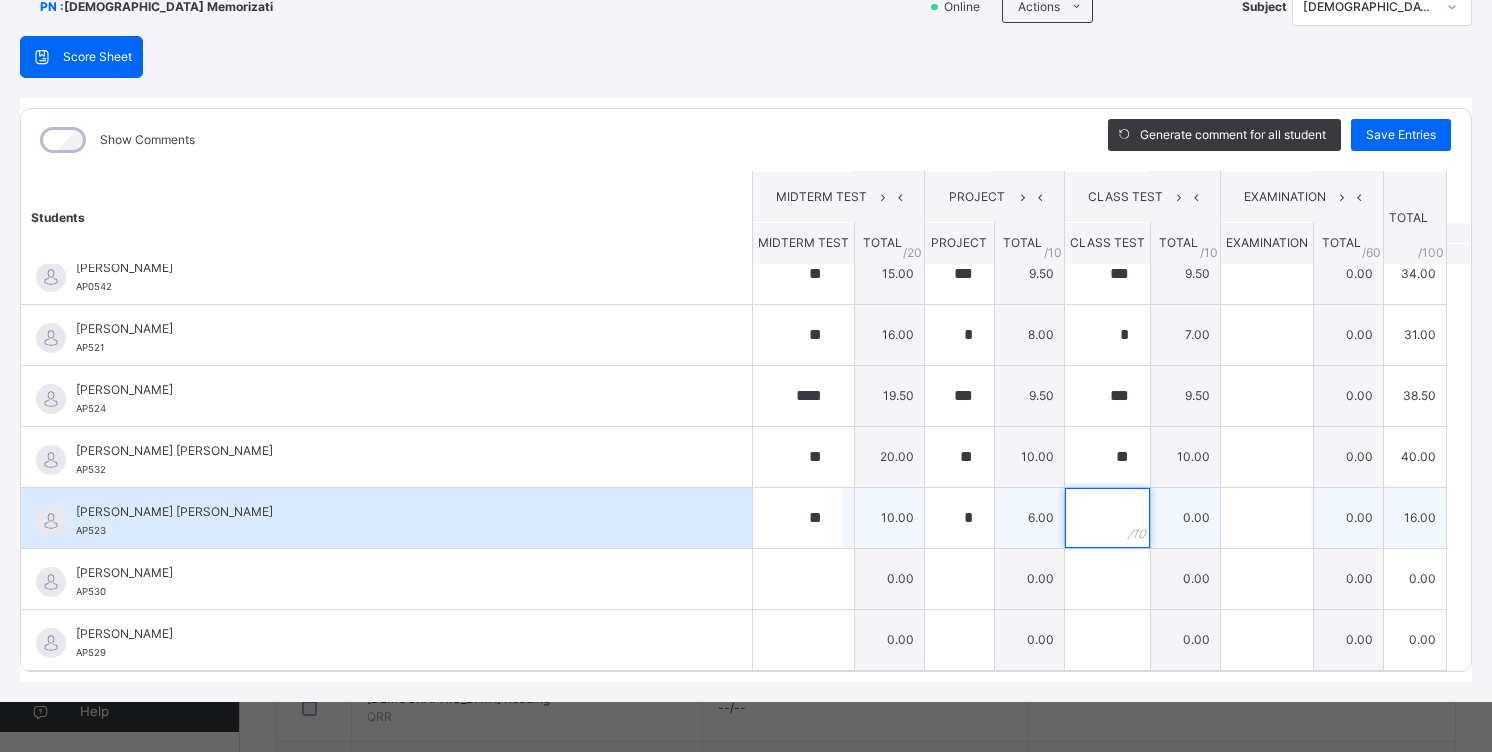 click at bounding box center [1107, 518] 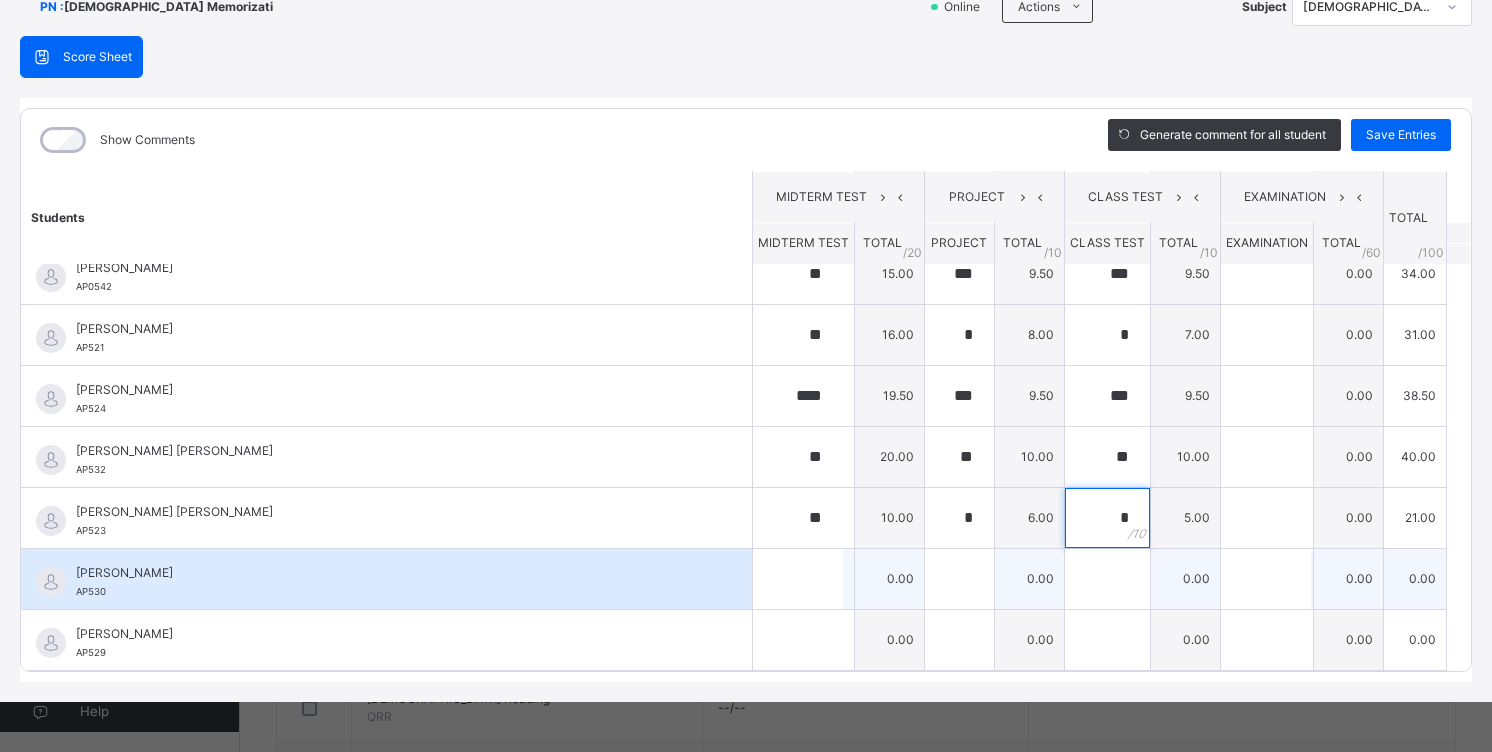 type on "*" 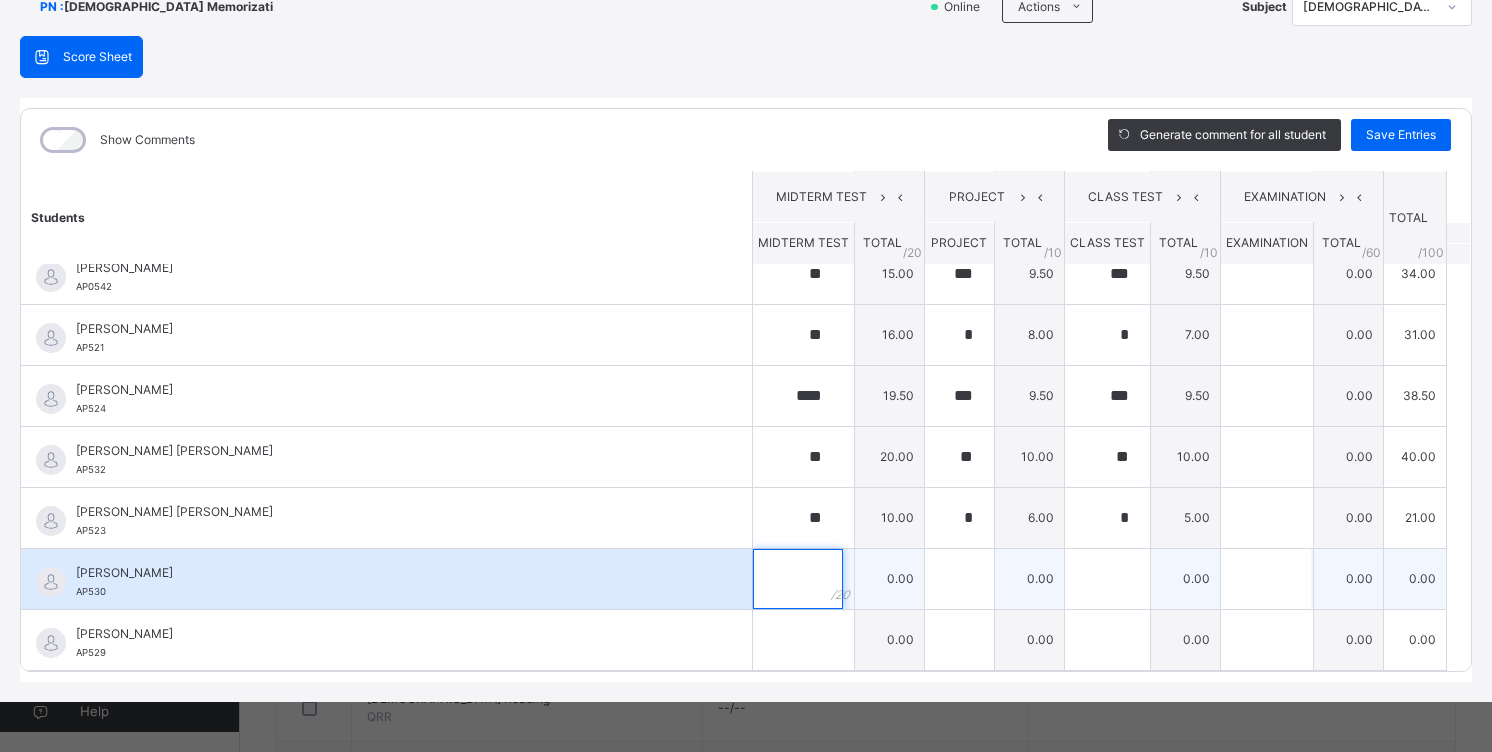 click at bounding box center (798, 579) 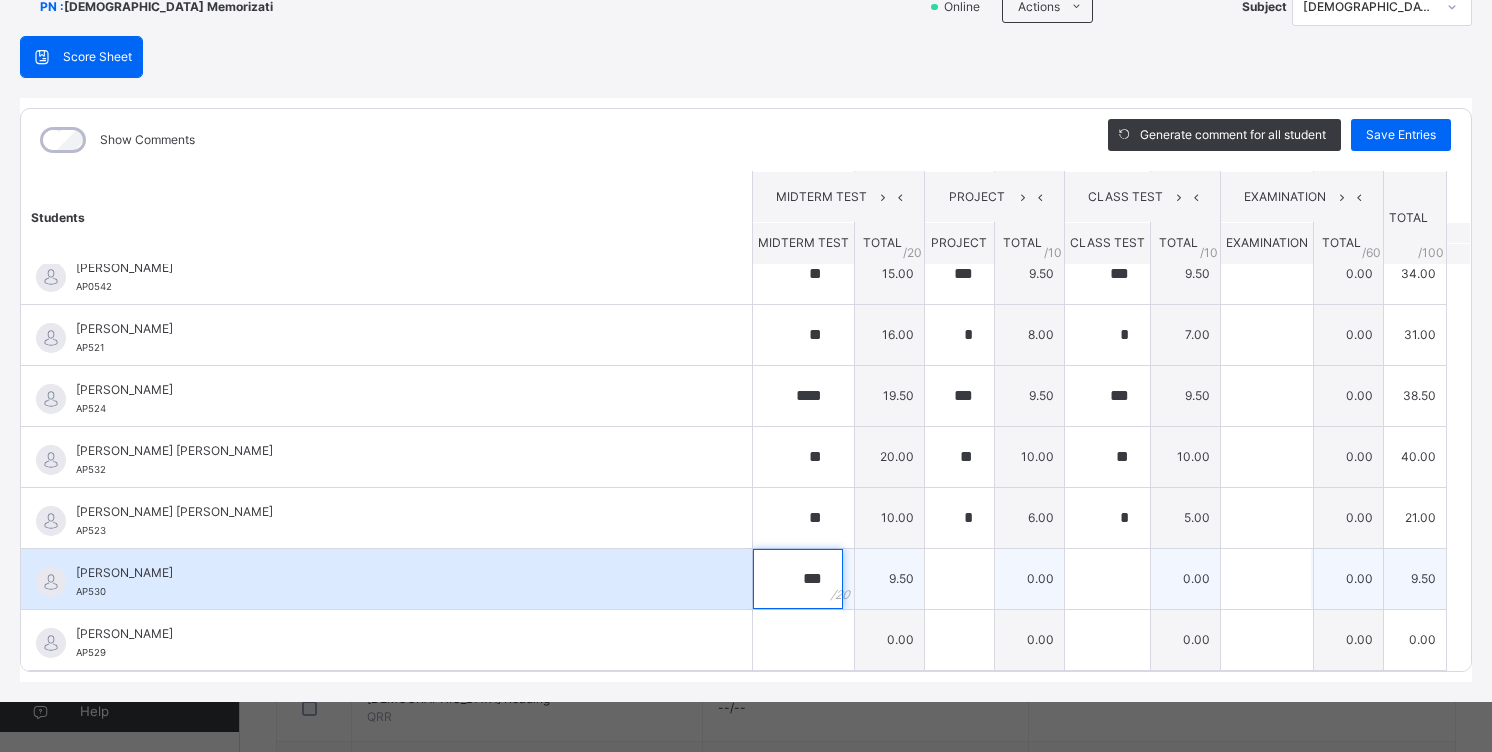 type on "***" 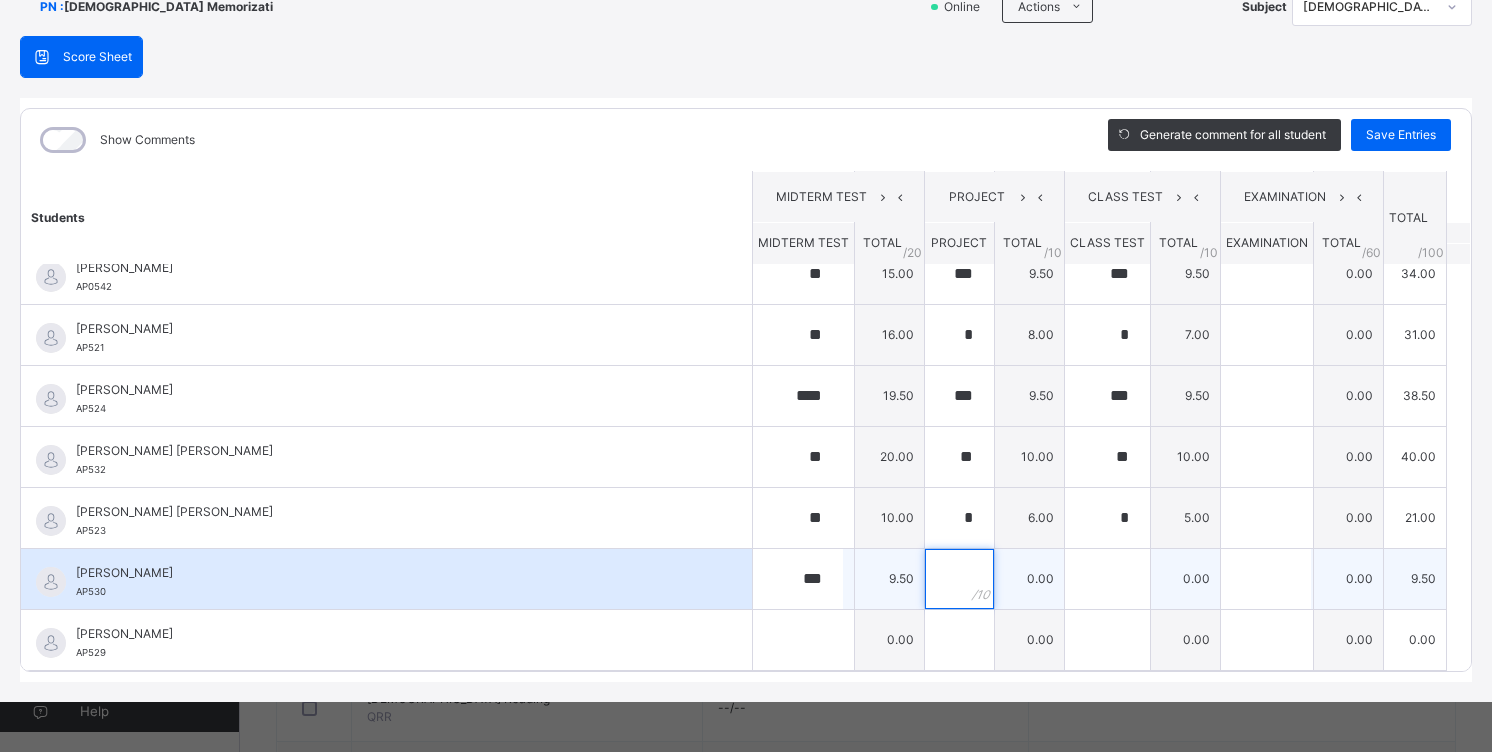 click at bounding box center (959, 579) 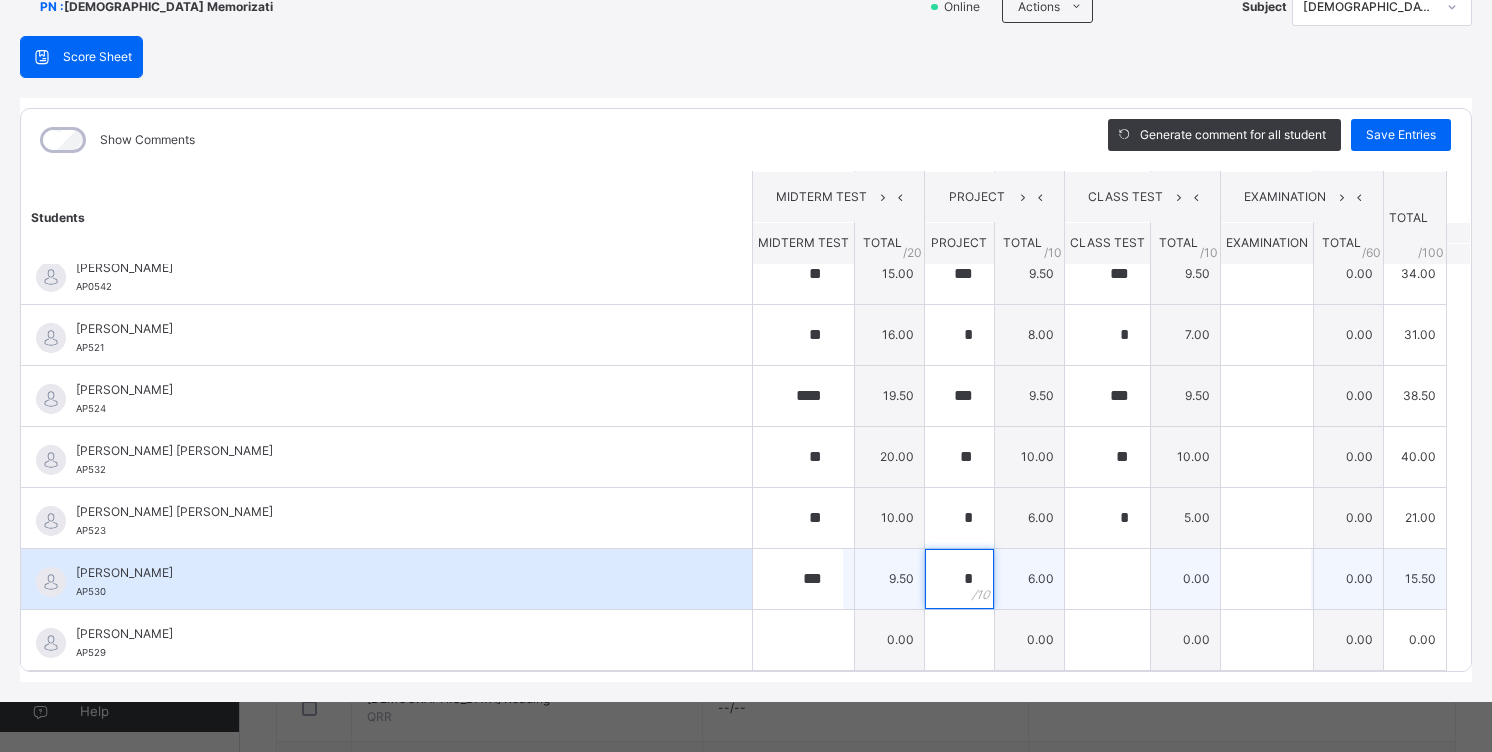 type on "*" 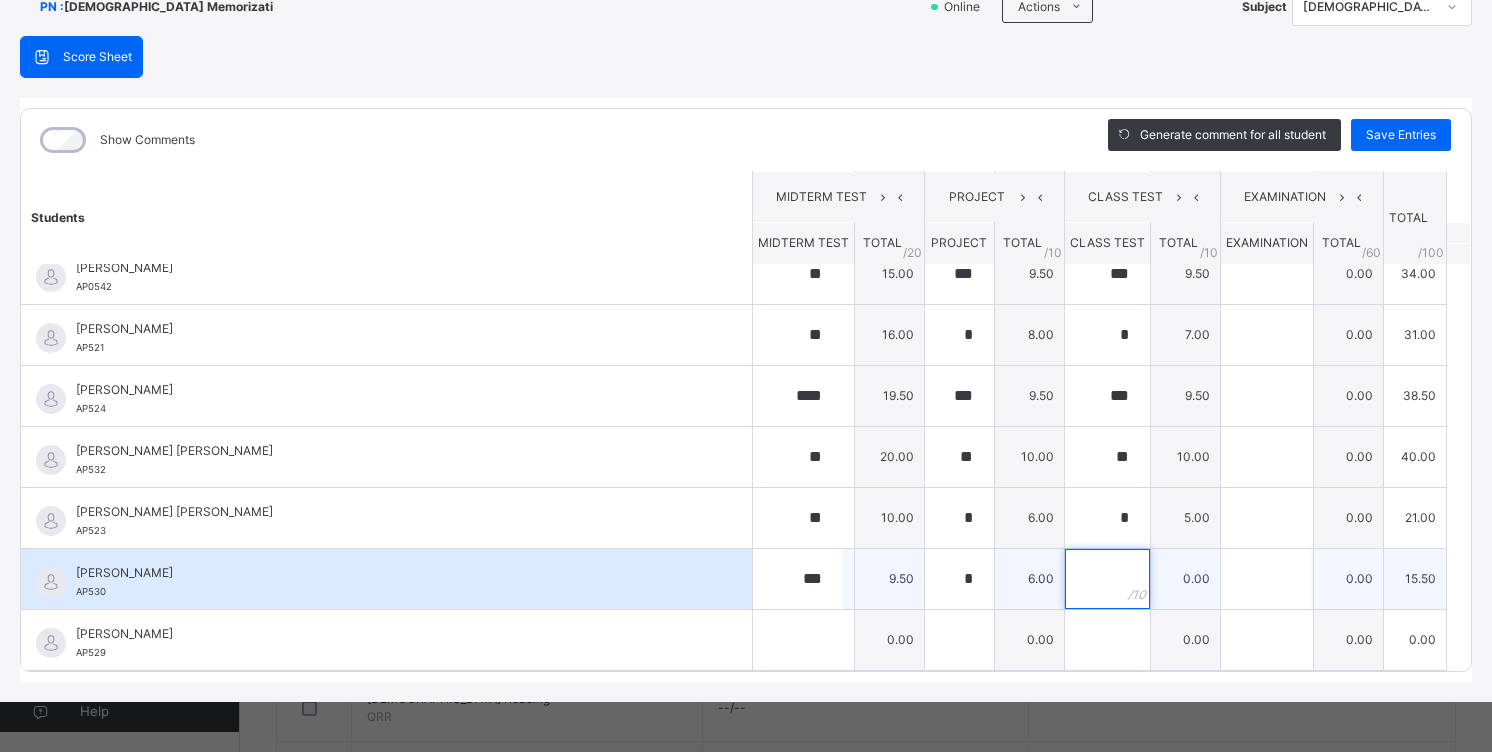 click at bounding box center [1107, 579] 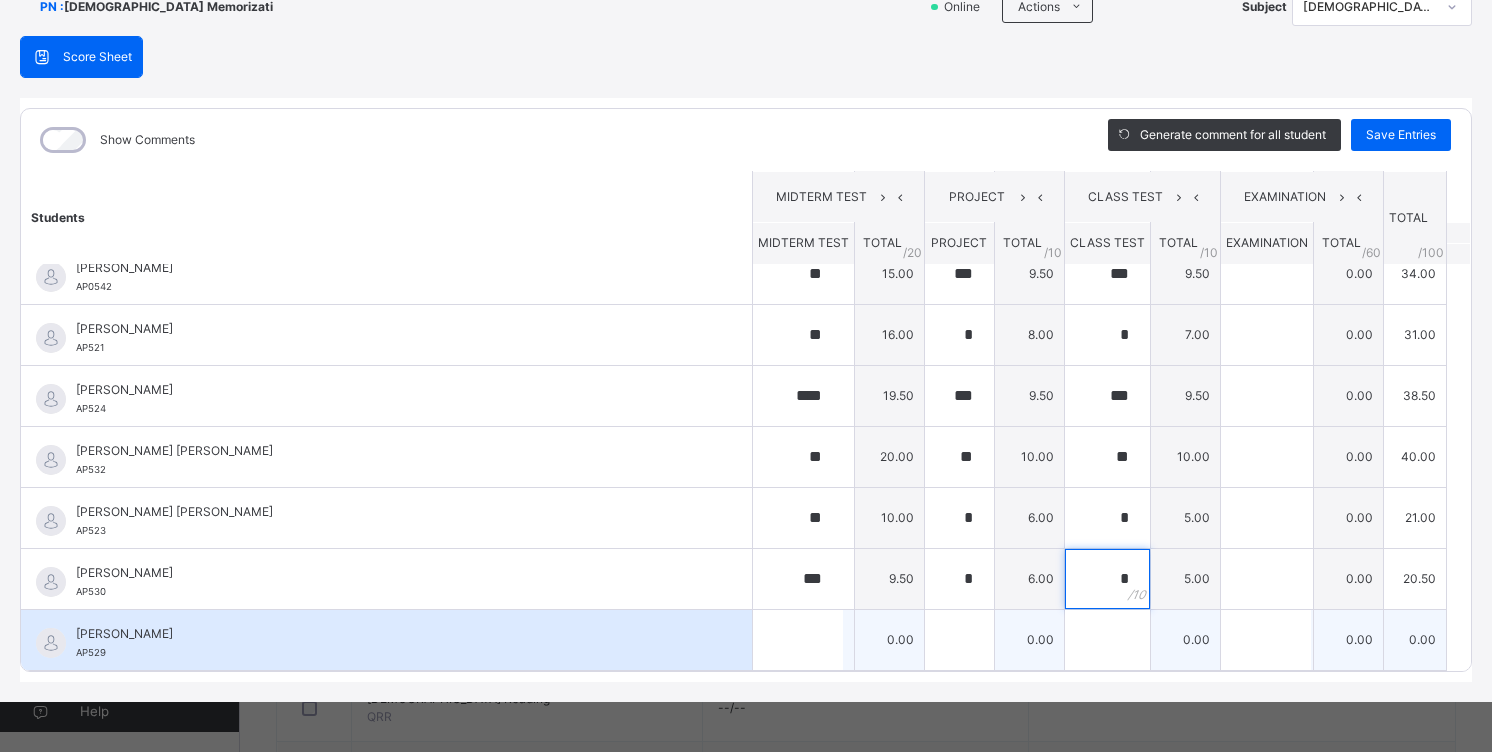 type on "*" 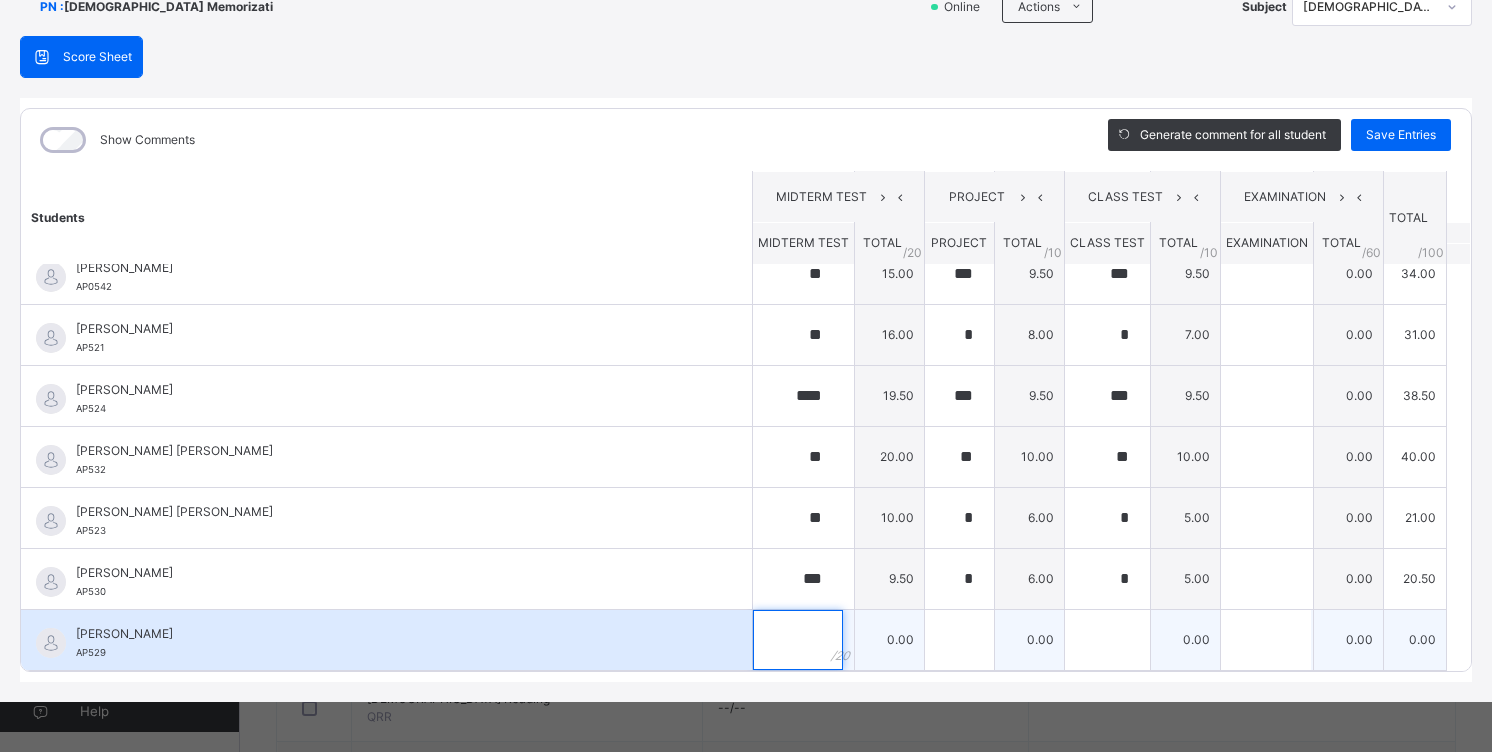 drag, startPoint x: 800, startPoint y: 647, endPoint x: 813, endPoint y: 639, distance: 15.264338 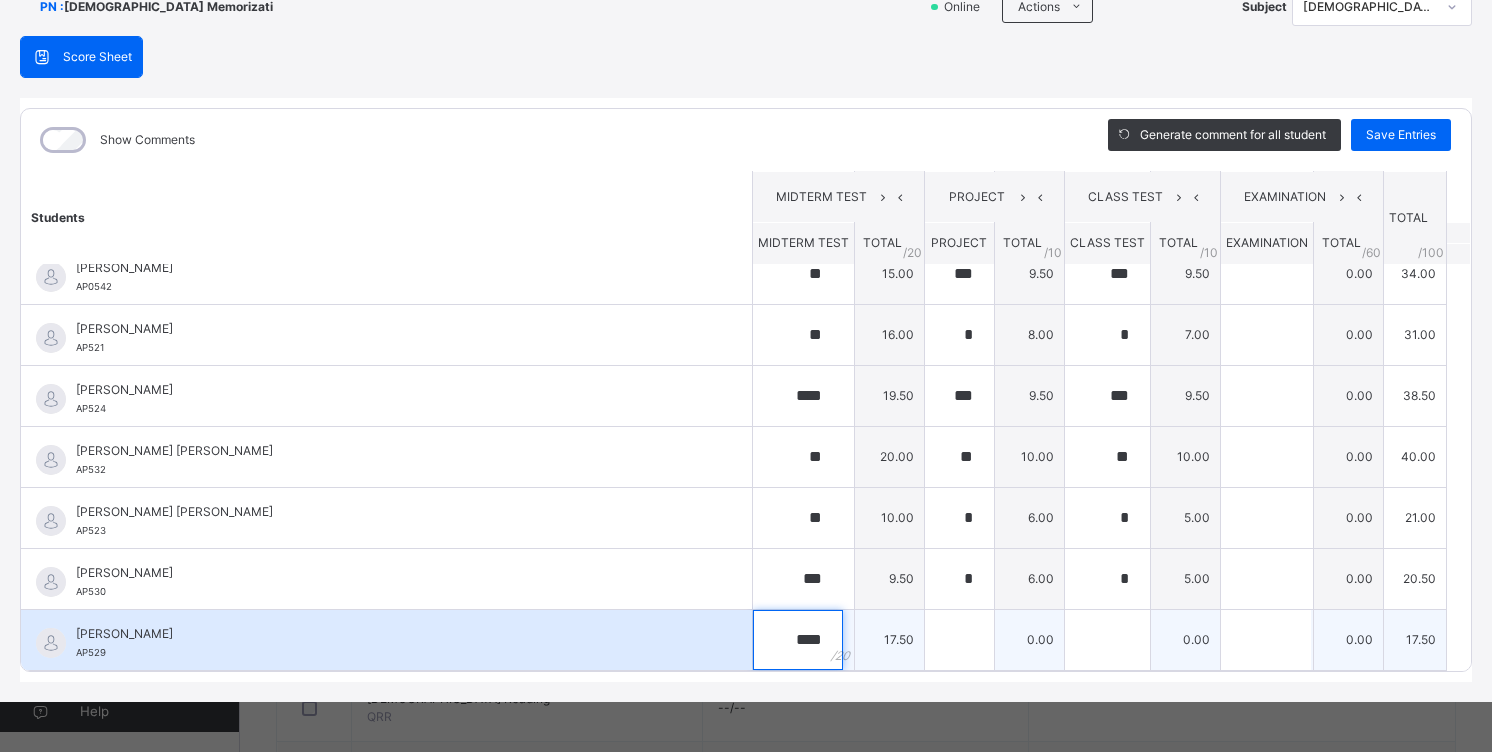 type on "****" 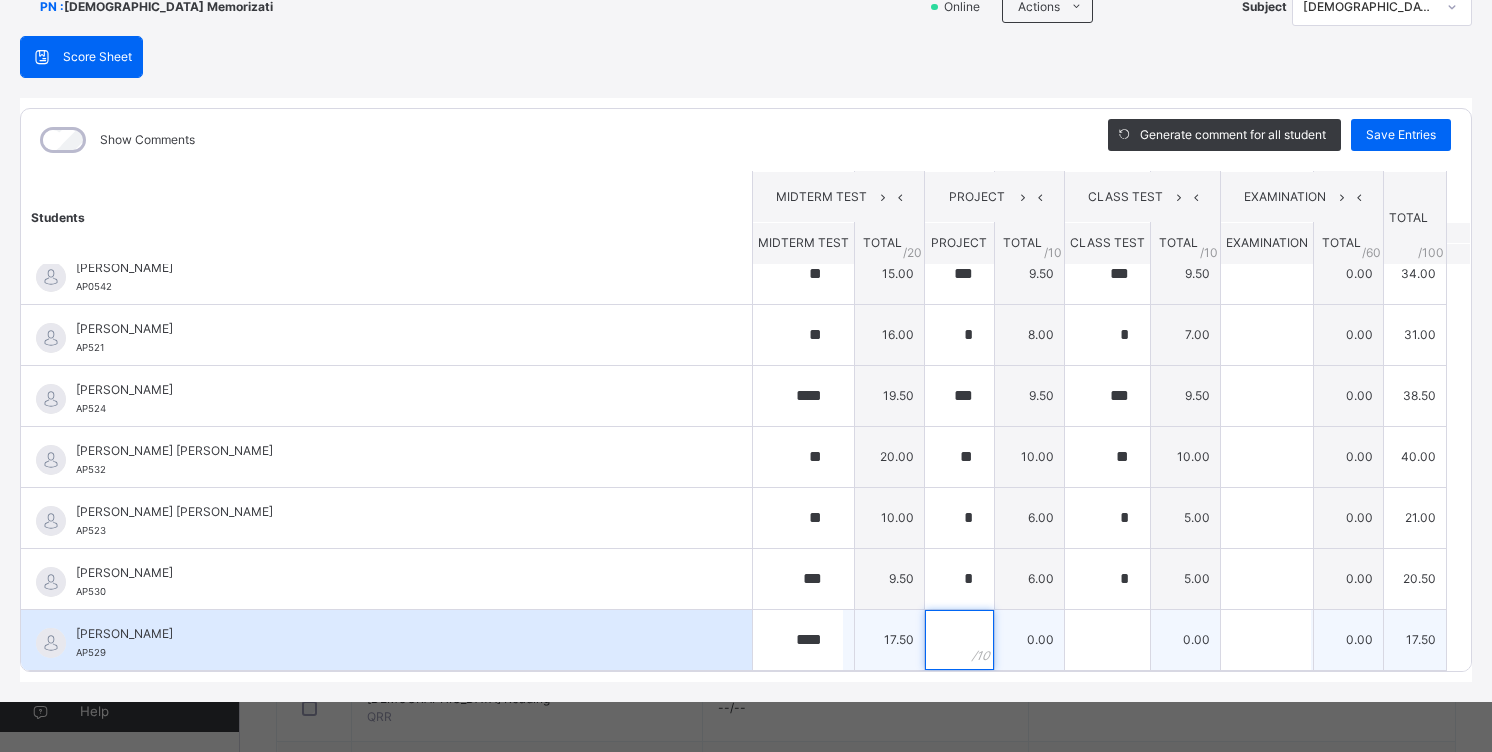 click at bounding box center [959, 640] 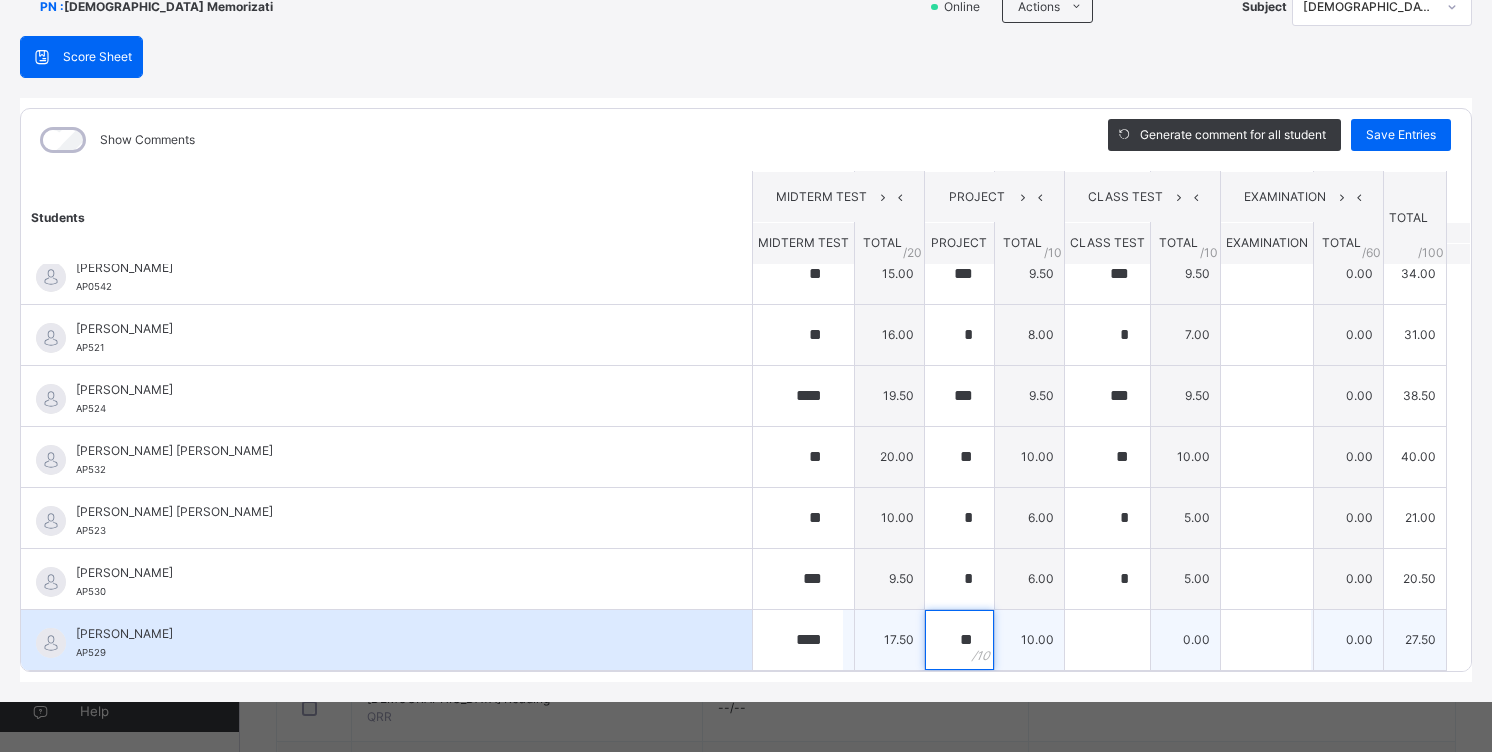 type on "**" 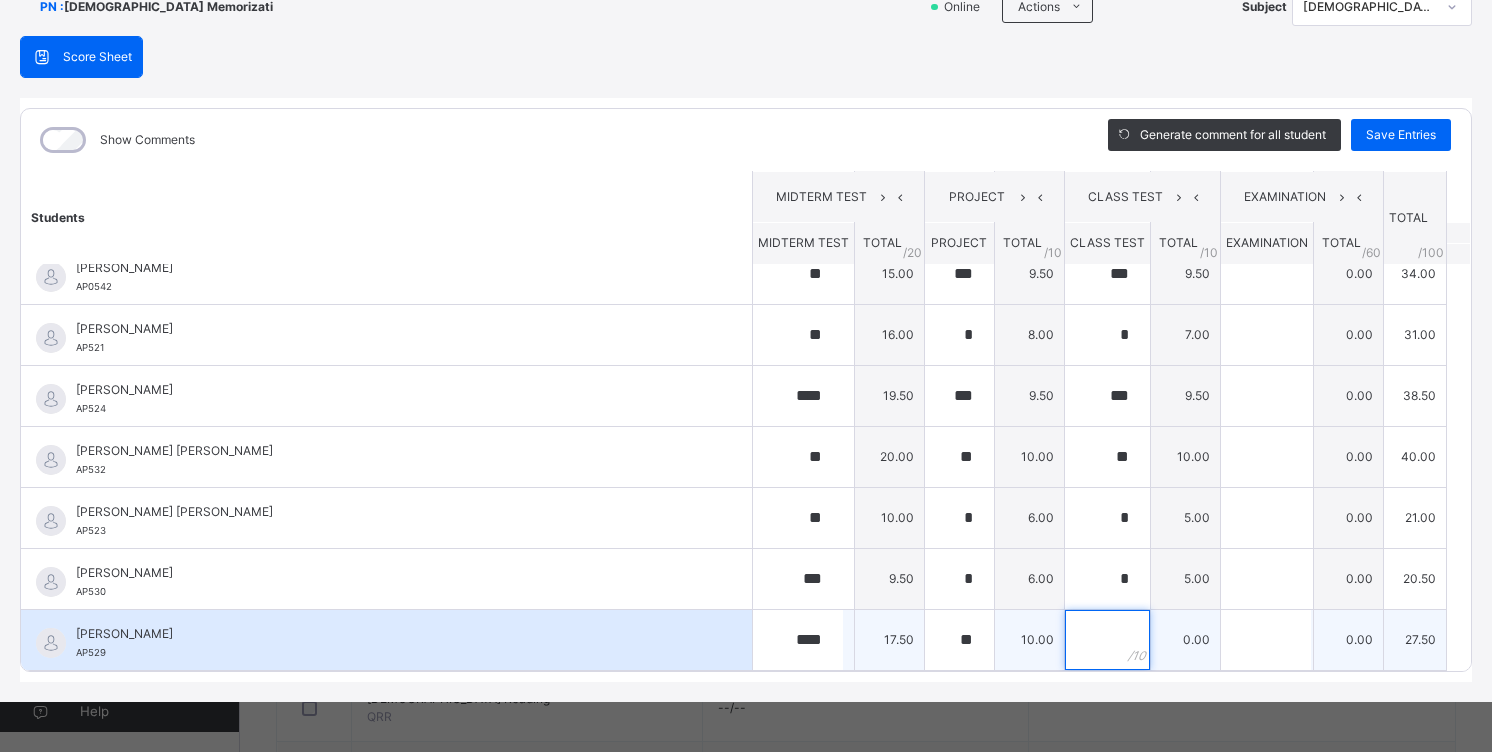 click at bounding box center [1107, 640] 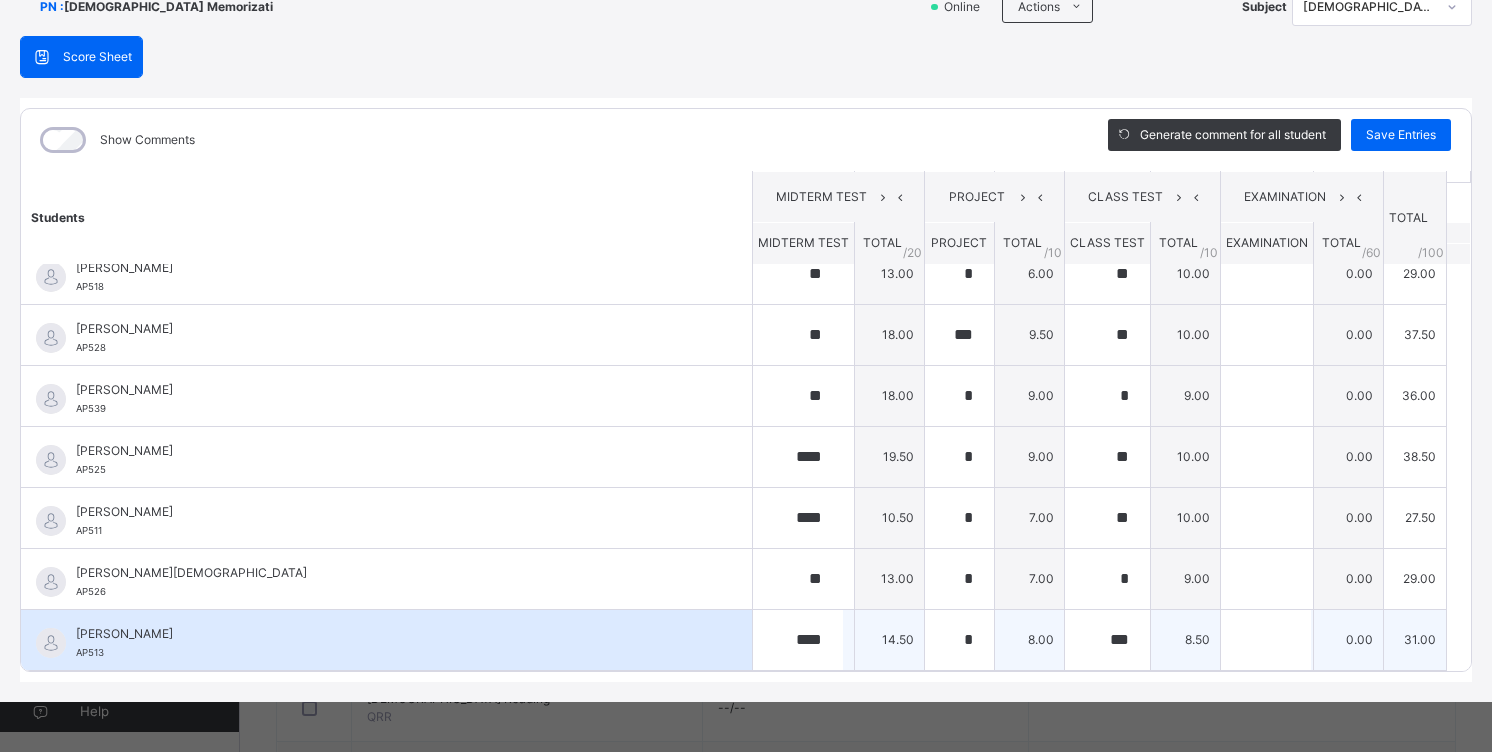 scroll, scrollTop: 0, scrollLeft: 0, axis: both 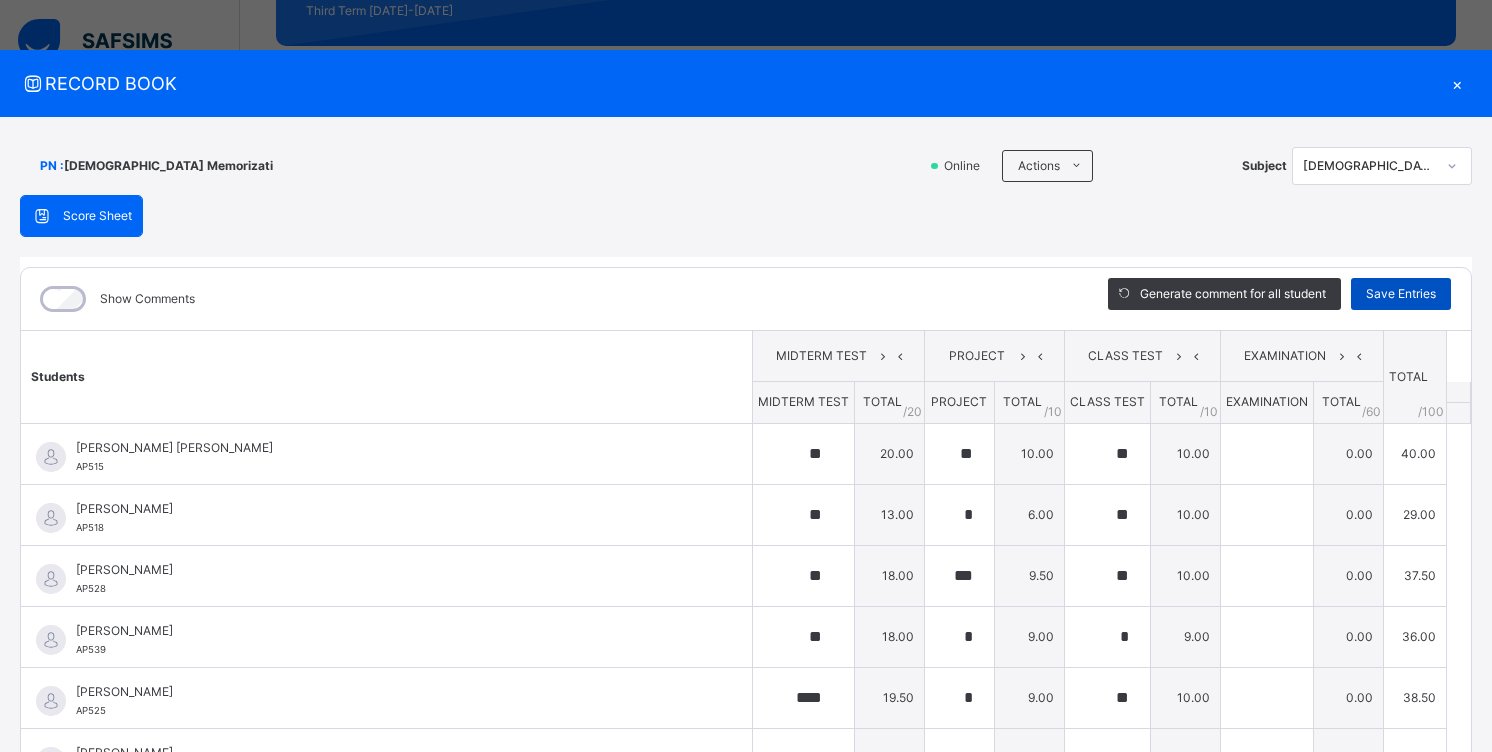 type on "***" 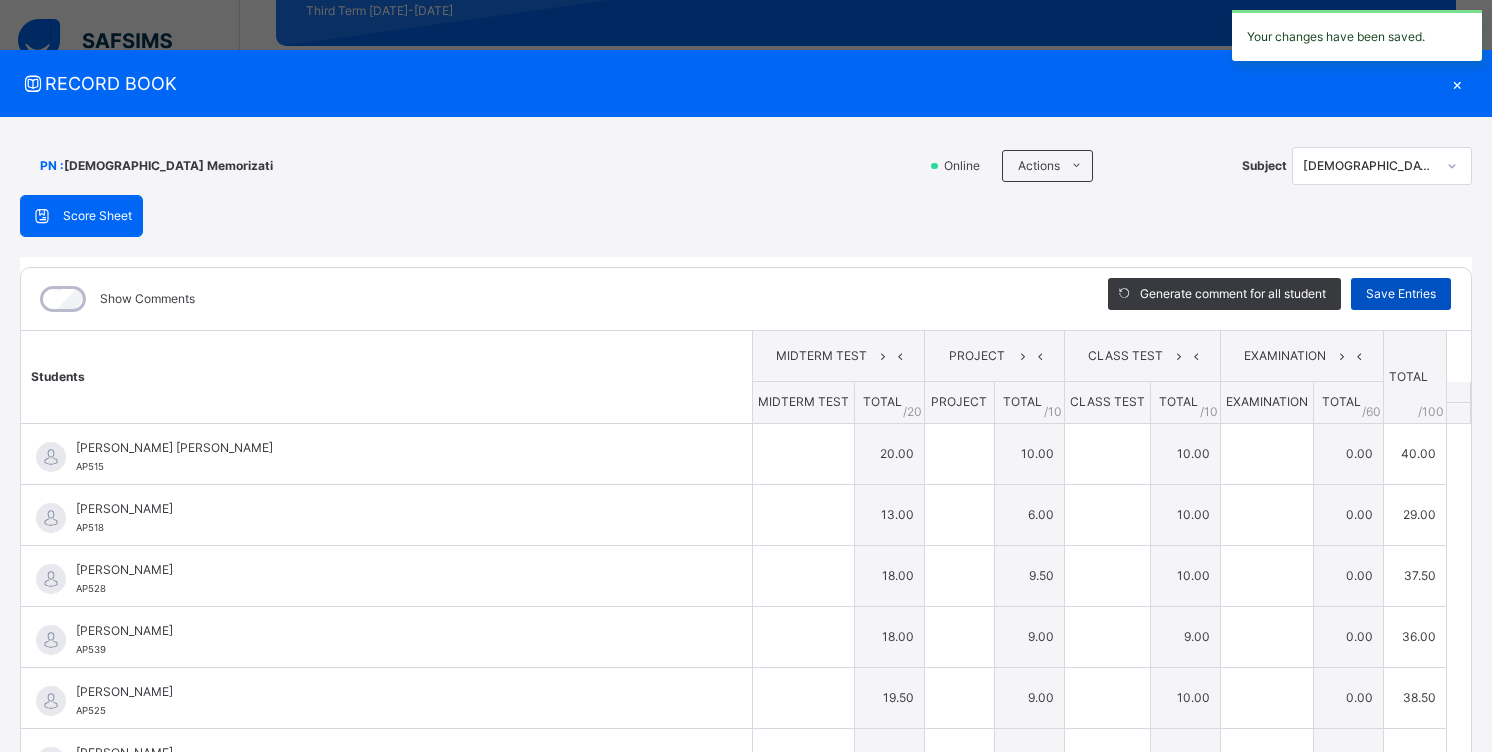 type on "**" 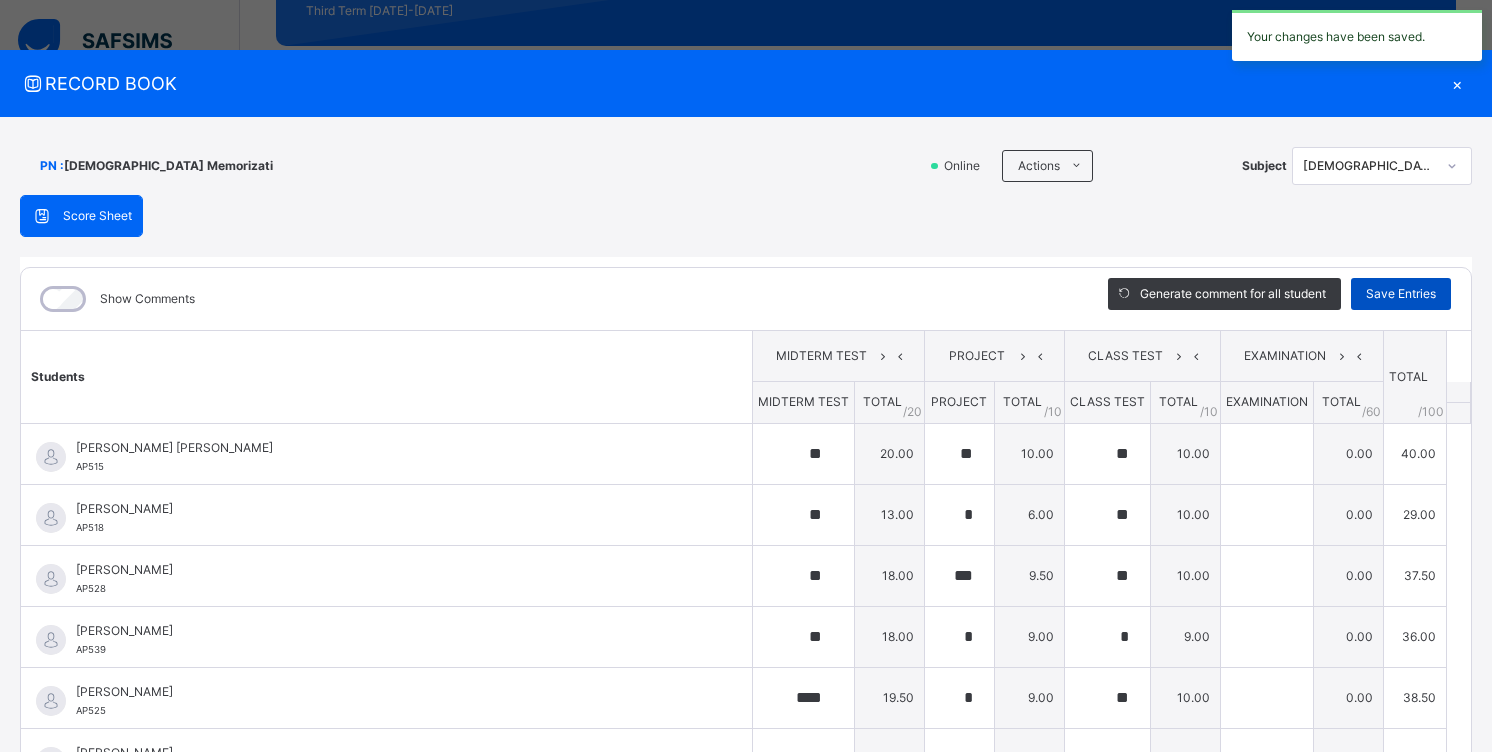 type on "**" 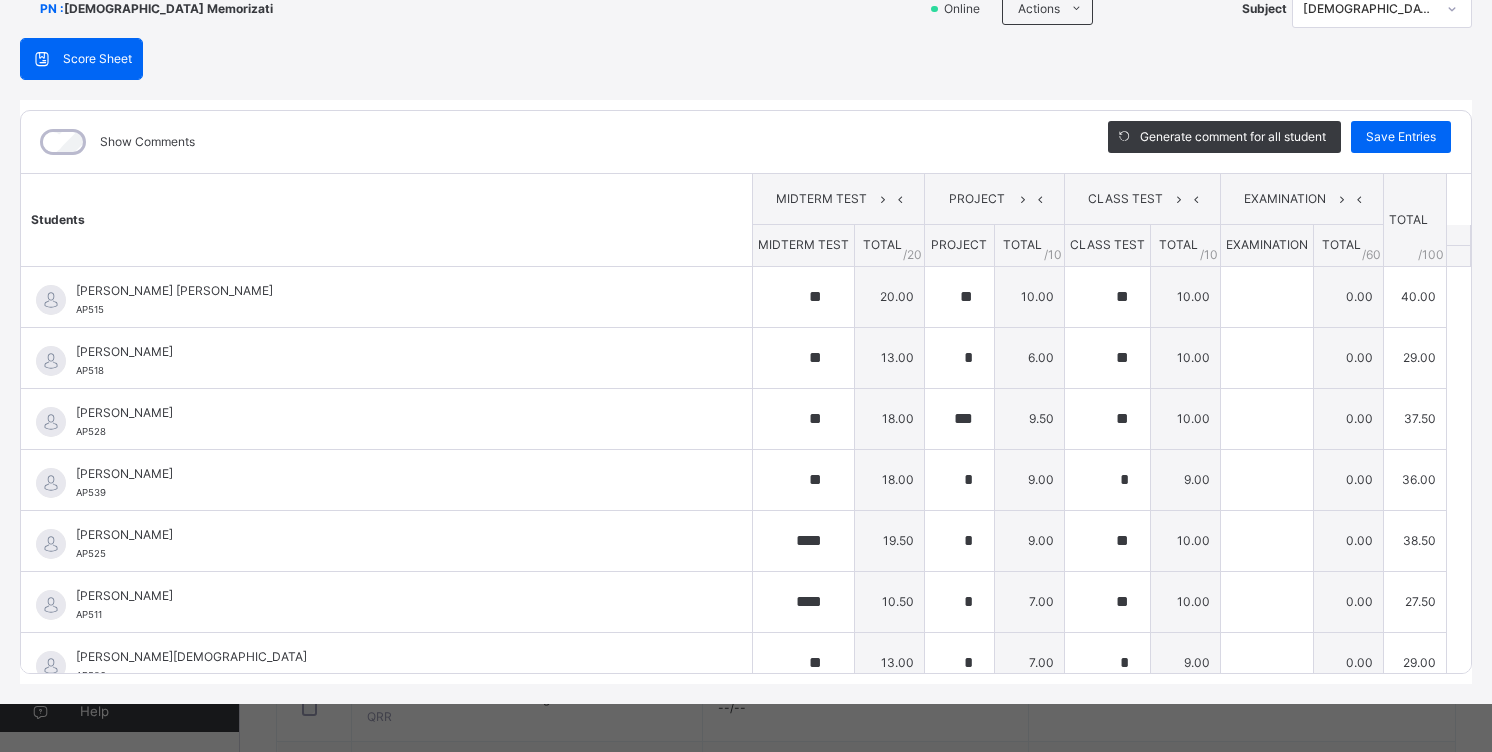 scroll, scrollTop: 159, scrollLeft: 0, axis: vertical 